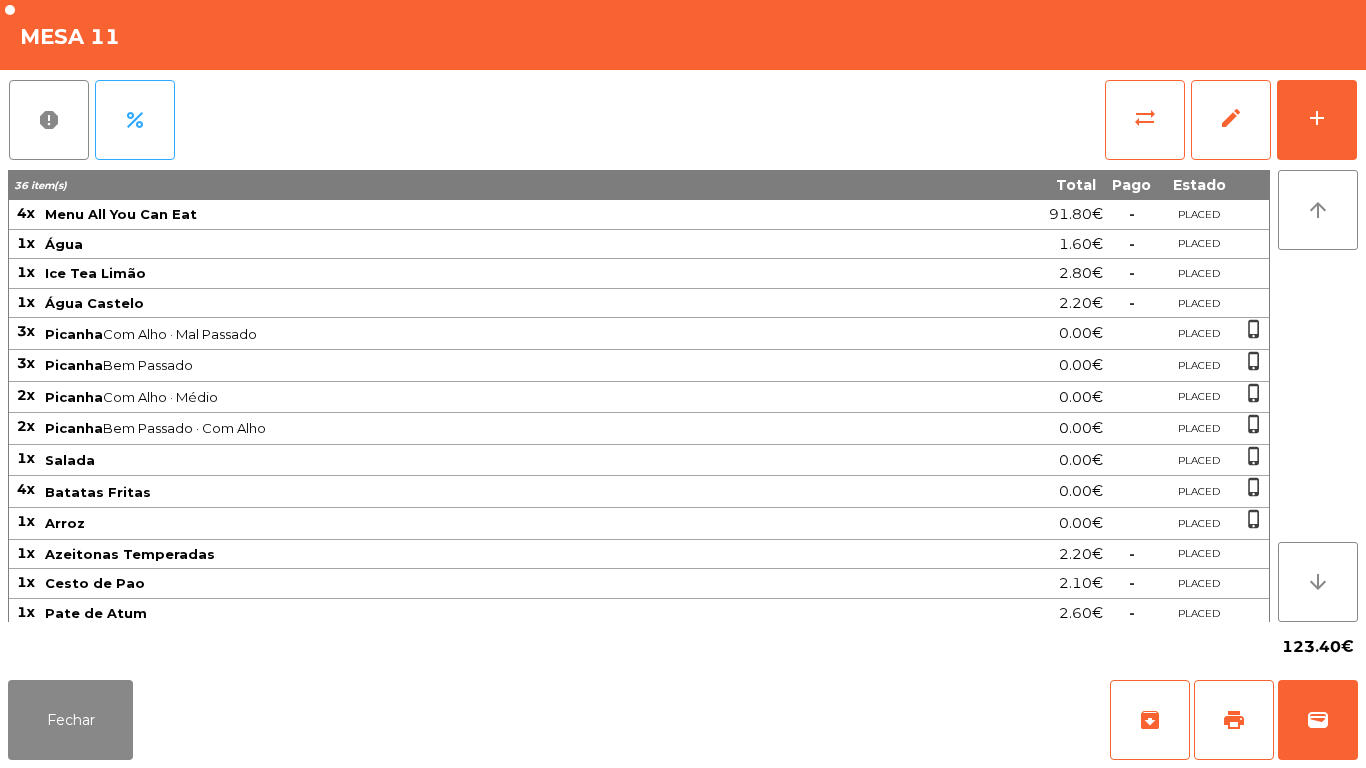 scroll, scrollTop: 0, scrollLeft: 0, axis: both 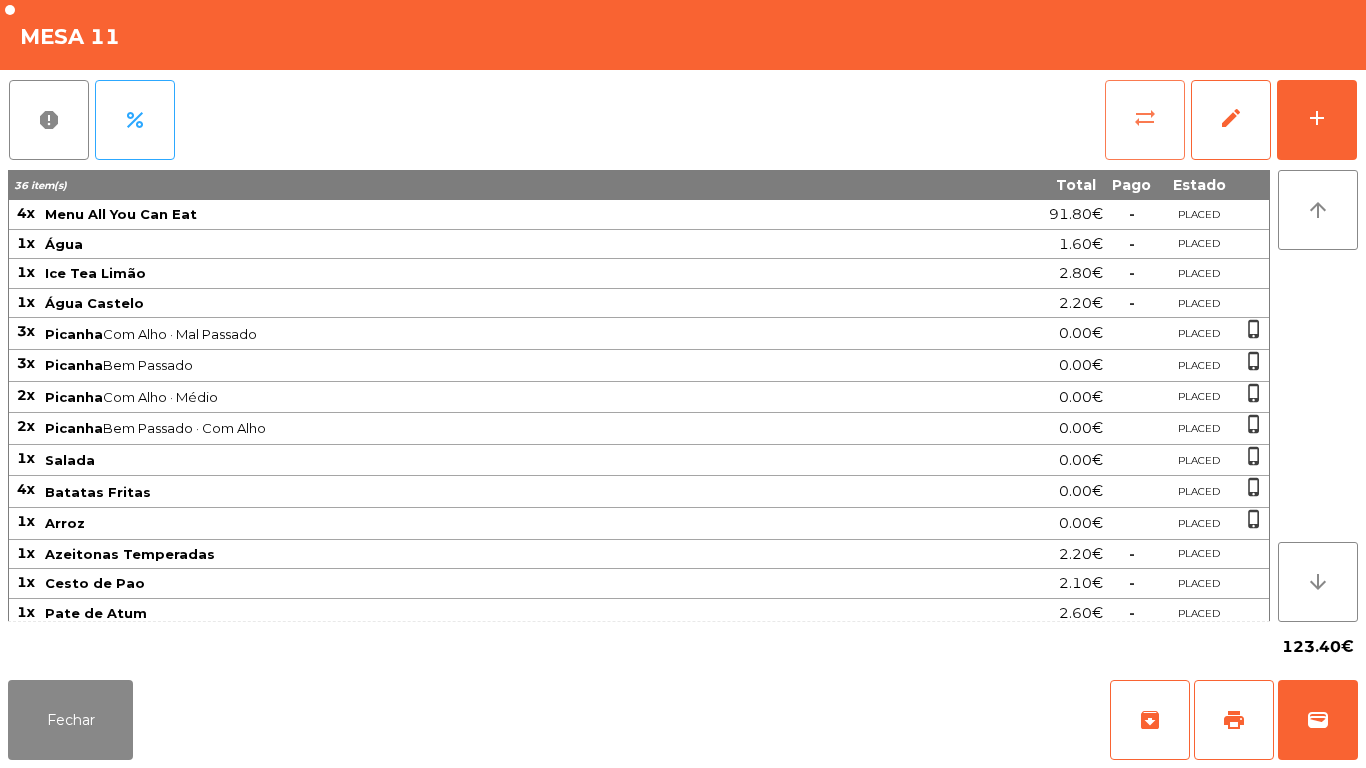 click on "sync_alt" 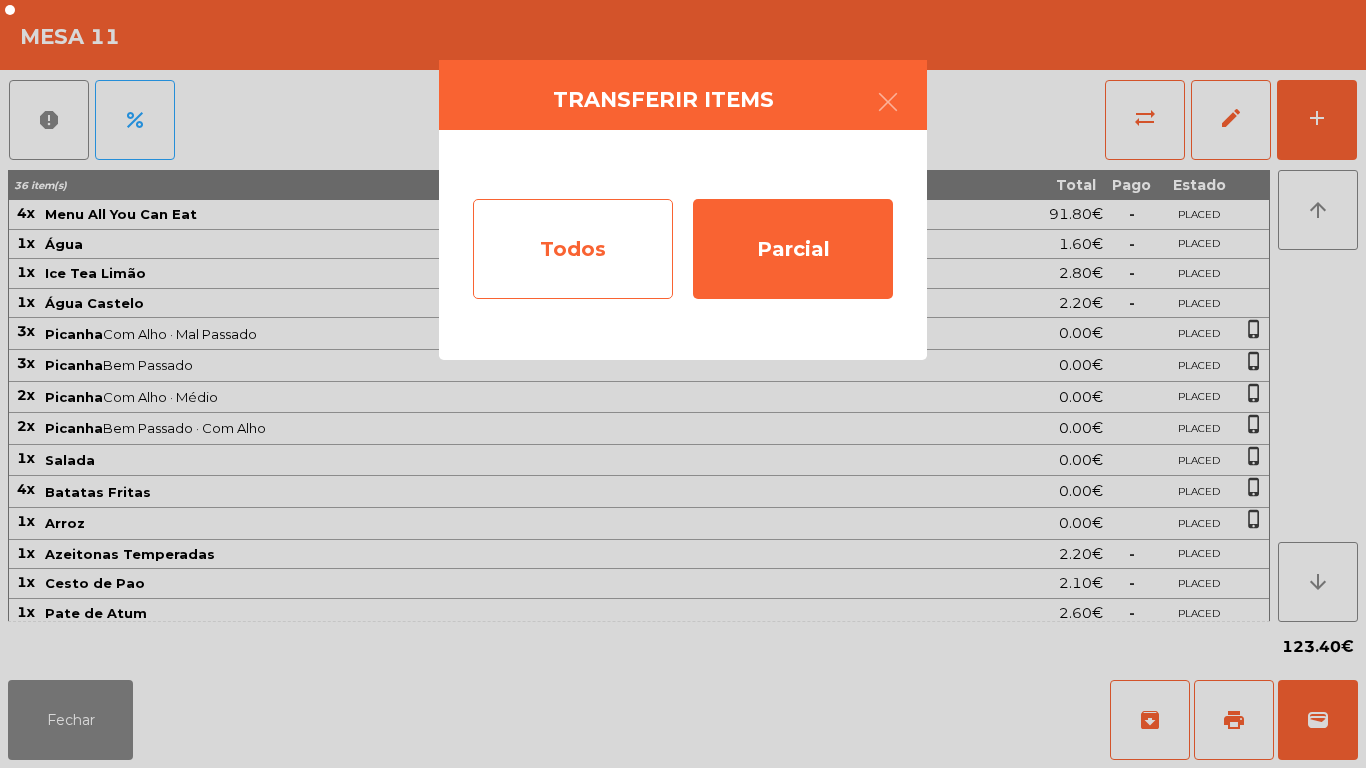 click on "Todos" 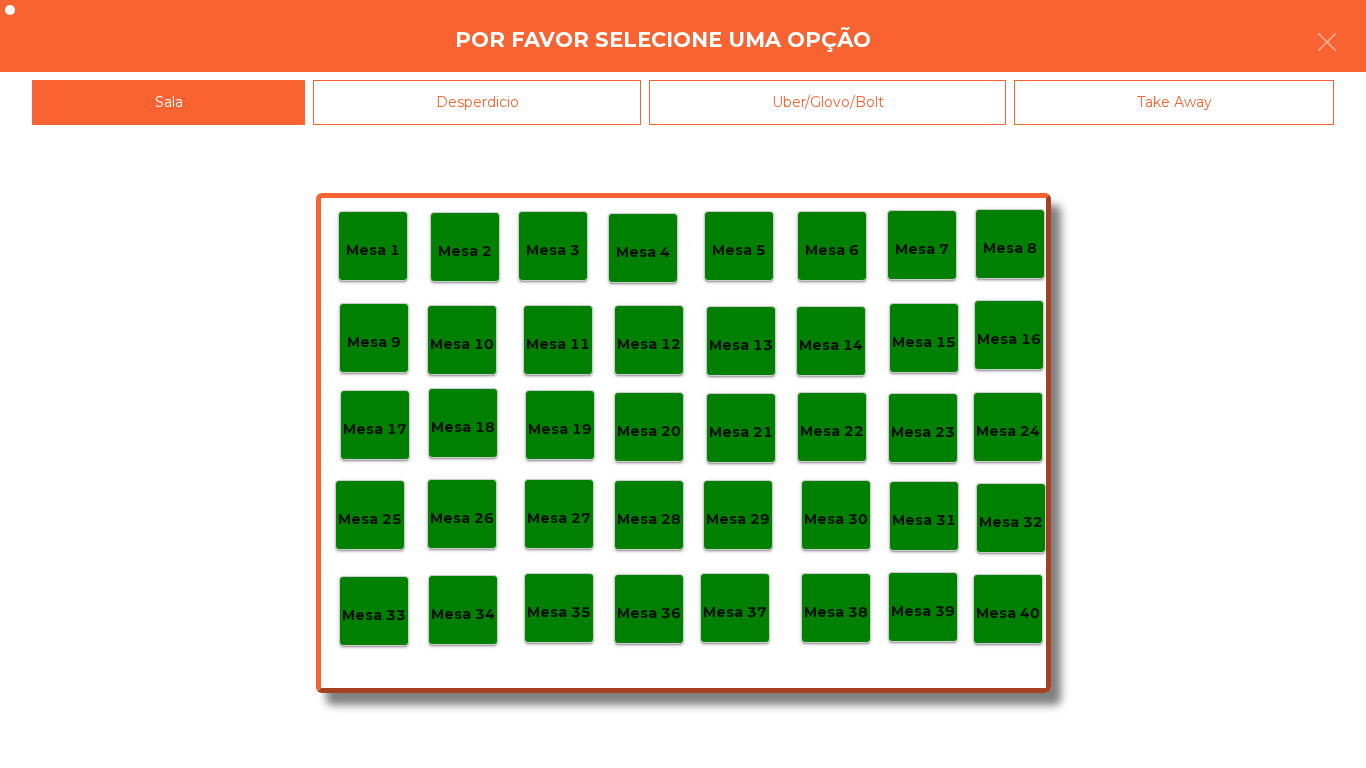 click on "Mesa 40" 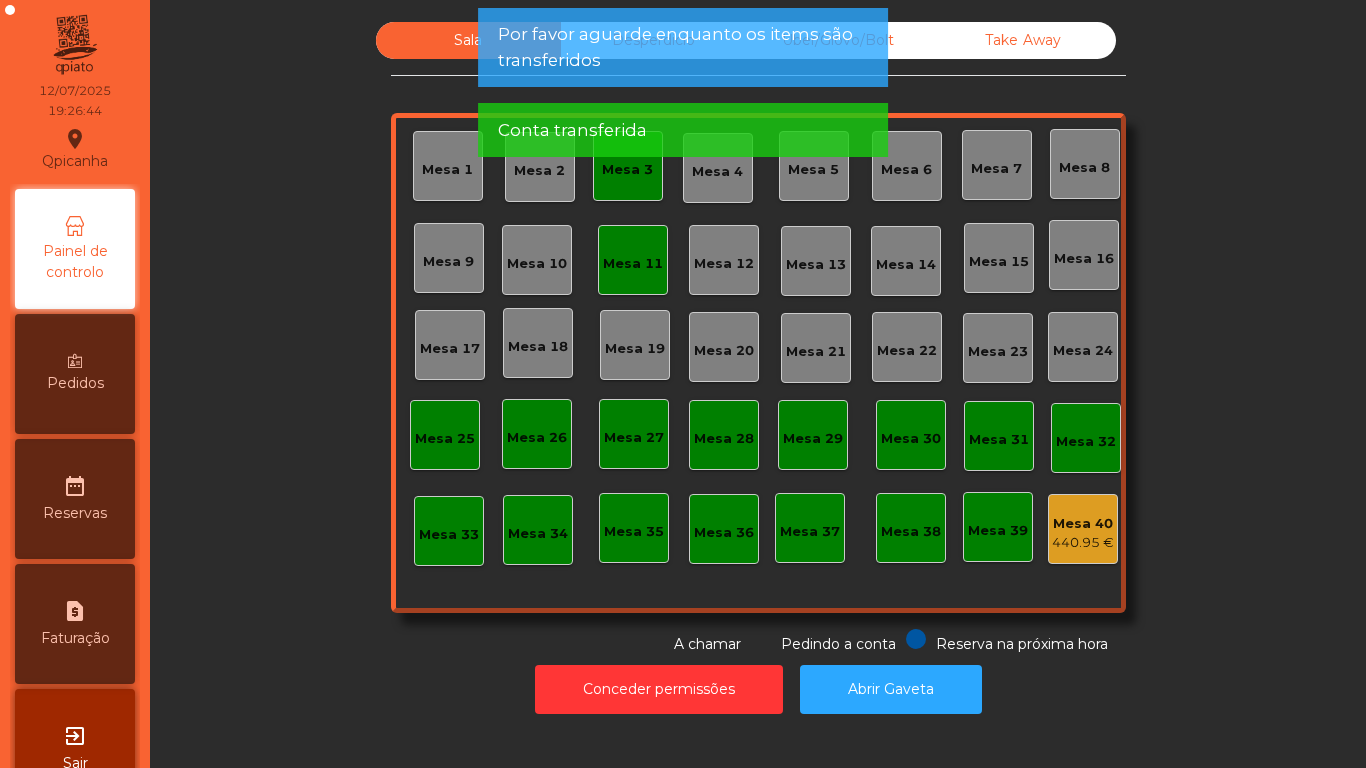 click on "Mesa 11" 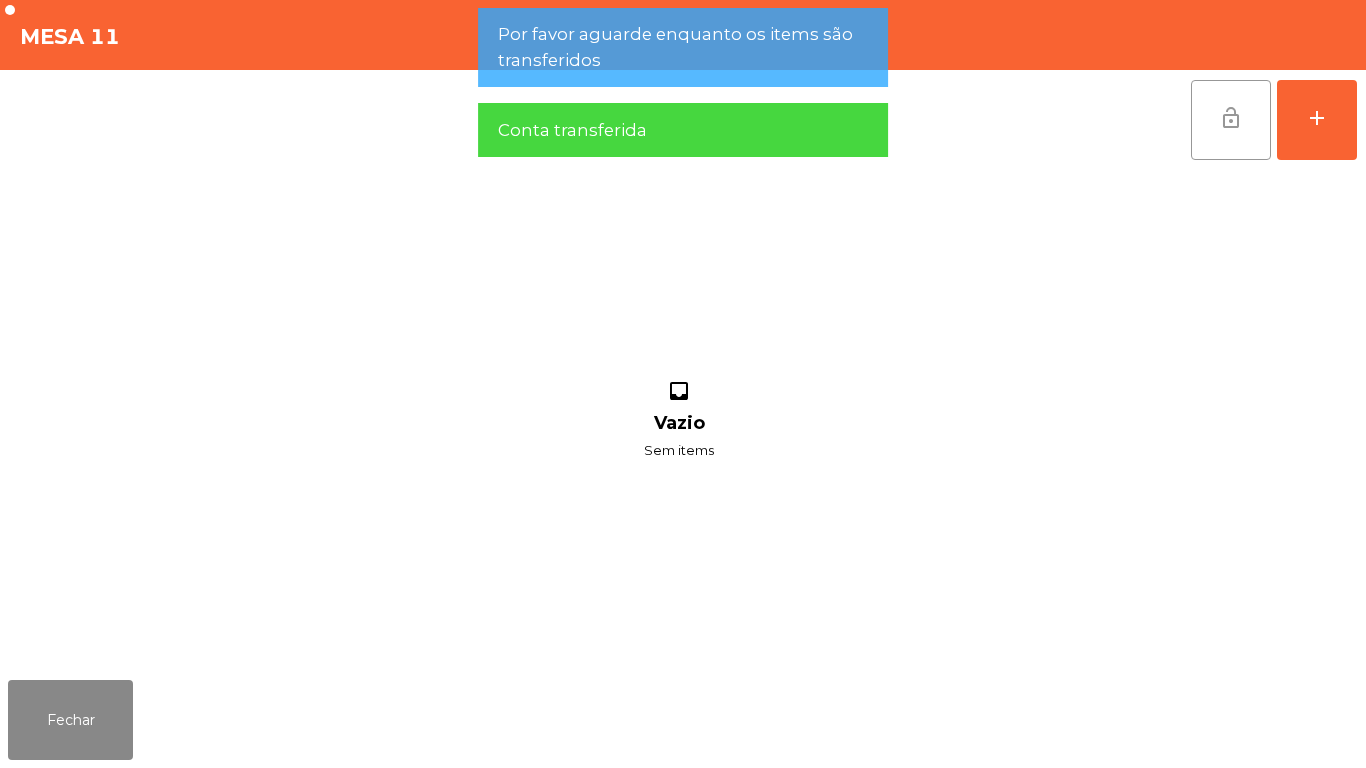 click on "lock_open" 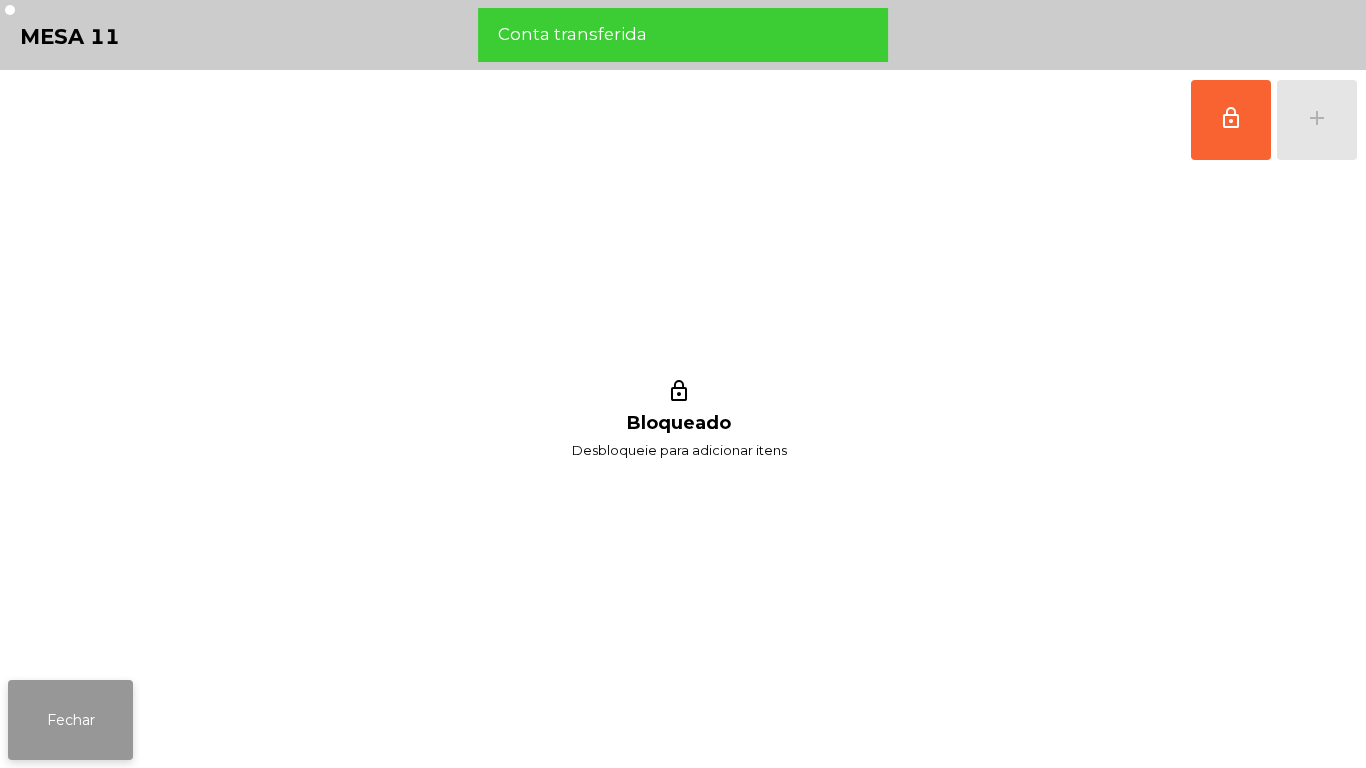 click on "Fechar" 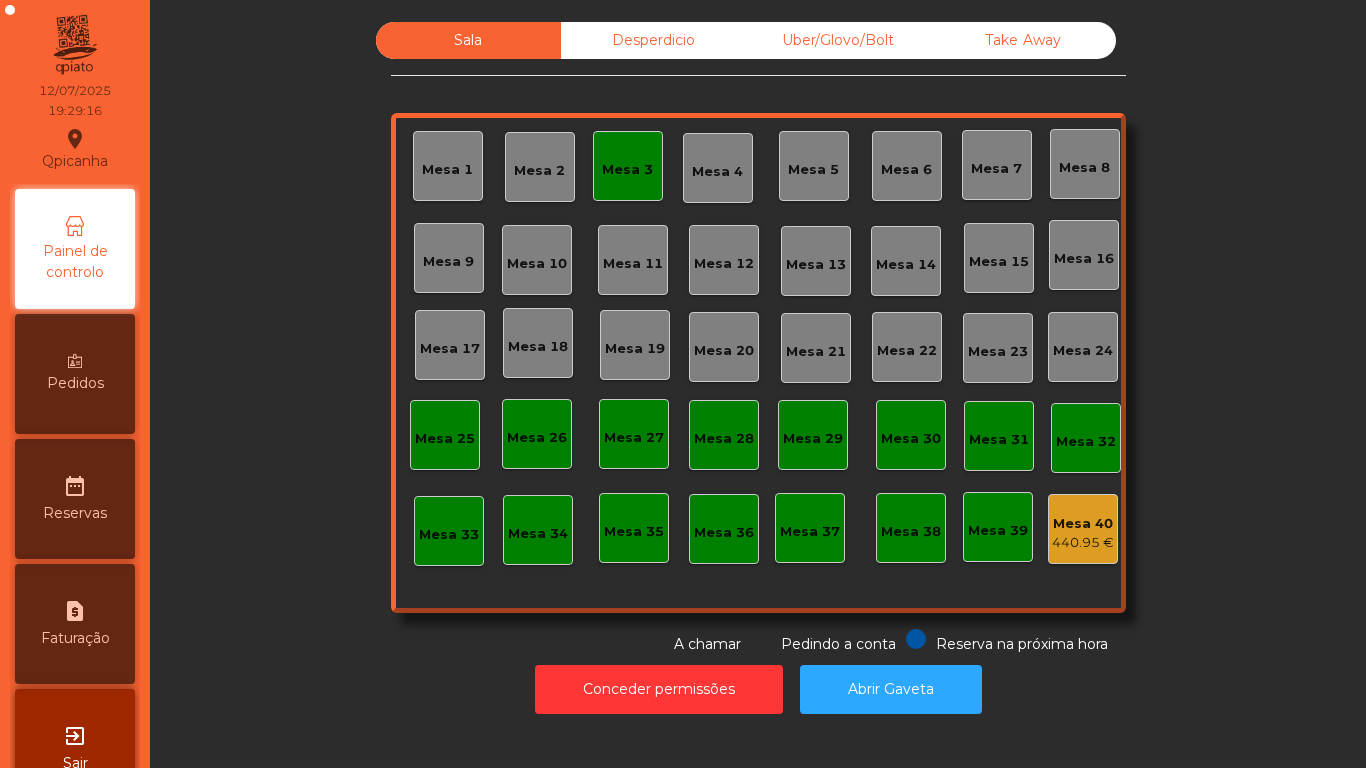 click on "Mesa 3" 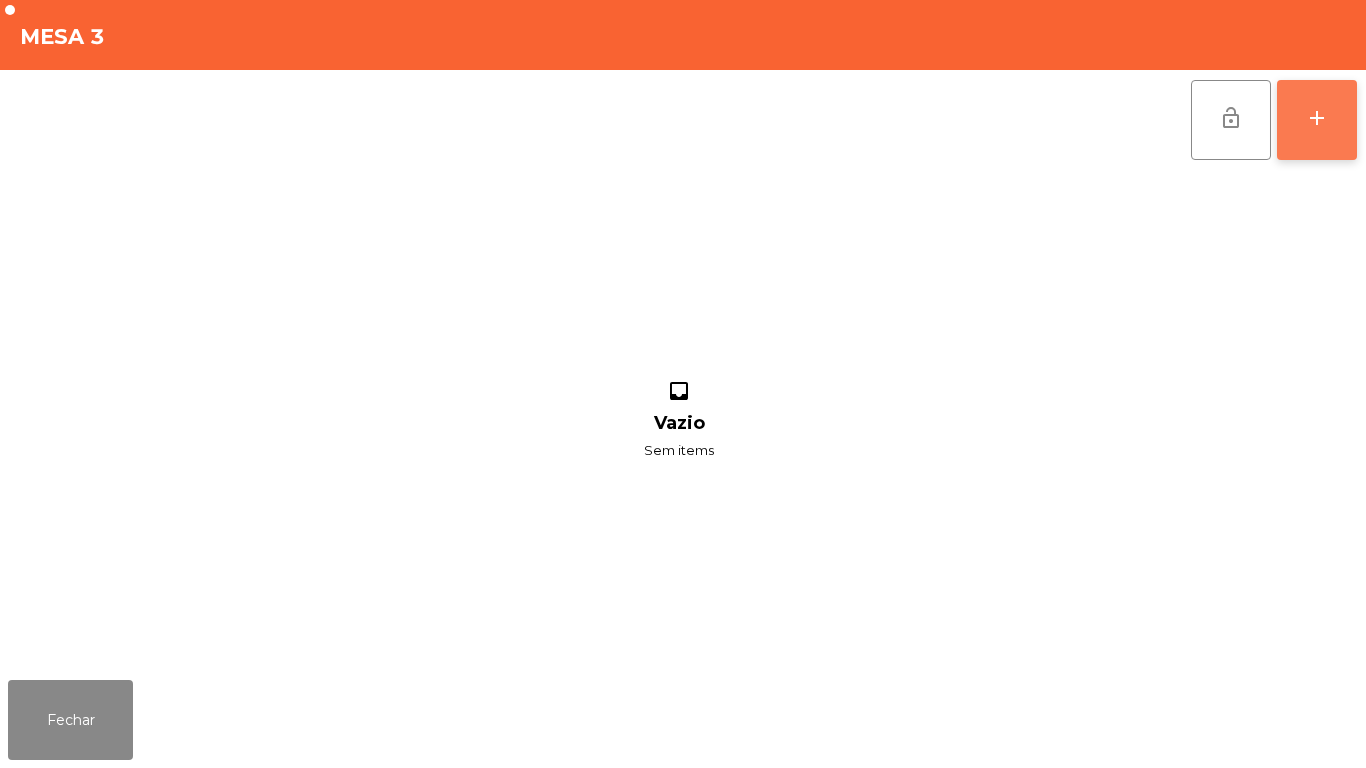 click on "add" 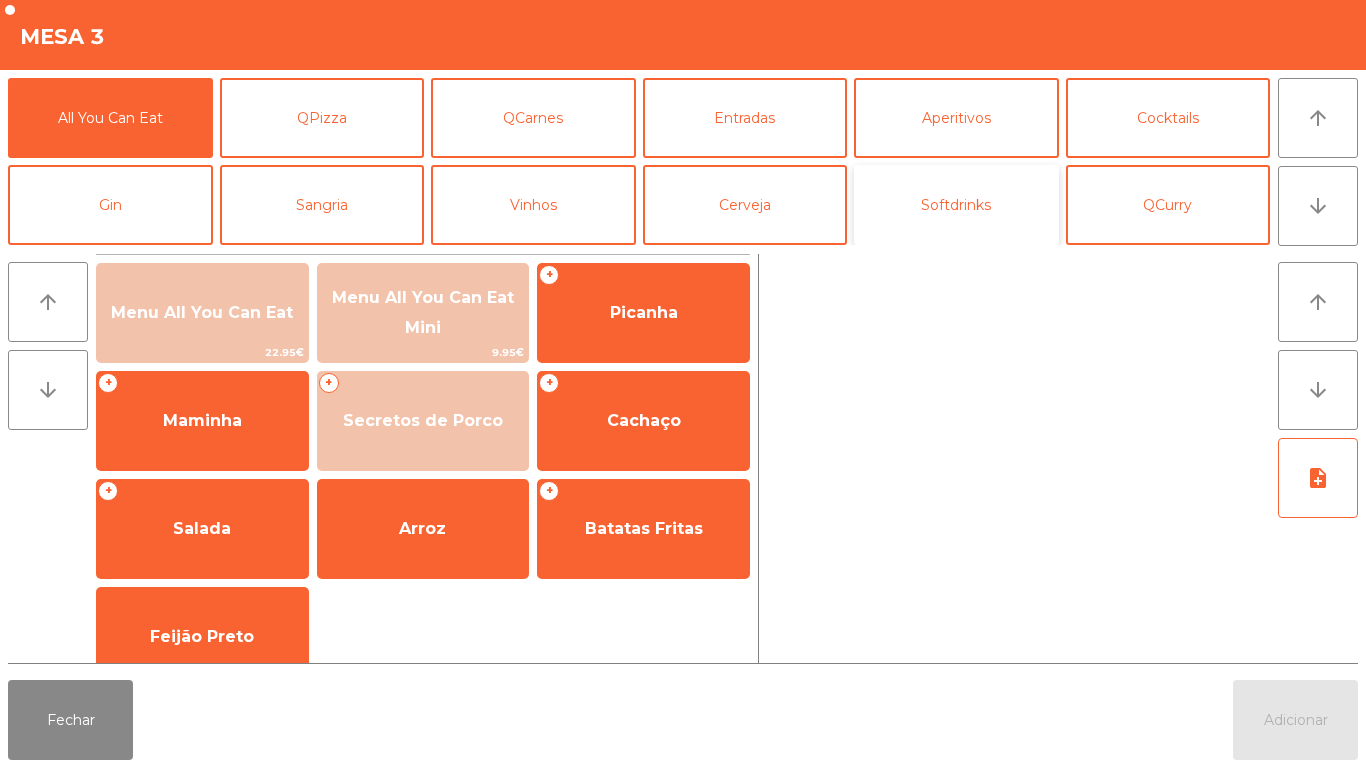 click on "Softdrinks" 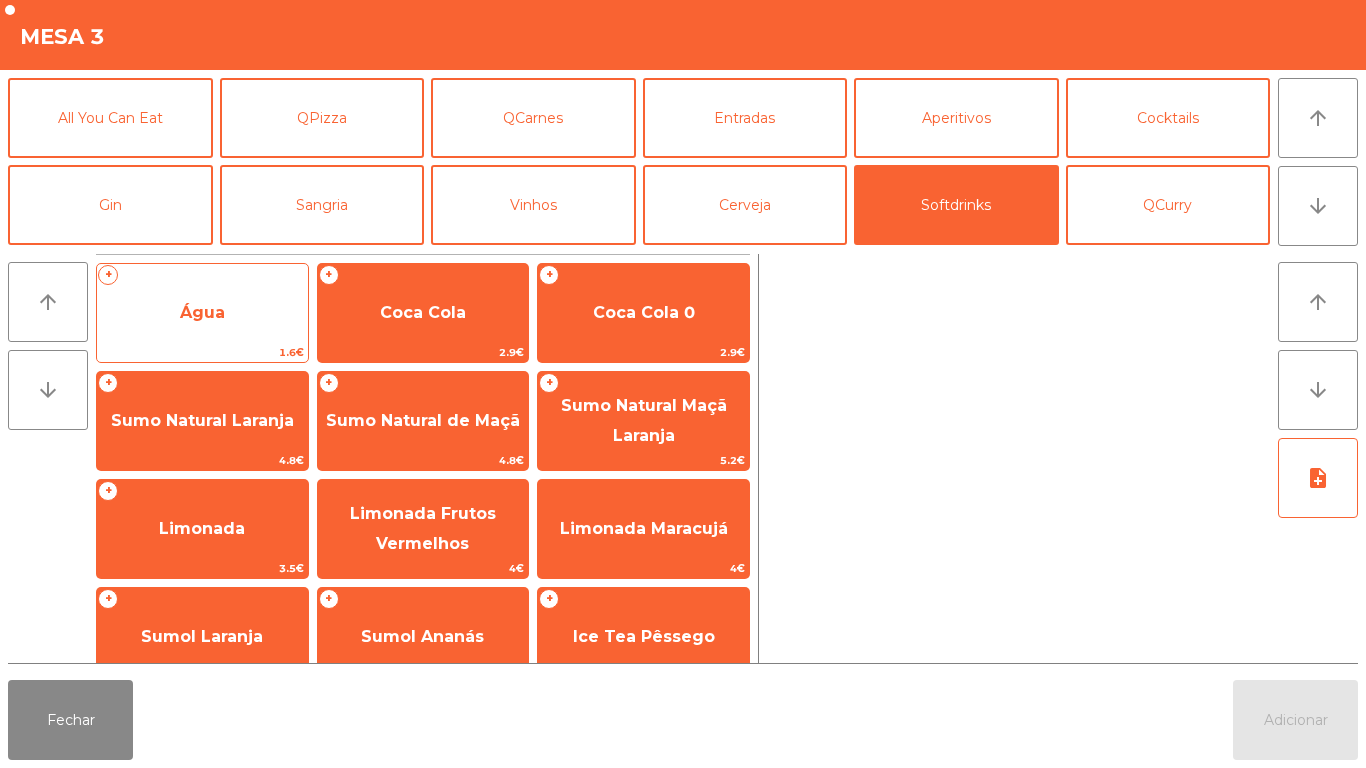 click on "Água" 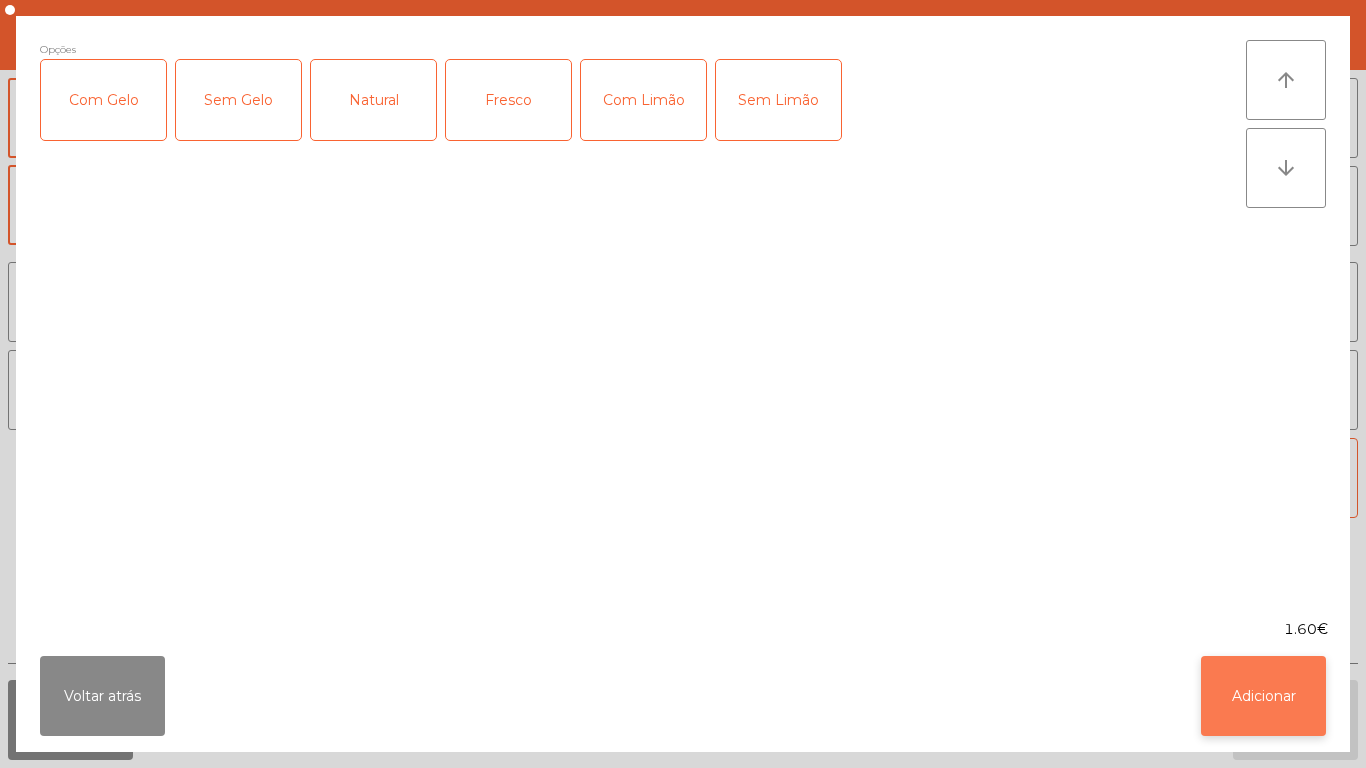 click on "Adicionar" 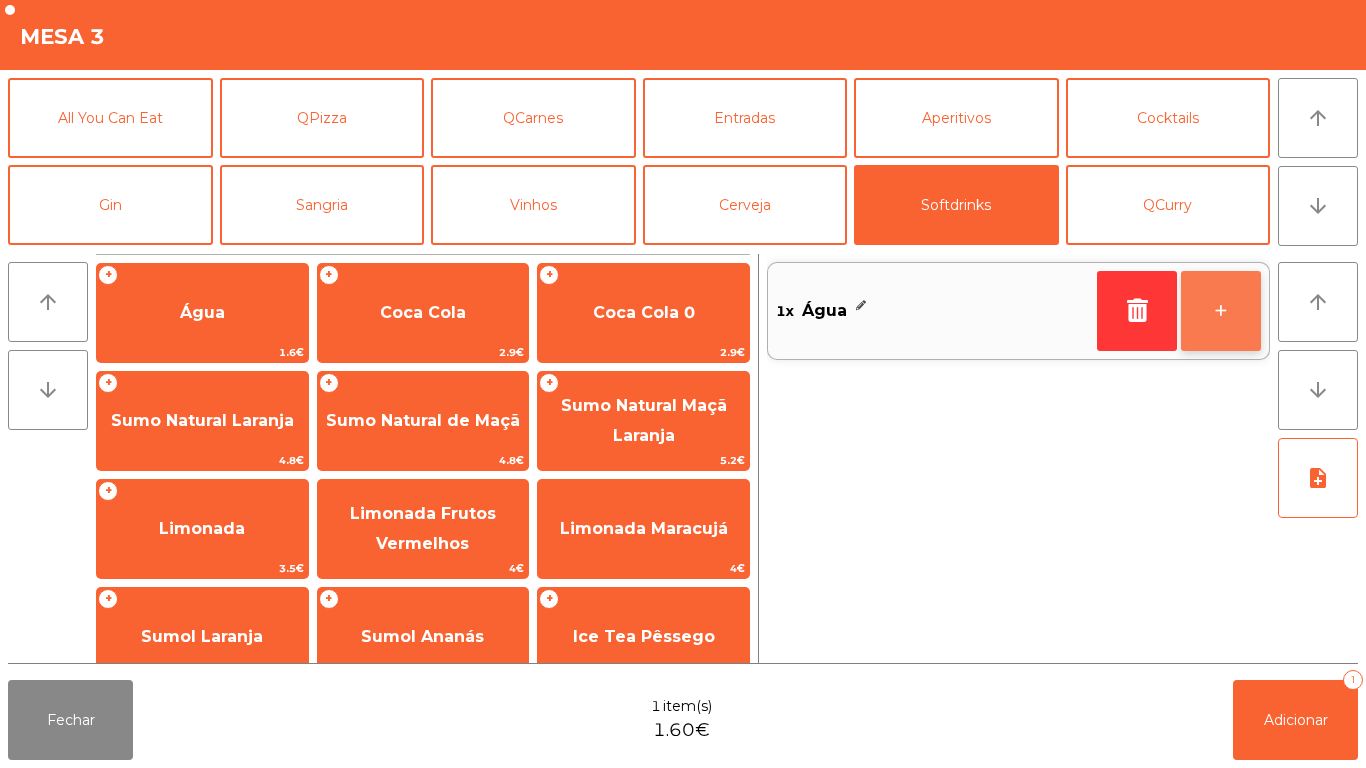 click on "+" 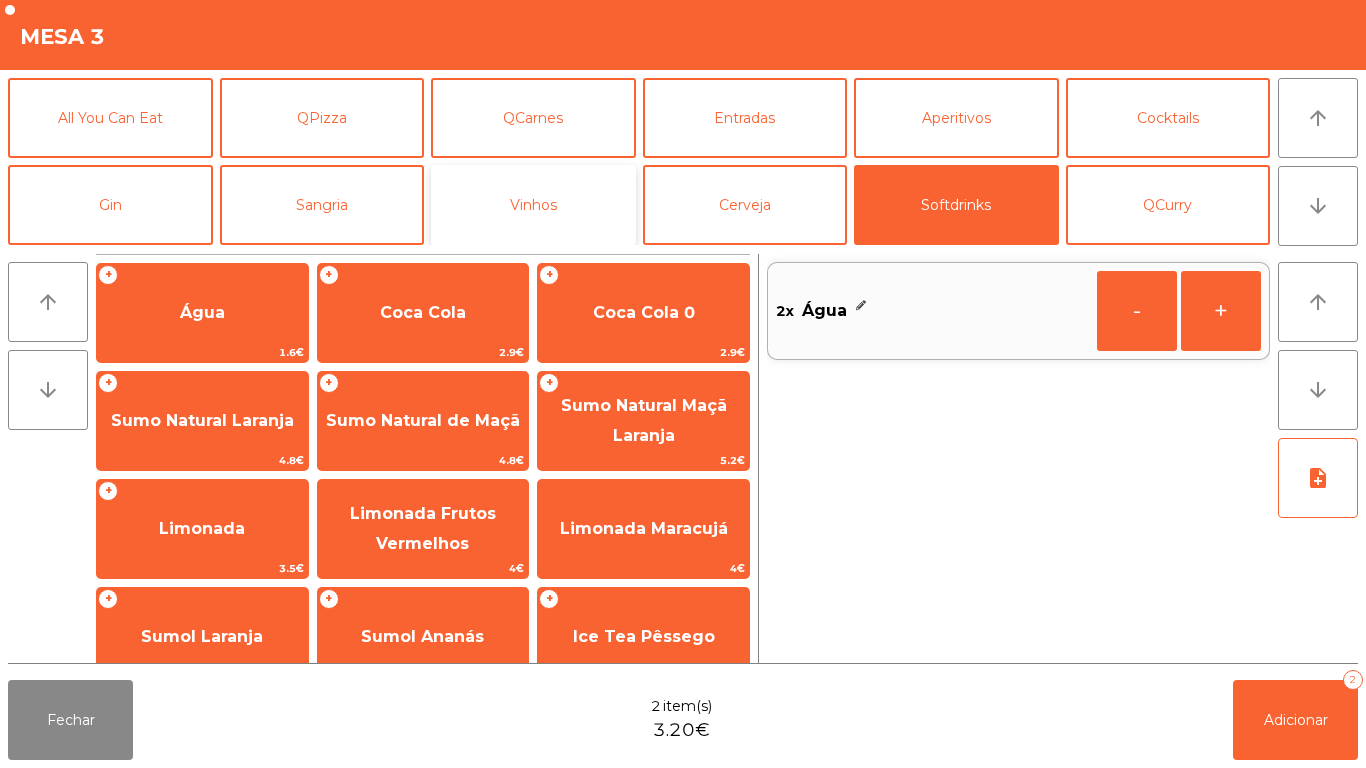 click on "Vinhos" 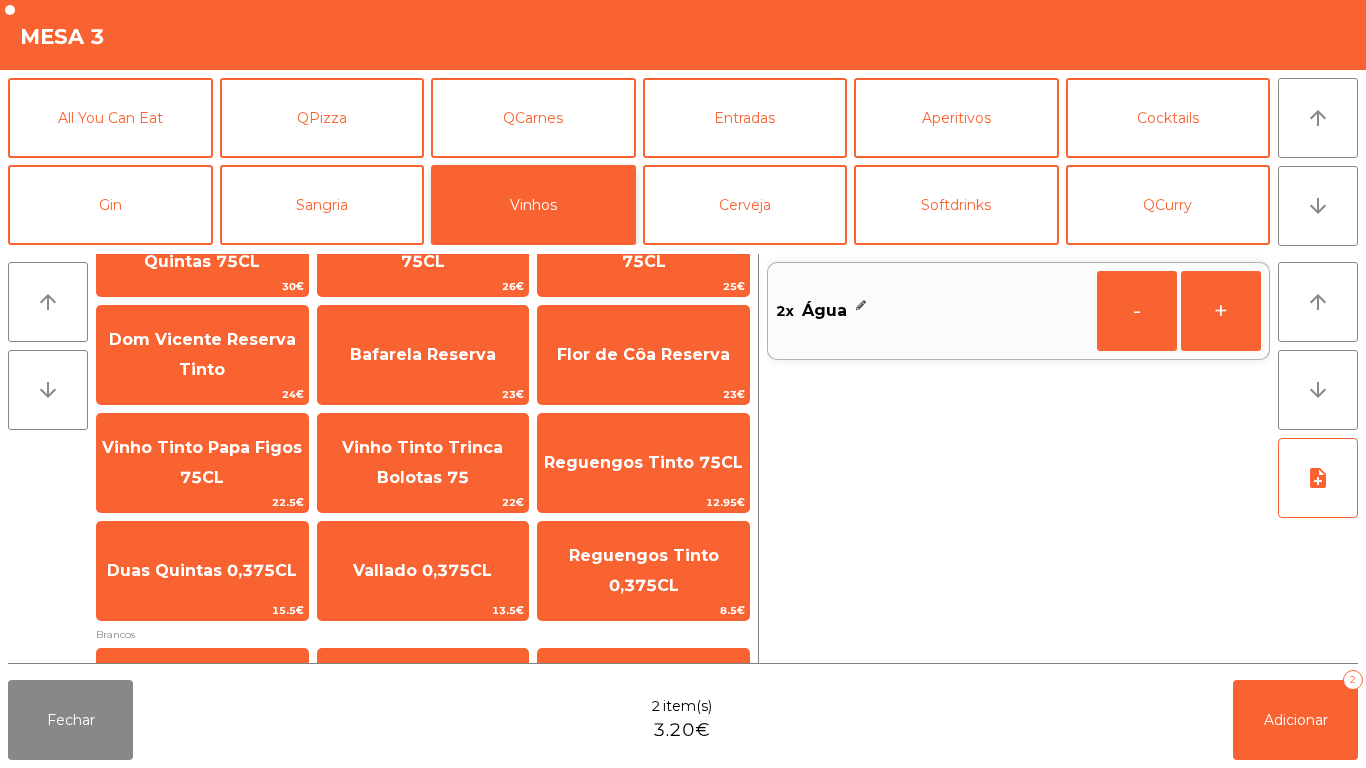 scroll, scrollTop: 159, scrollLeft: 0, axis: vertical 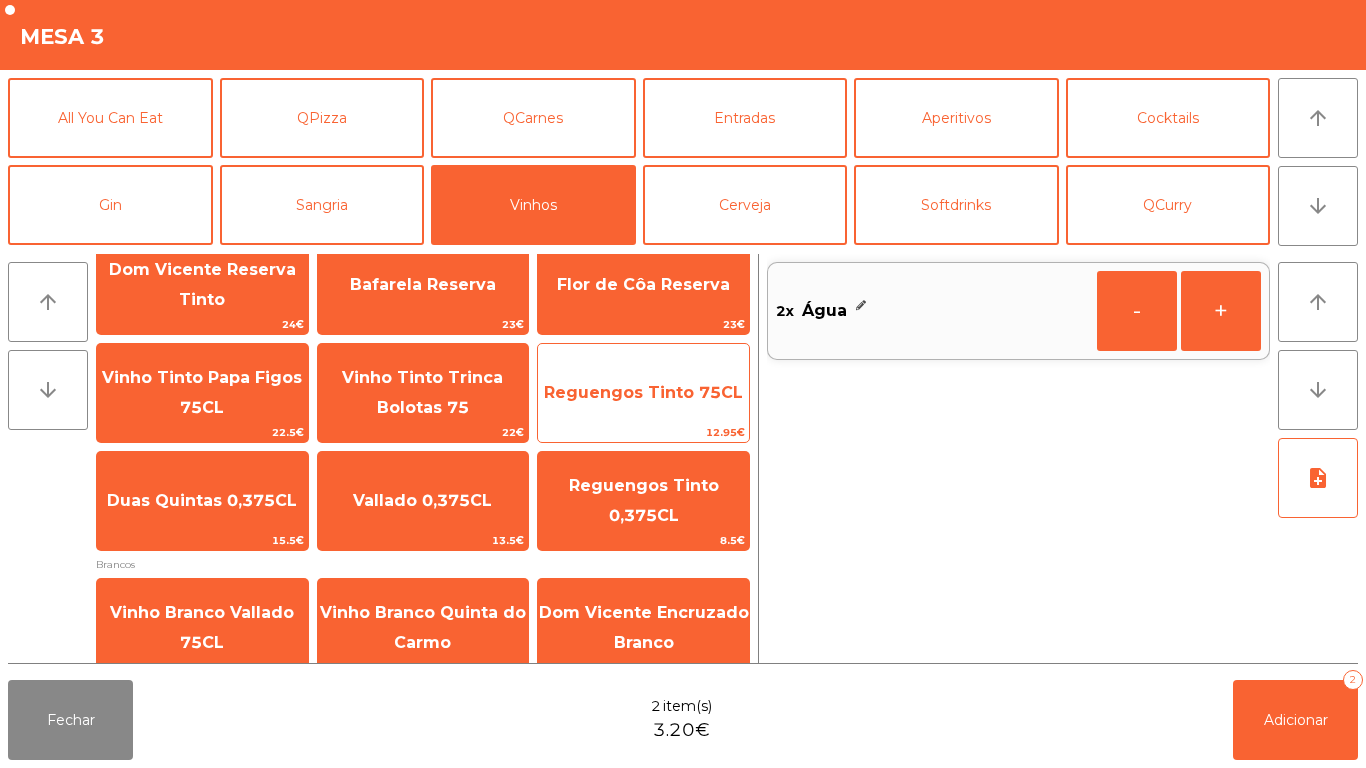 click on "Reguengos Tinto 75CL" 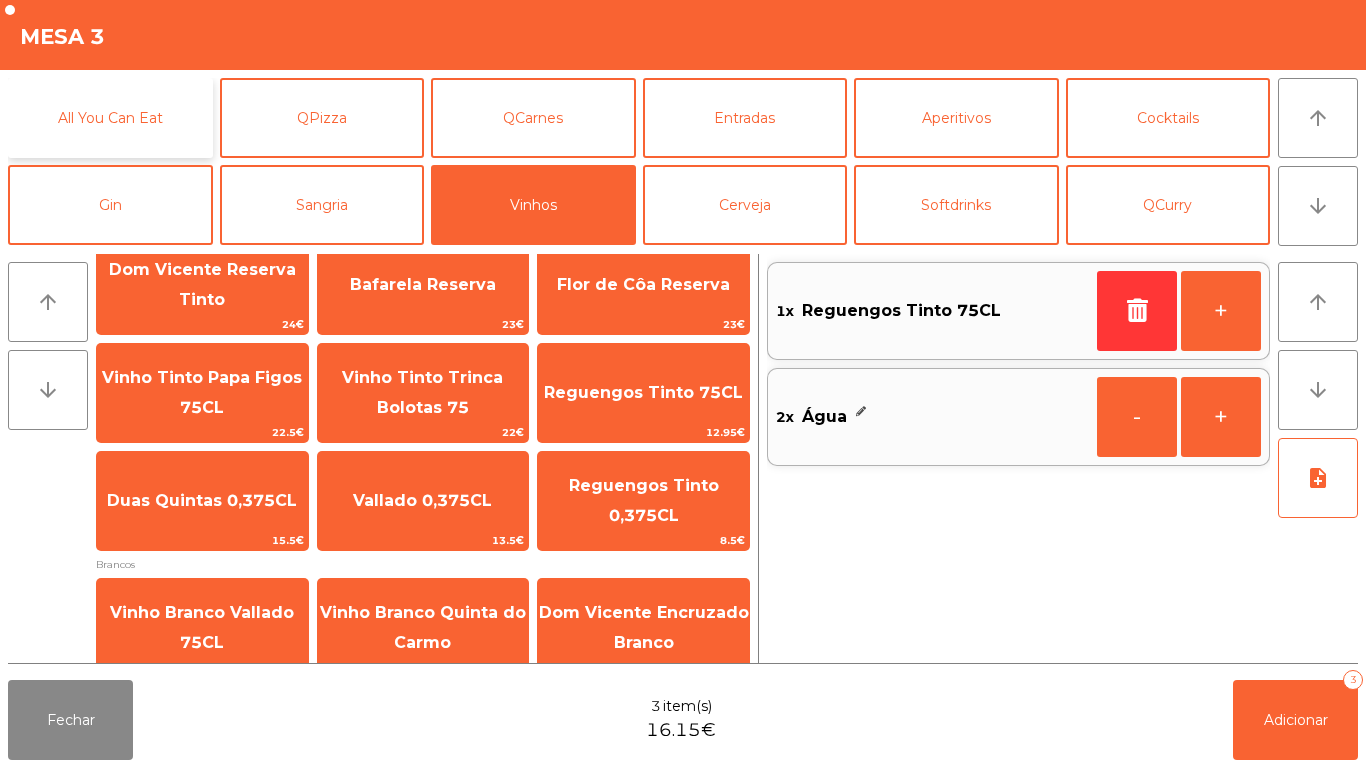 click on "All You Can Eat" 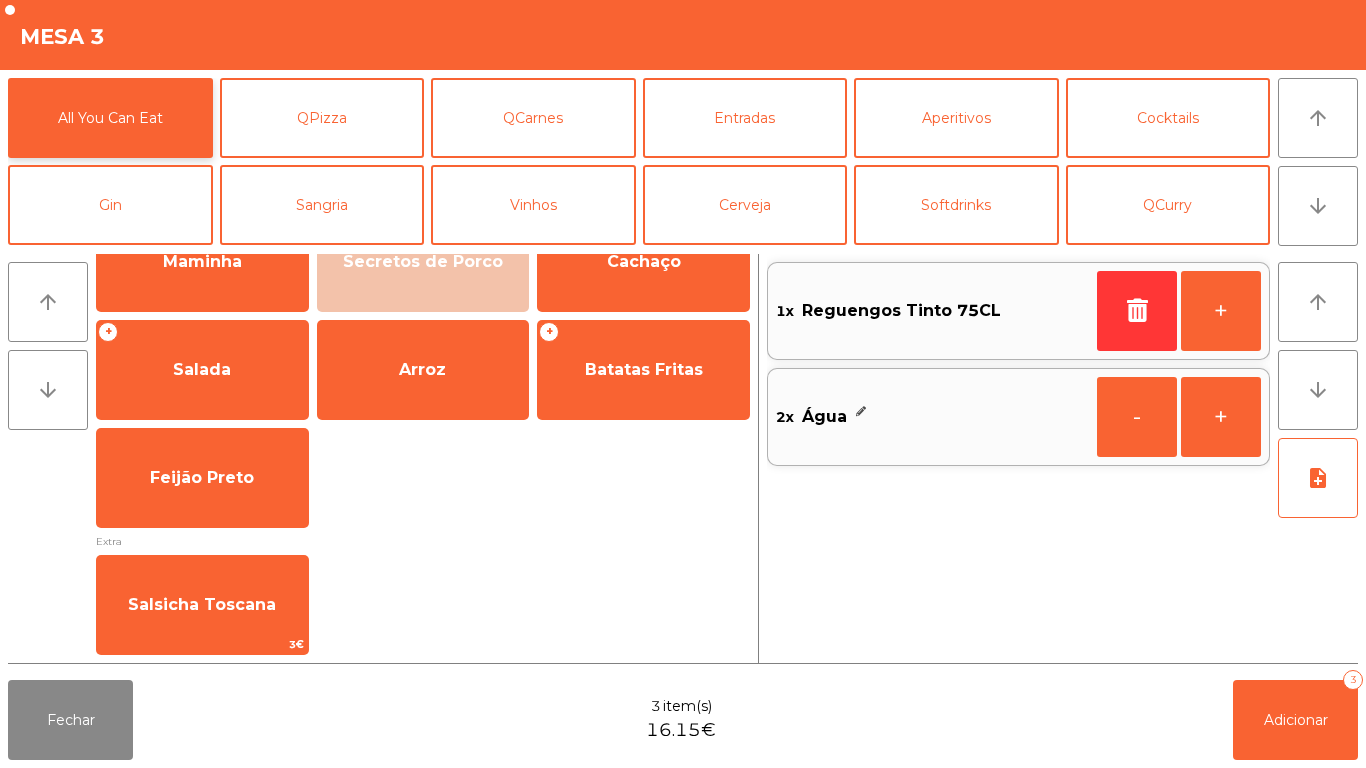 scroll, scrollTop: 0, scrollLeft: 0, axis: both 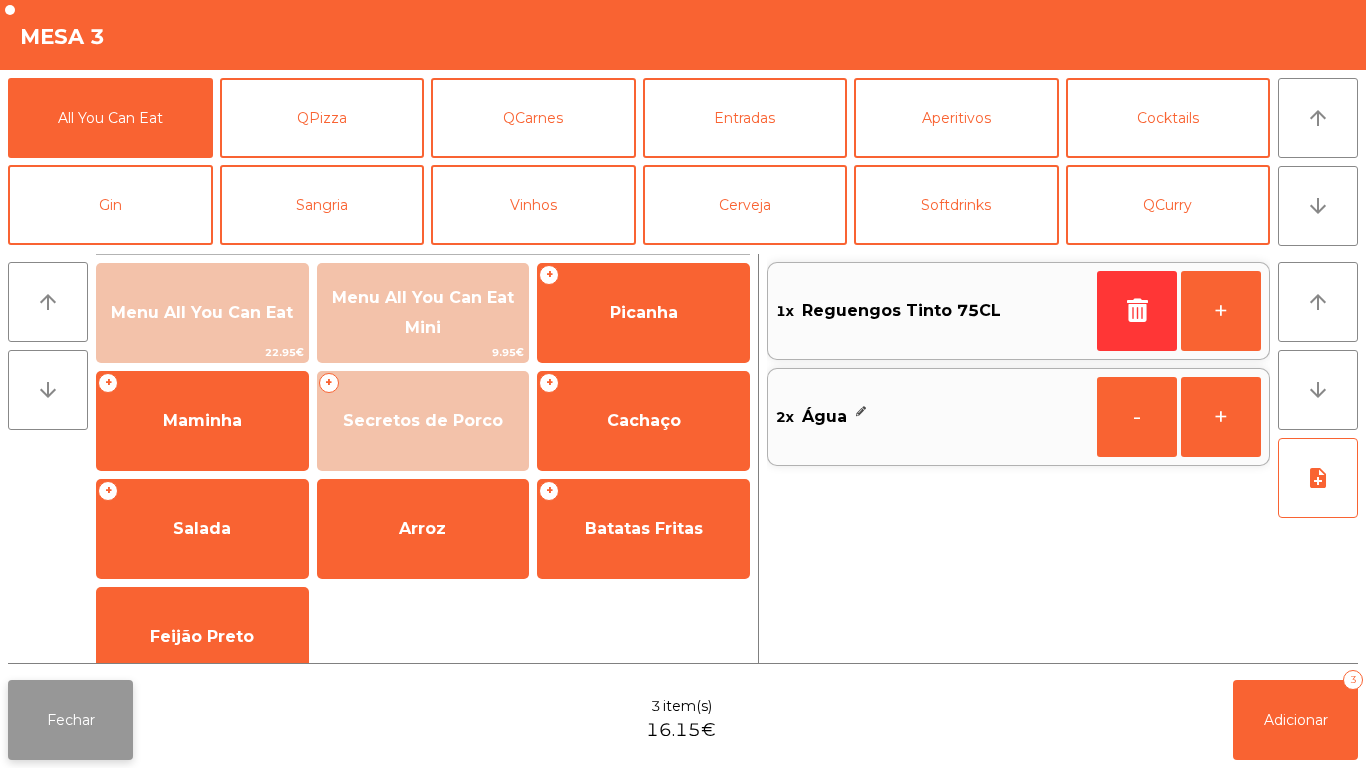 click on "Fechar" 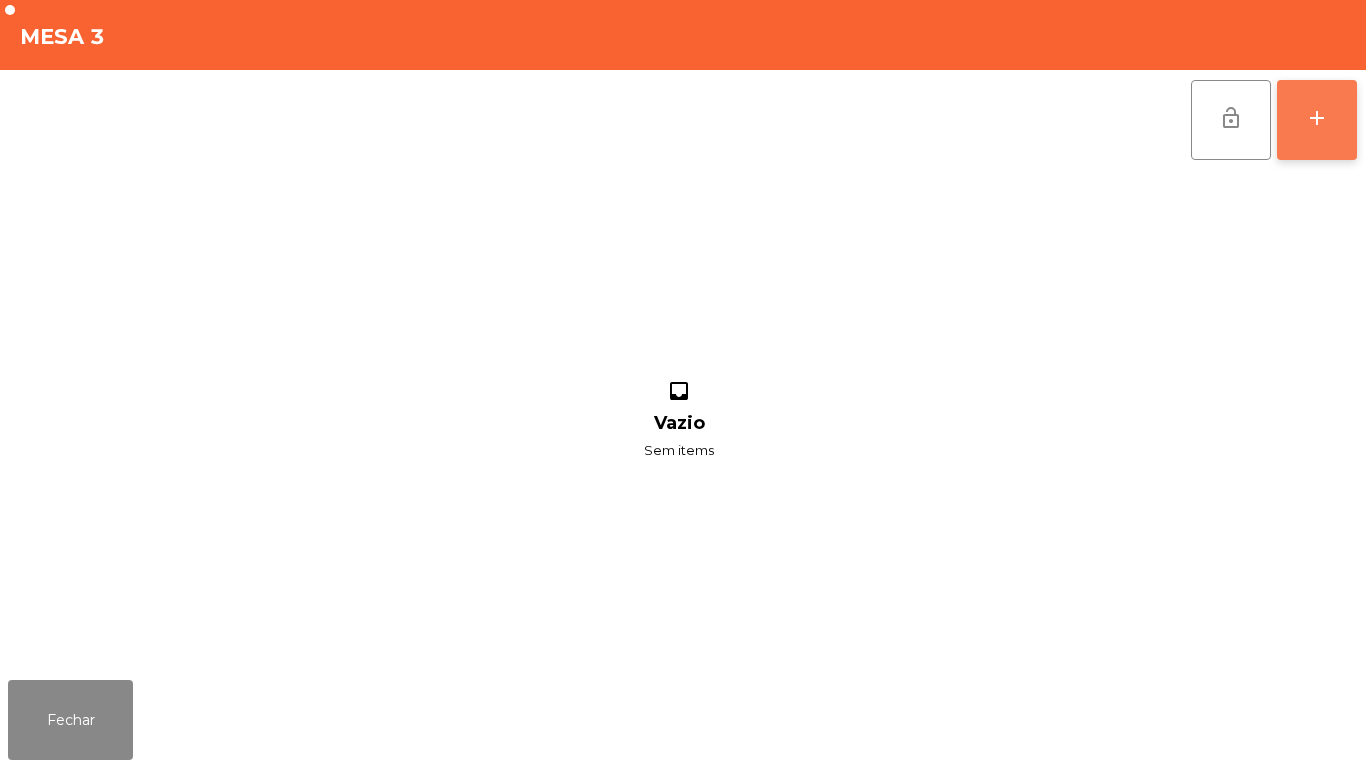 click on "add" 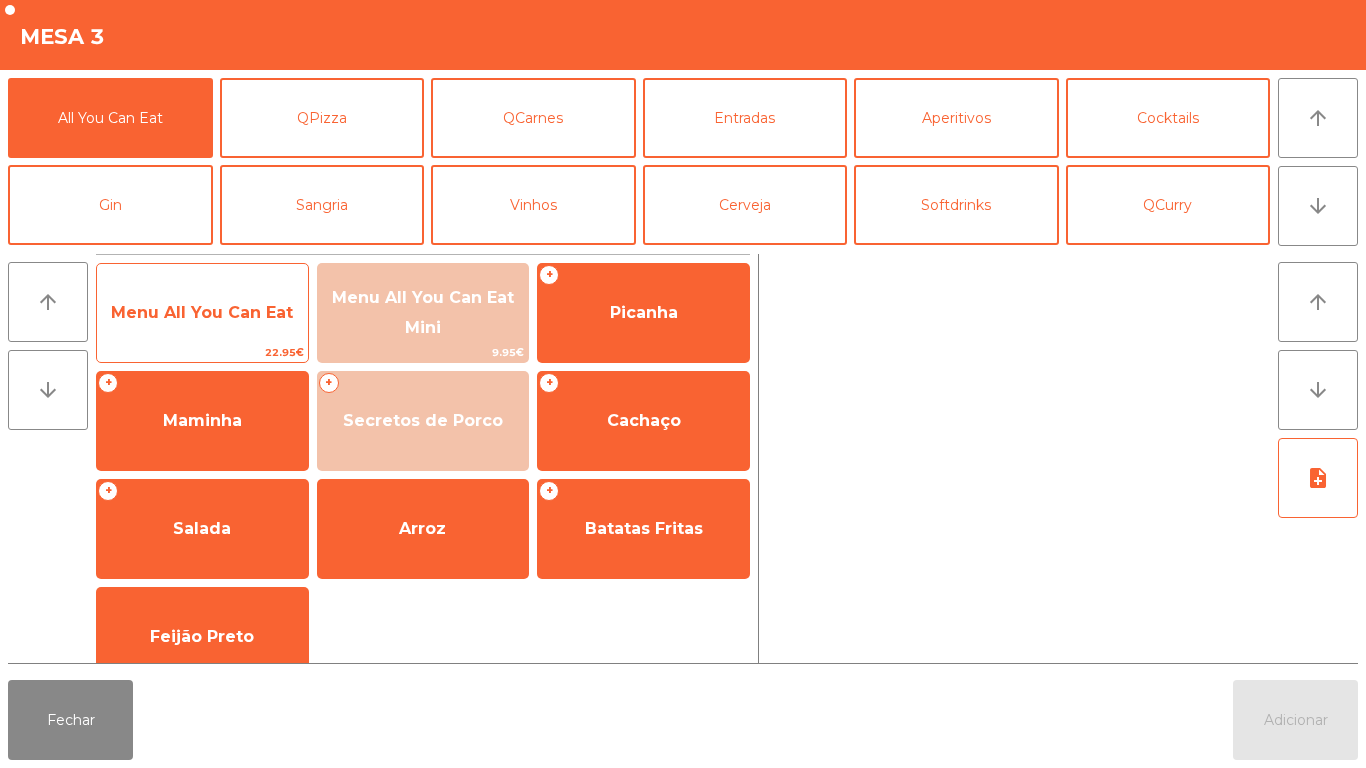 click on "Menu All You Can Eat" 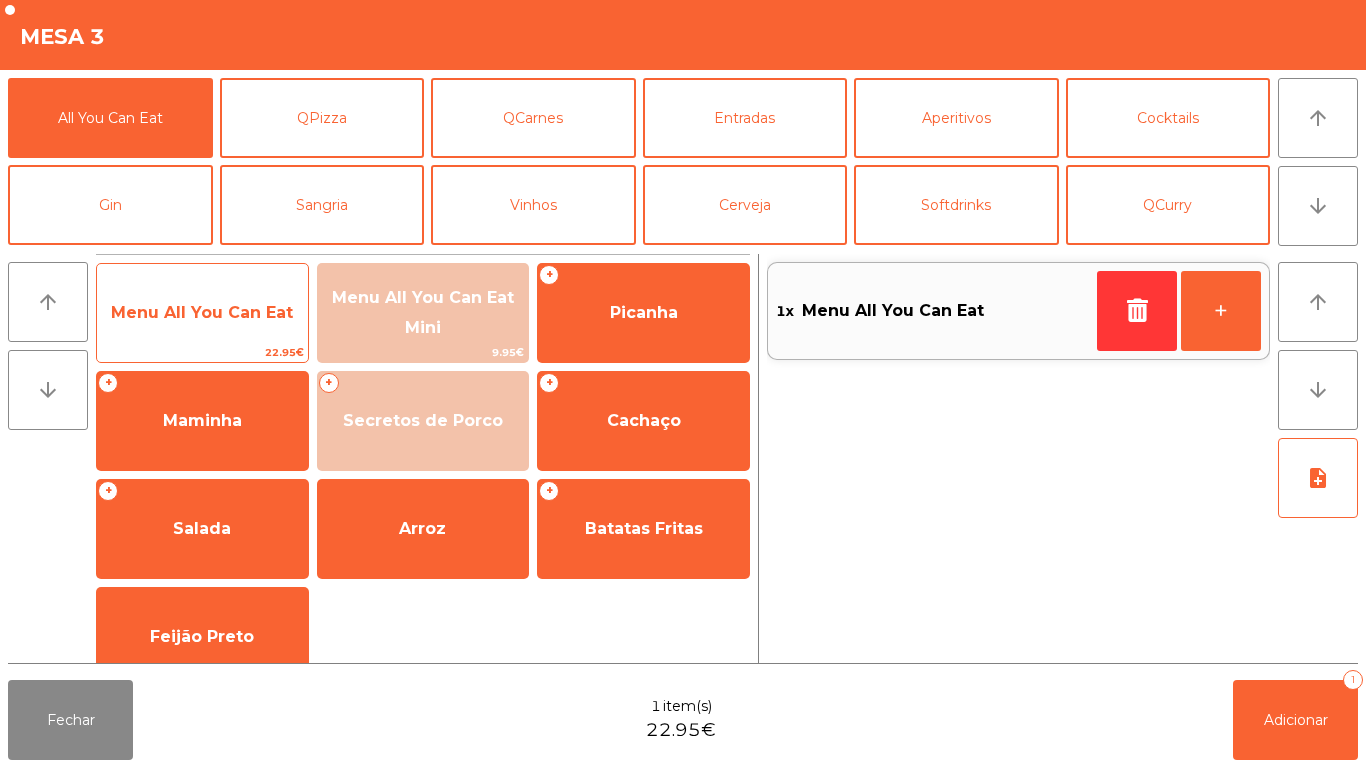 click on "Menu All You Can Eat" 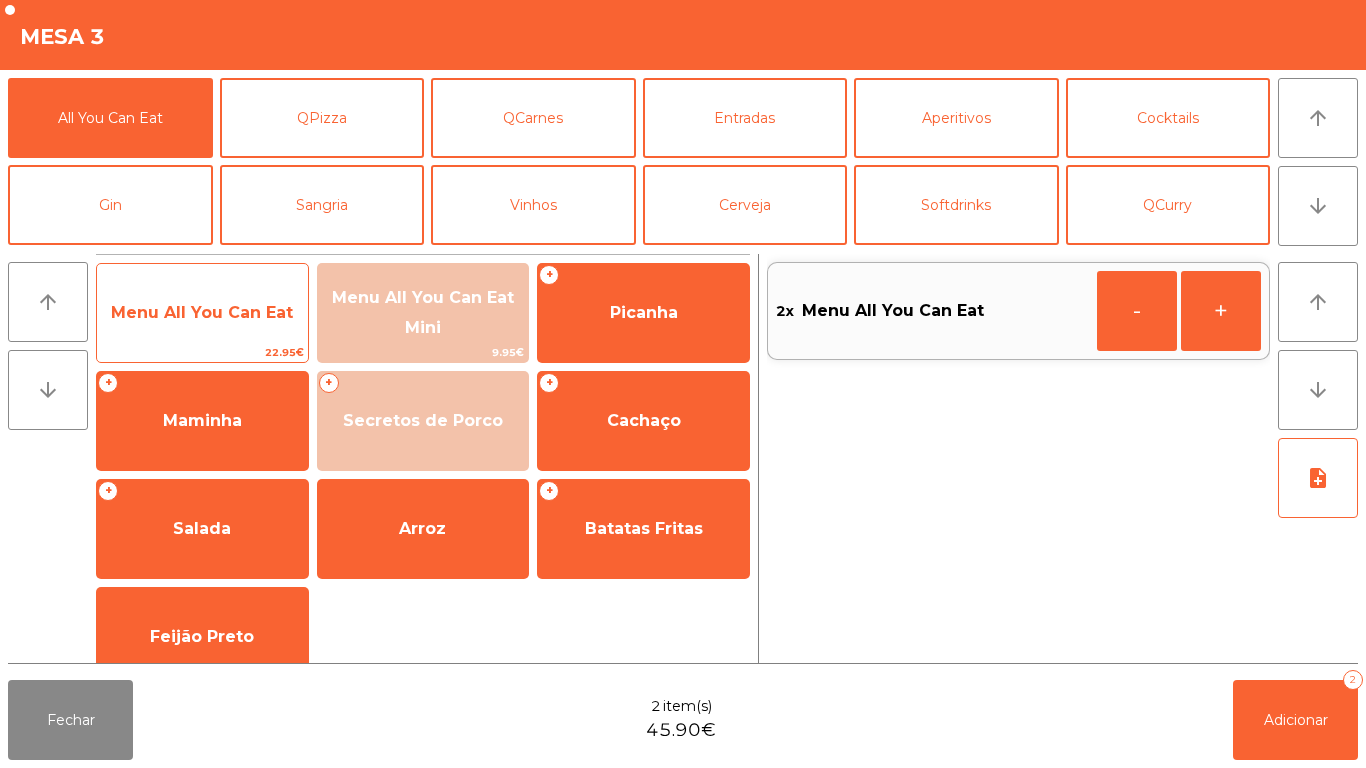 click on "Menu All You Can Eat" 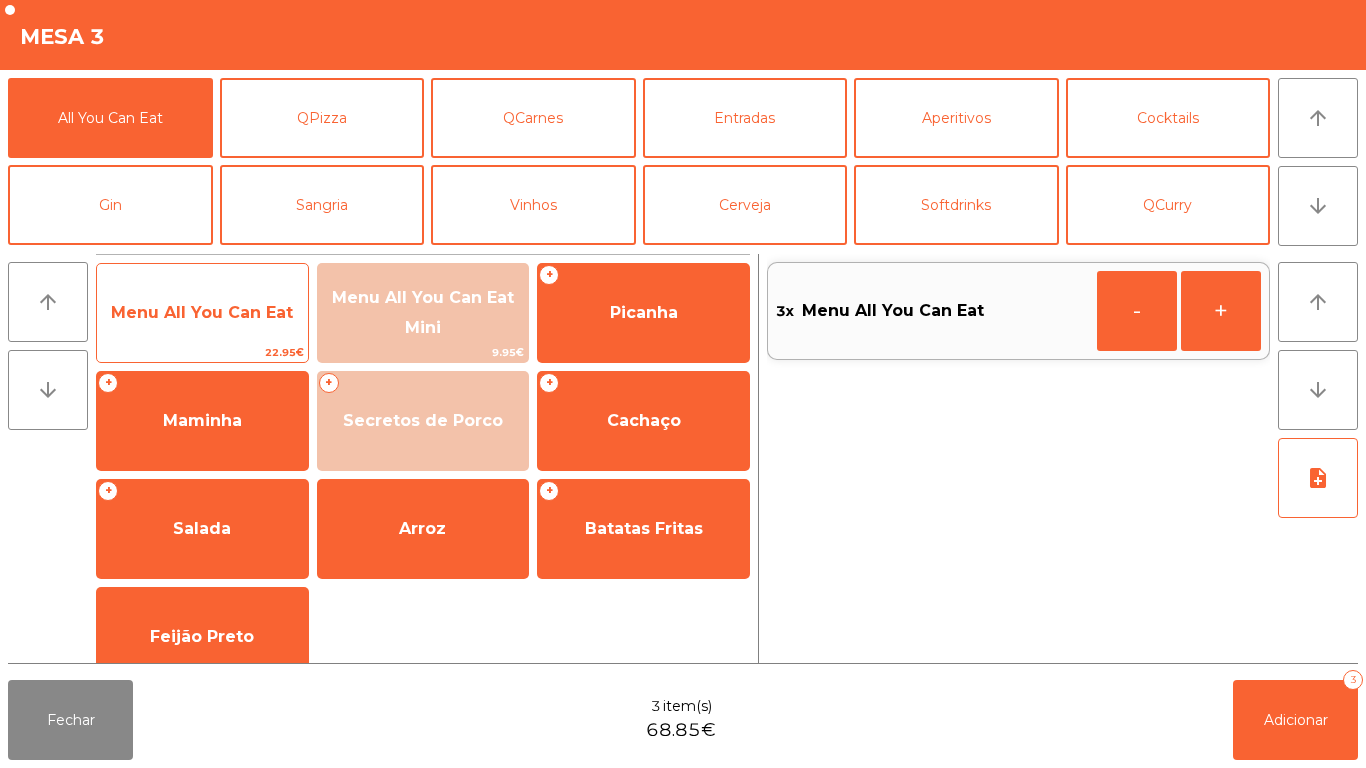click on "Menu All You Can Eat" 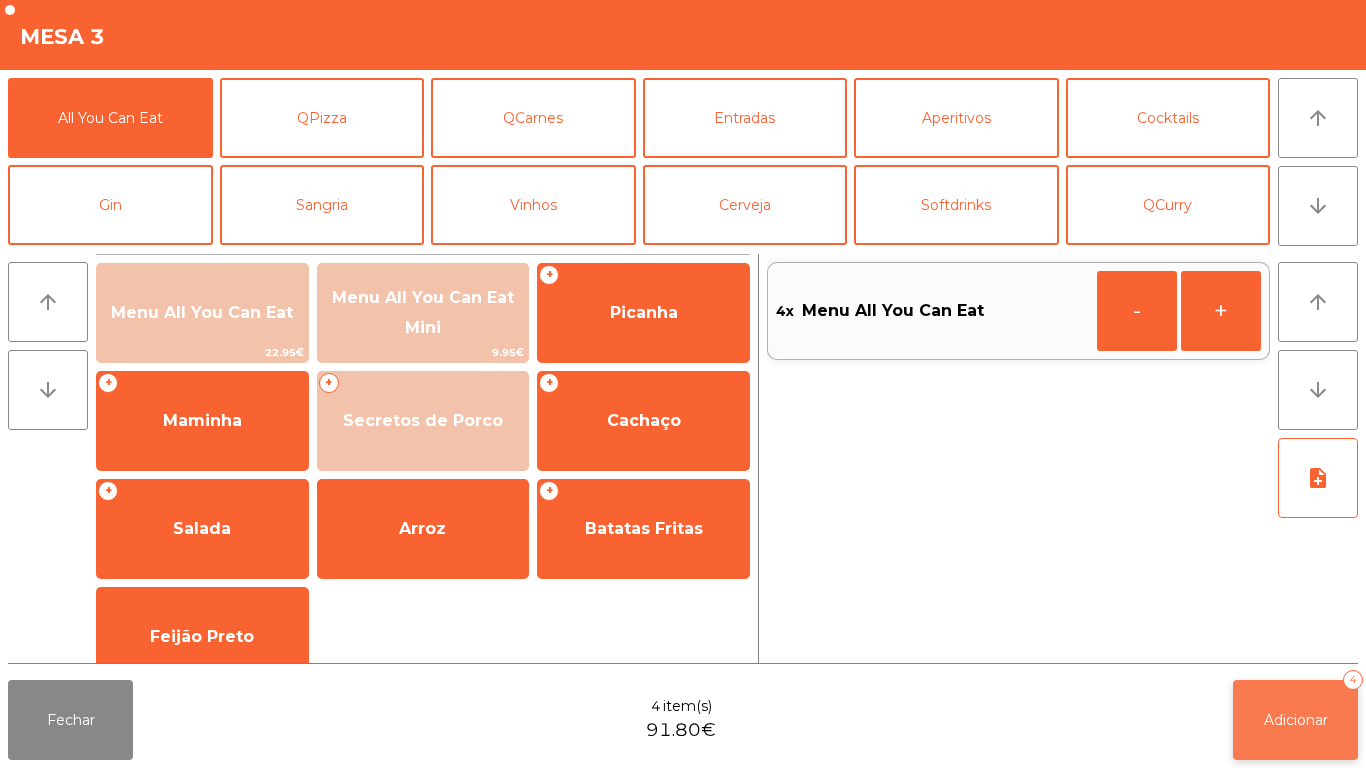 click on "Adicionar   4" 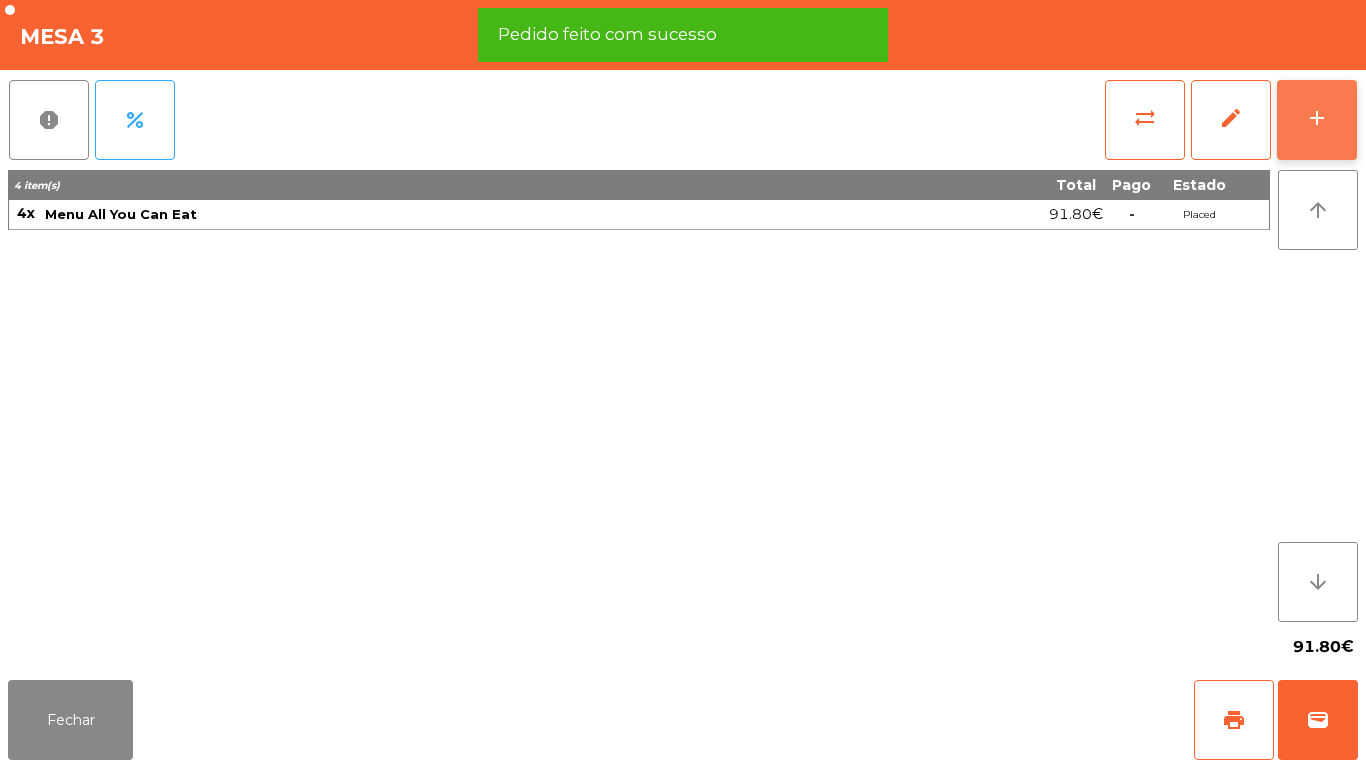 click on "add" 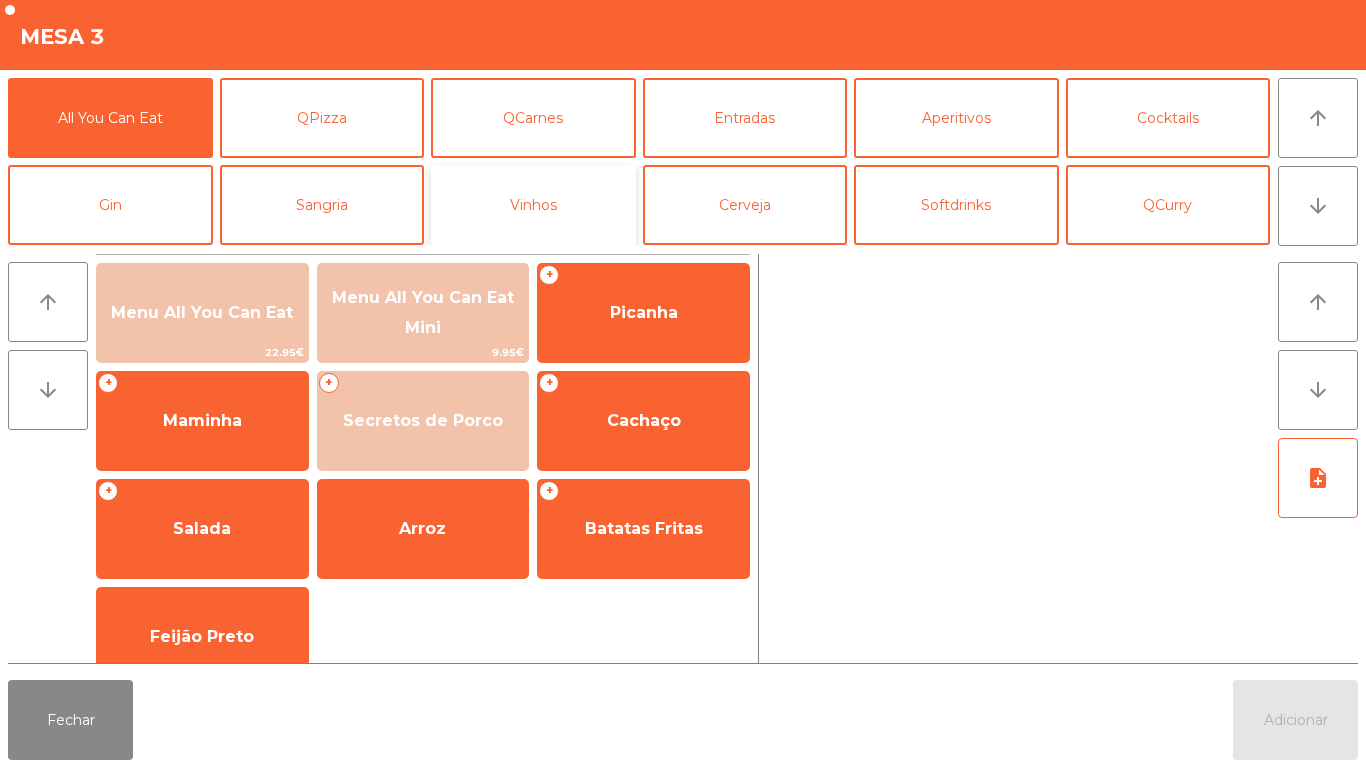 click on "Vinhos" 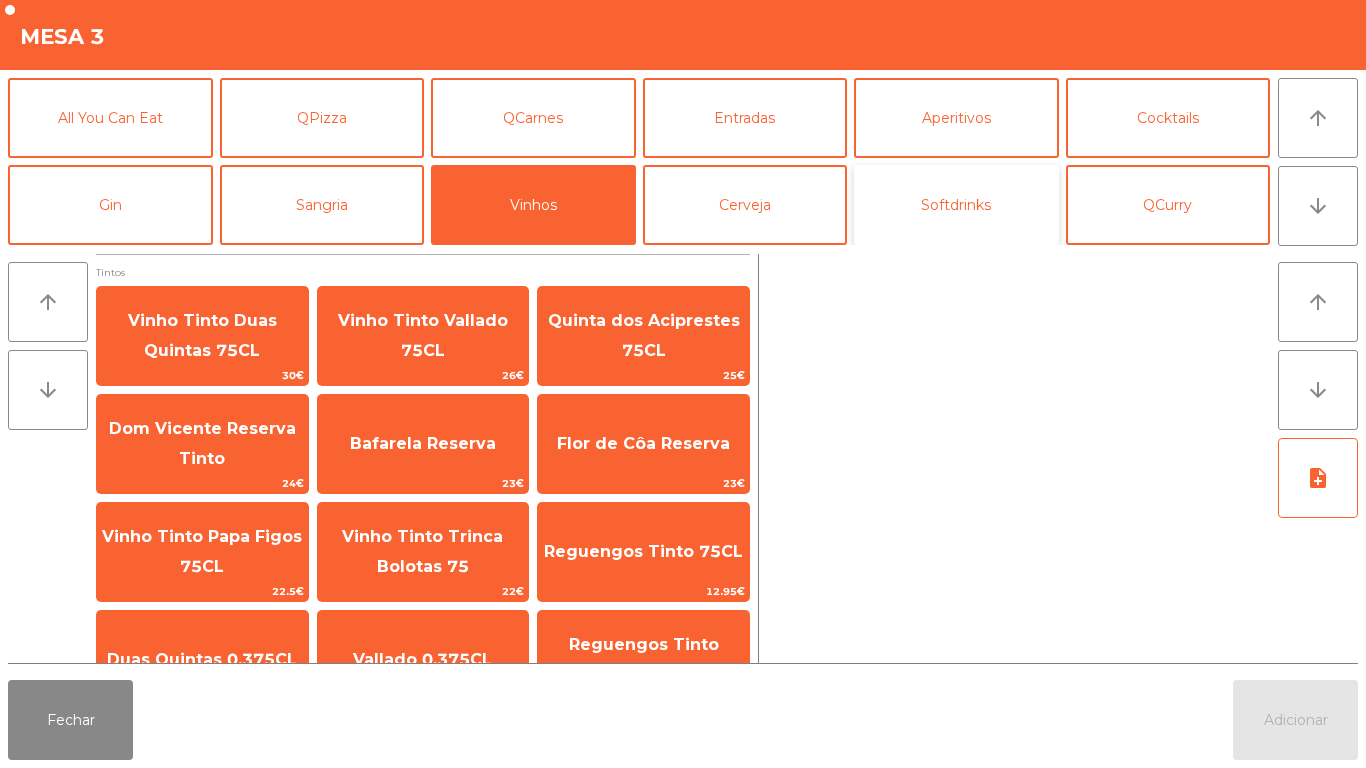 click on "Softdrinks" 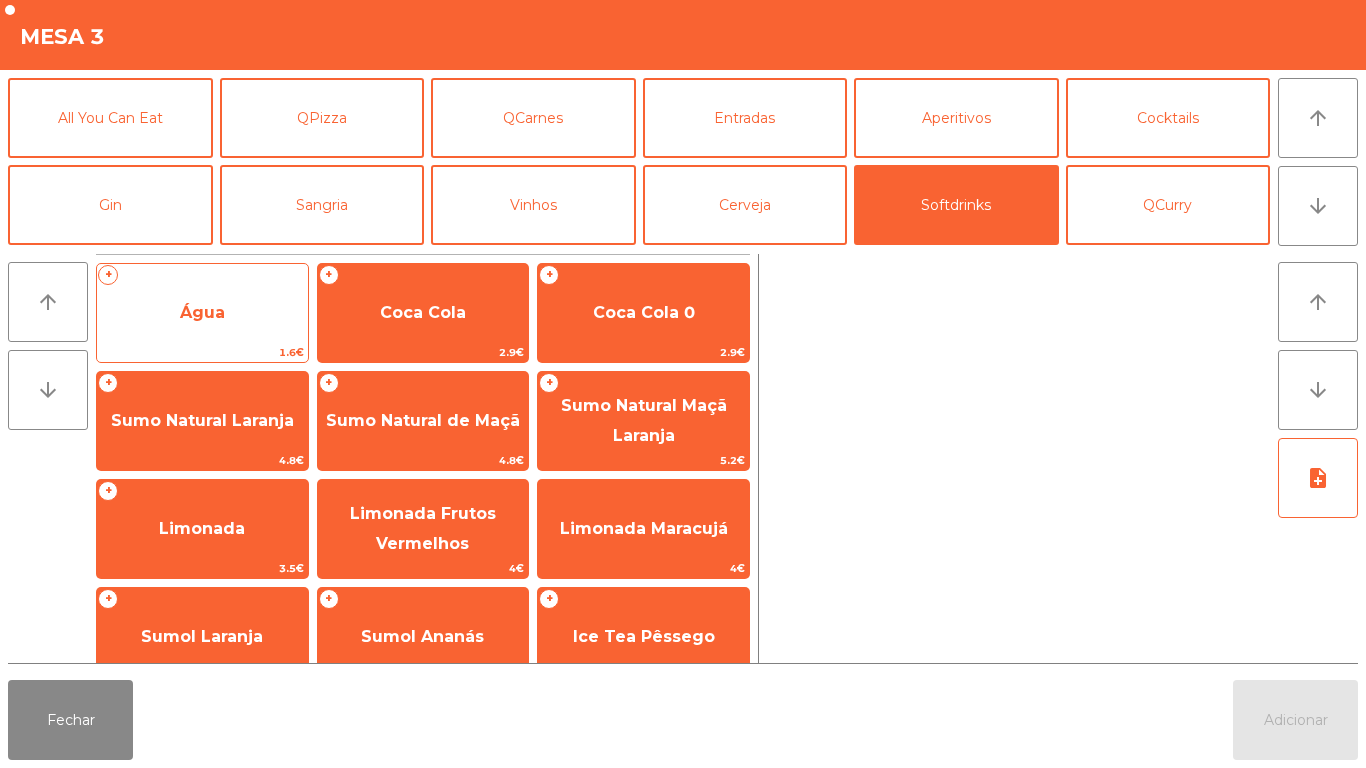 click on "Água" 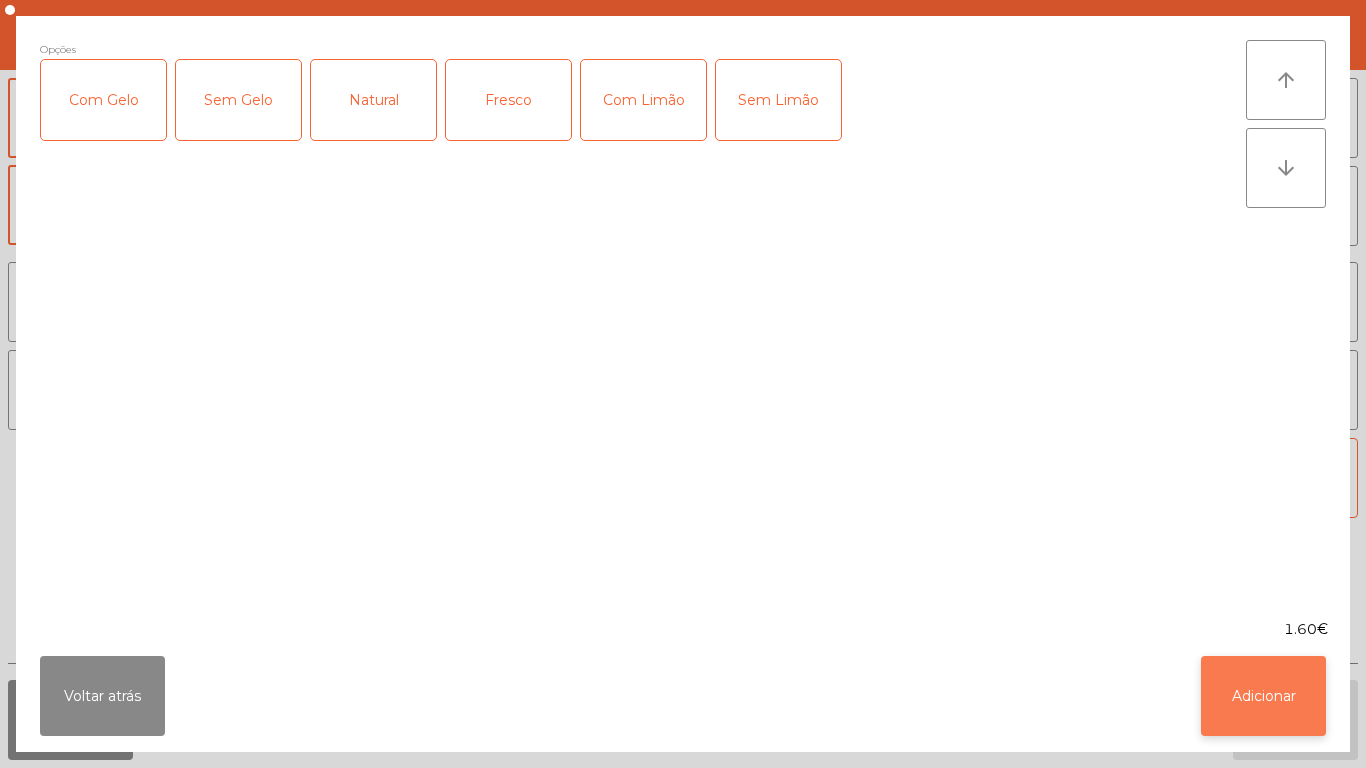 click on "Adicionar" 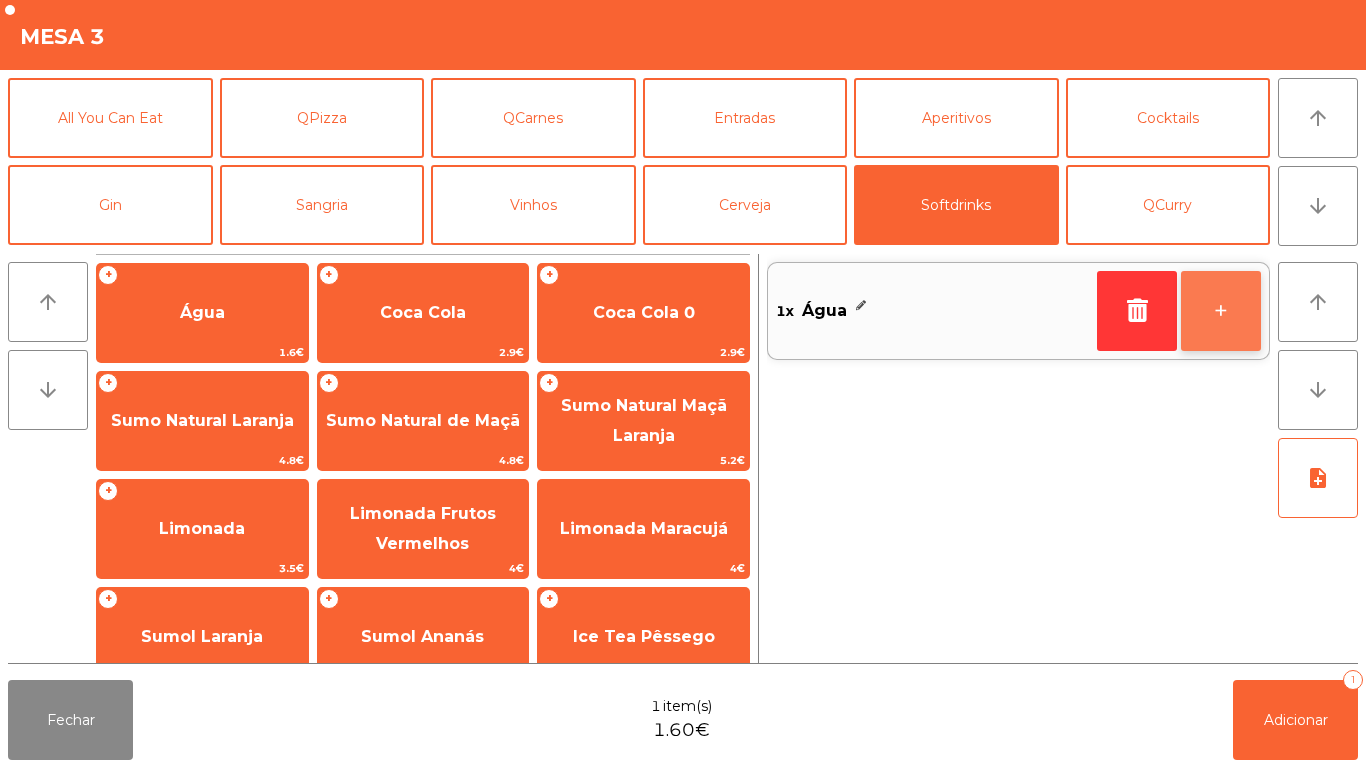 click on "+" 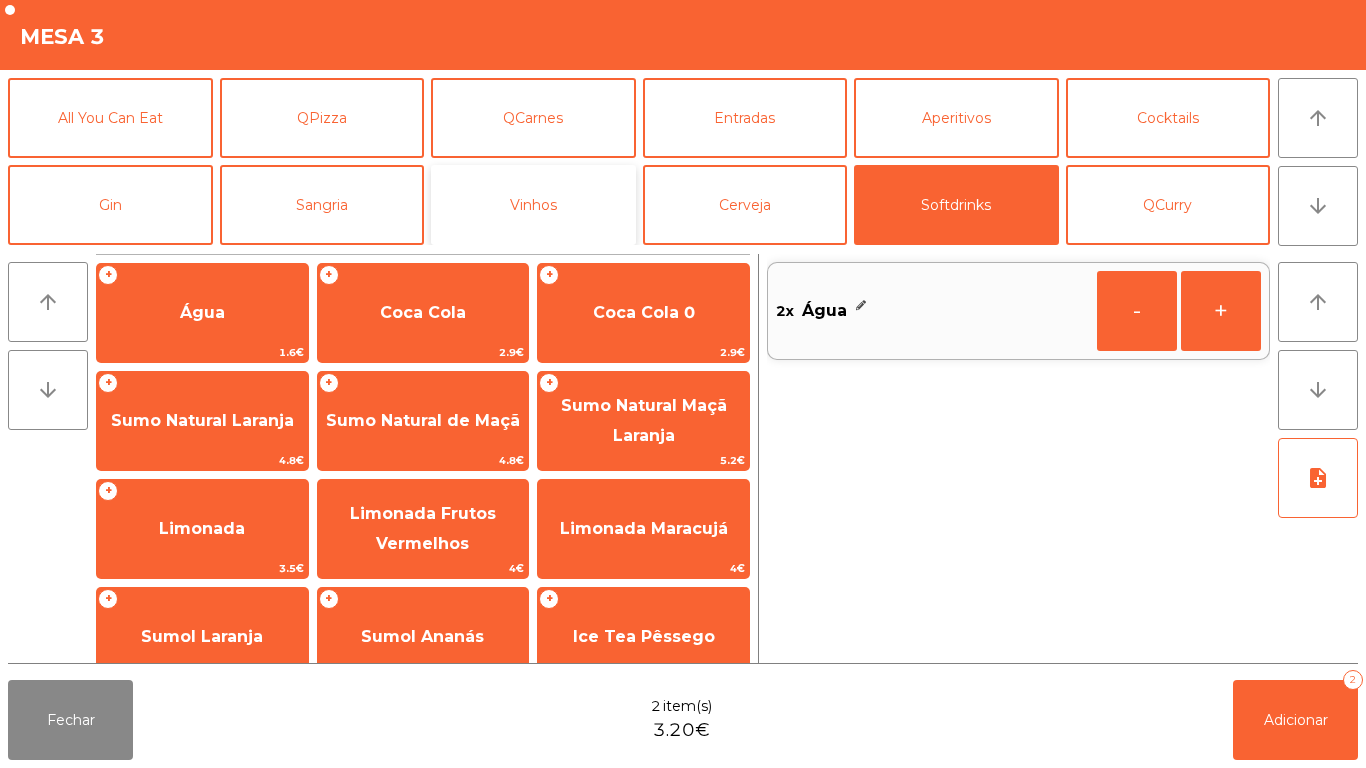 click on "Vinhos" 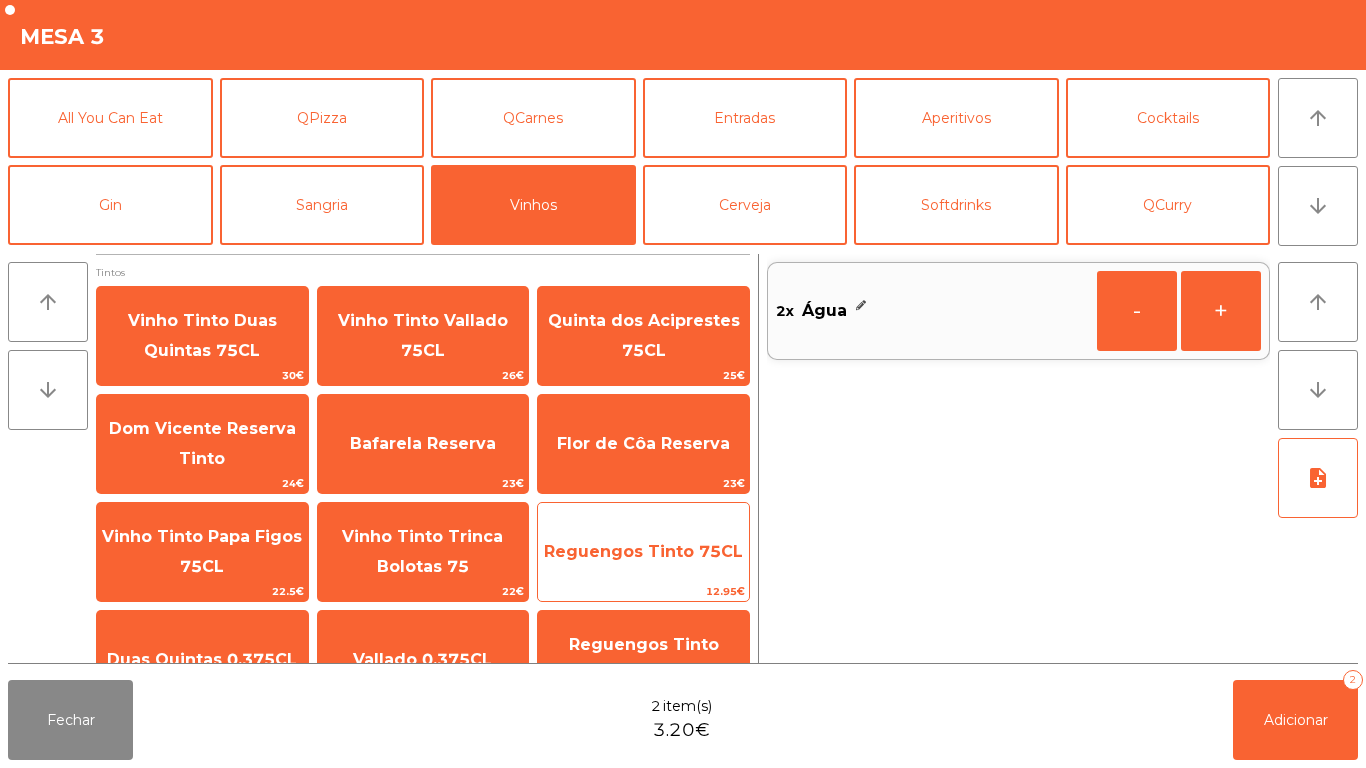 click on "Reguengos Tinto 75CL" 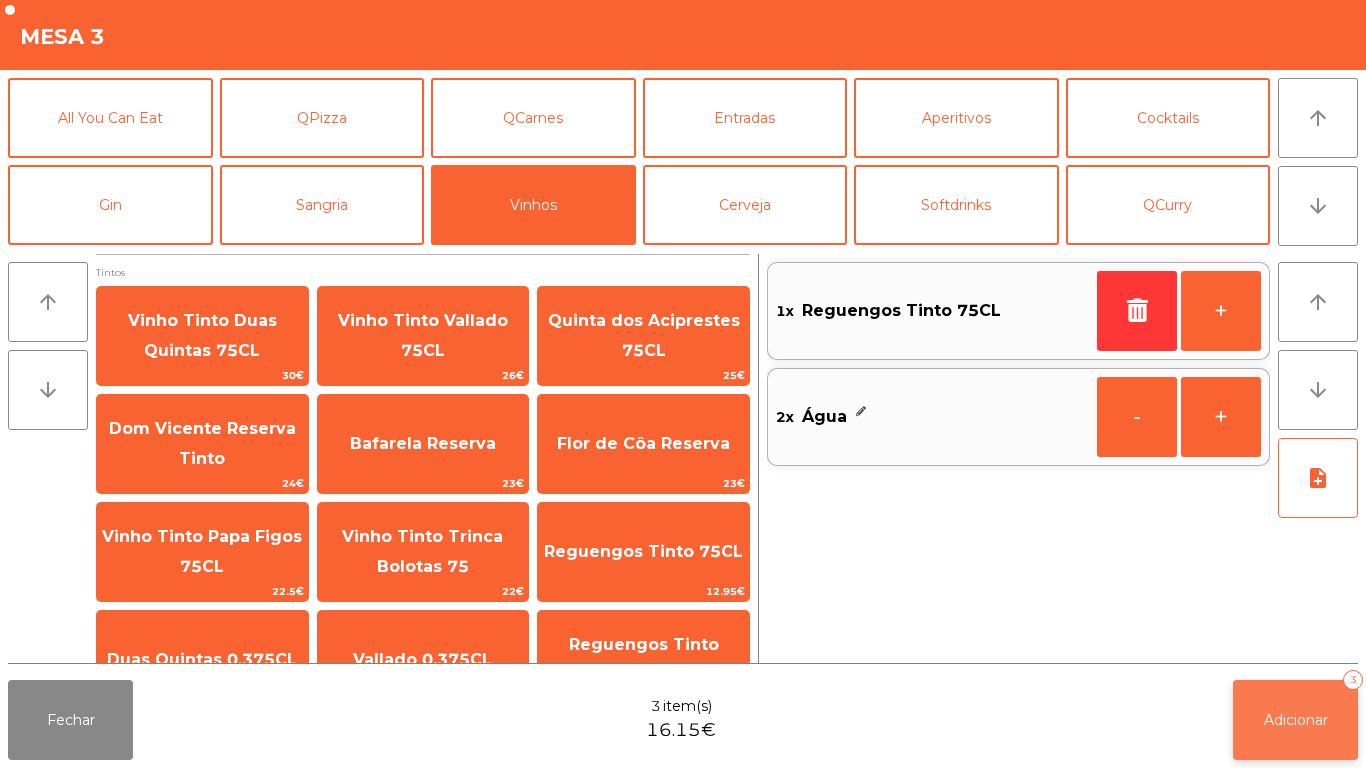 click on "Adicionar" 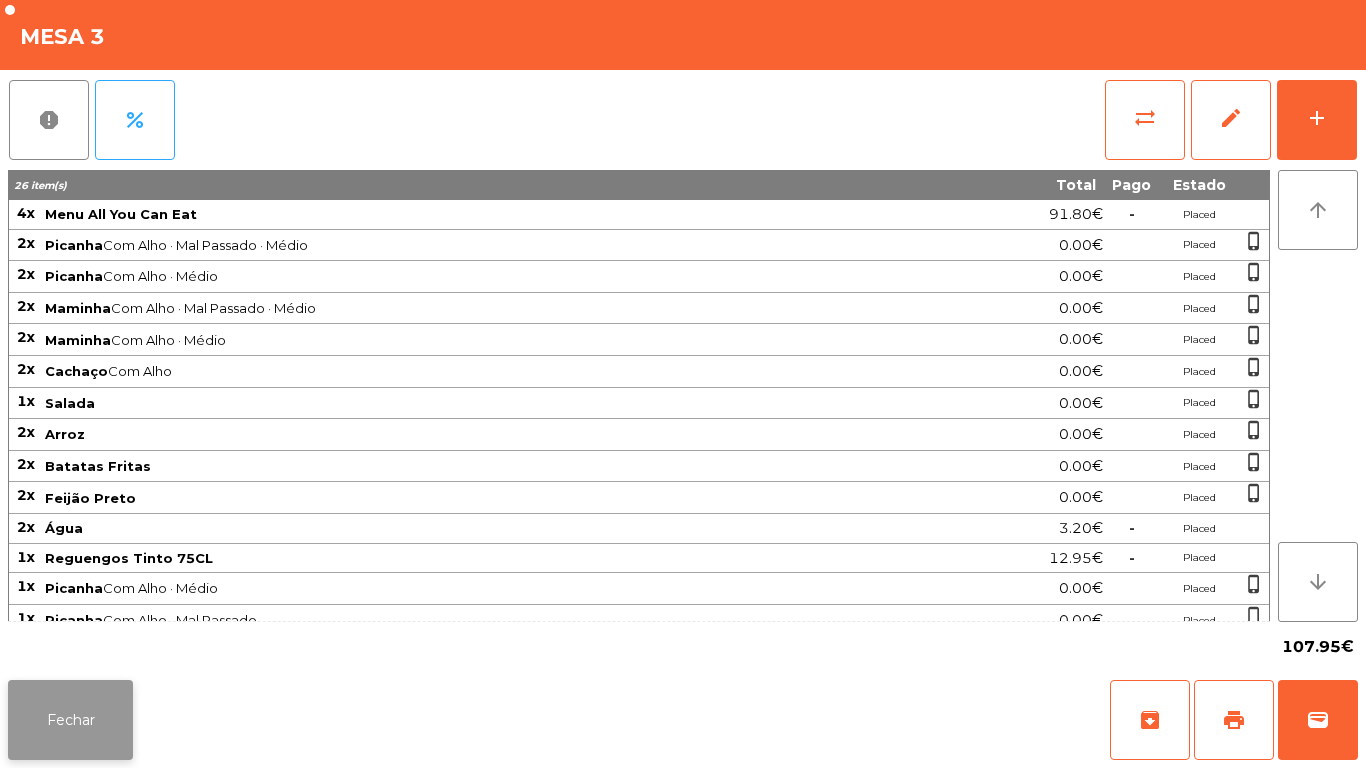 click on "Fechar" 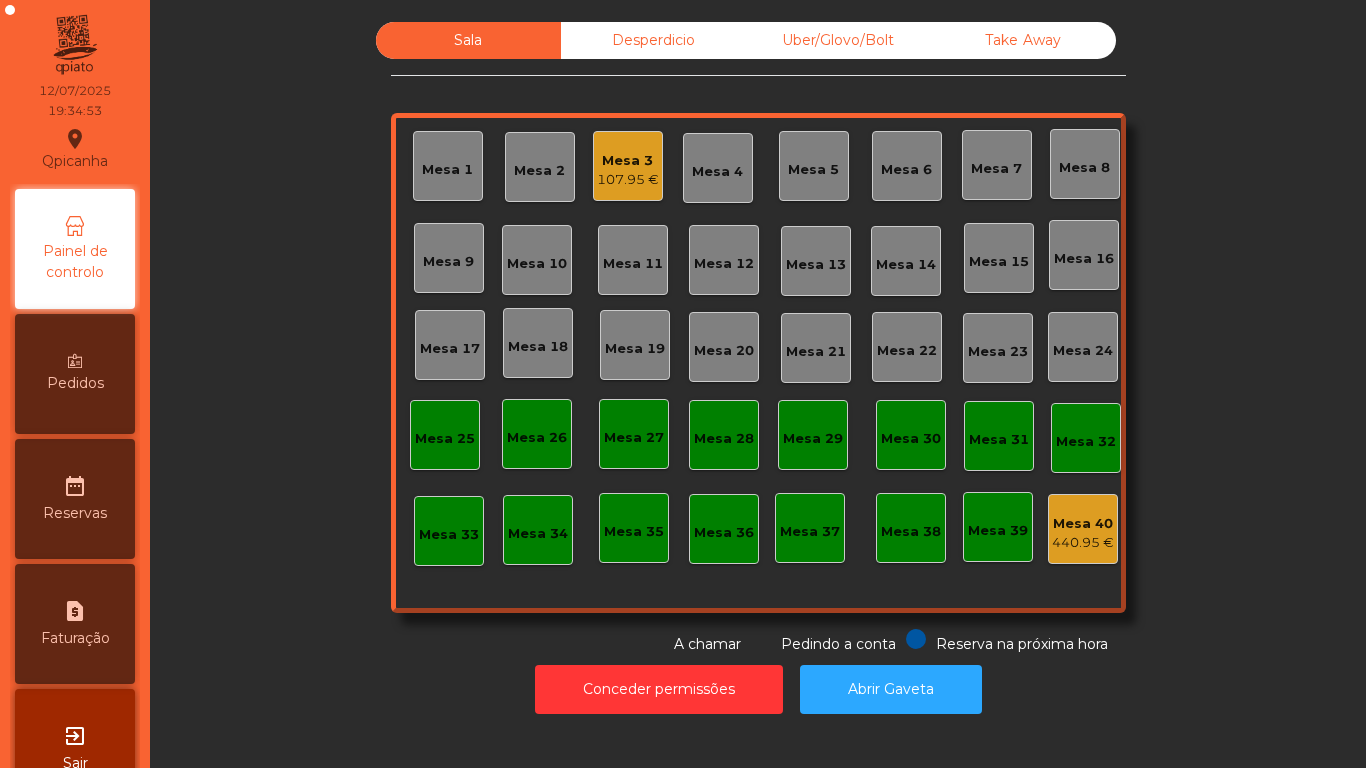 click on "Desperdicio" 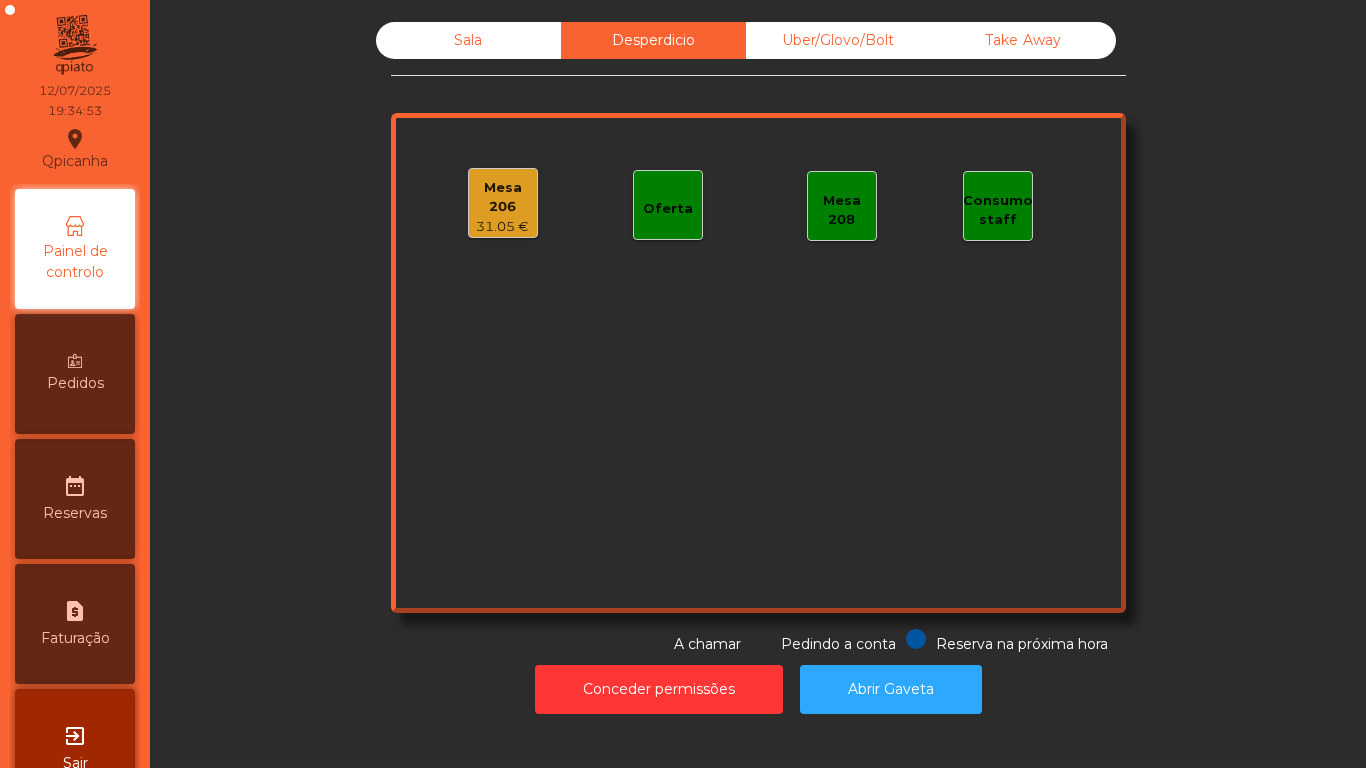 click on "31.05 €" 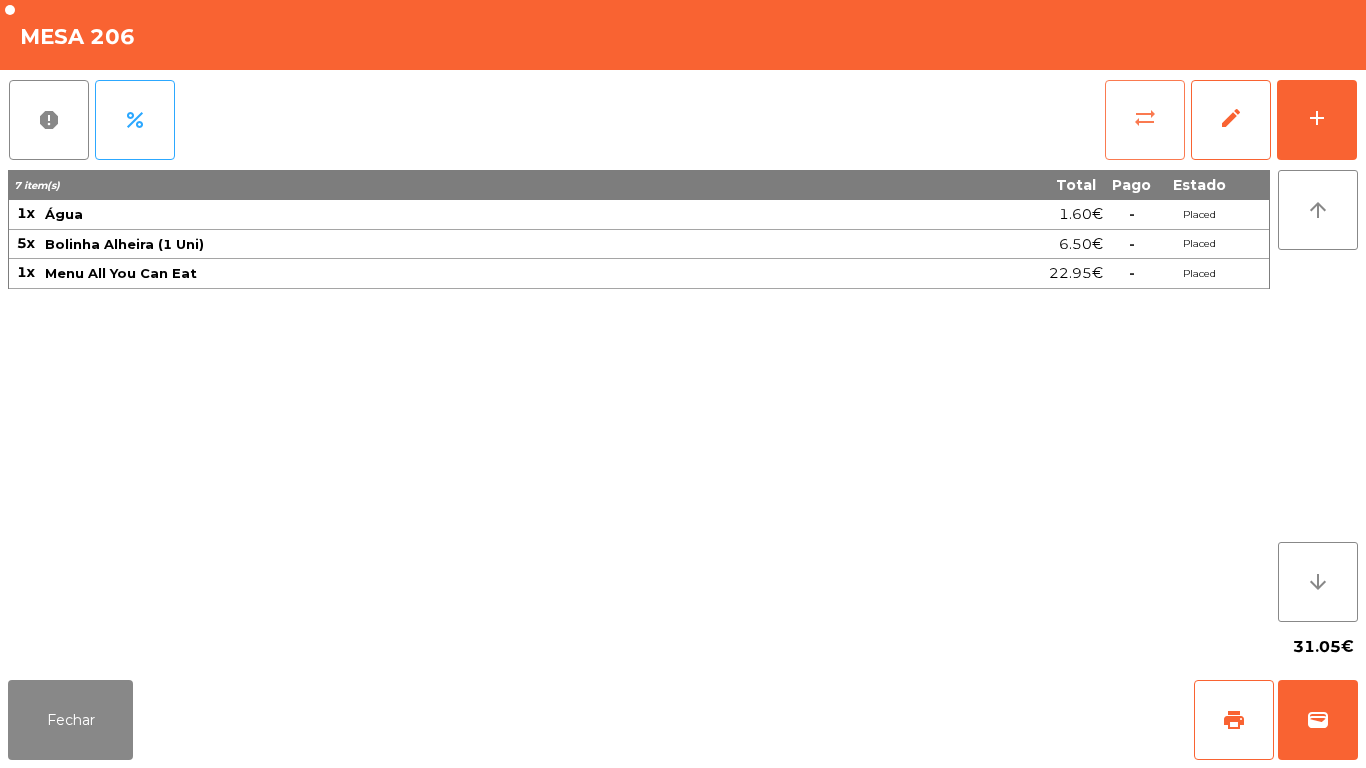 click on "sync_alt" 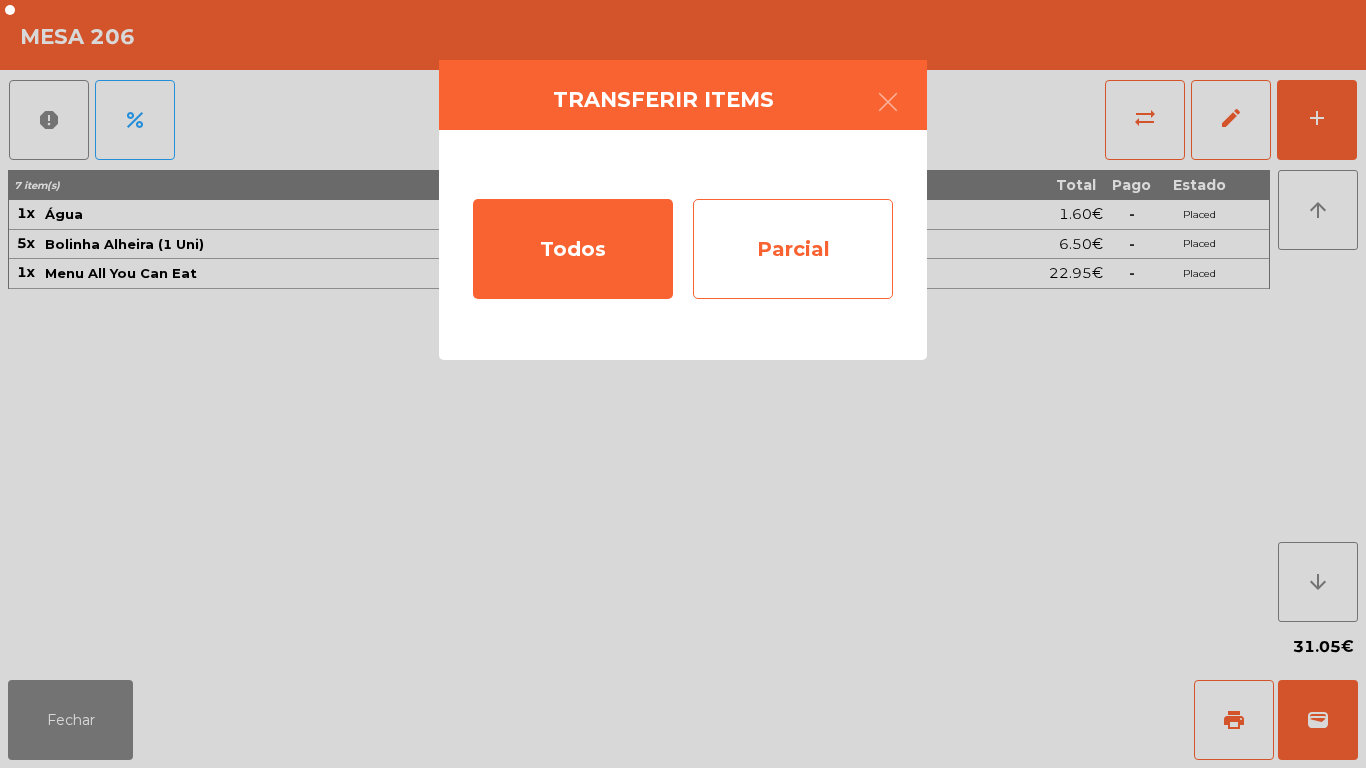 click on "Parcial" 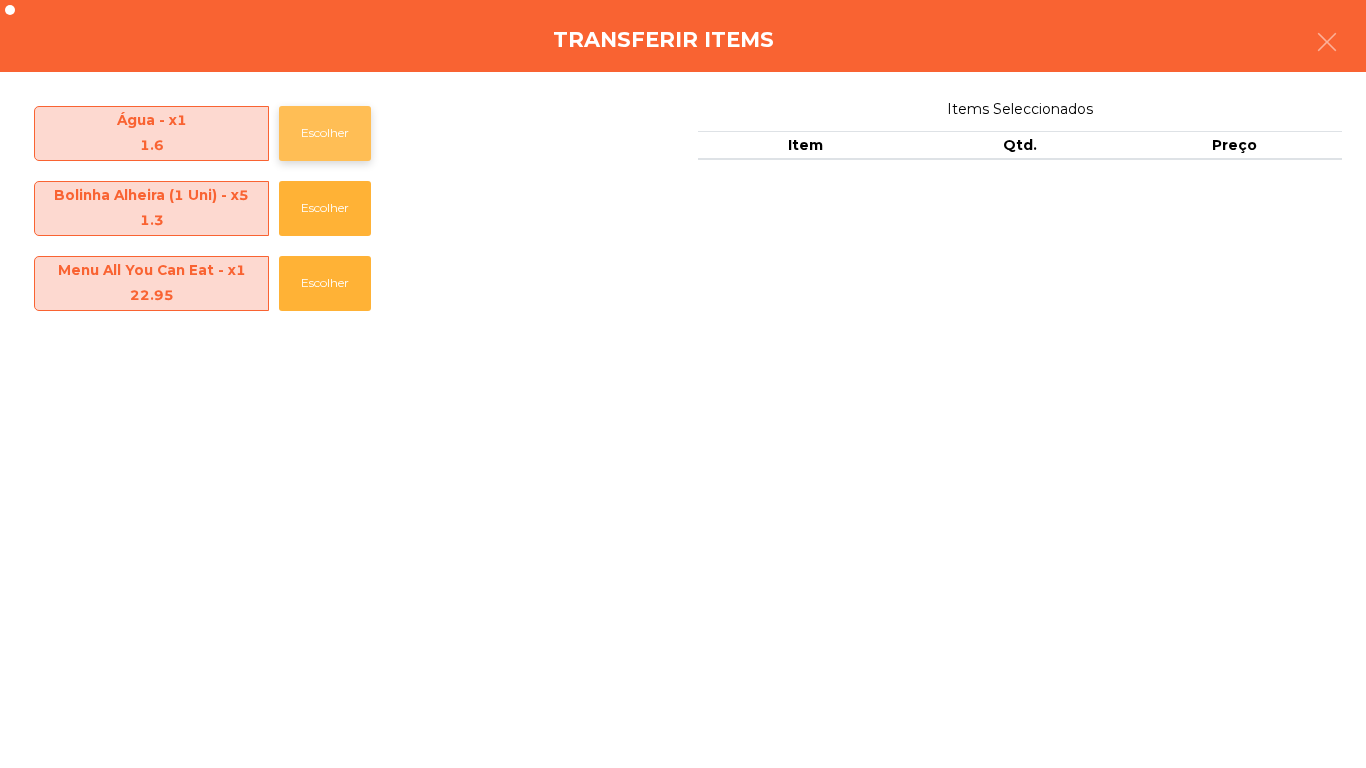 click on "Escolher" 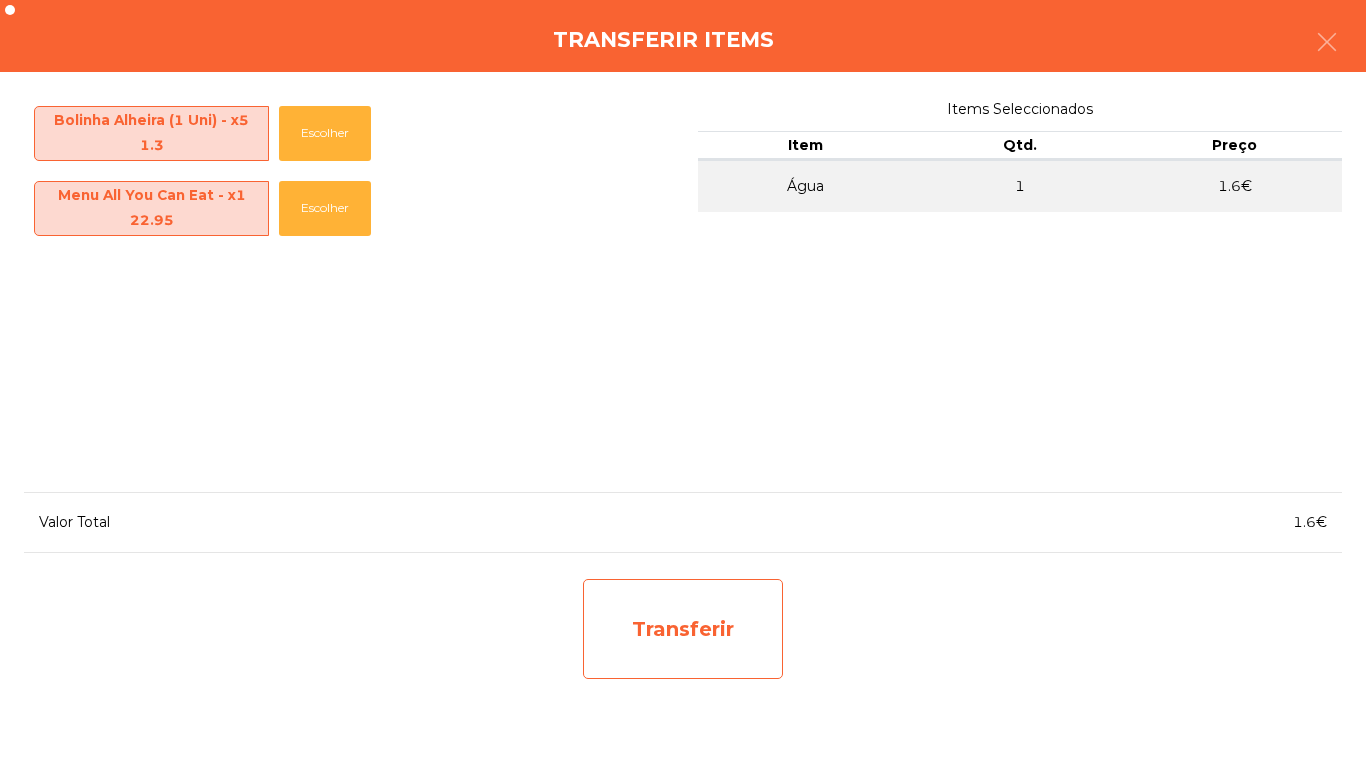 click on "Transferir" 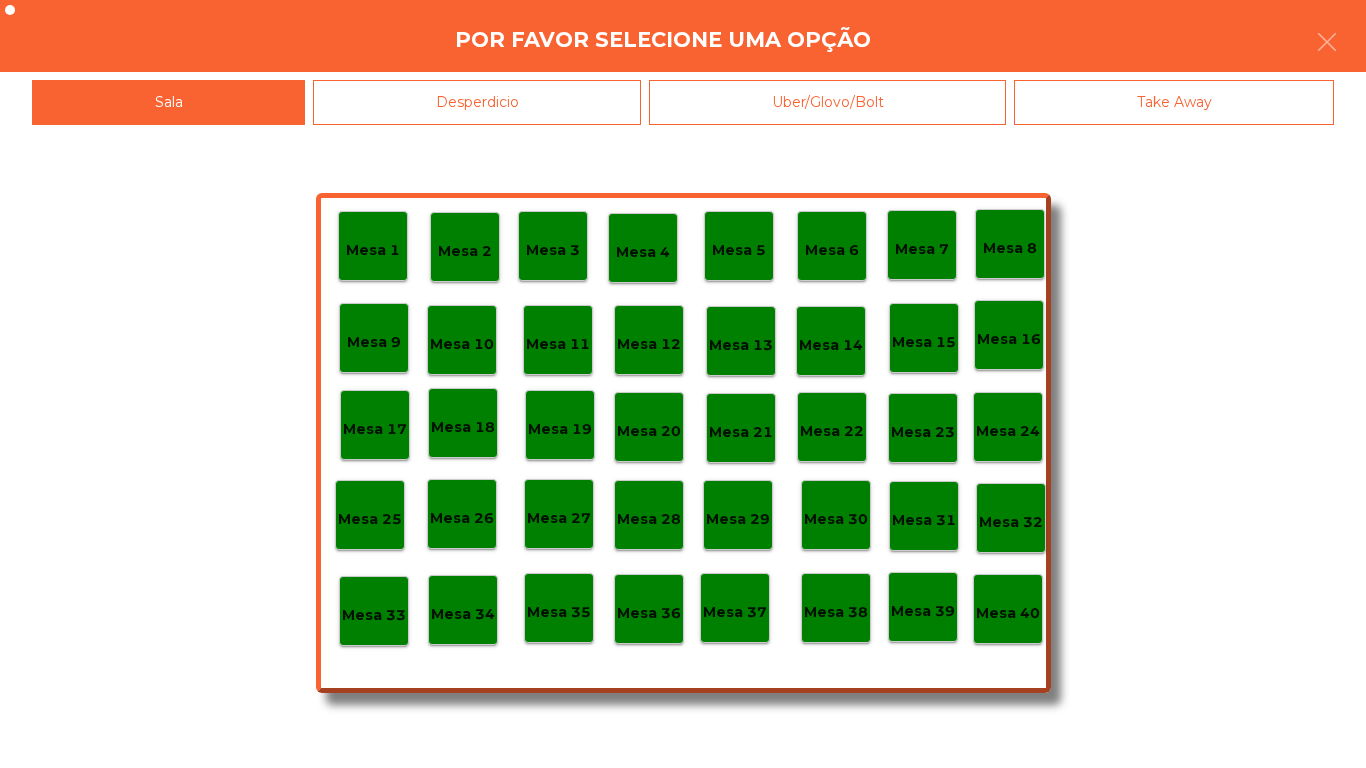 click on "Mesa 25" 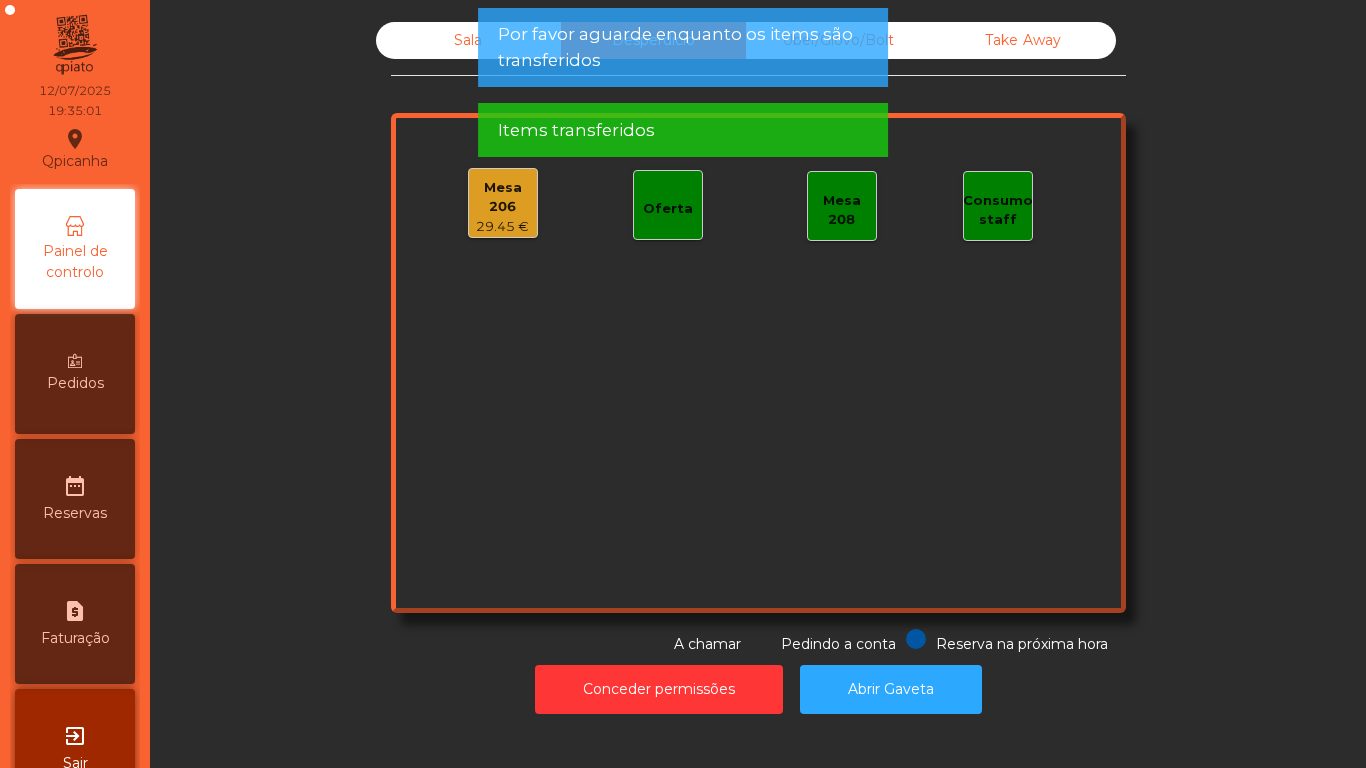click on "Sala" 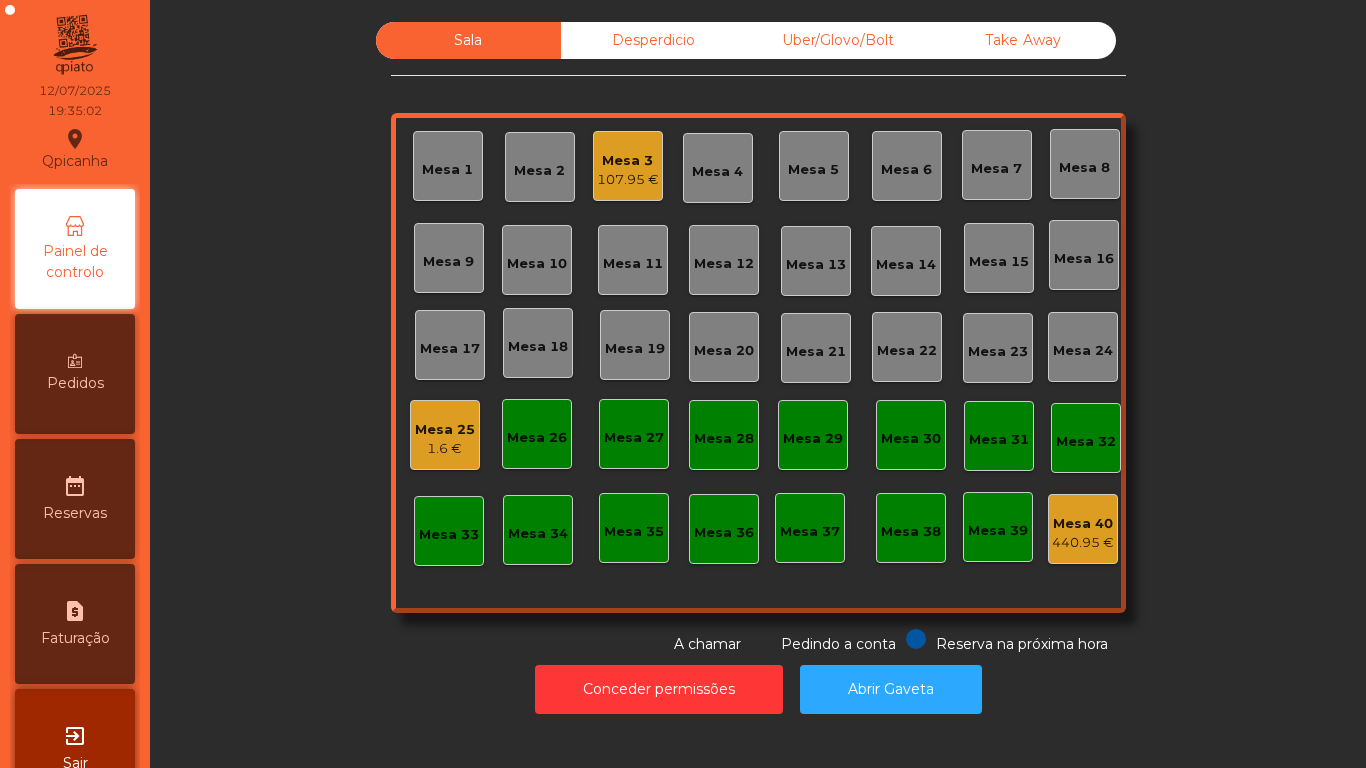 click on "Uber/Glovo/Bolt" 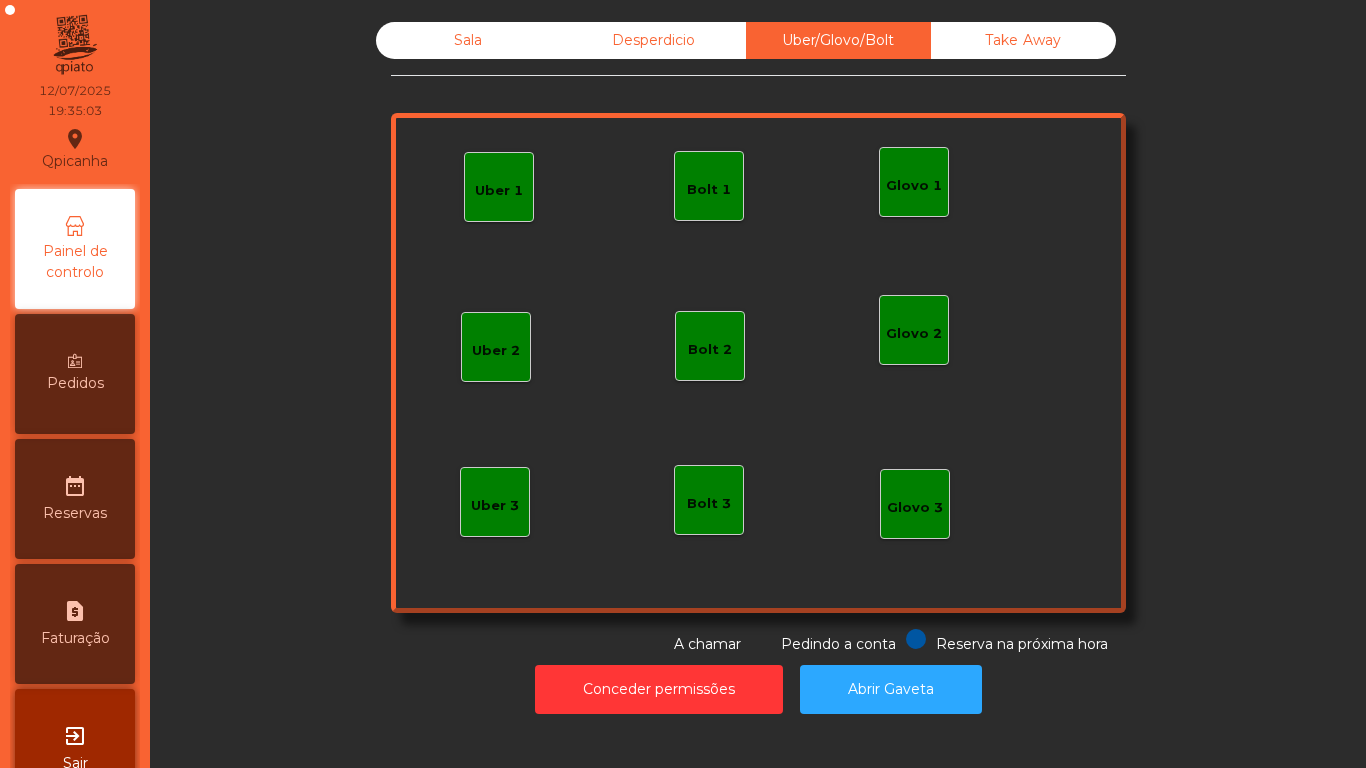 click on "Desperdicio" 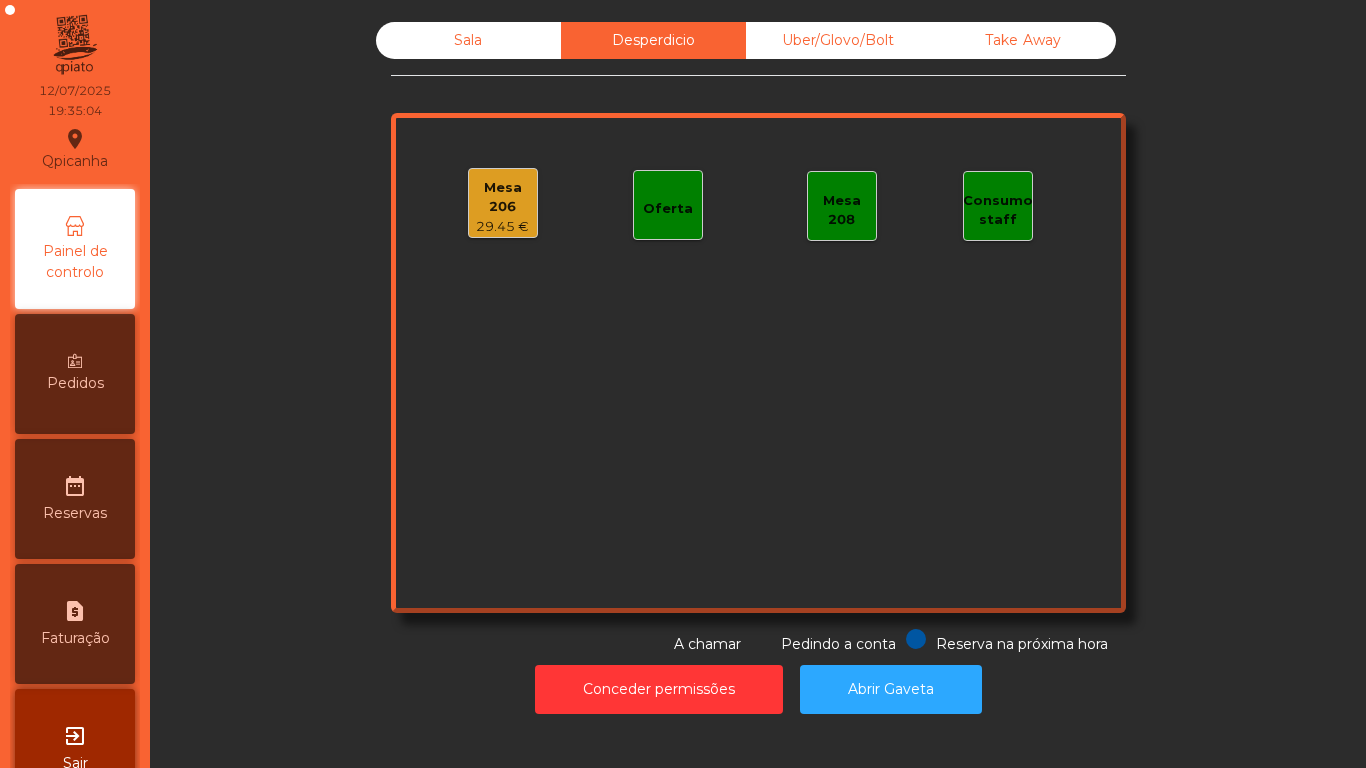 click on "Mesa 206   29.45 €" 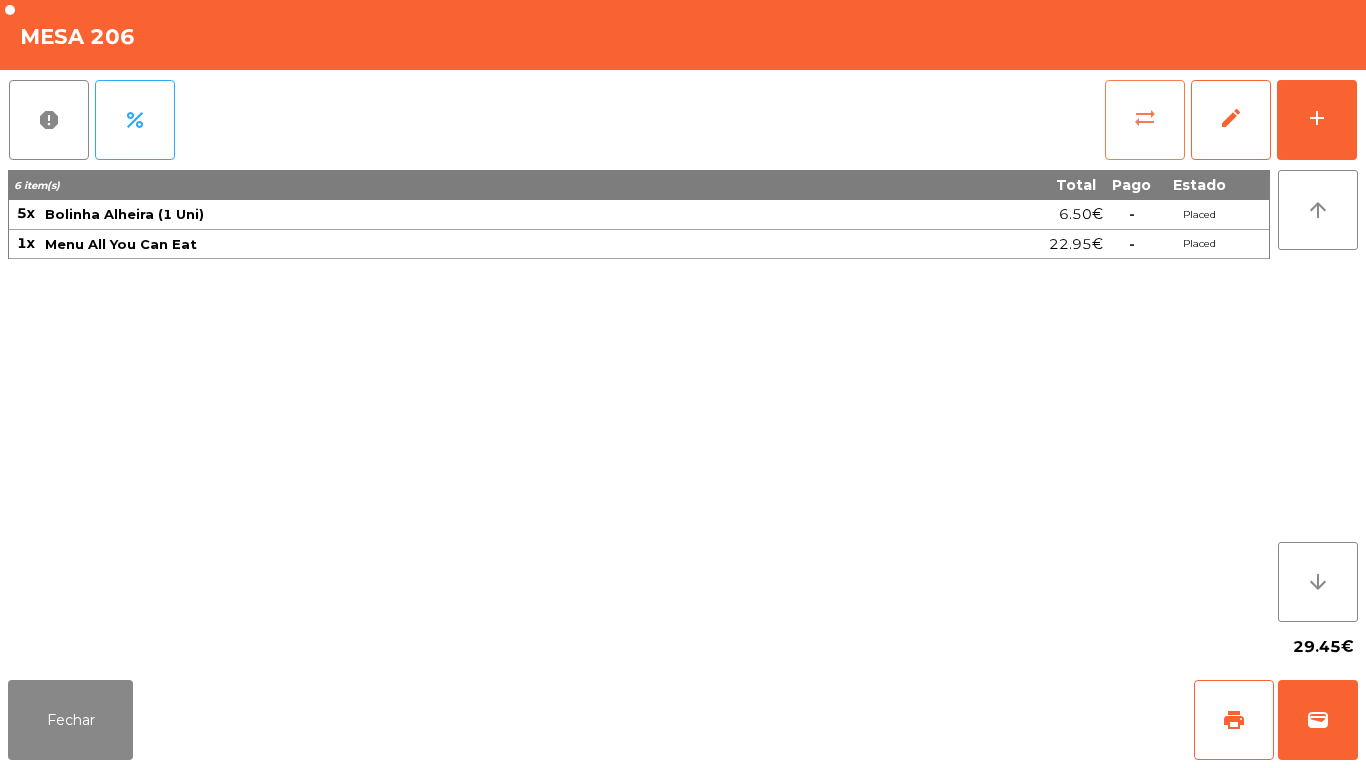 click on "sync_alt" 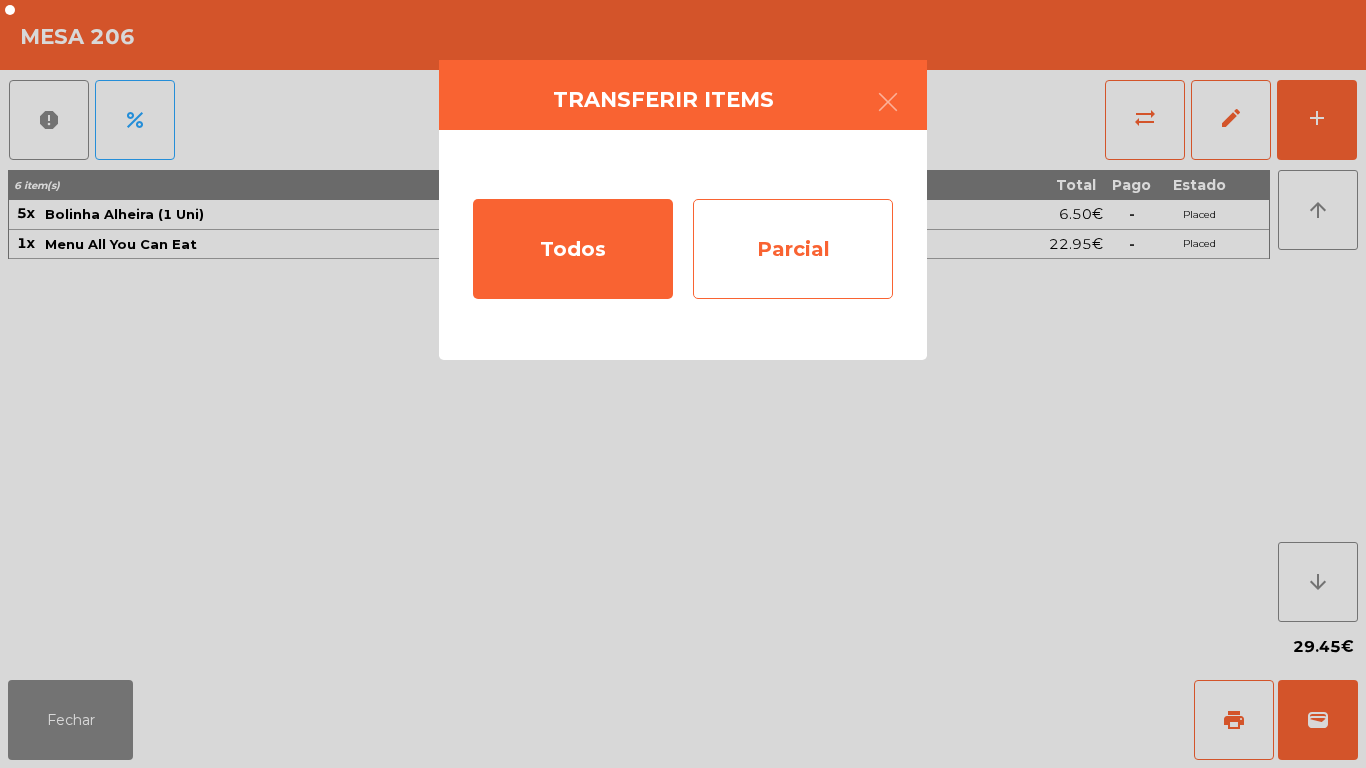 click on "Parcial" 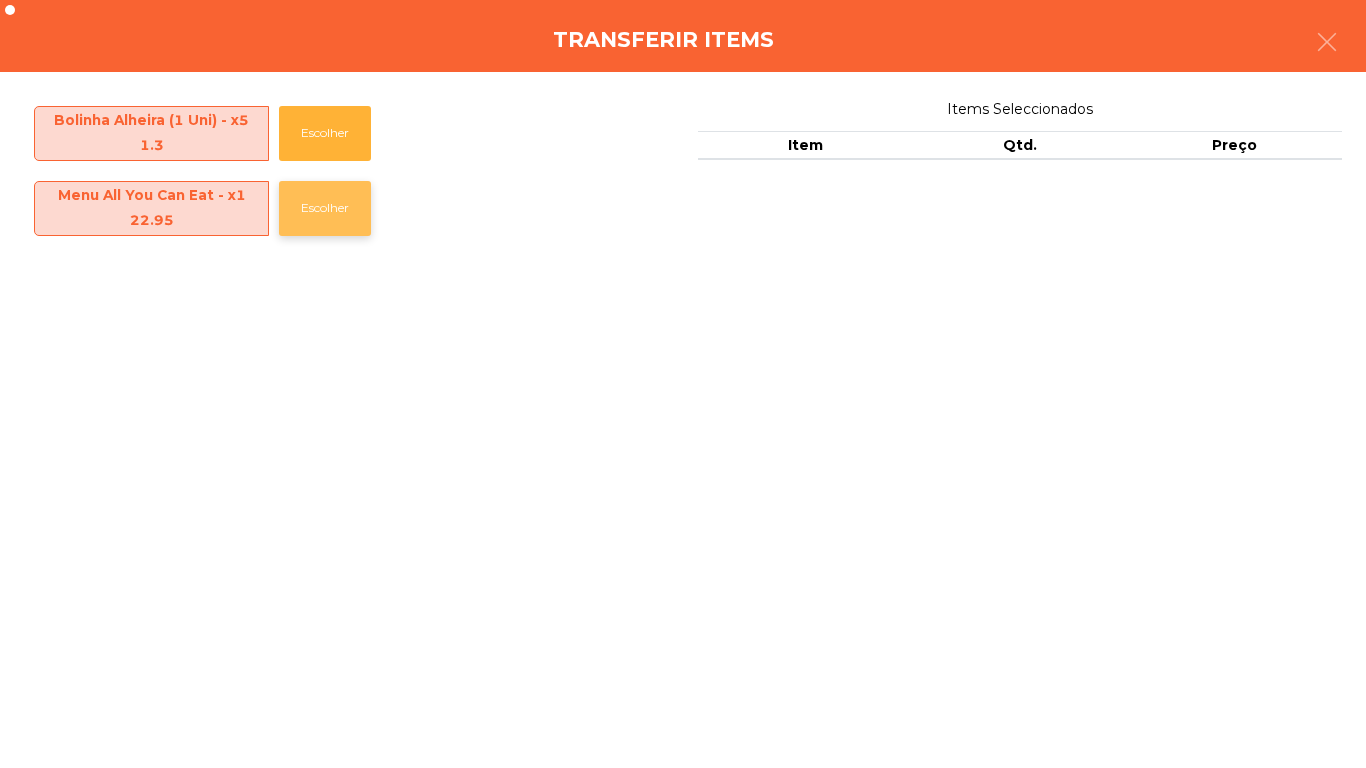 click on "Escolher" 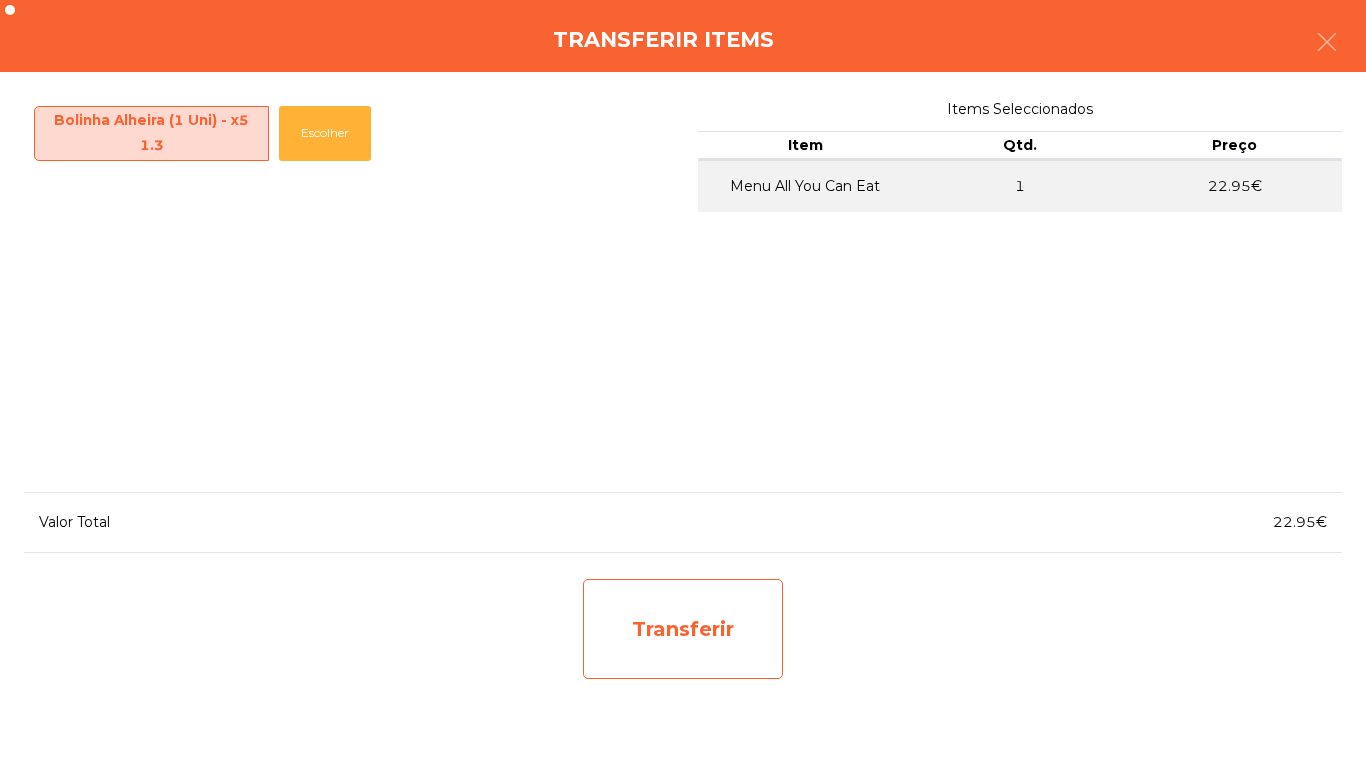click on "Transferir" 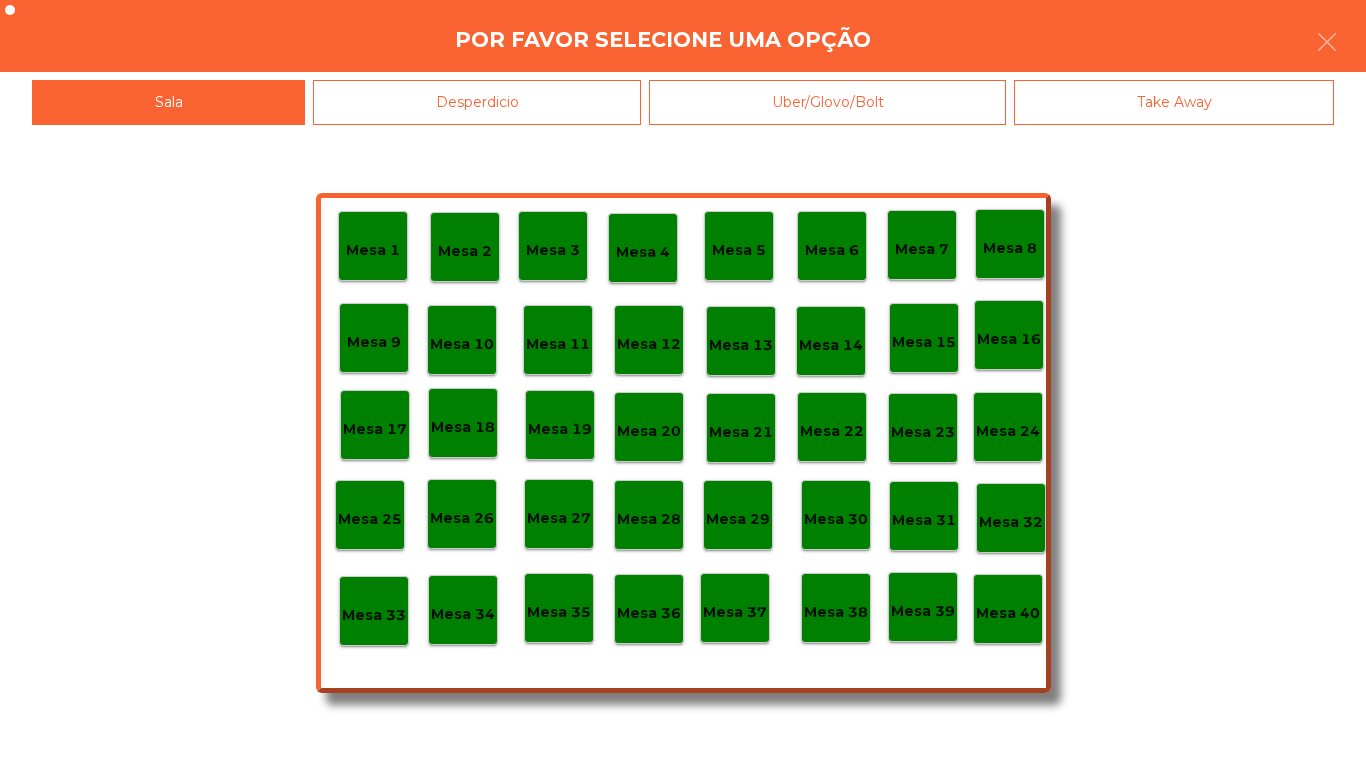 click on "Desperdicio" 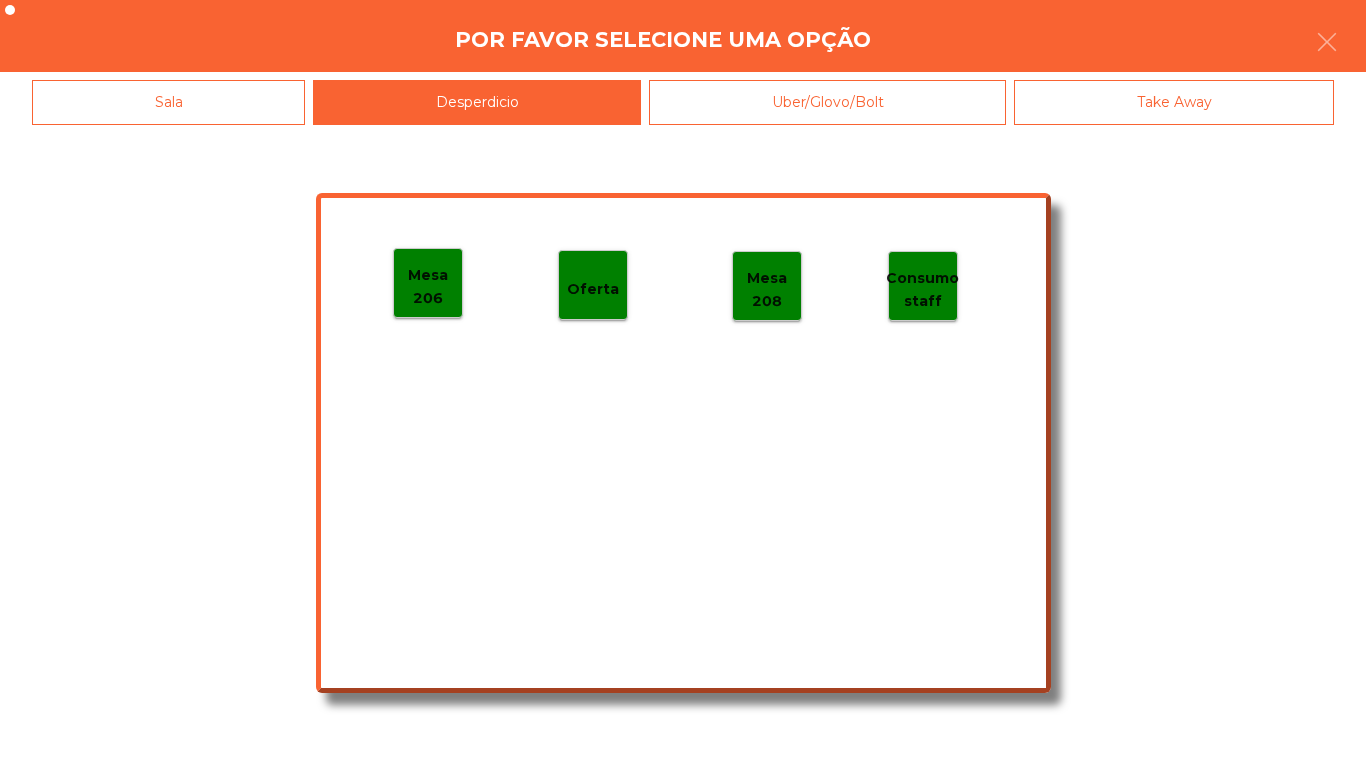 click on "Sala" 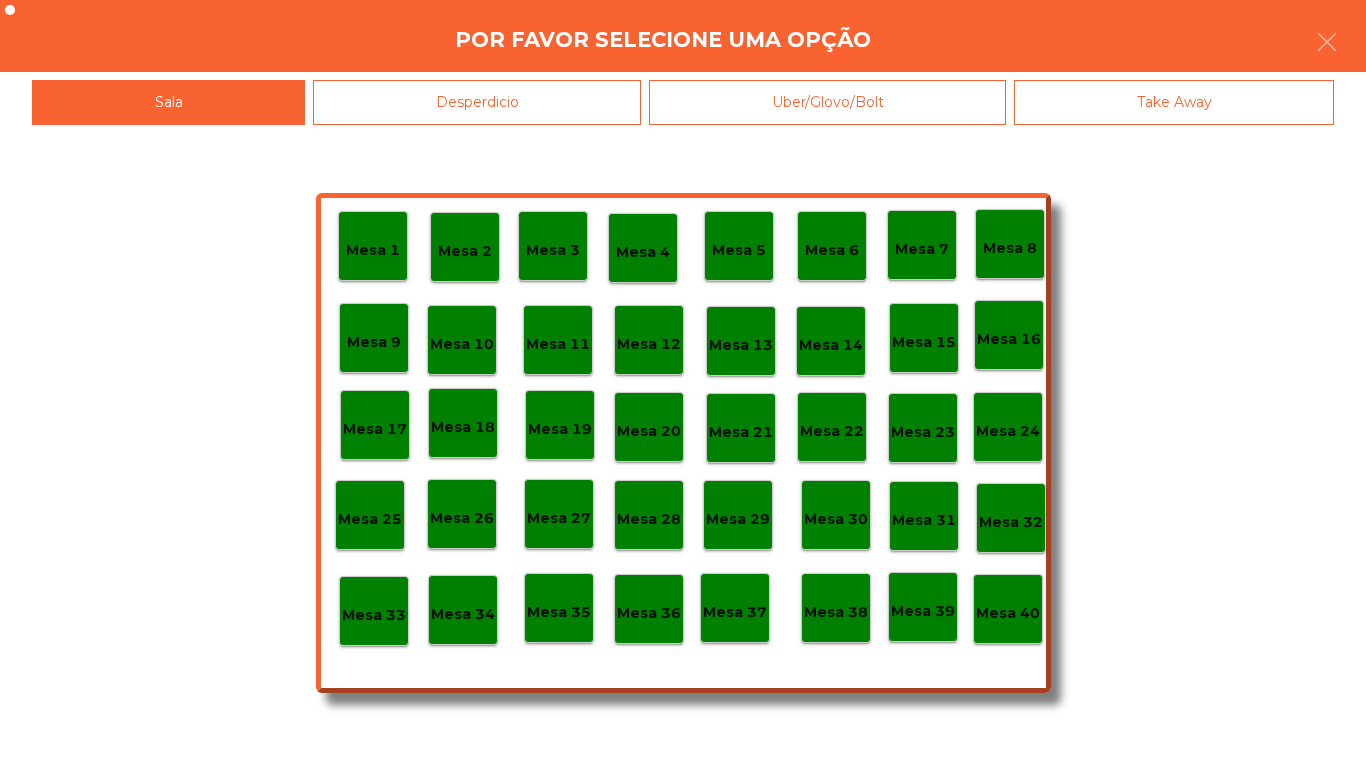 click on "Mesa 25" 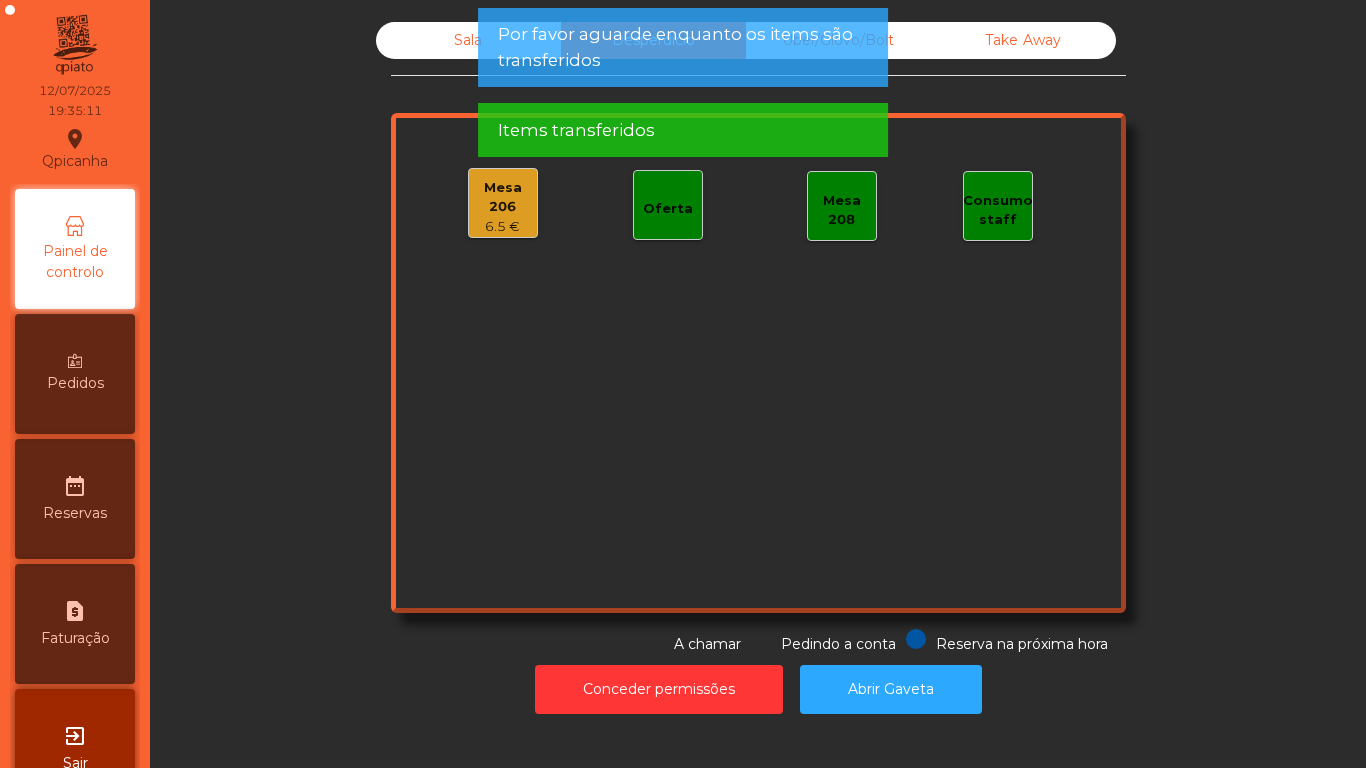 click on "6.5 €" 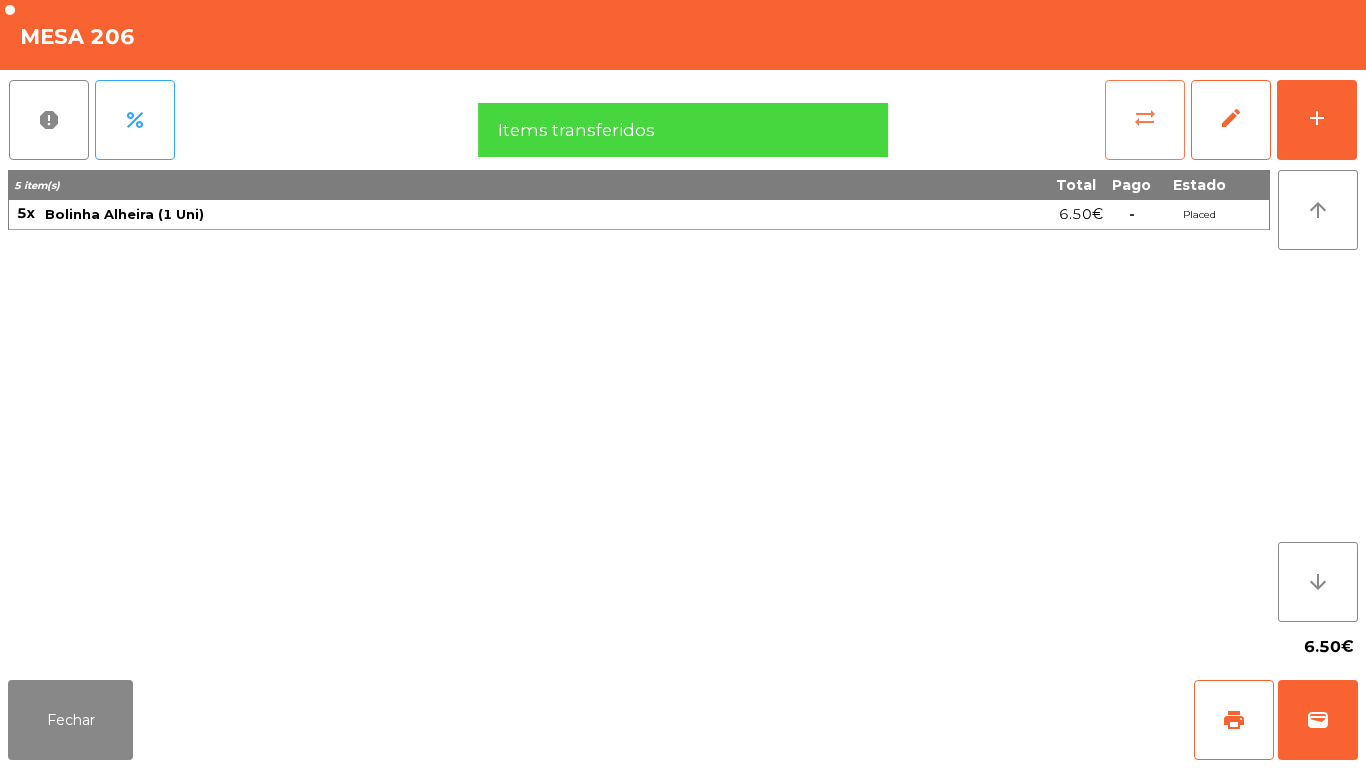click on "sync_alt" 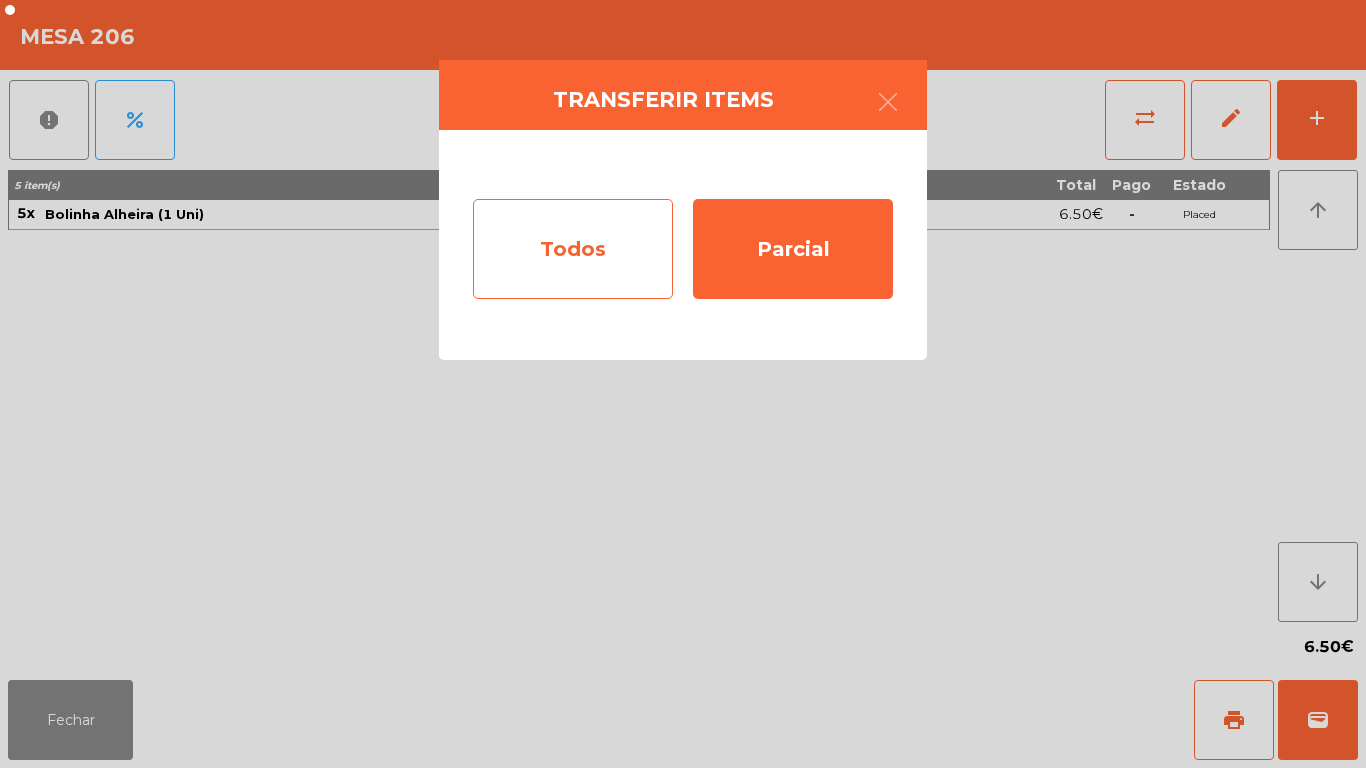 click on "Todos" 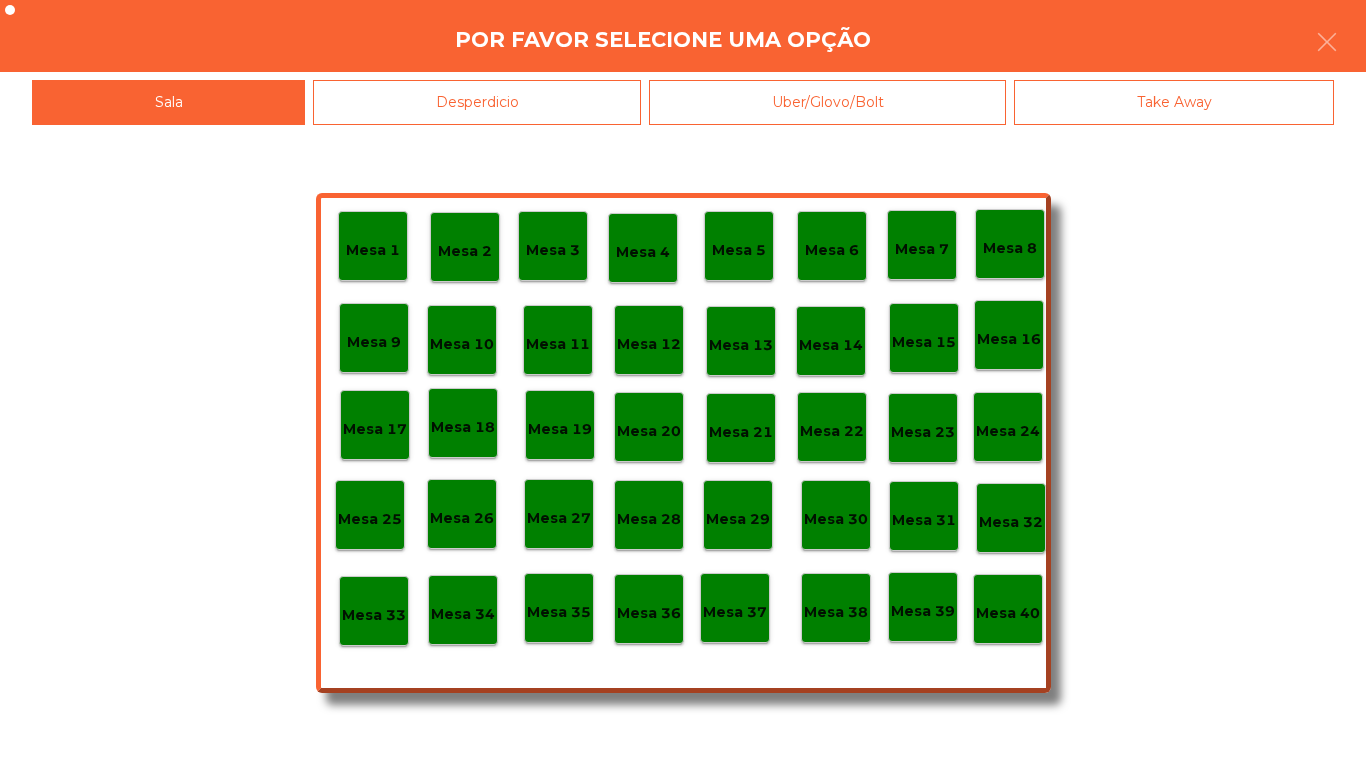 click on "Mesa 25" 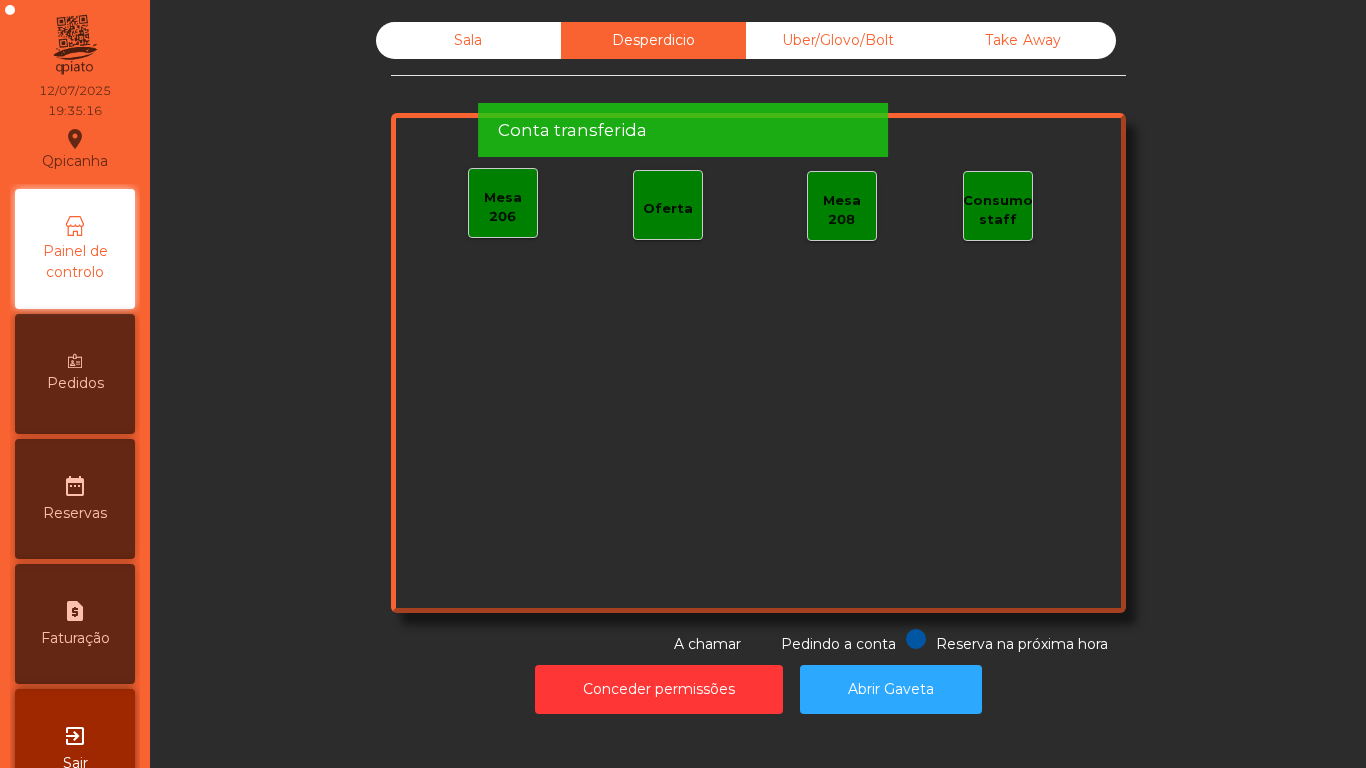 click on "Sala" 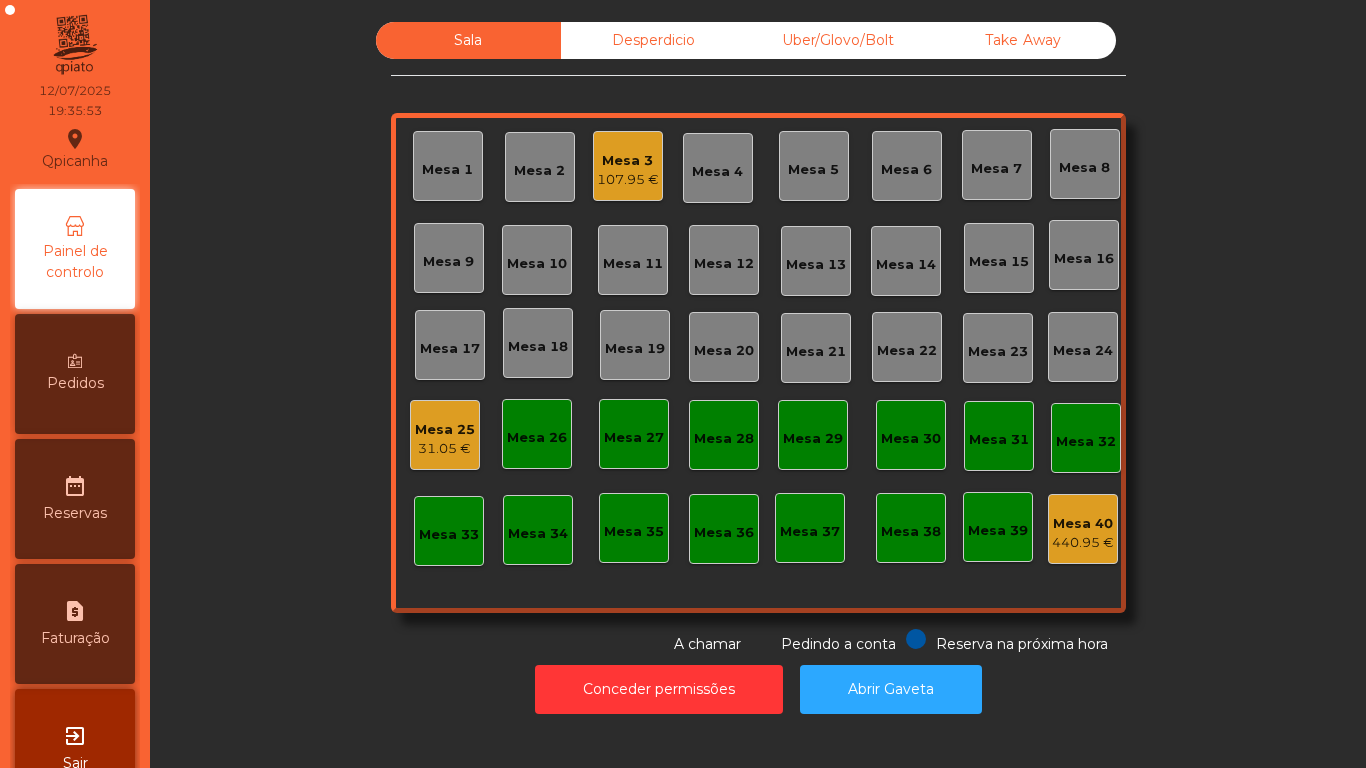 click on "Mesa 25" 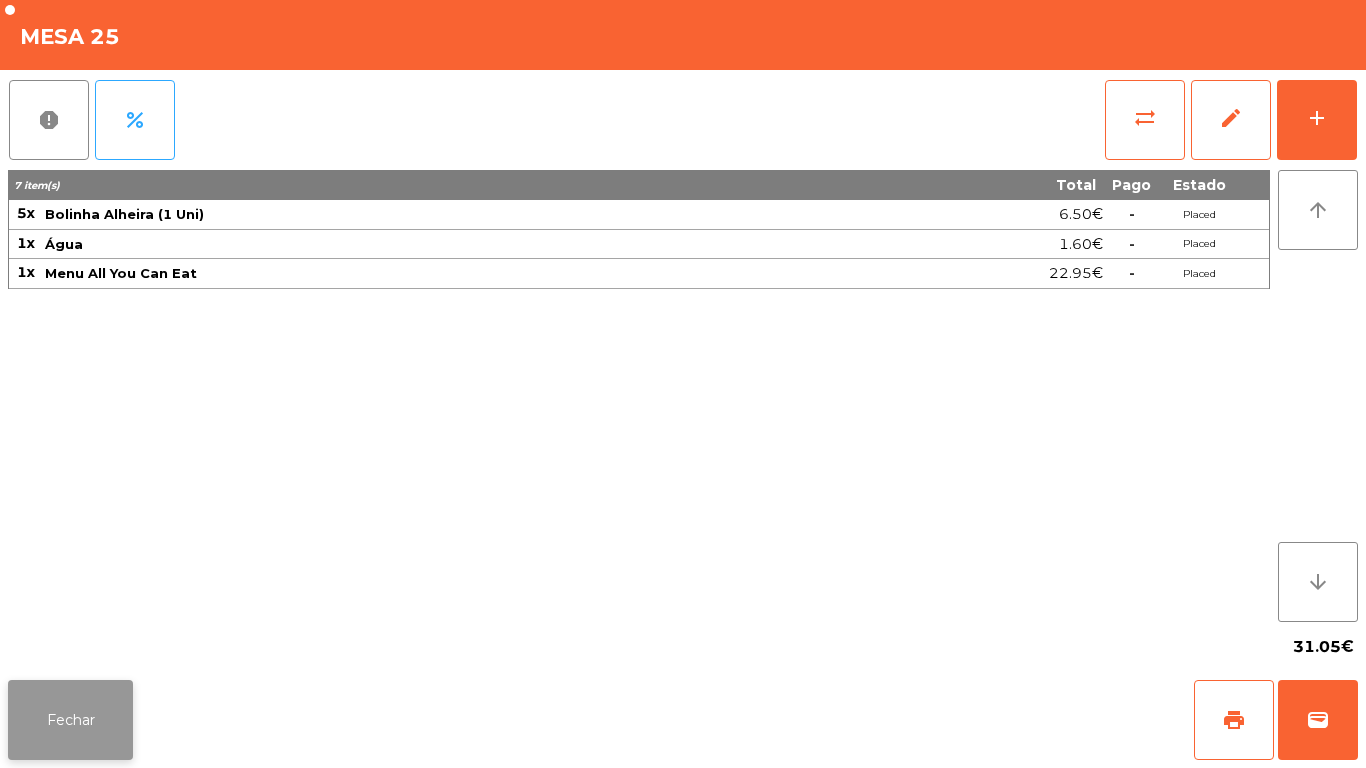 click on "Fechar" 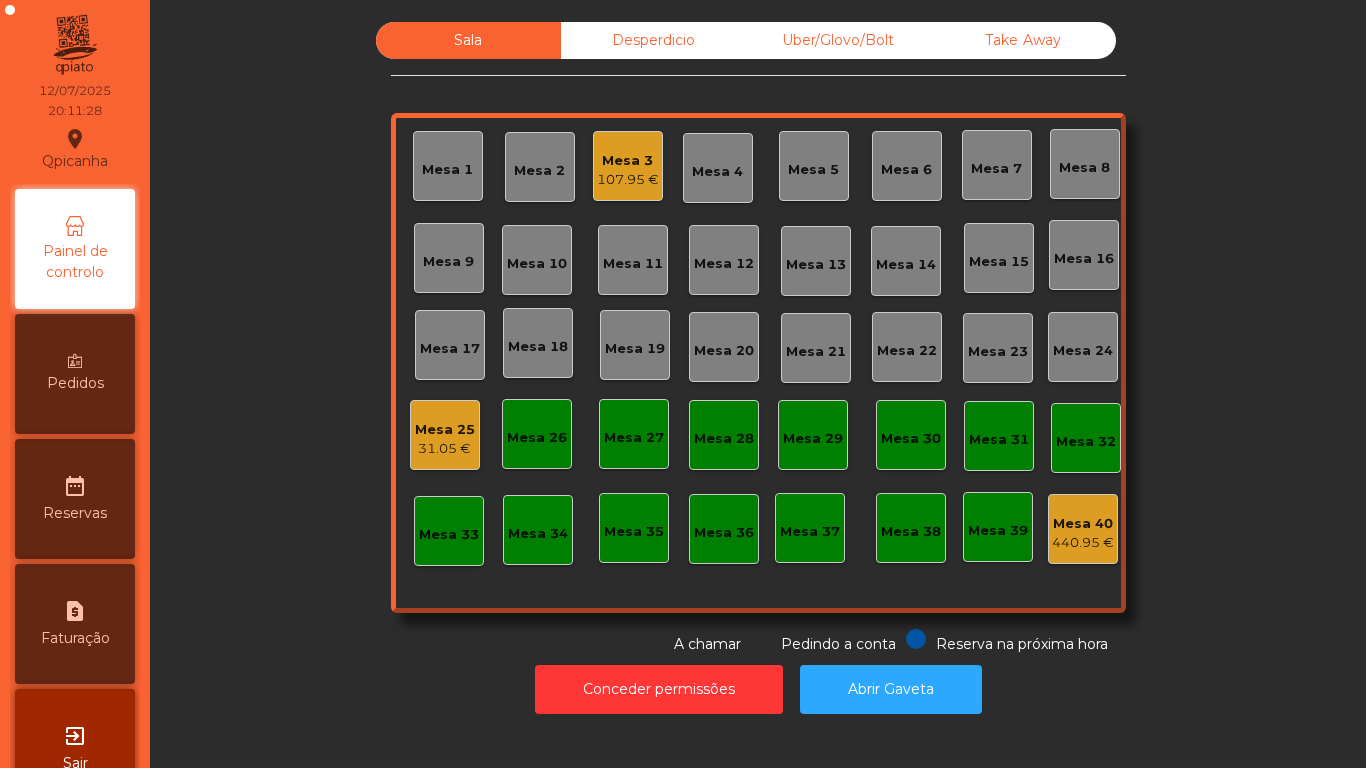click on "107.95 €" 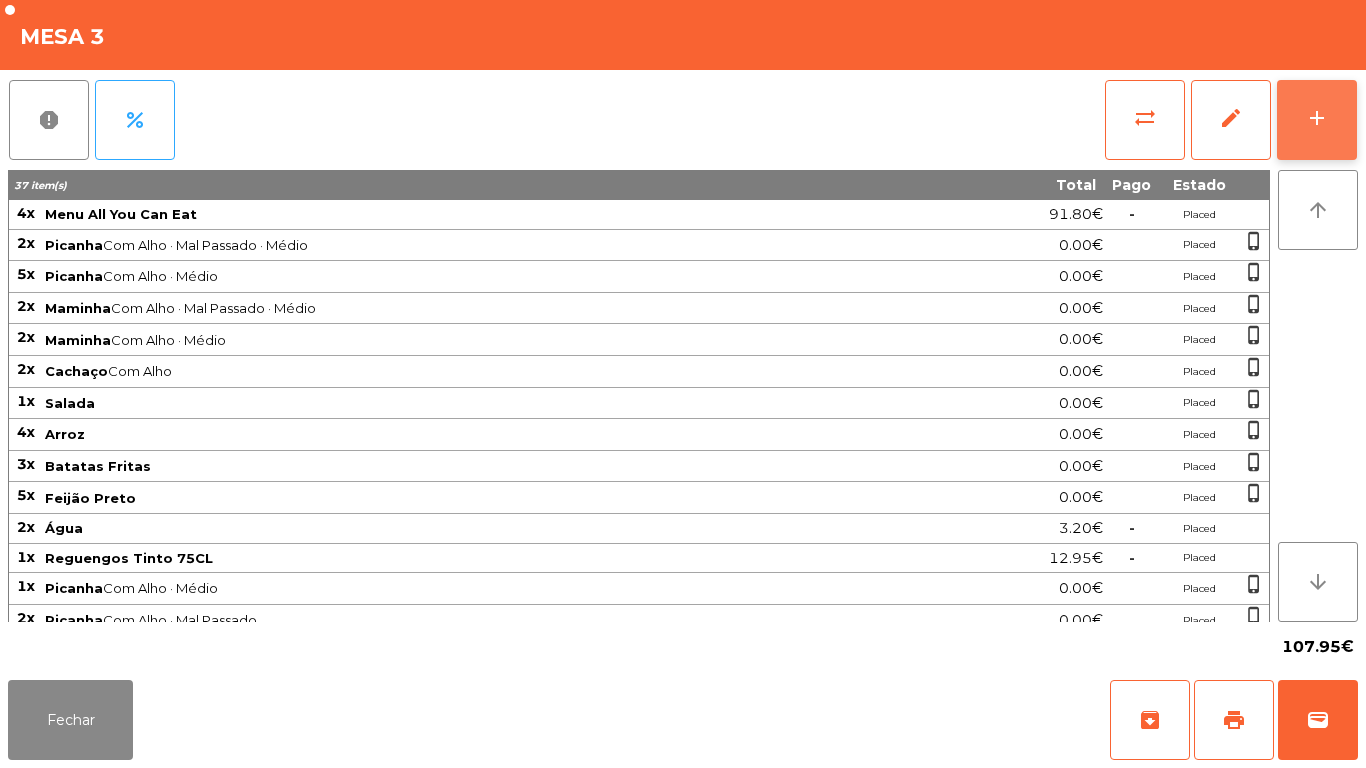 click on "add" 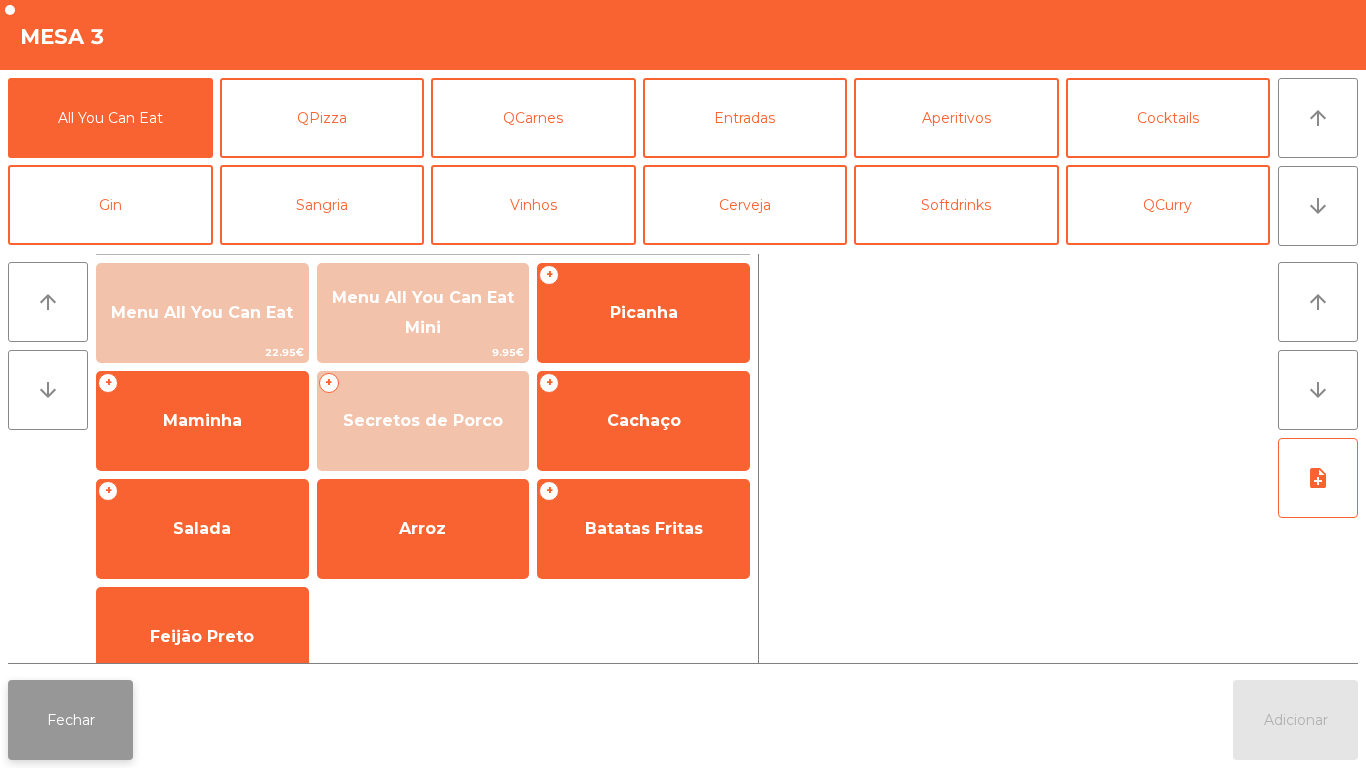 click on "Fechar" 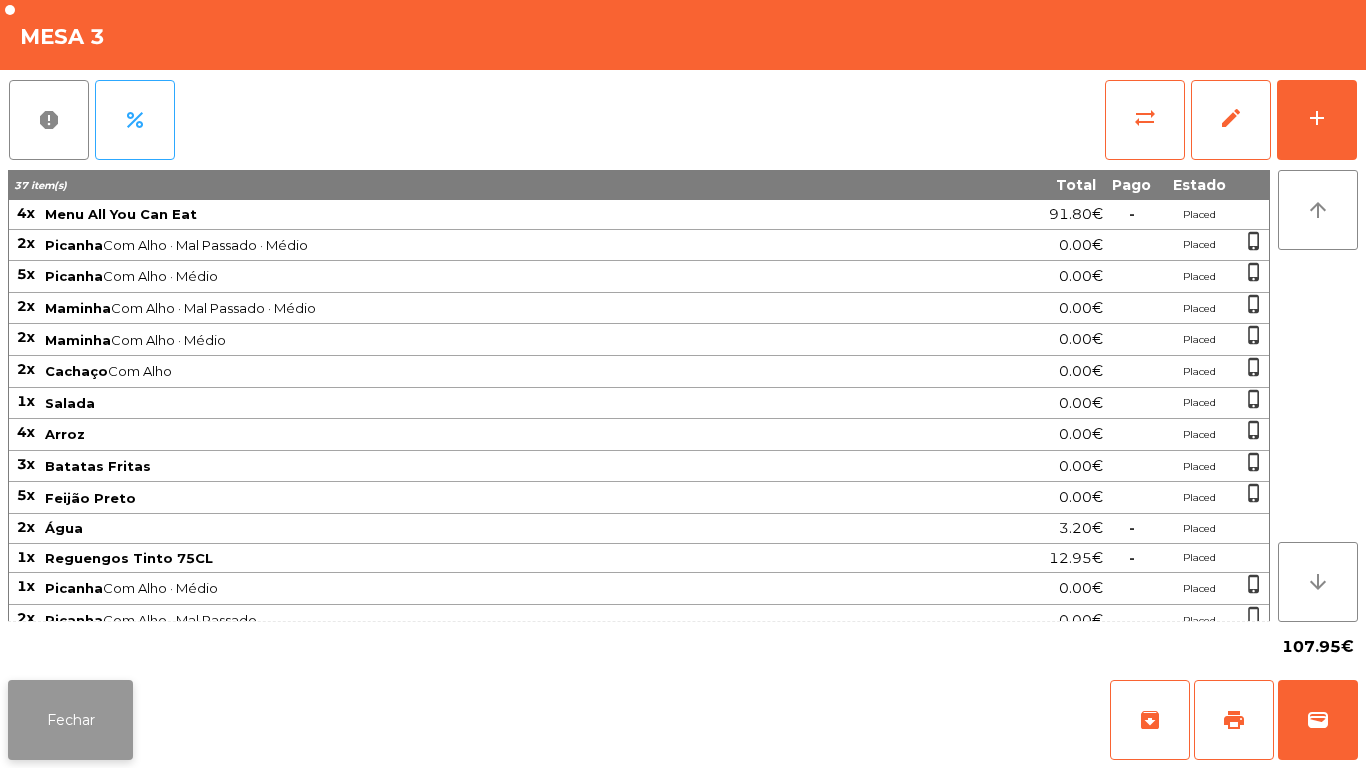 click on "Fechar" 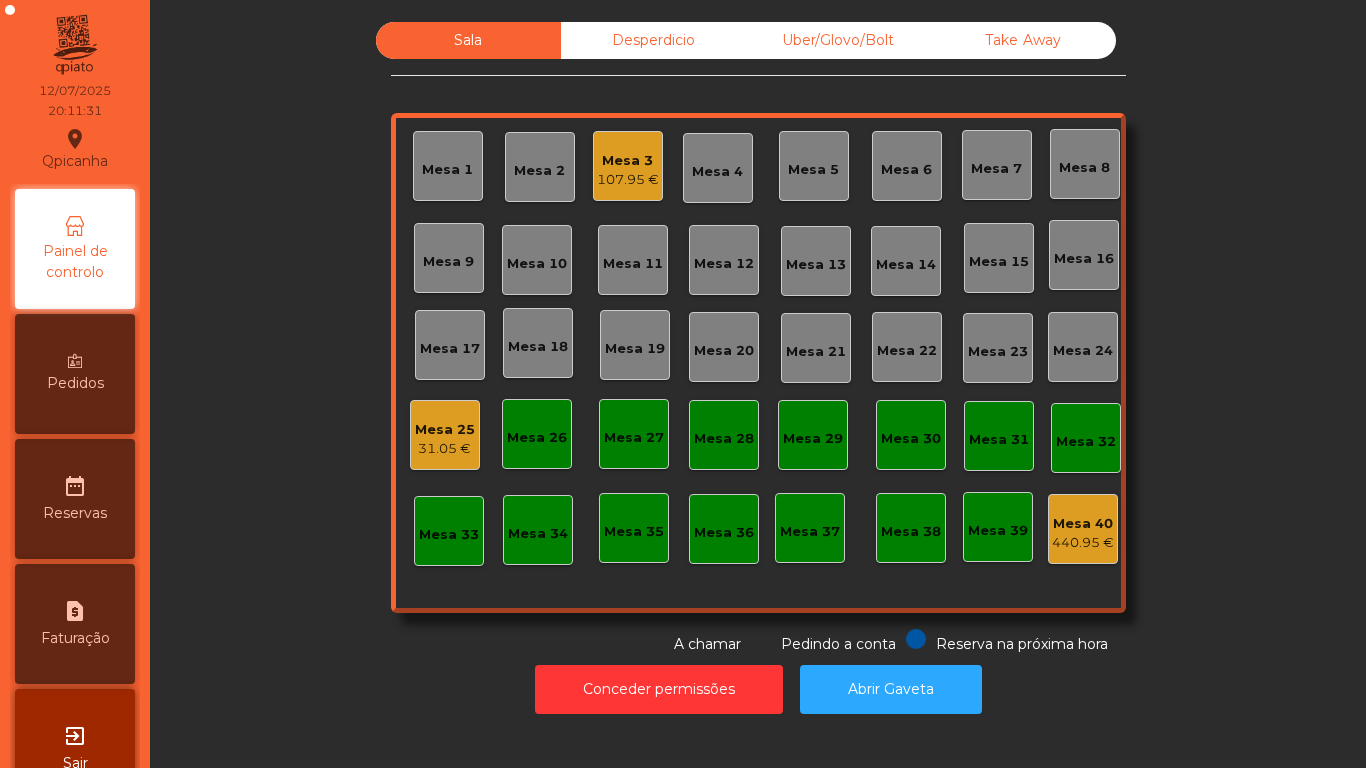 click on "Mesa 25" 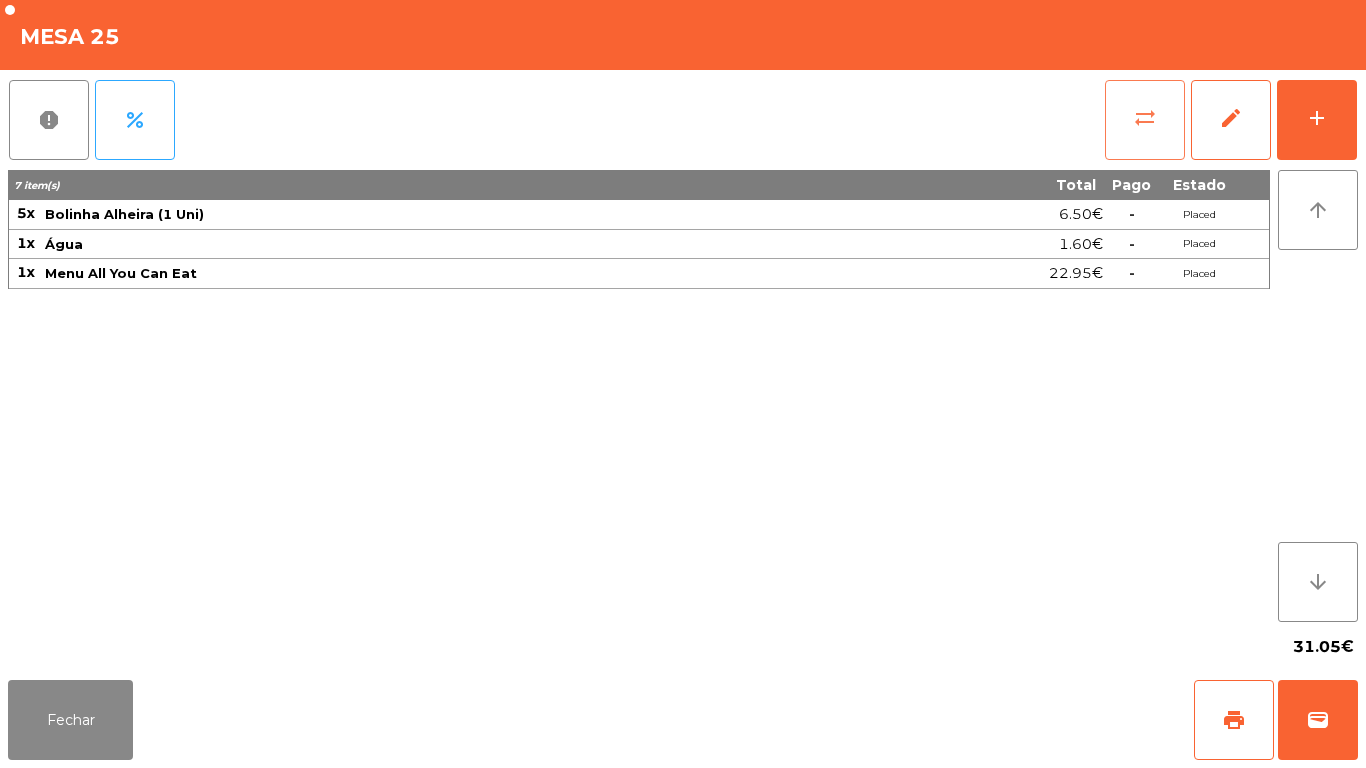 click on "sync_alt" 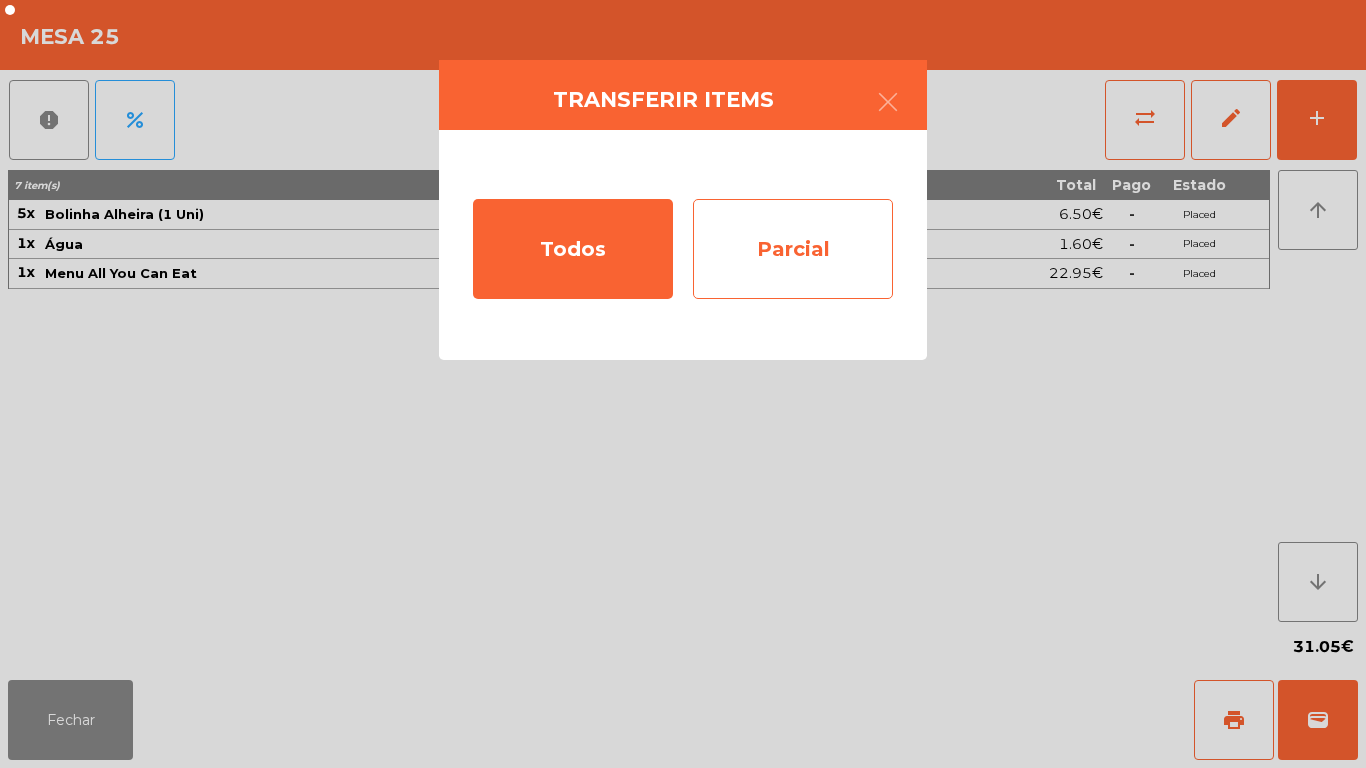 click on "Parcial" 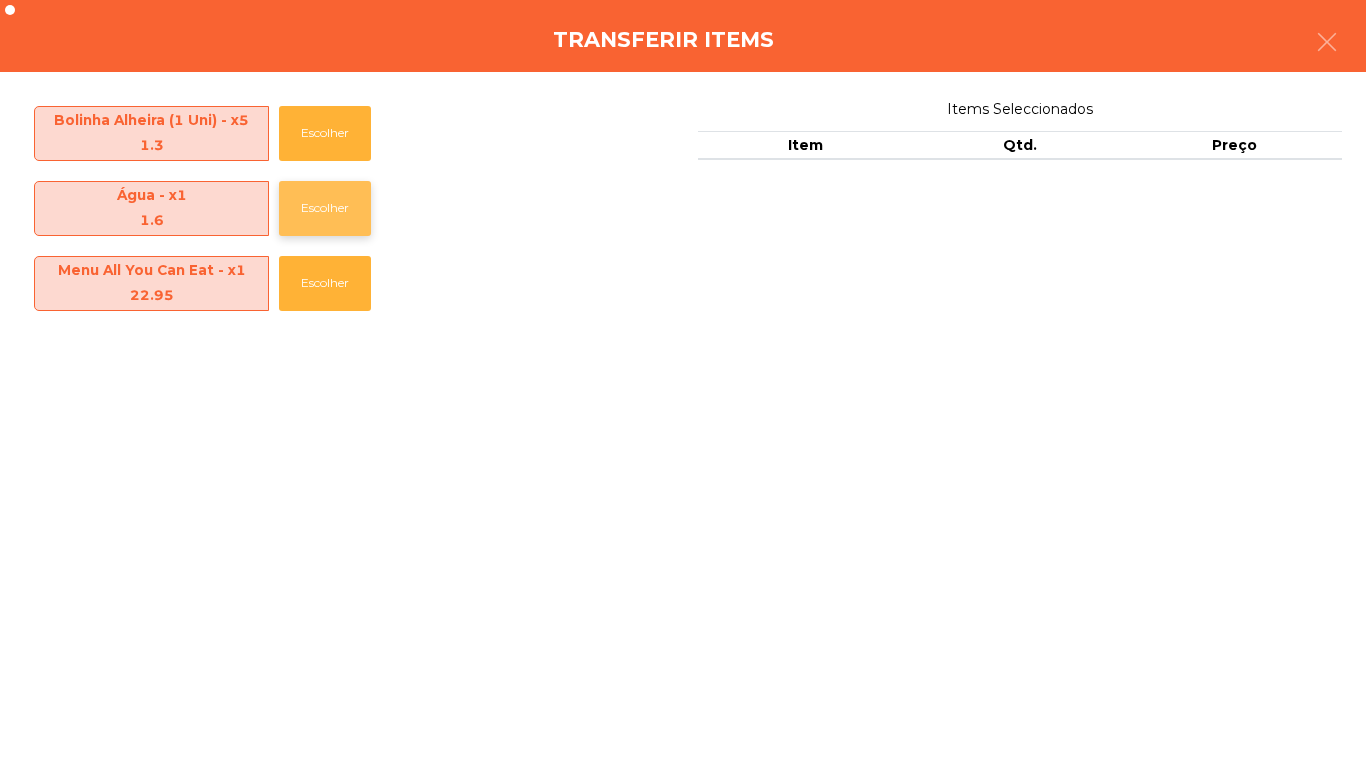 click on "Escolher" 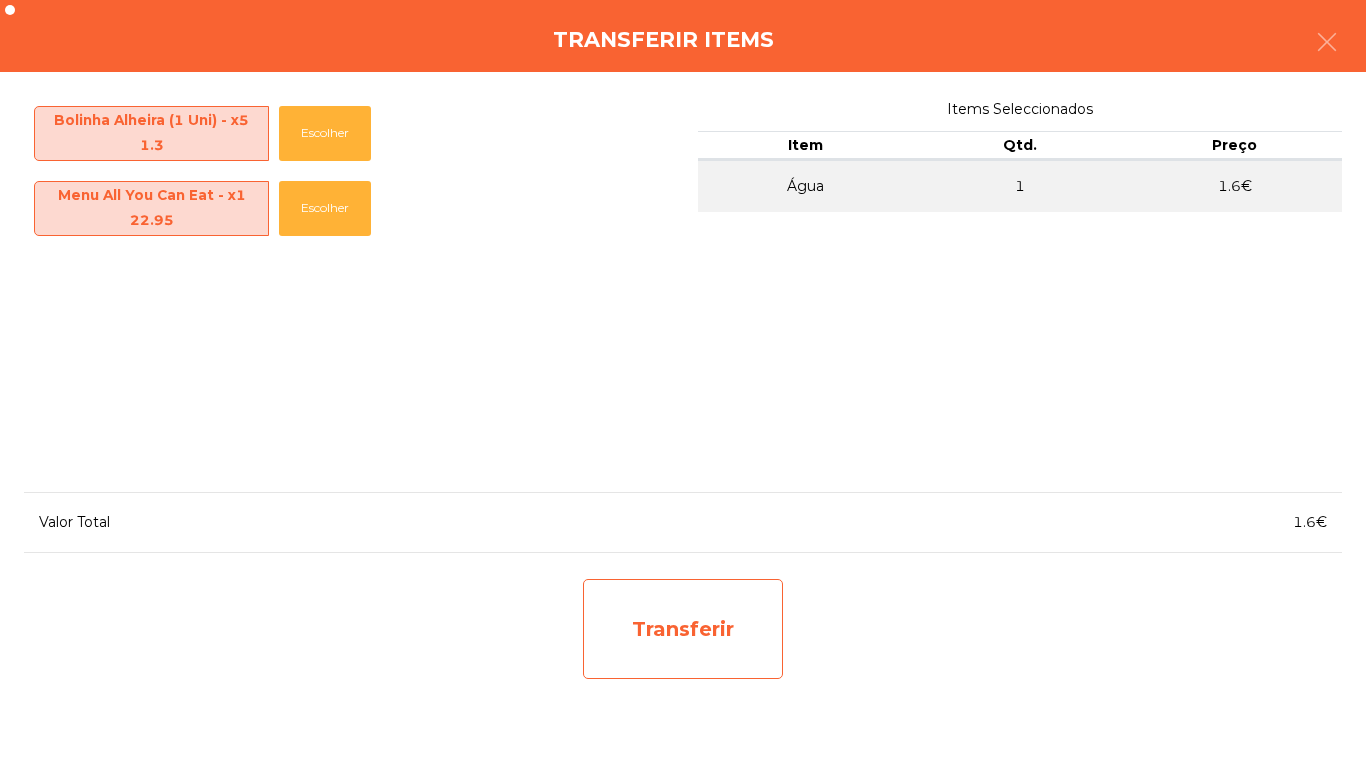 click on "Transferir" 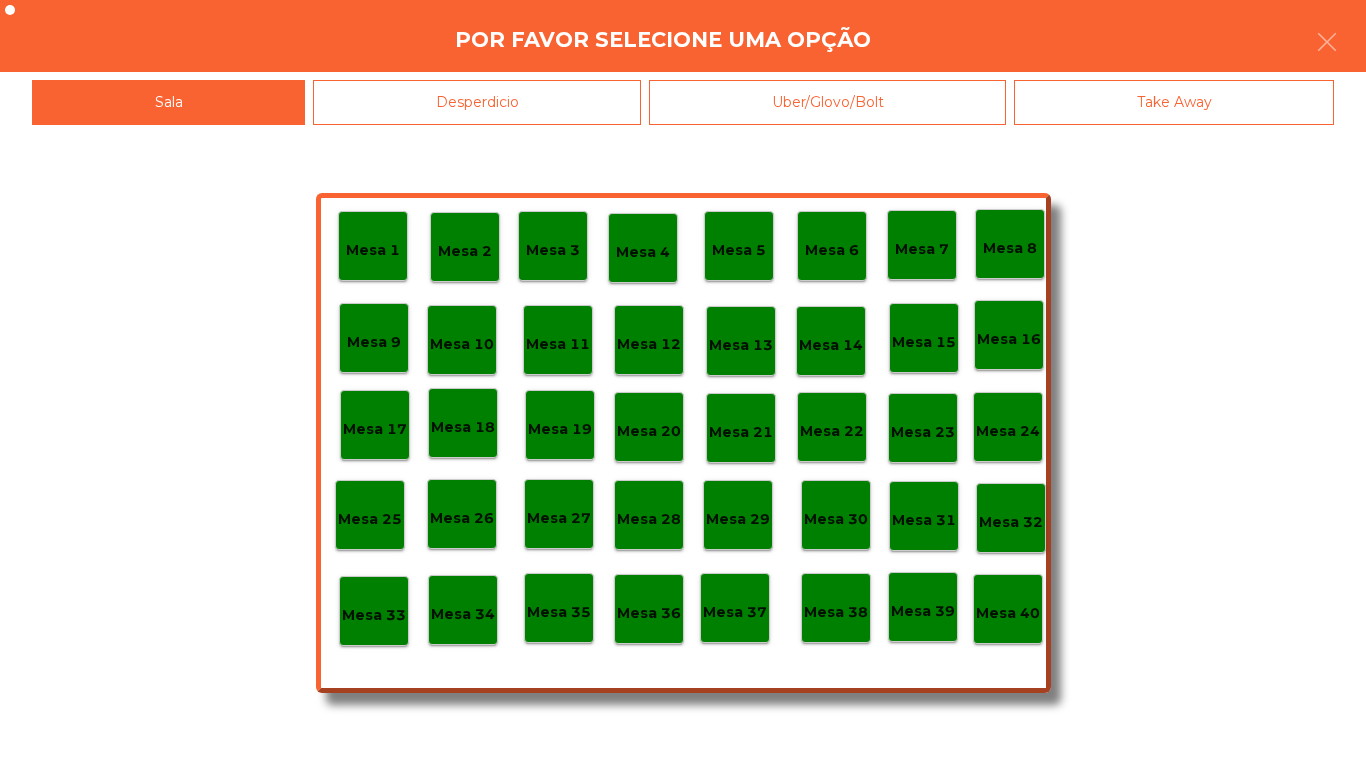 click on "Mesa 3" 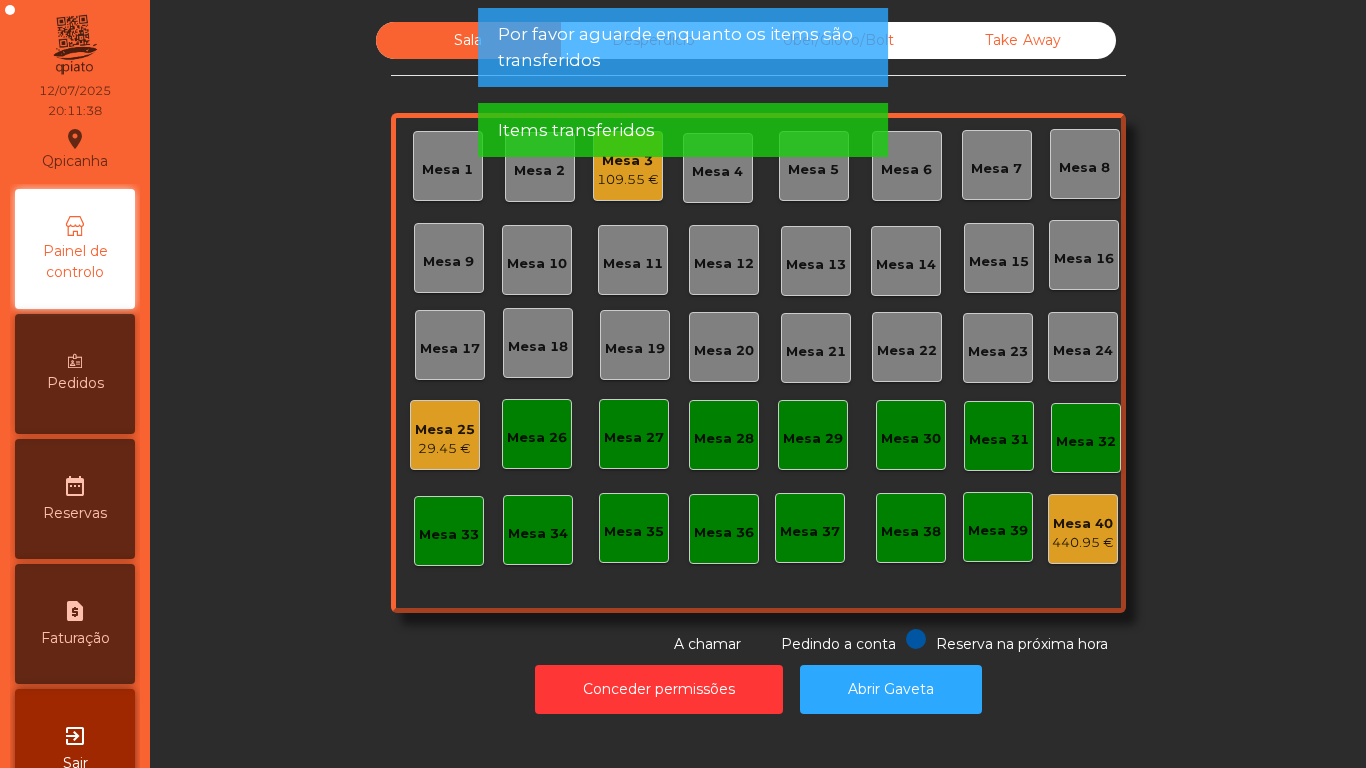 click on "109.55 €" 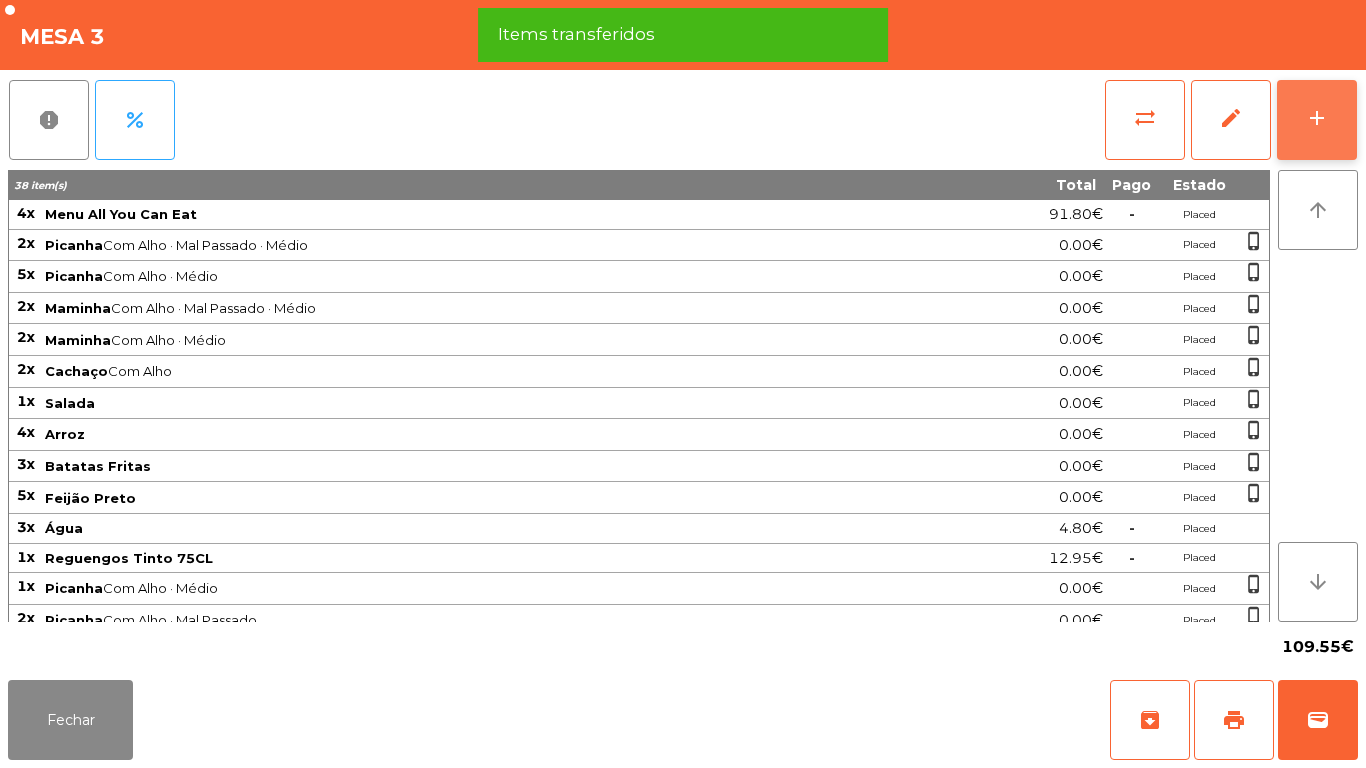 click on "add" 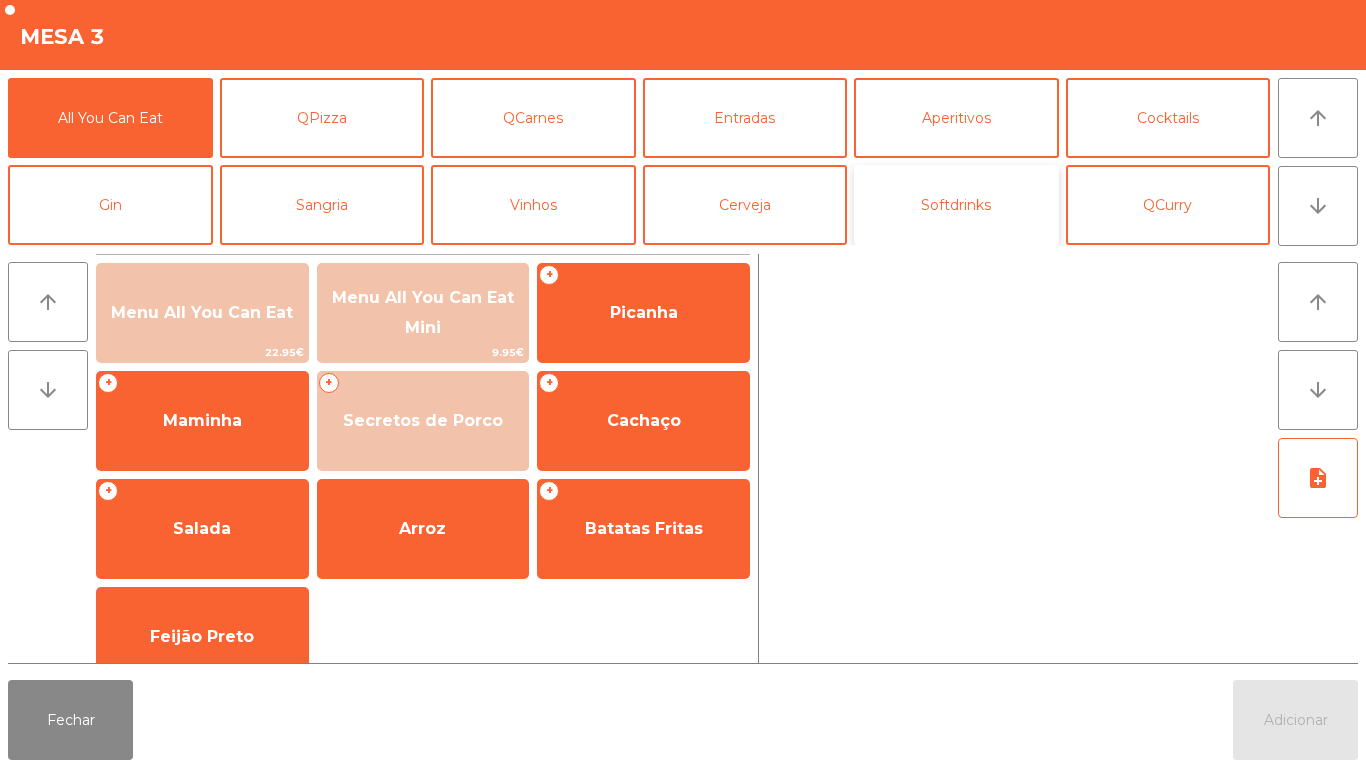 click on "Softdrinks" 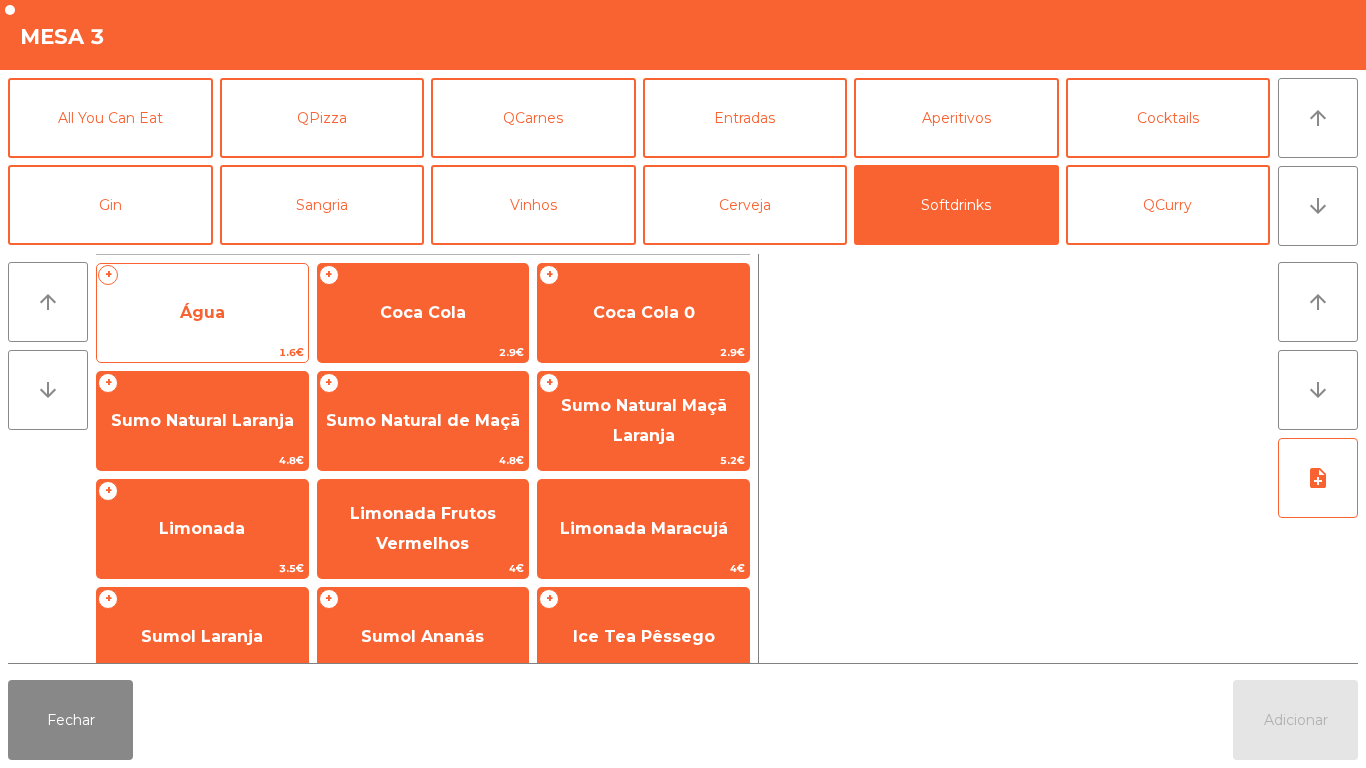 click on "Água" 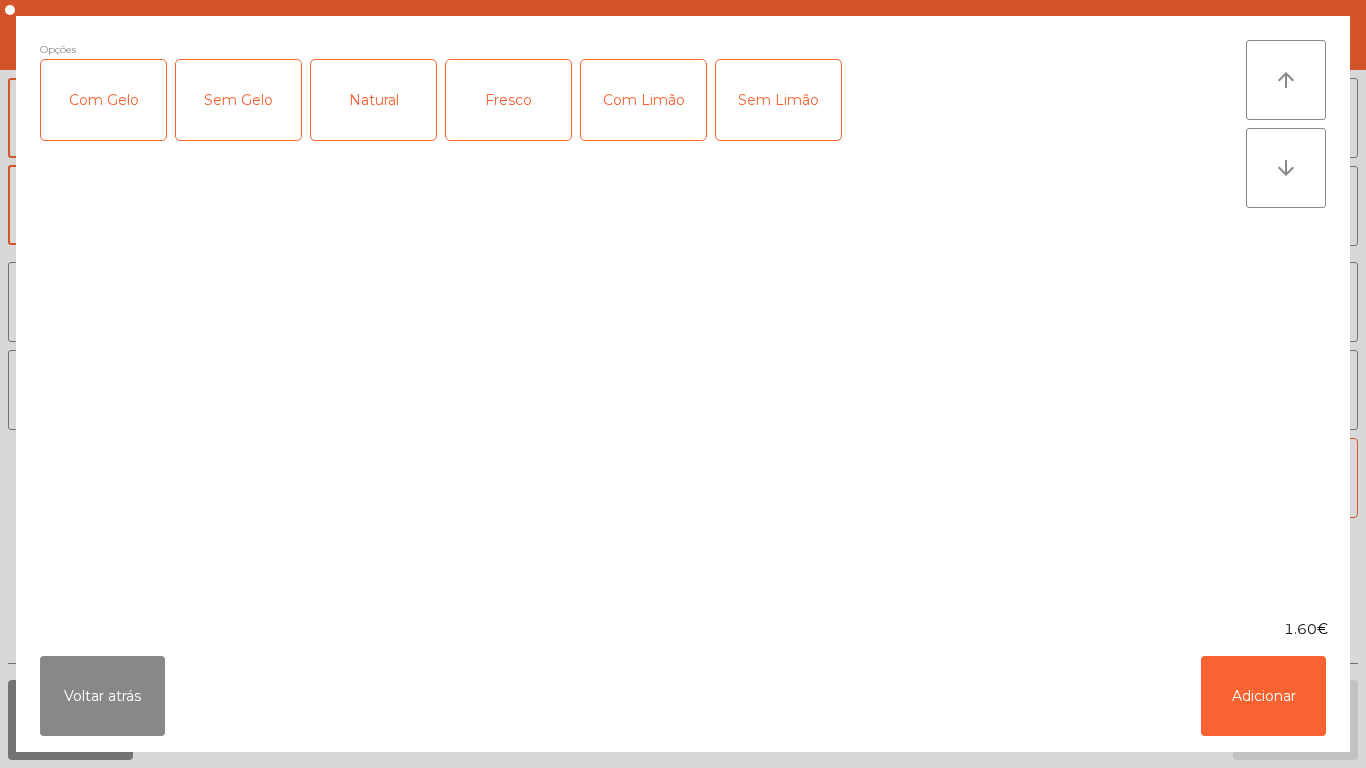 click on "Natural" 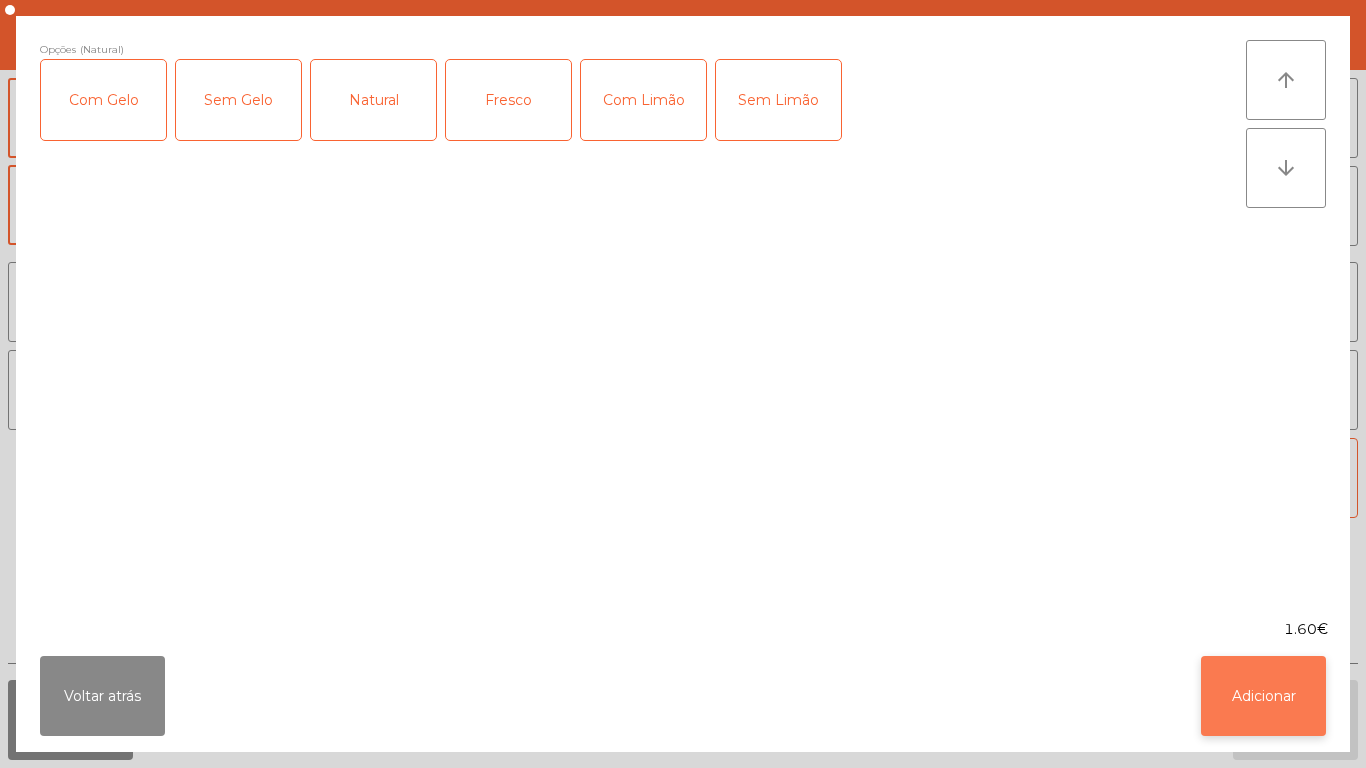click on "Adicionar" 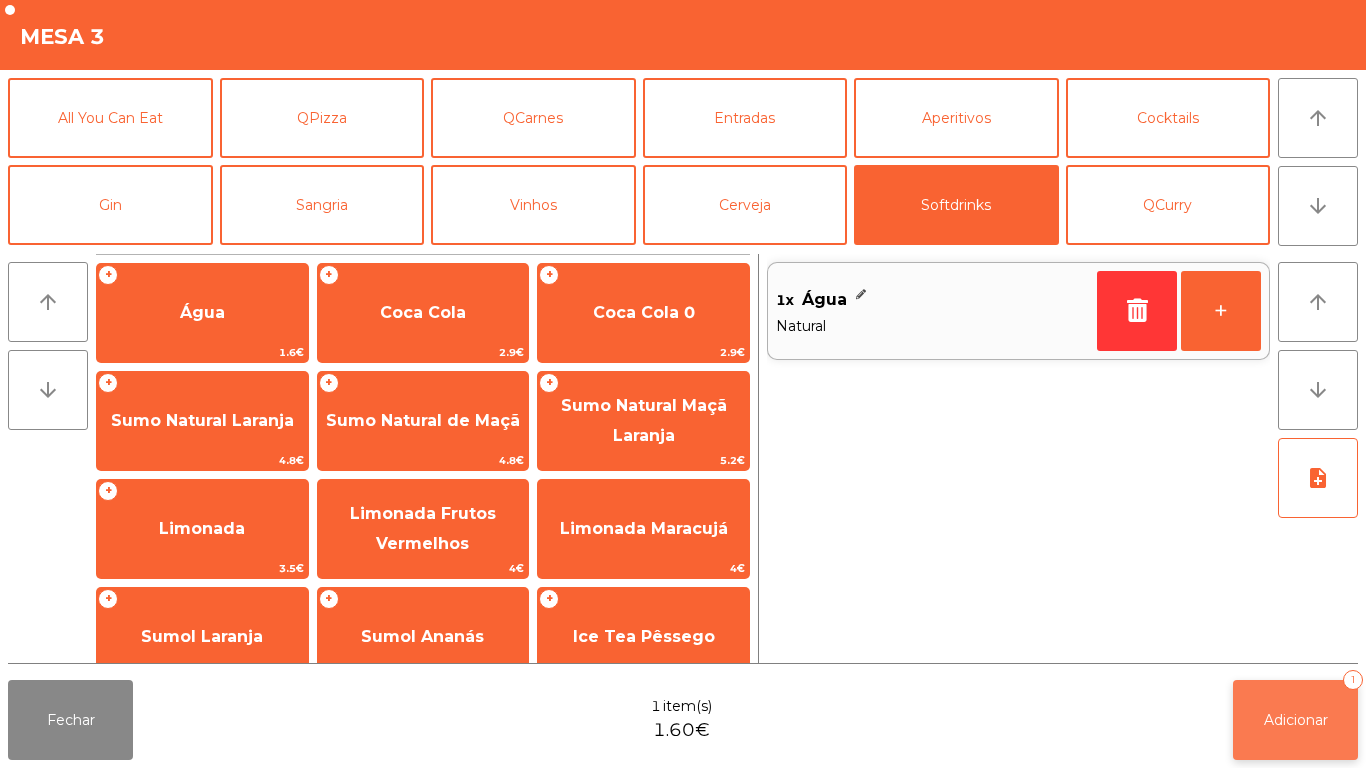 click on "Adicionar   1" 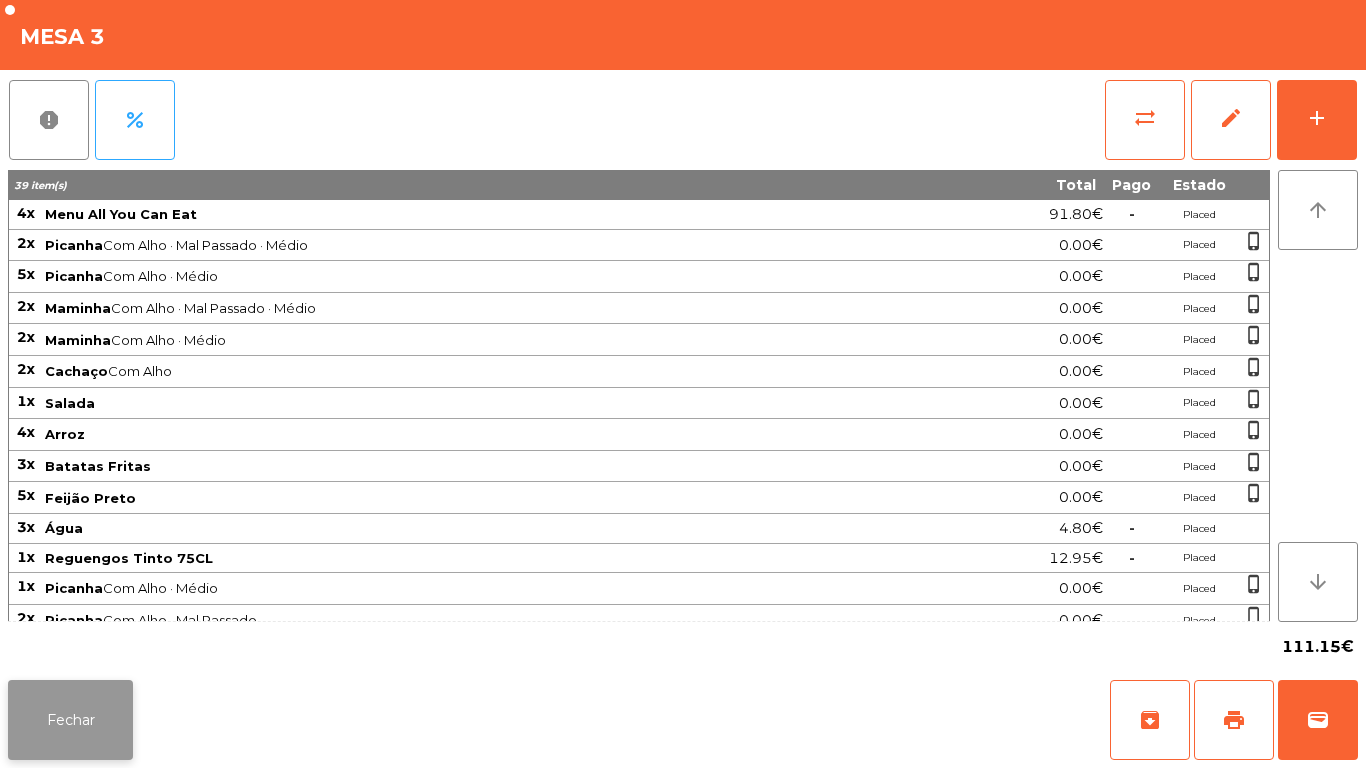 click on "Fechar" 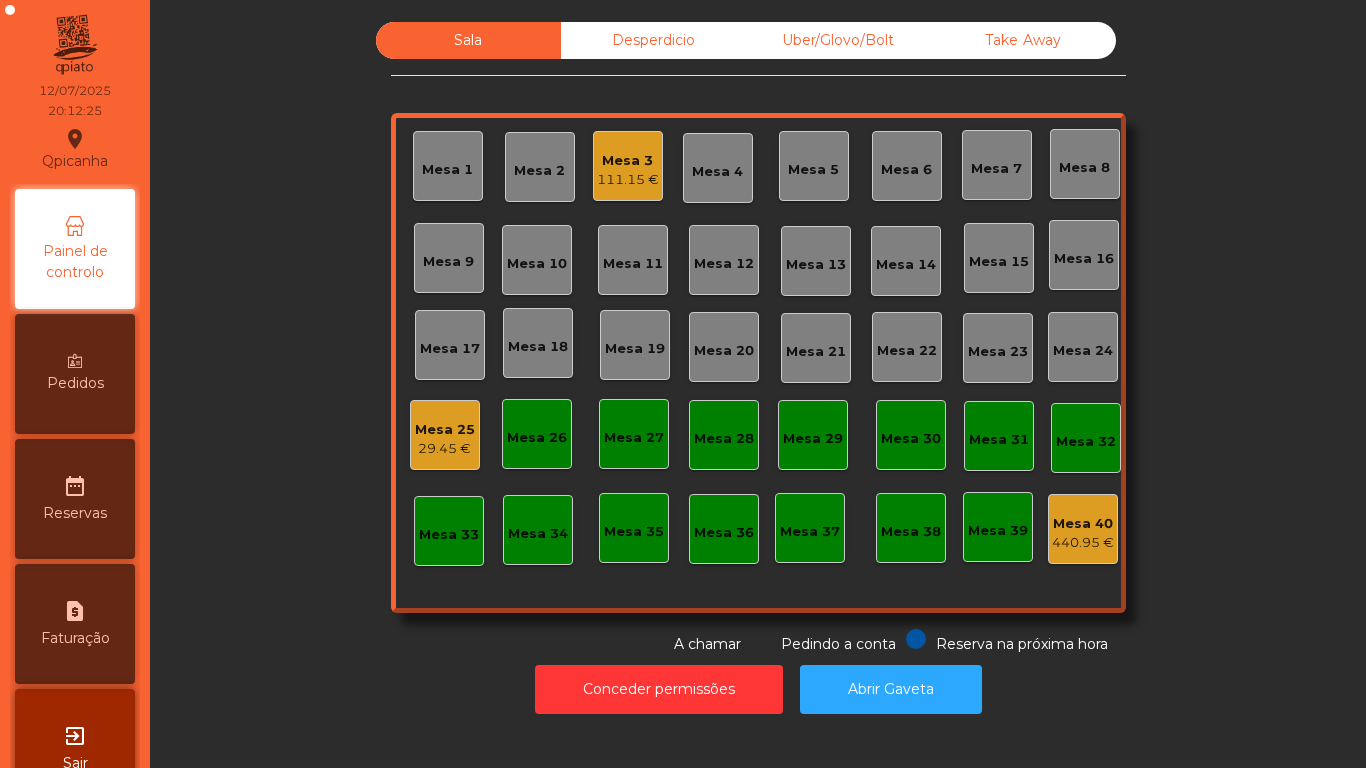 click on "Mesa 16" 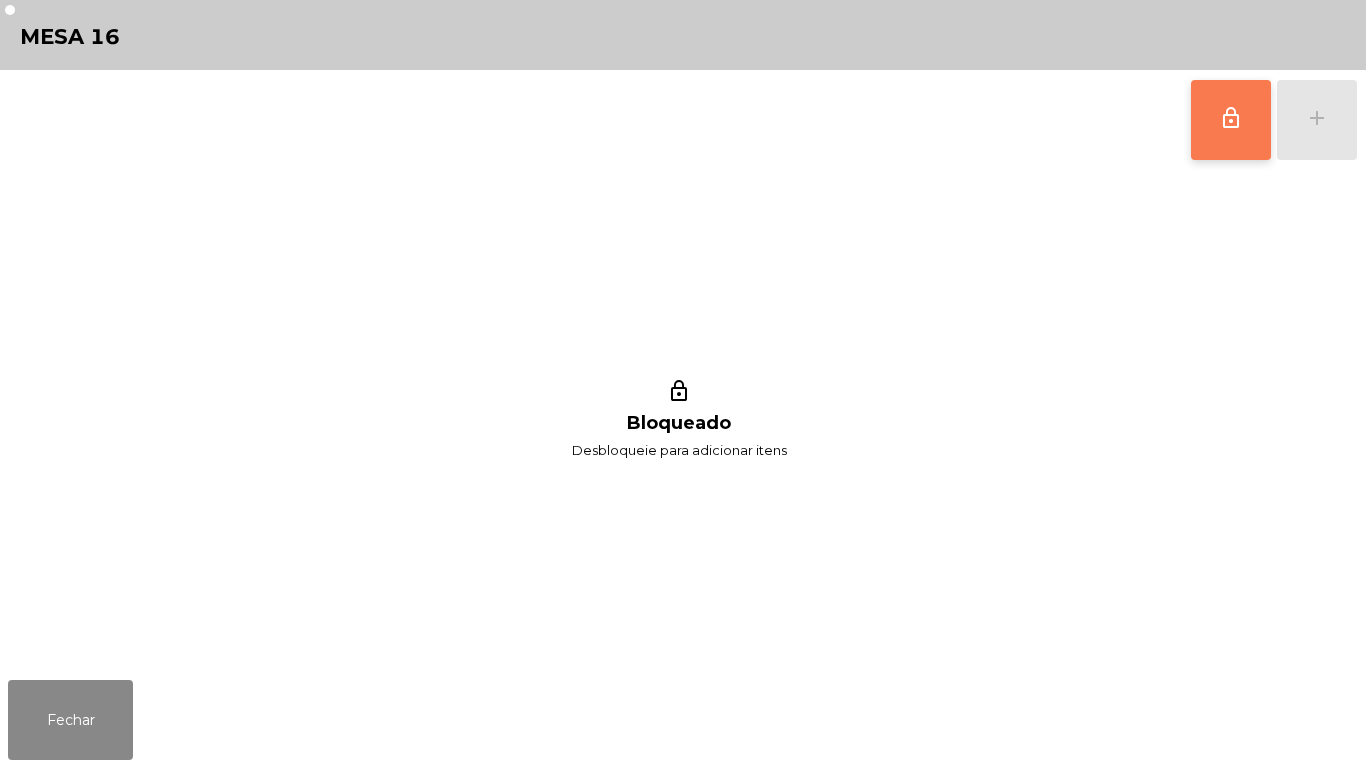 click on "lock_outline" 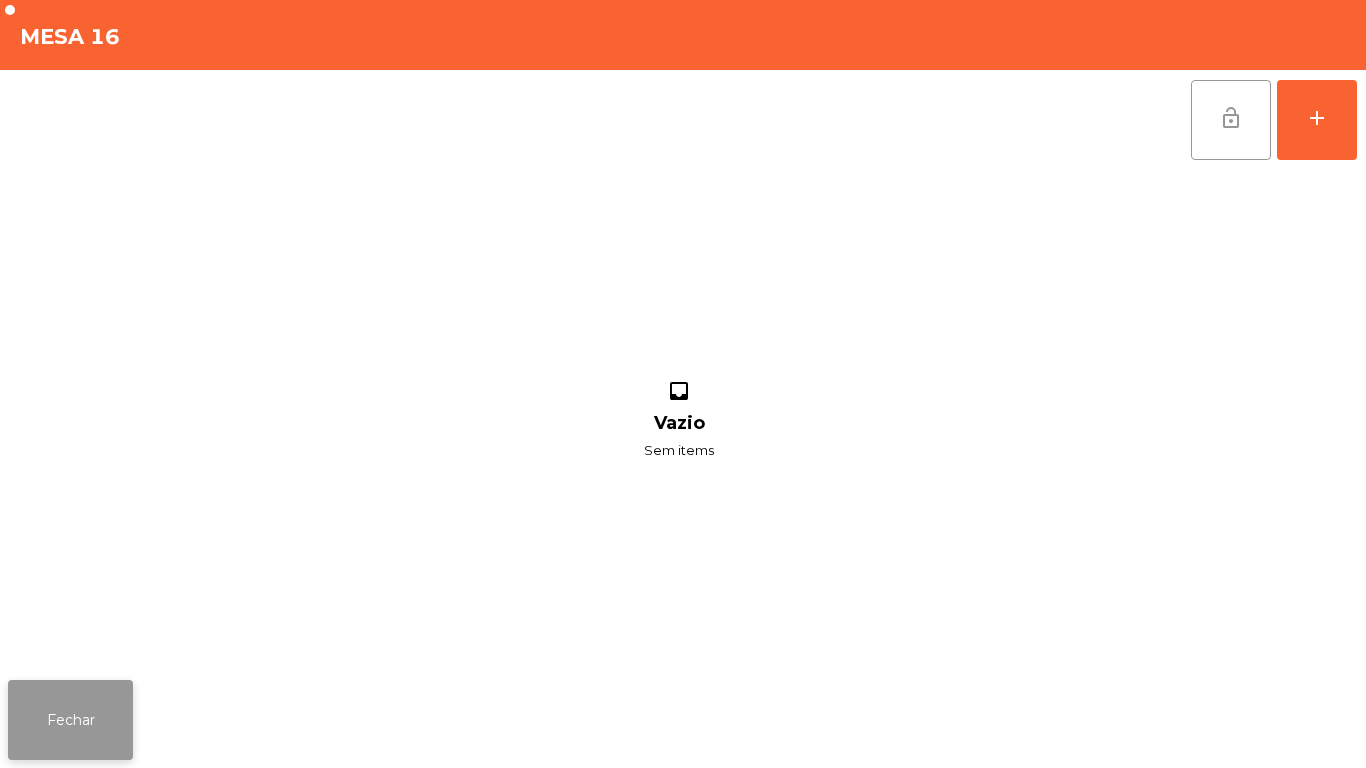 click on "Fechar" 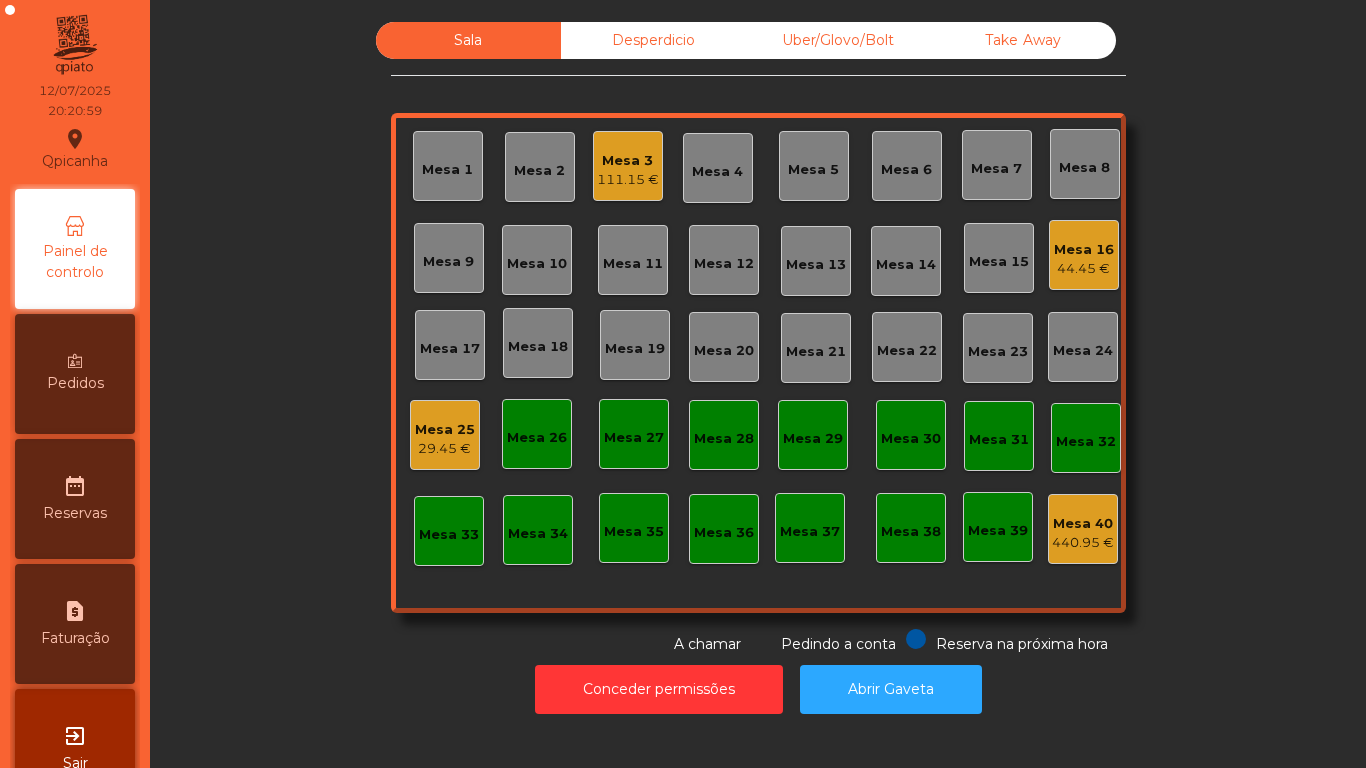 click on "44.45 €" 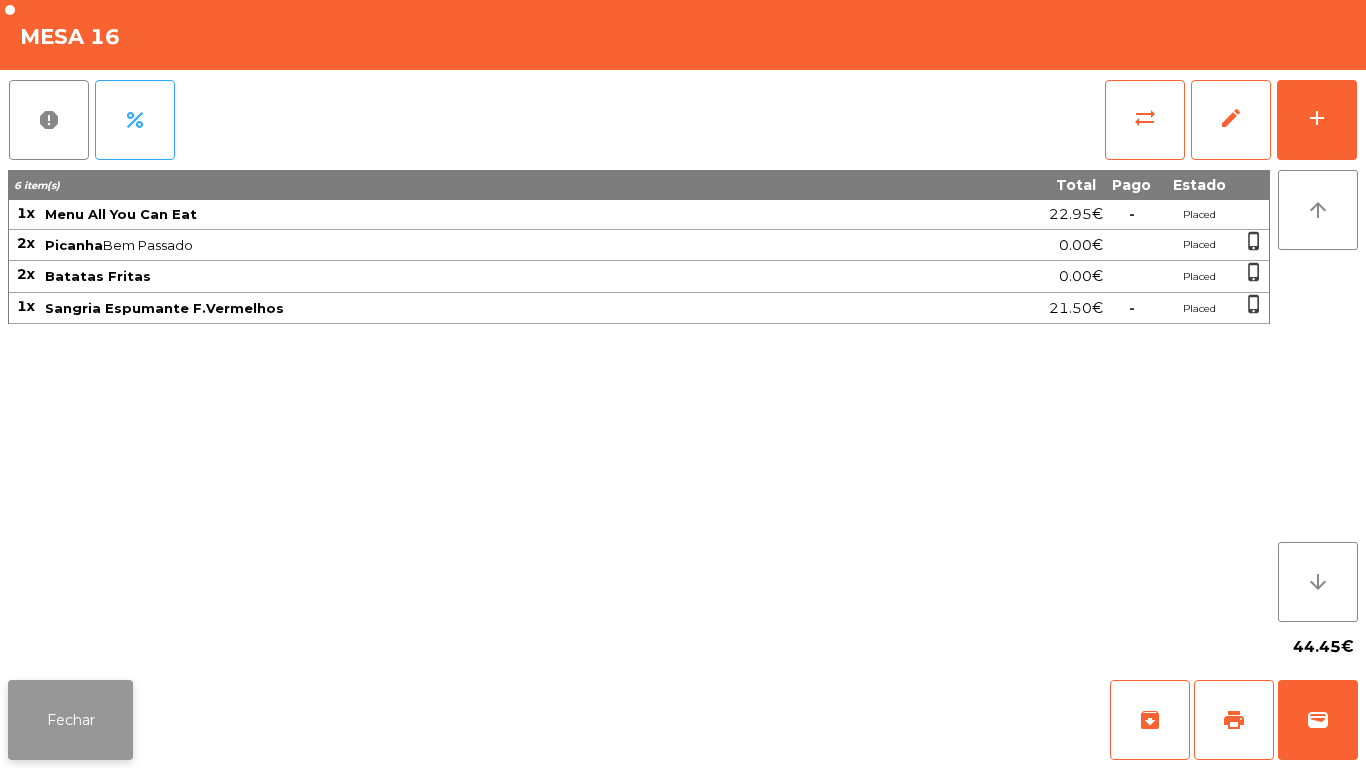 click on "Fechar" 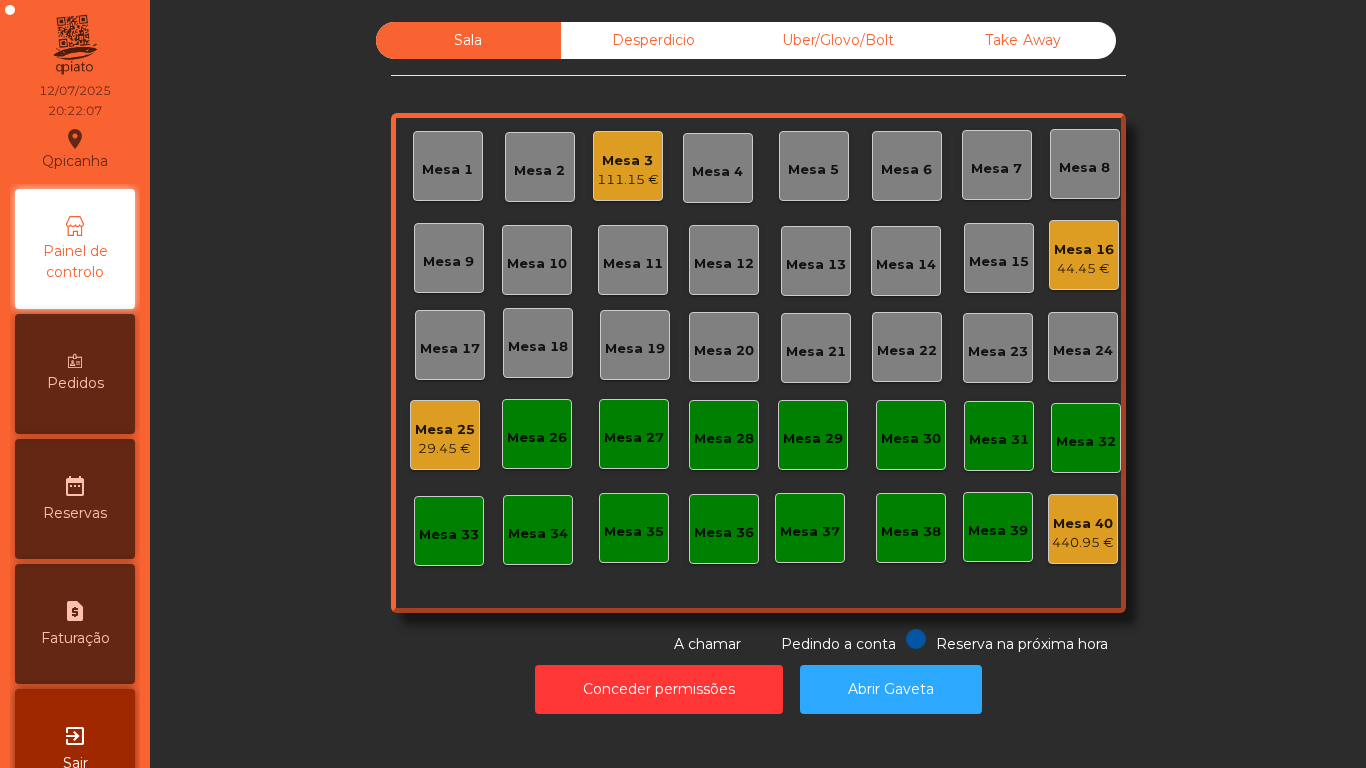 click on "Uber/Glovo/Bolt" 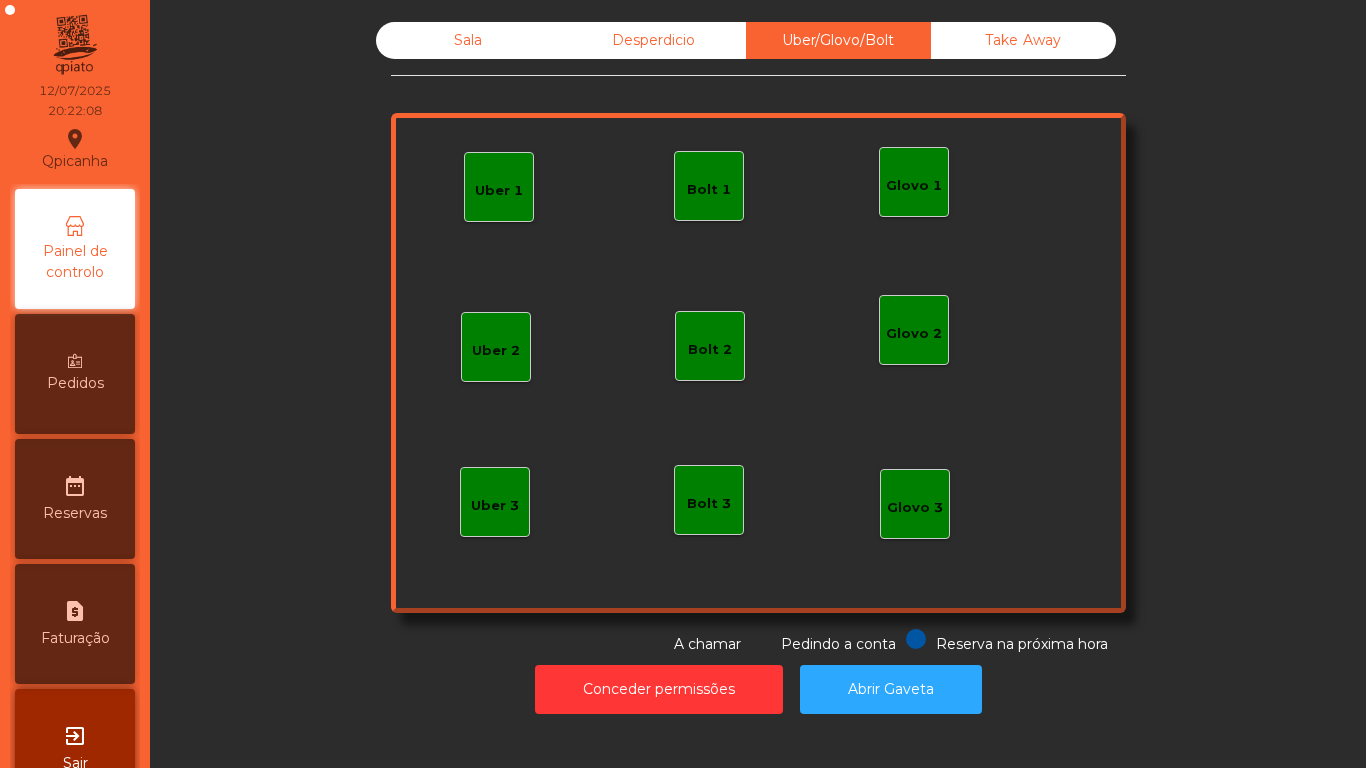 click on "Take Away" 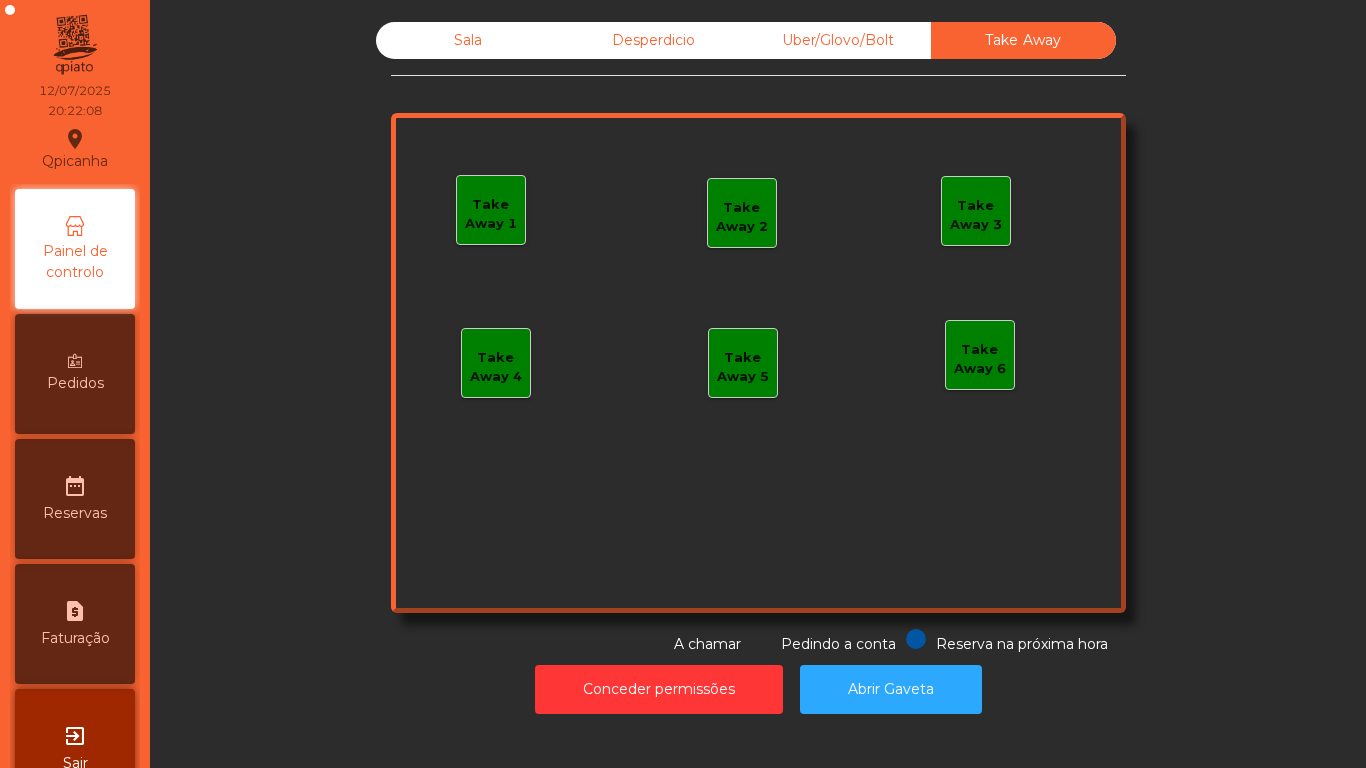click on "Sala" 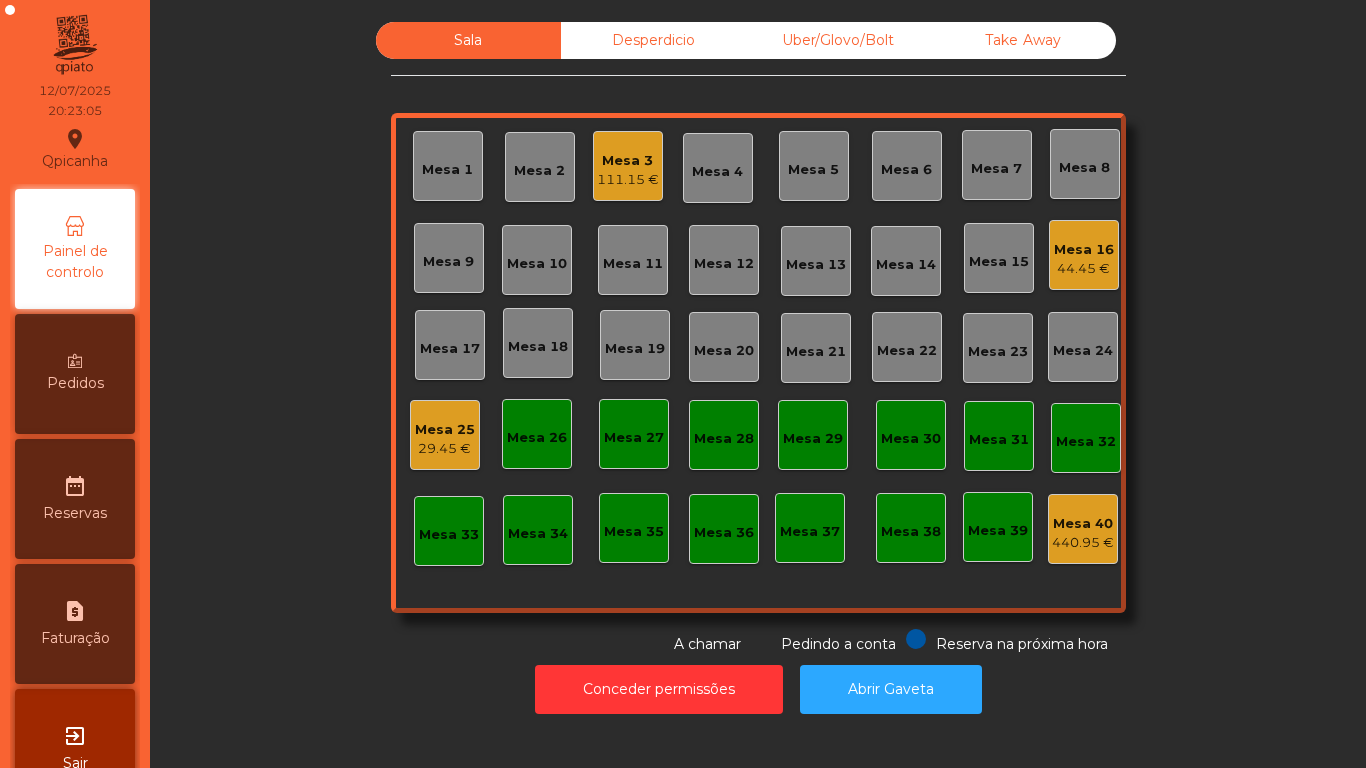click on "Mesa 16" 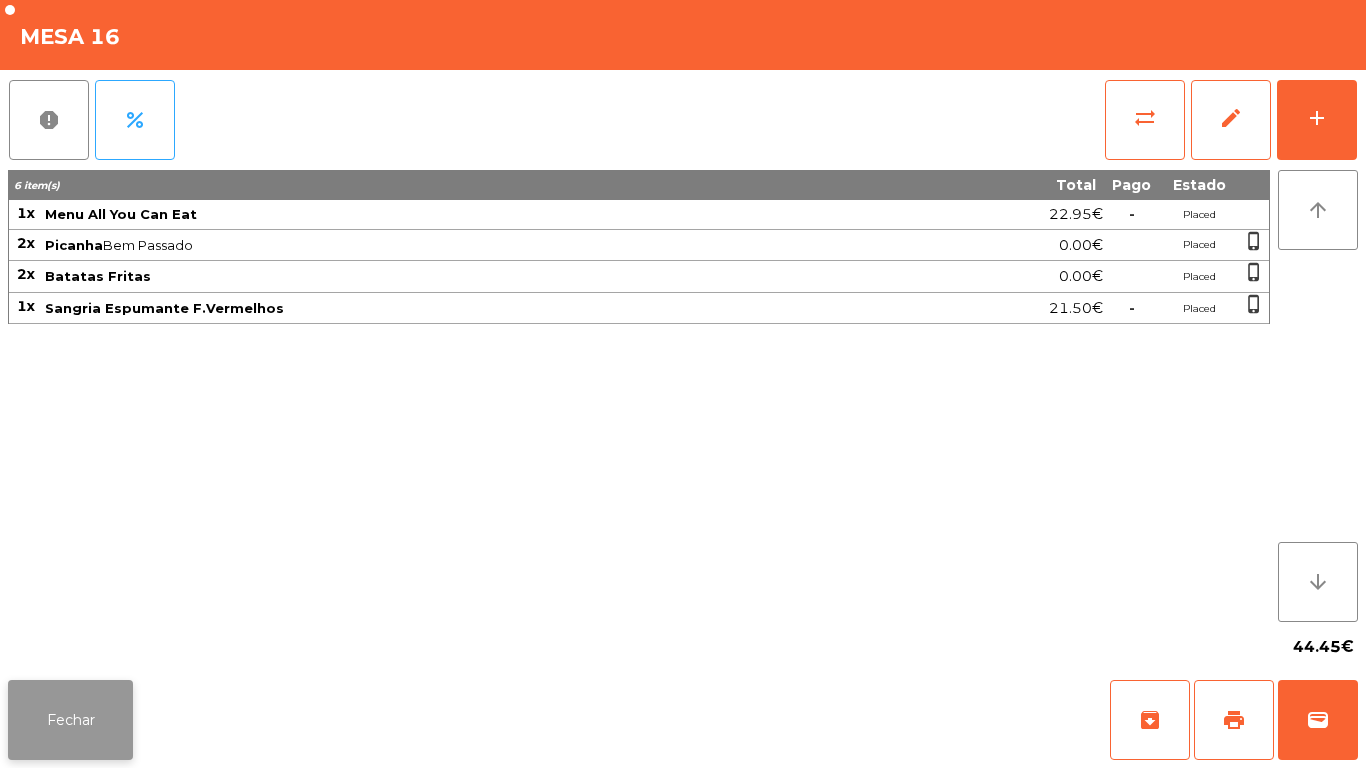 click on "Fechar" 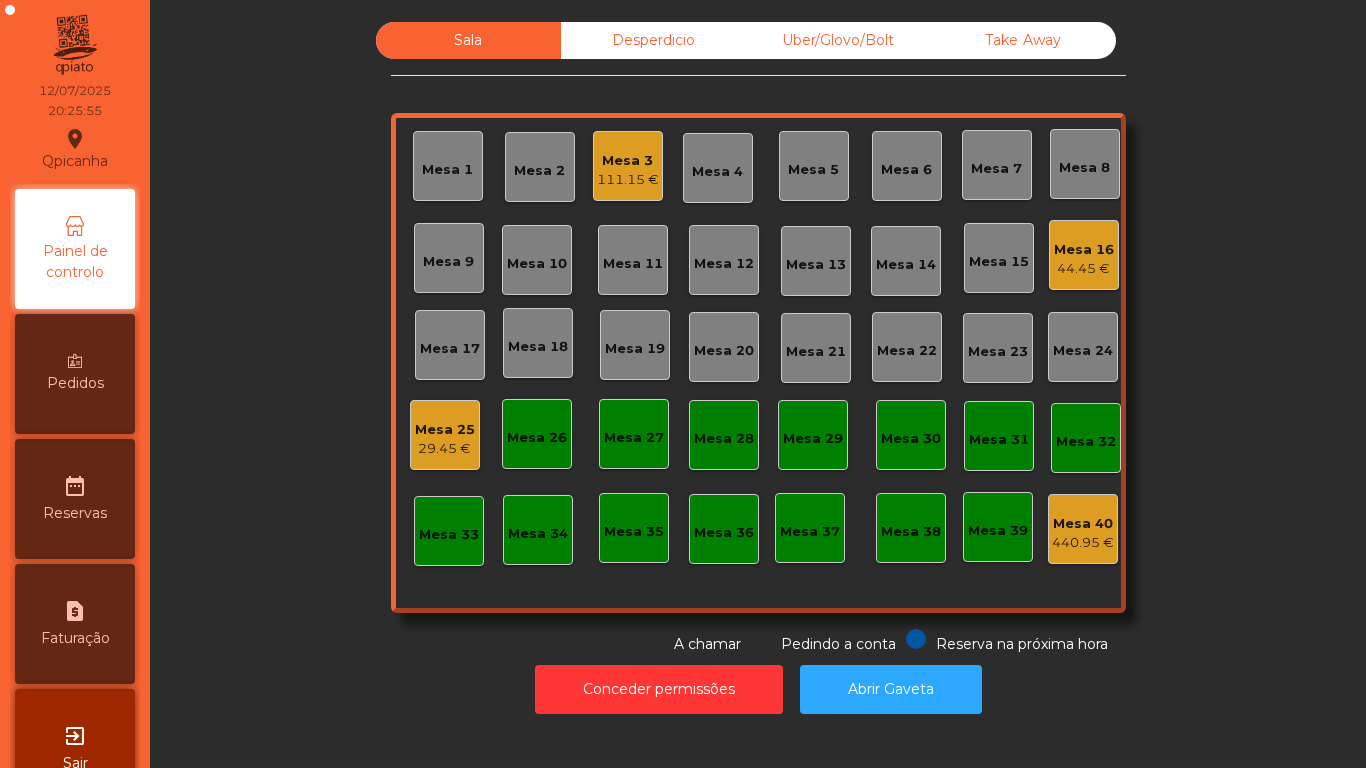 click on "44.45 €" 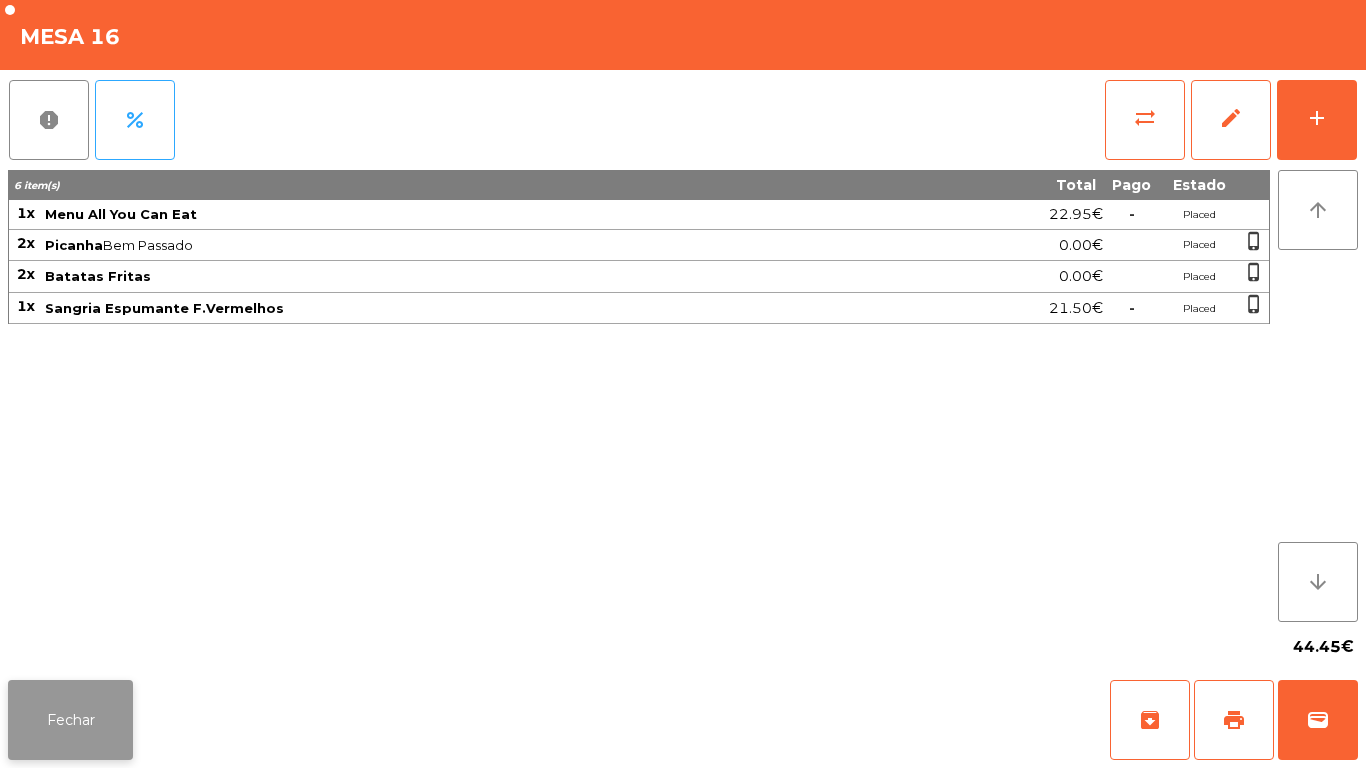 click on "Fechar" 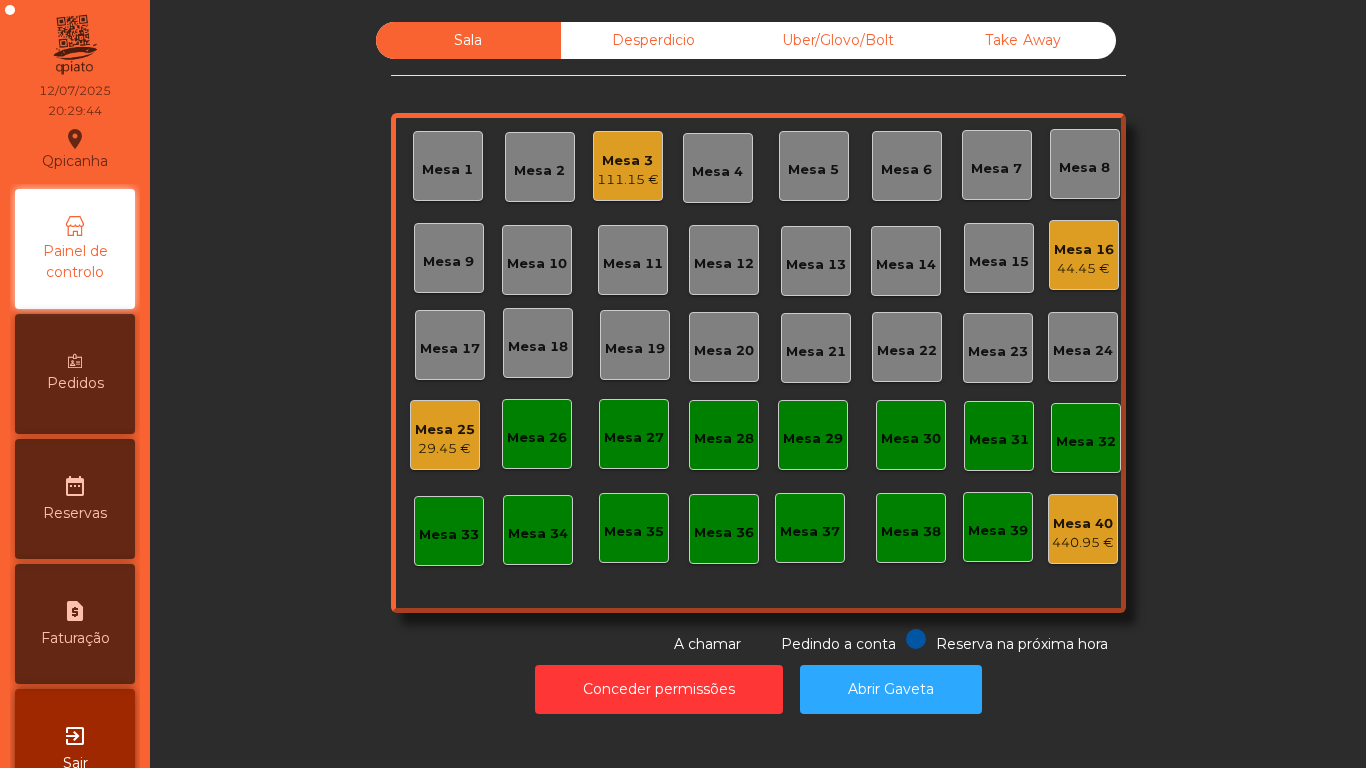 click on "Mesa 1" 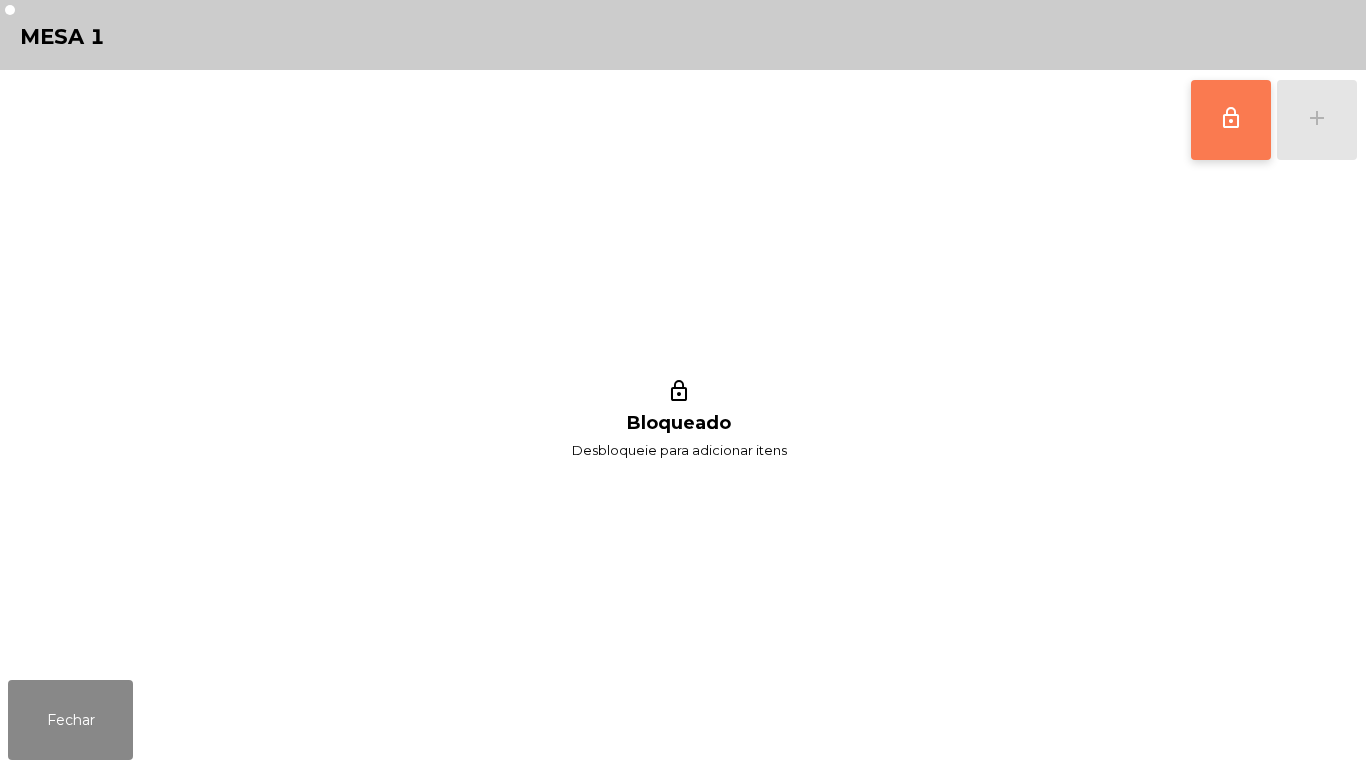 click on "lock_outline" 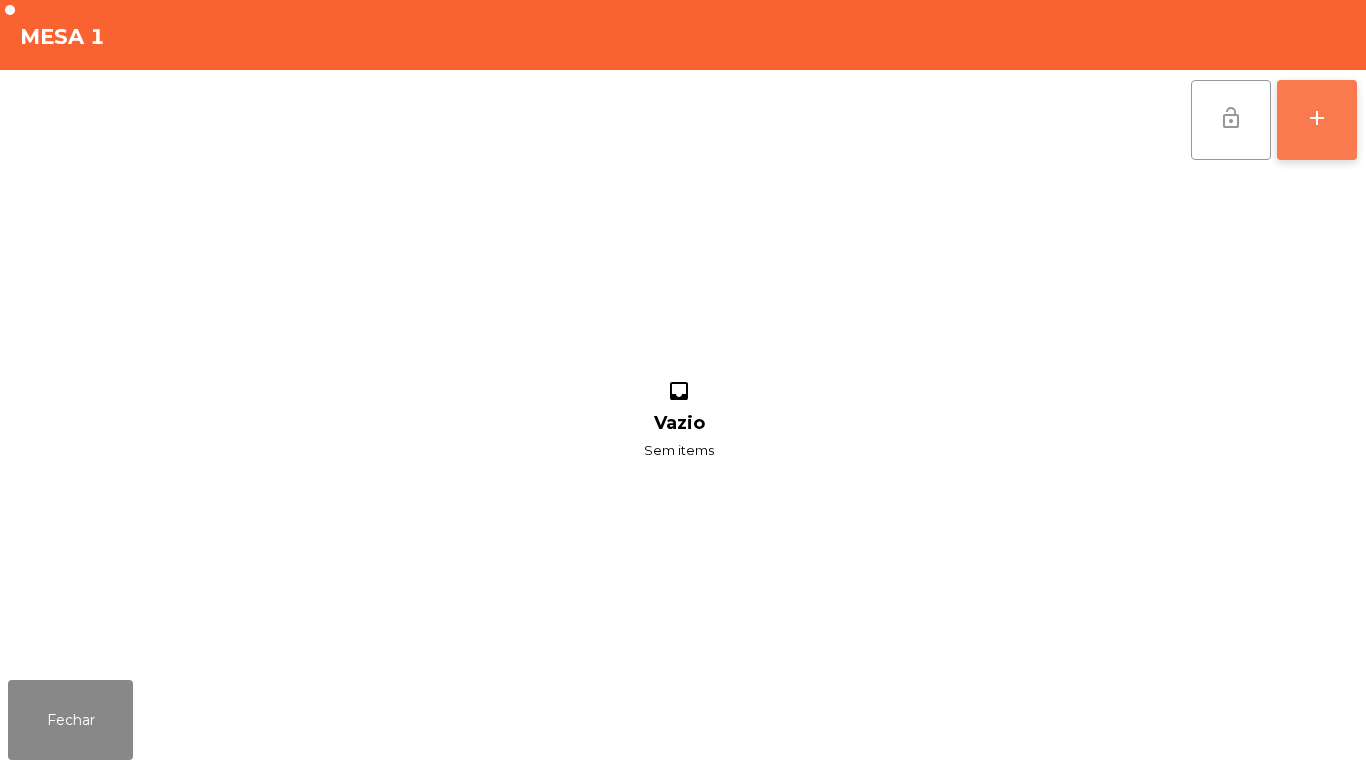 click on "add" 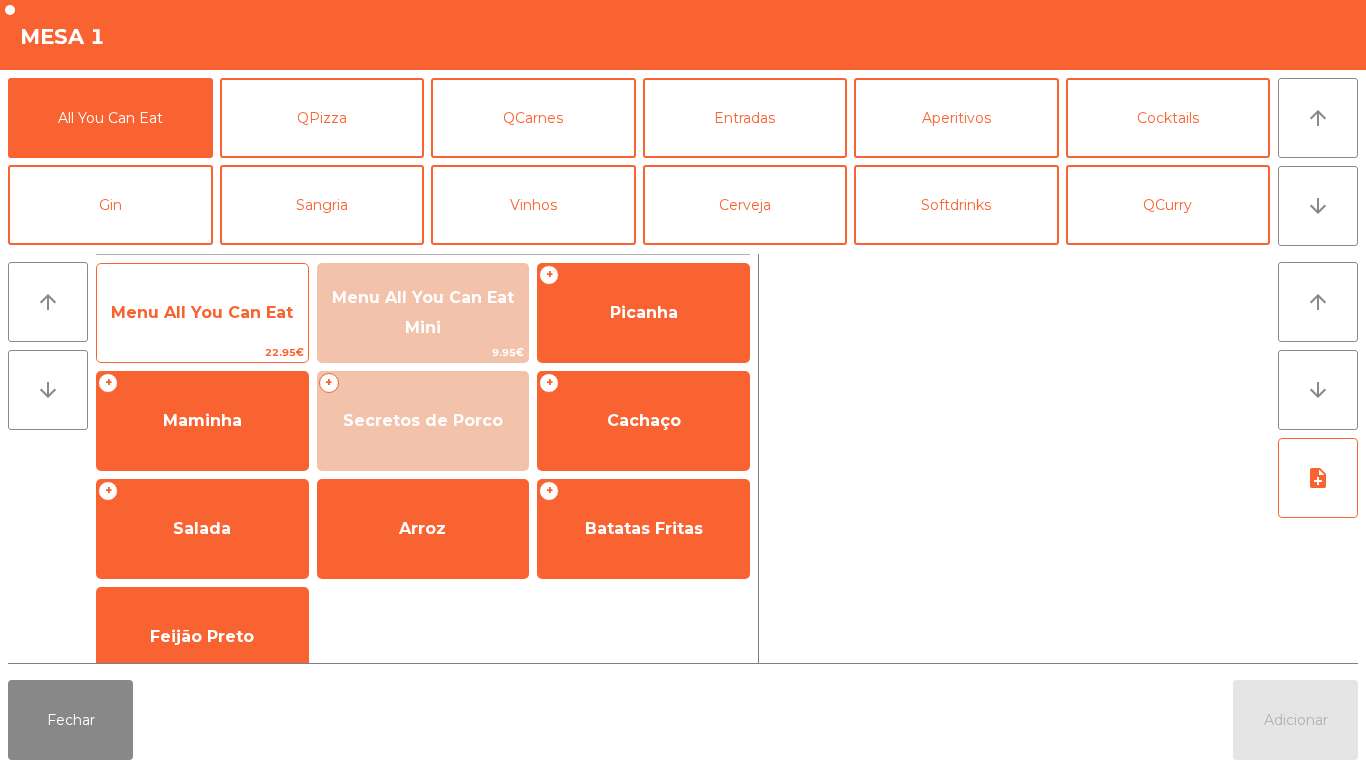click on "Menu All You Can Eat" 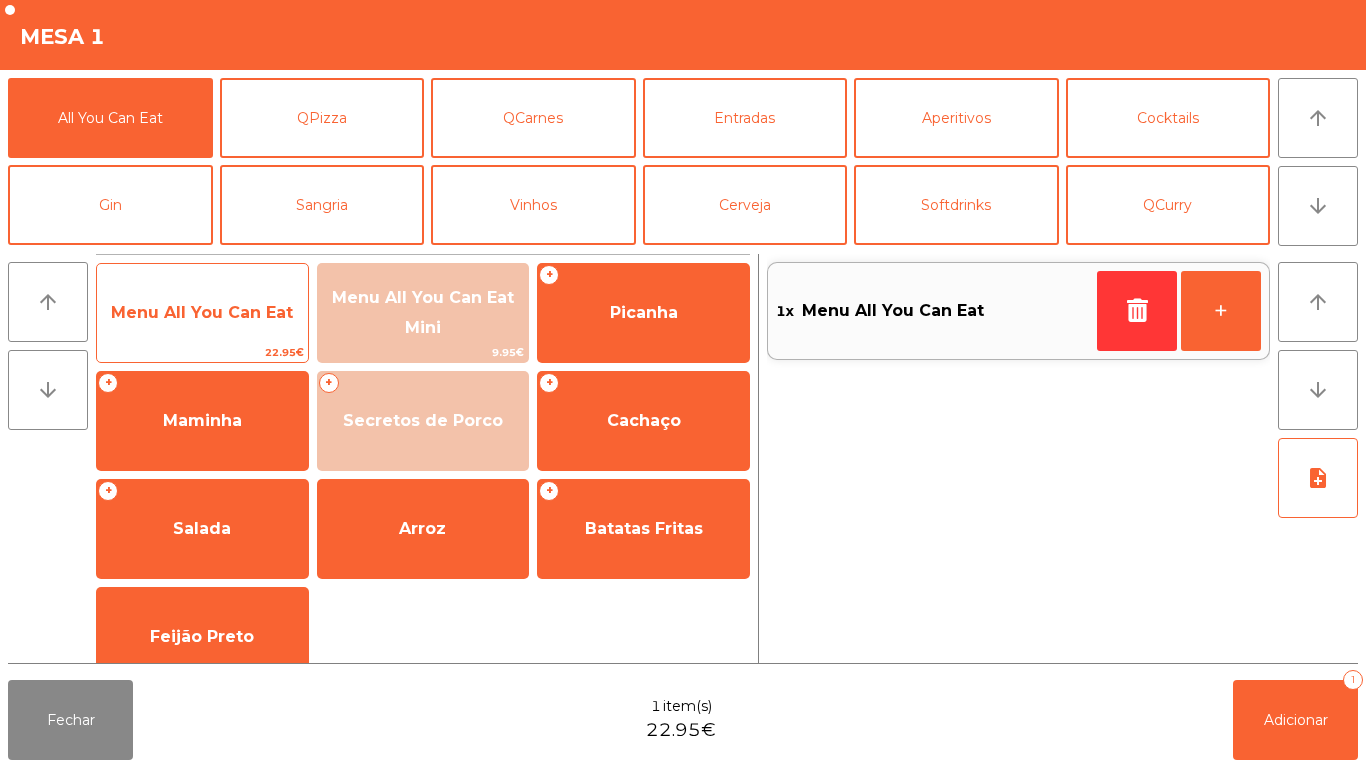 click on "Menu All You Can Eat" 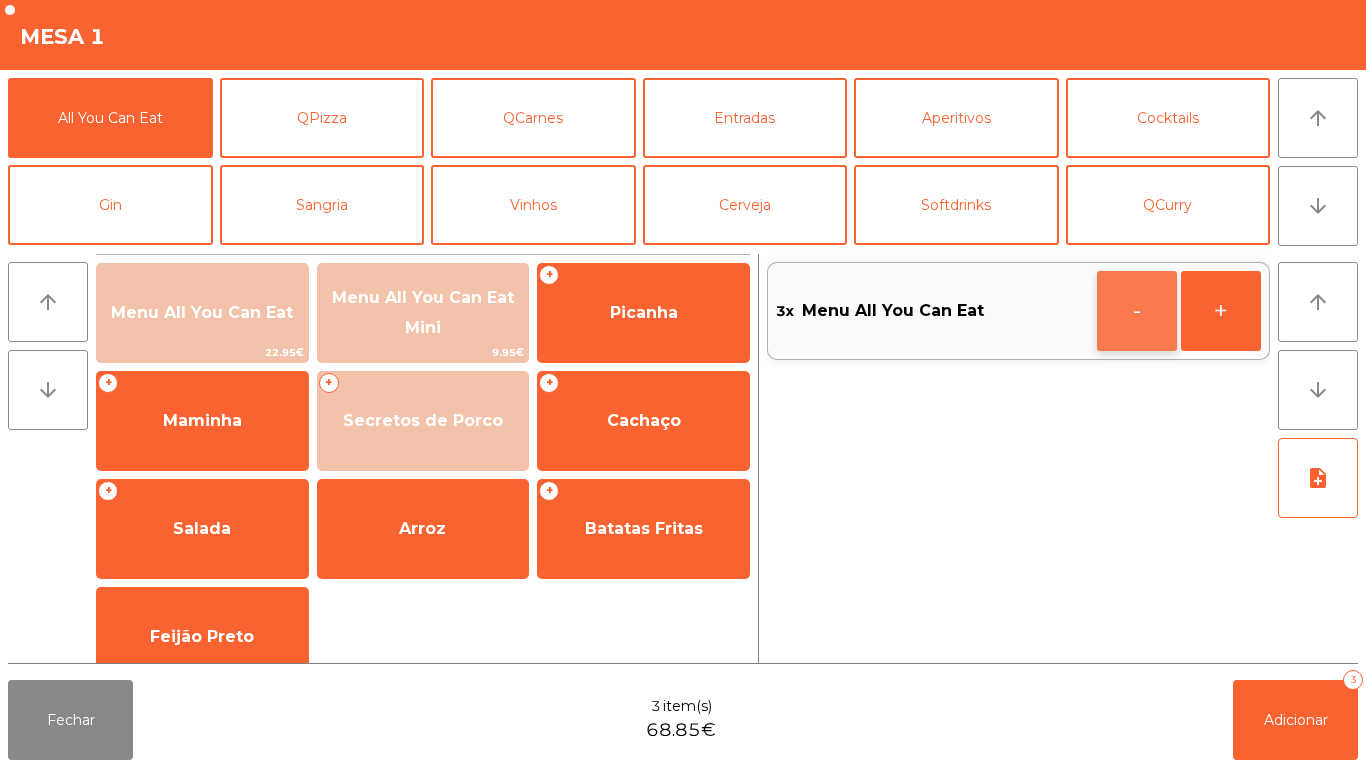 click on "-" 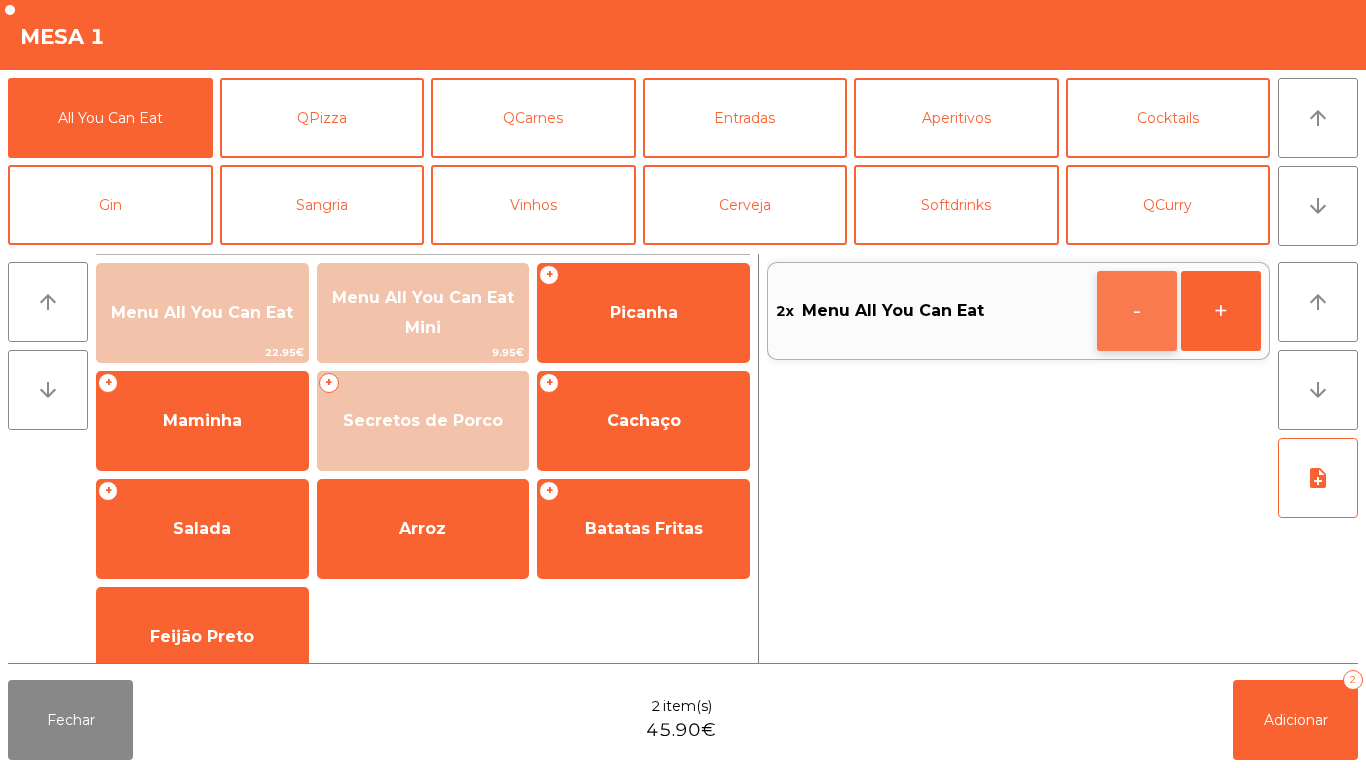click on "-" 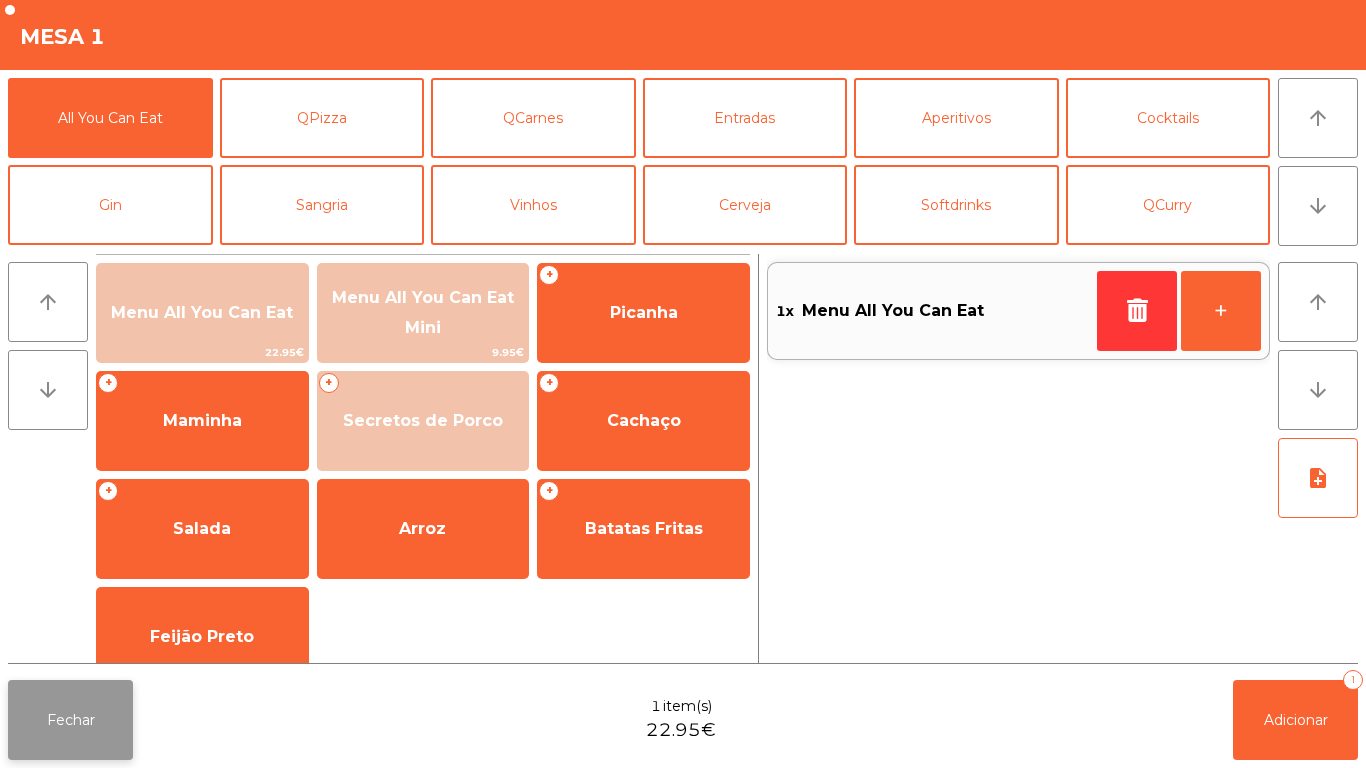 click on "Fechar" 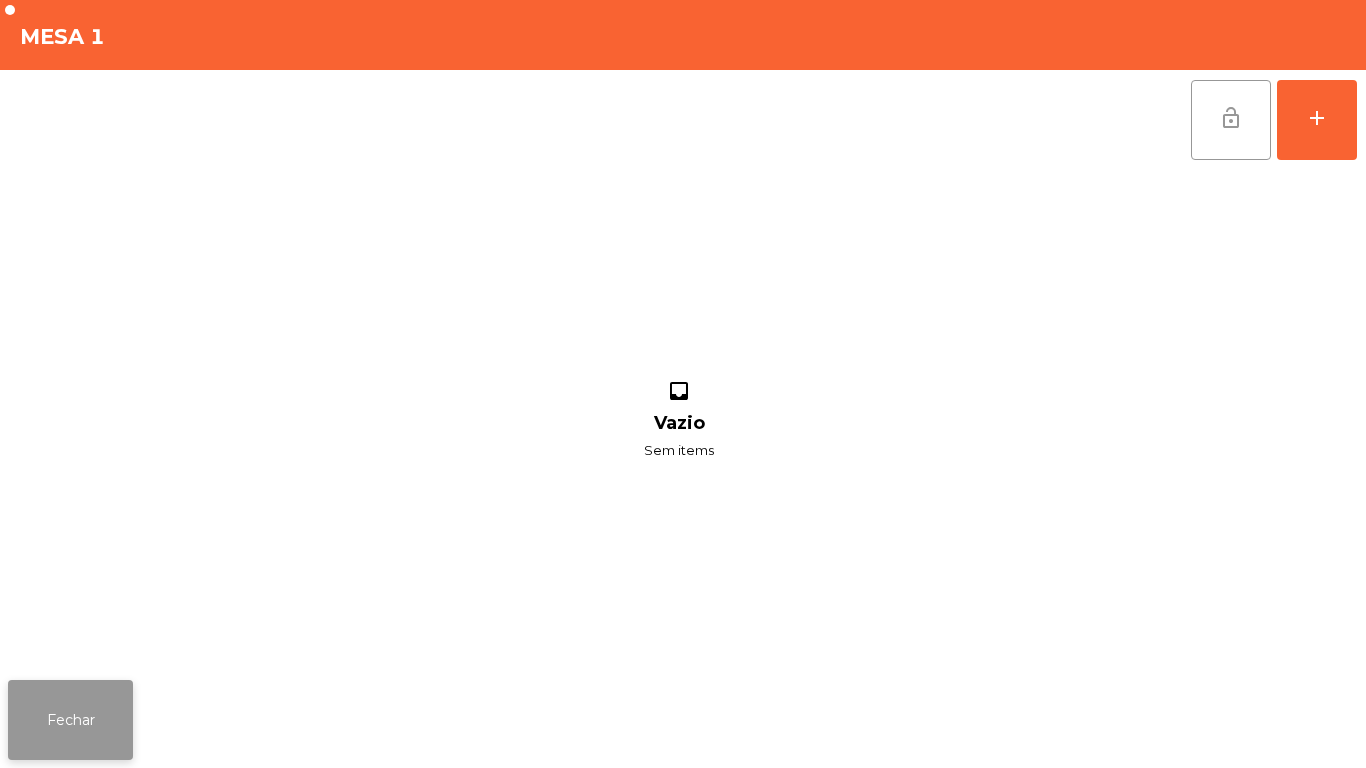 click on "Fechar" 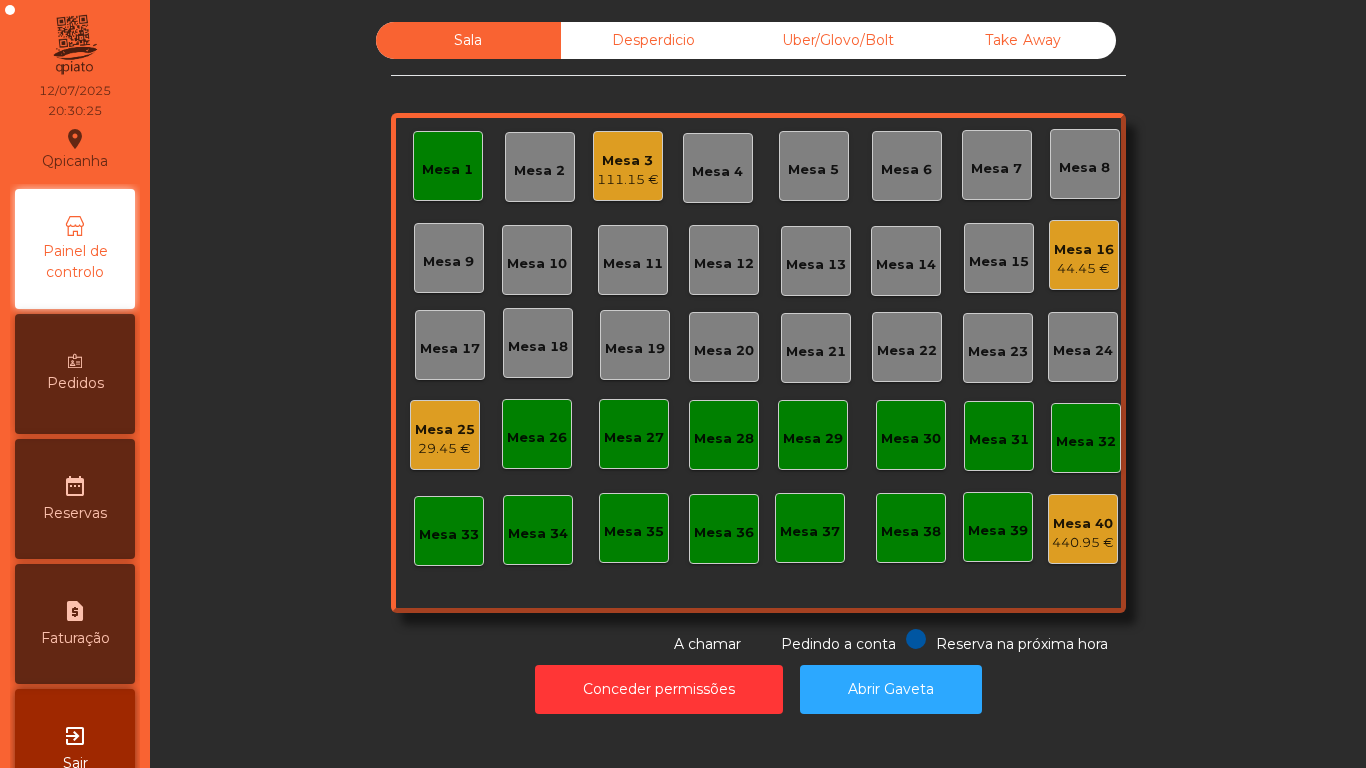 click on "29.45 €" 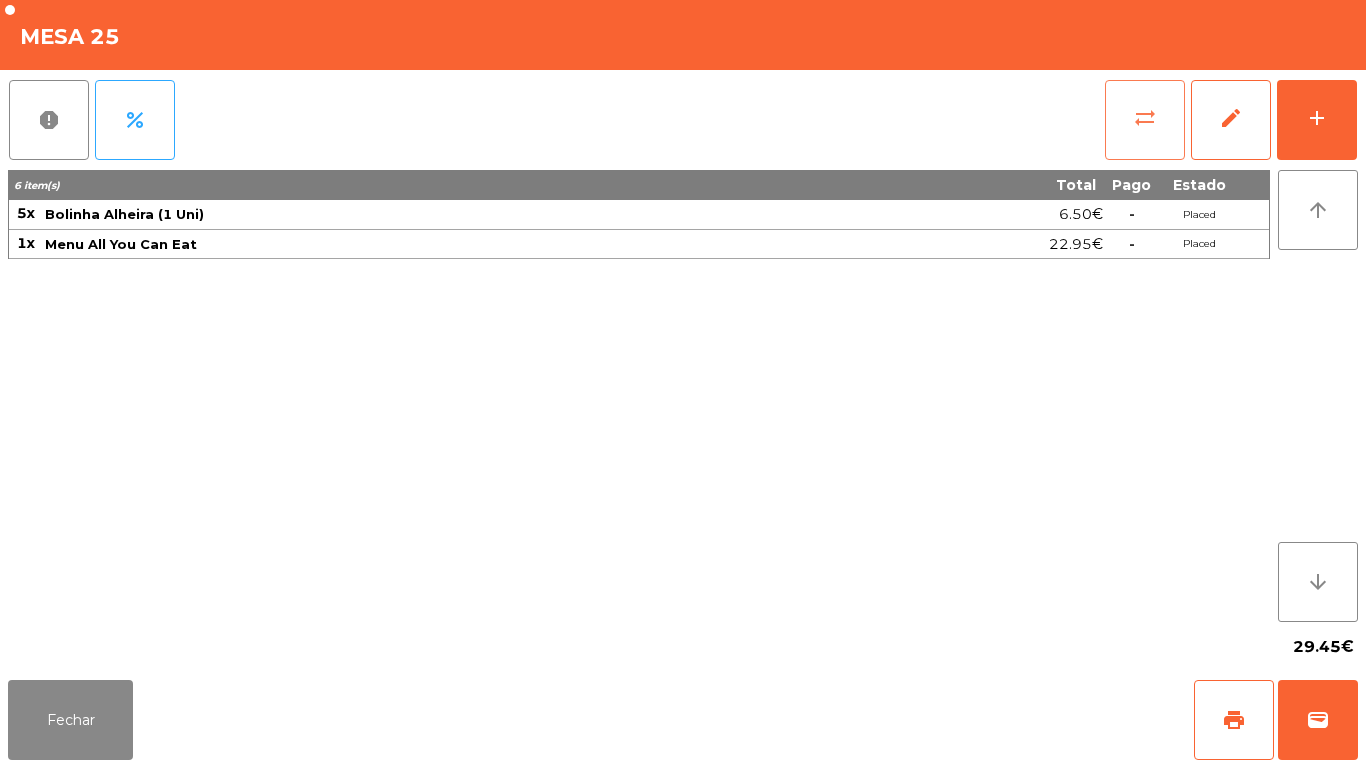 click on "sync_alt" 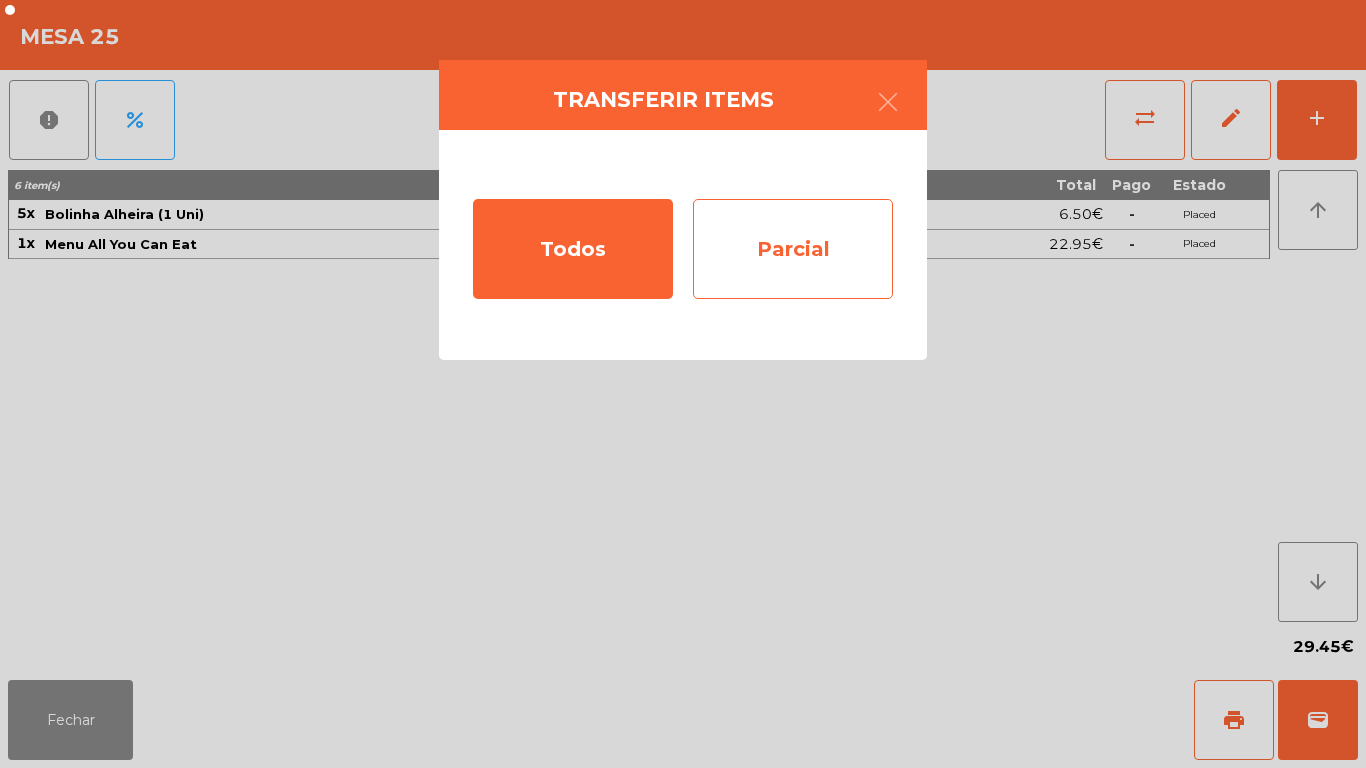 click on "Parcial" 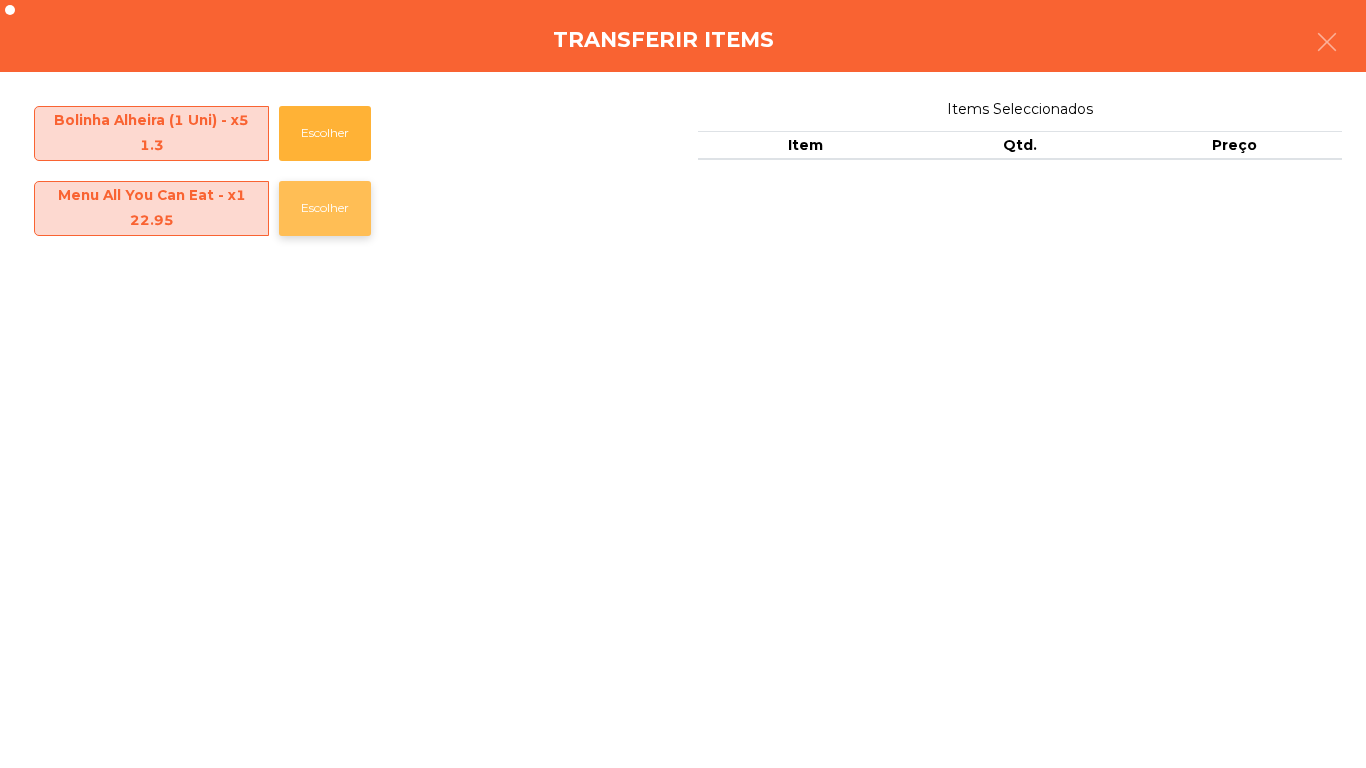 click on "Escolher" 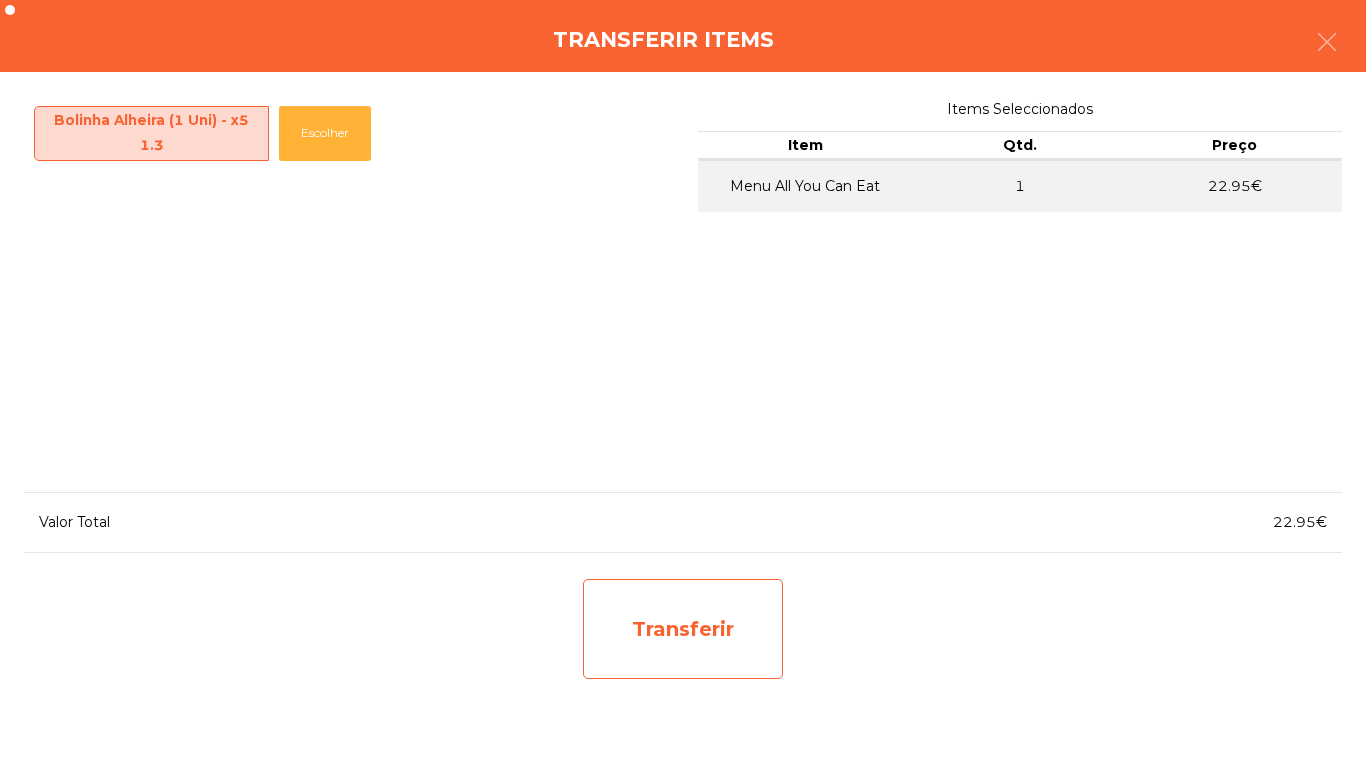 click on "Transferir" 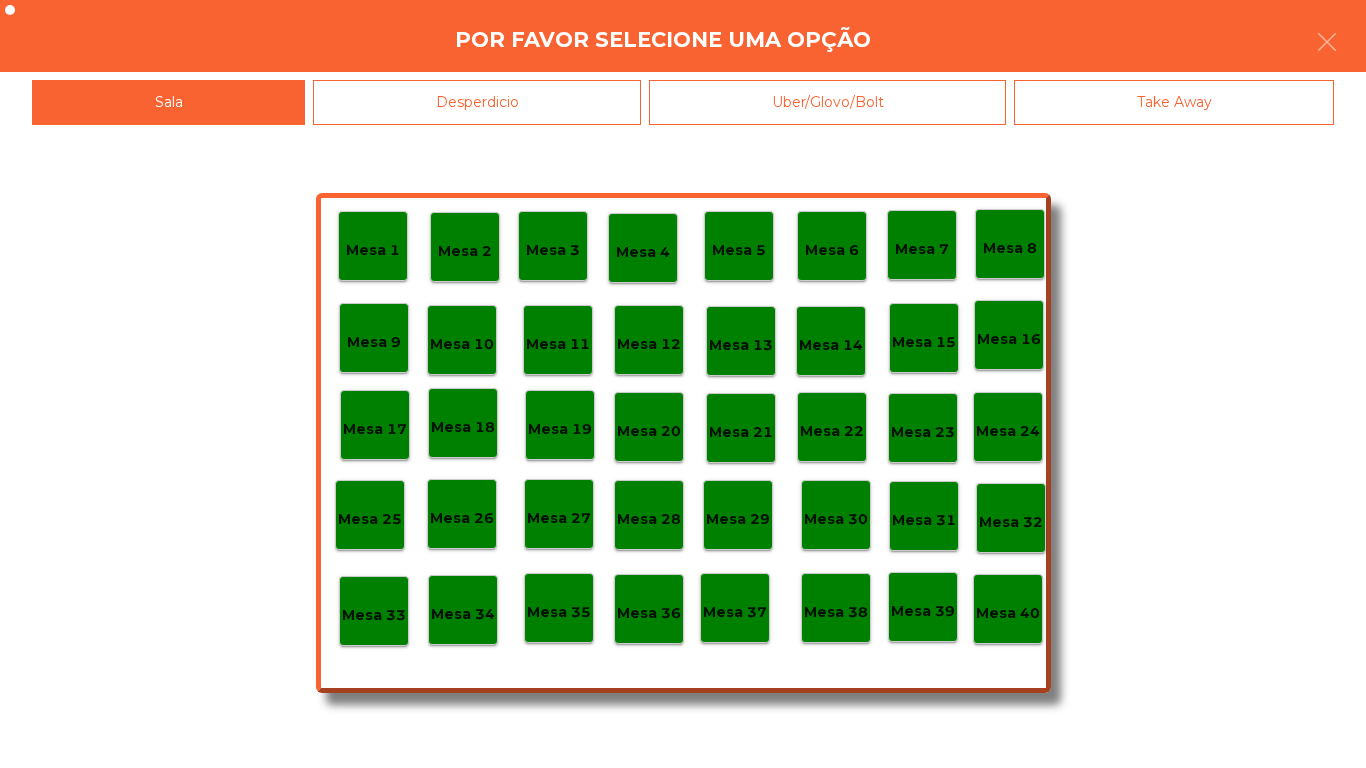 click on "Mesa 1" 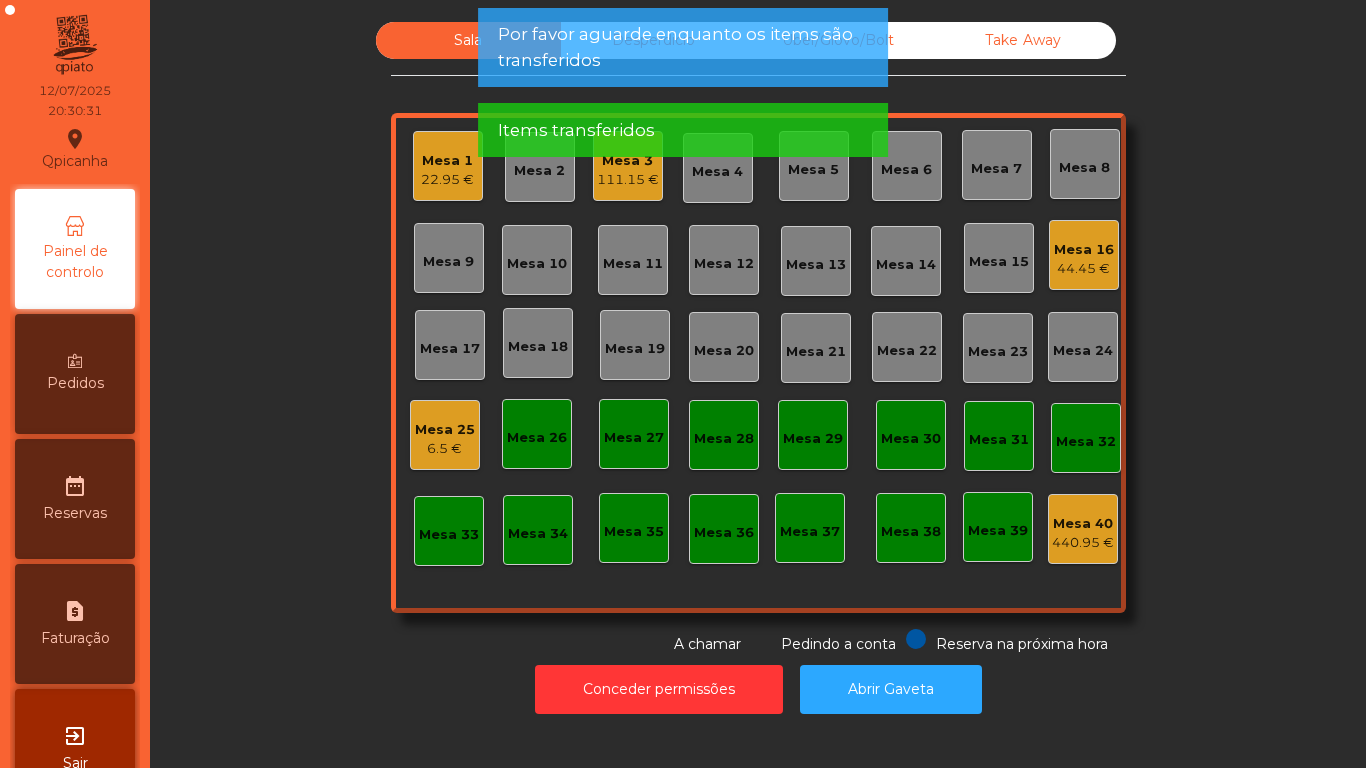 click on "Mesa 1   22.95 €" 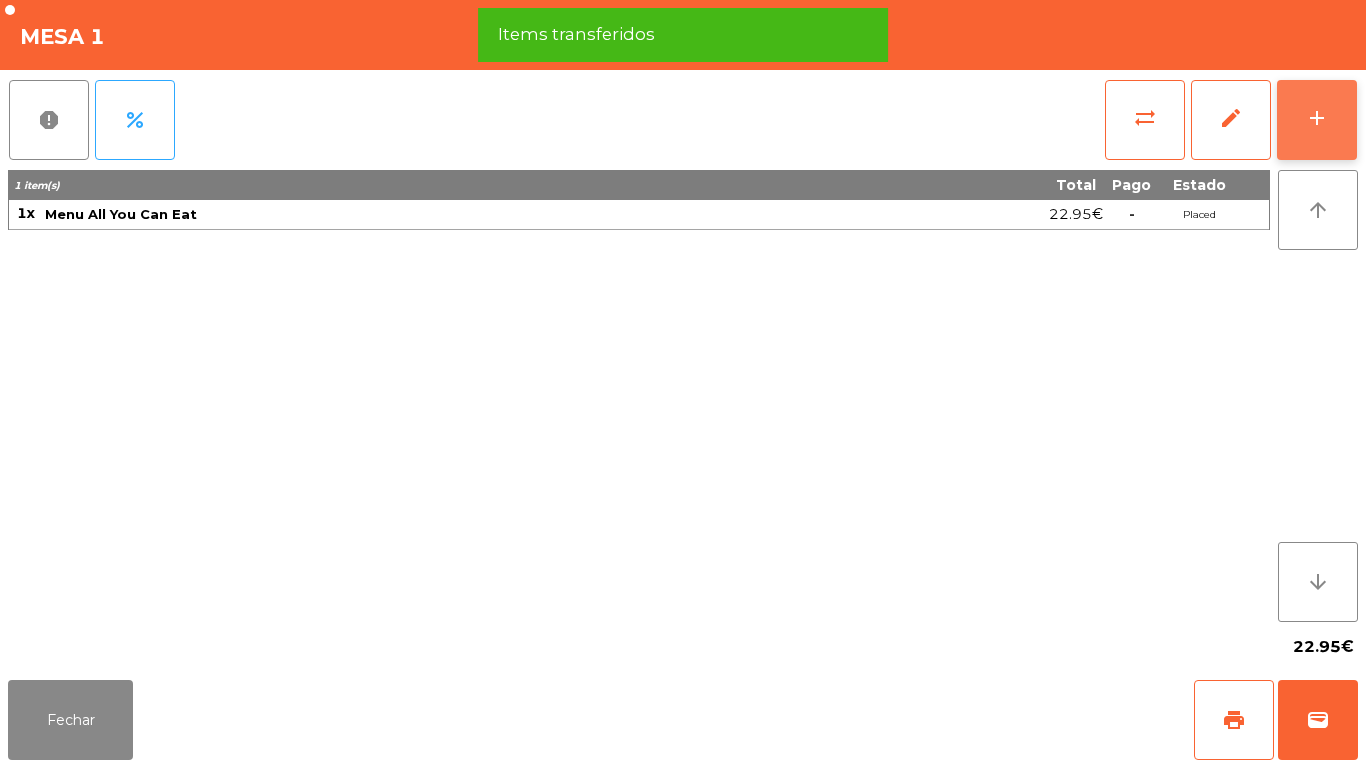 click on "add" 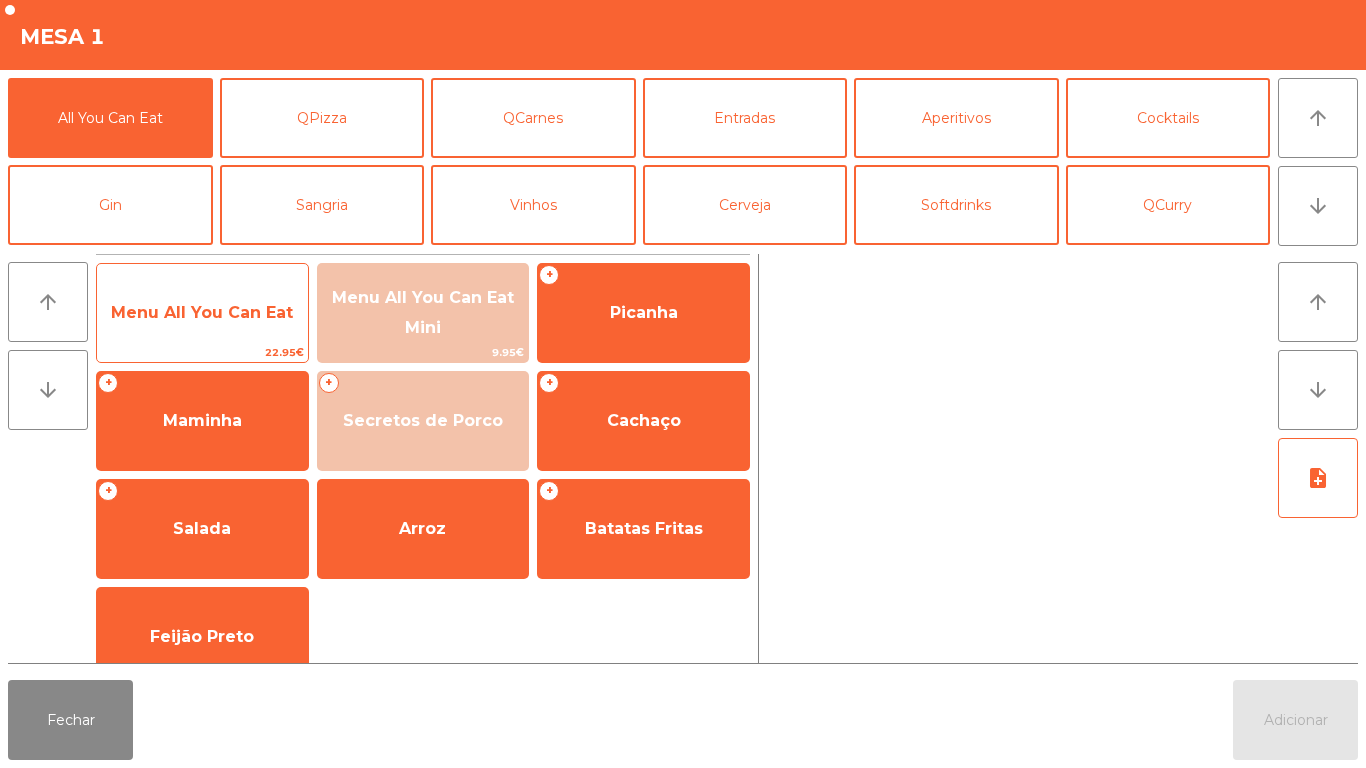 click on "Menu All You Can Eat" 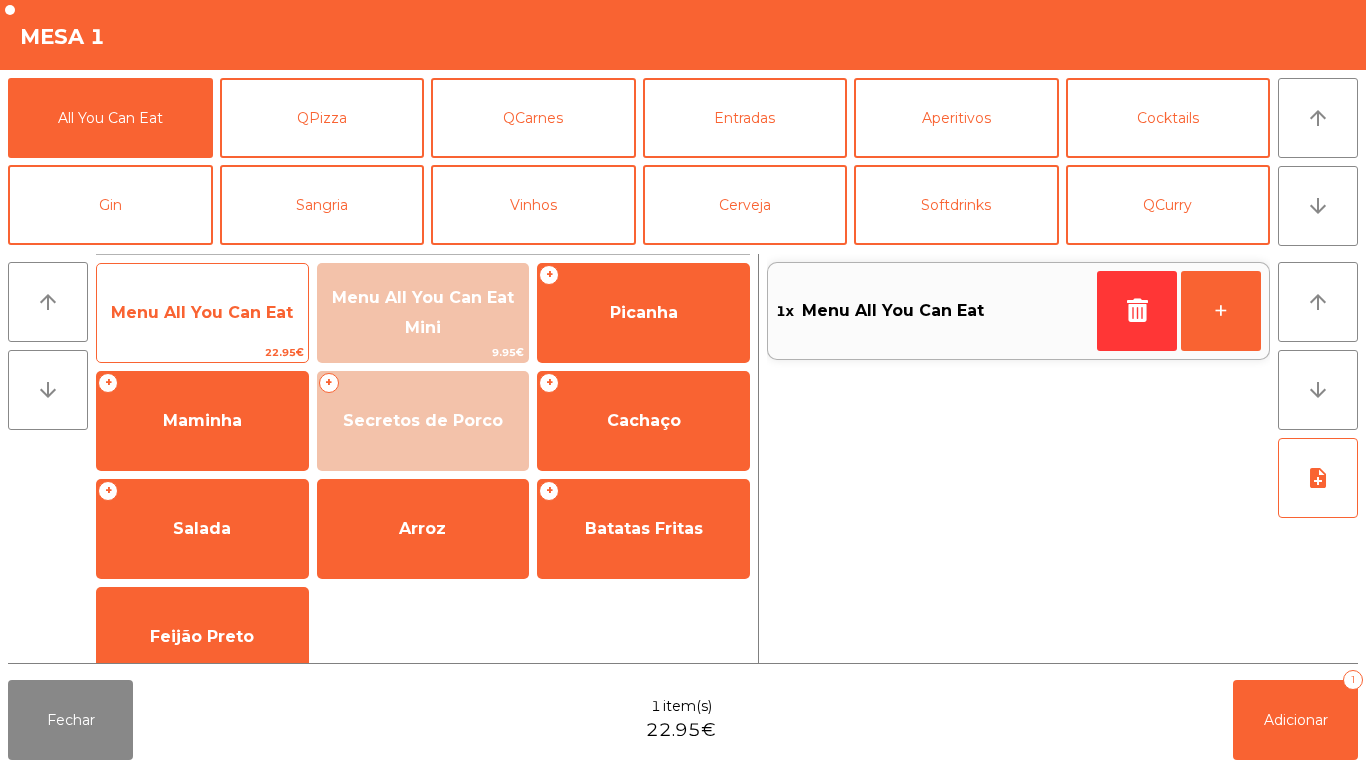click on "Menu All You Can Eat" 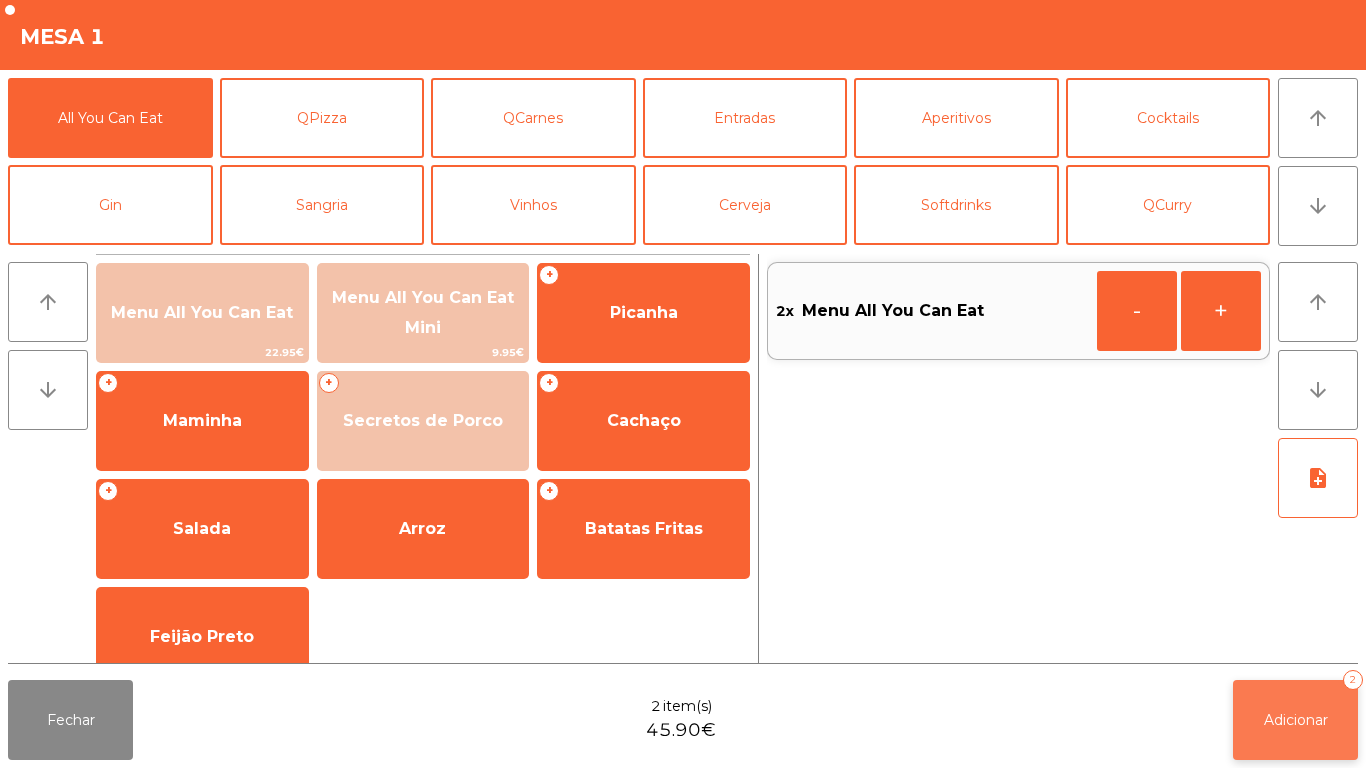 click on "Adicionar   2" 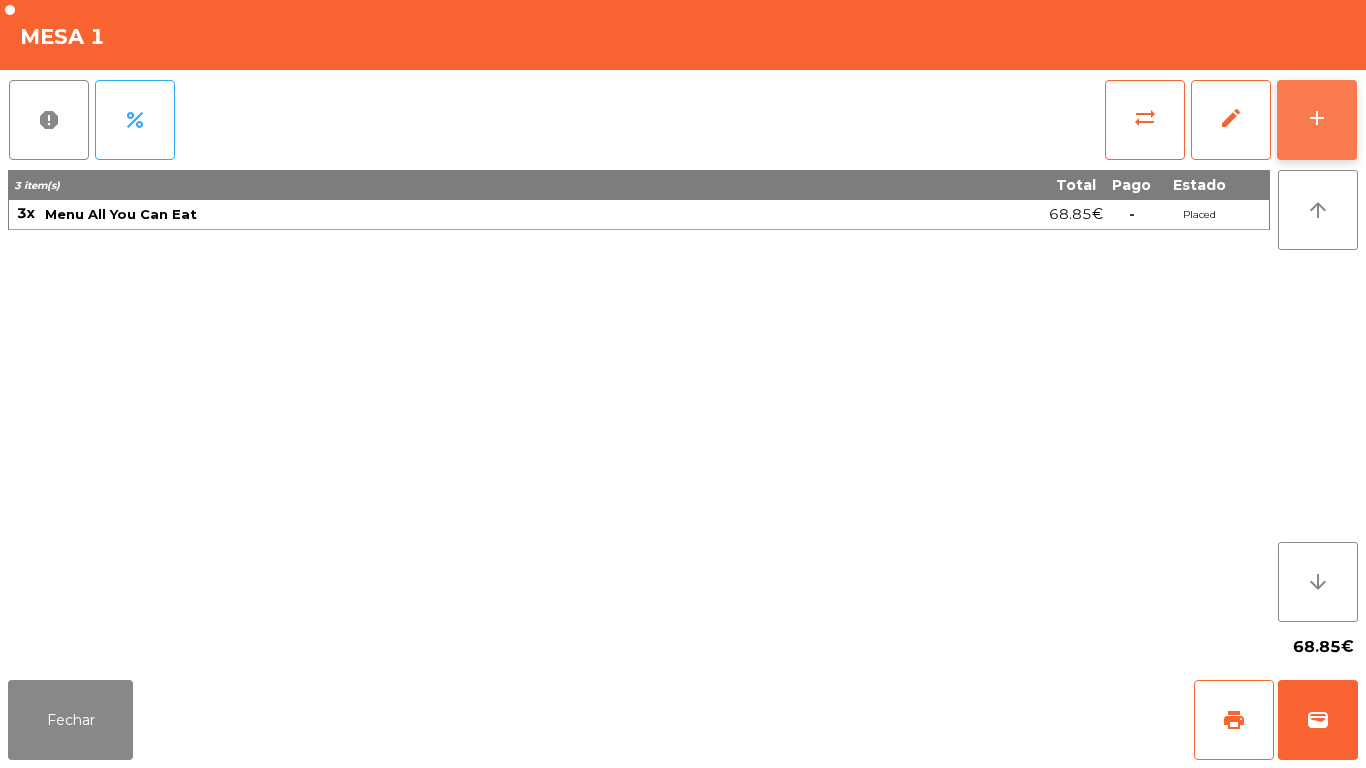 click on "add" 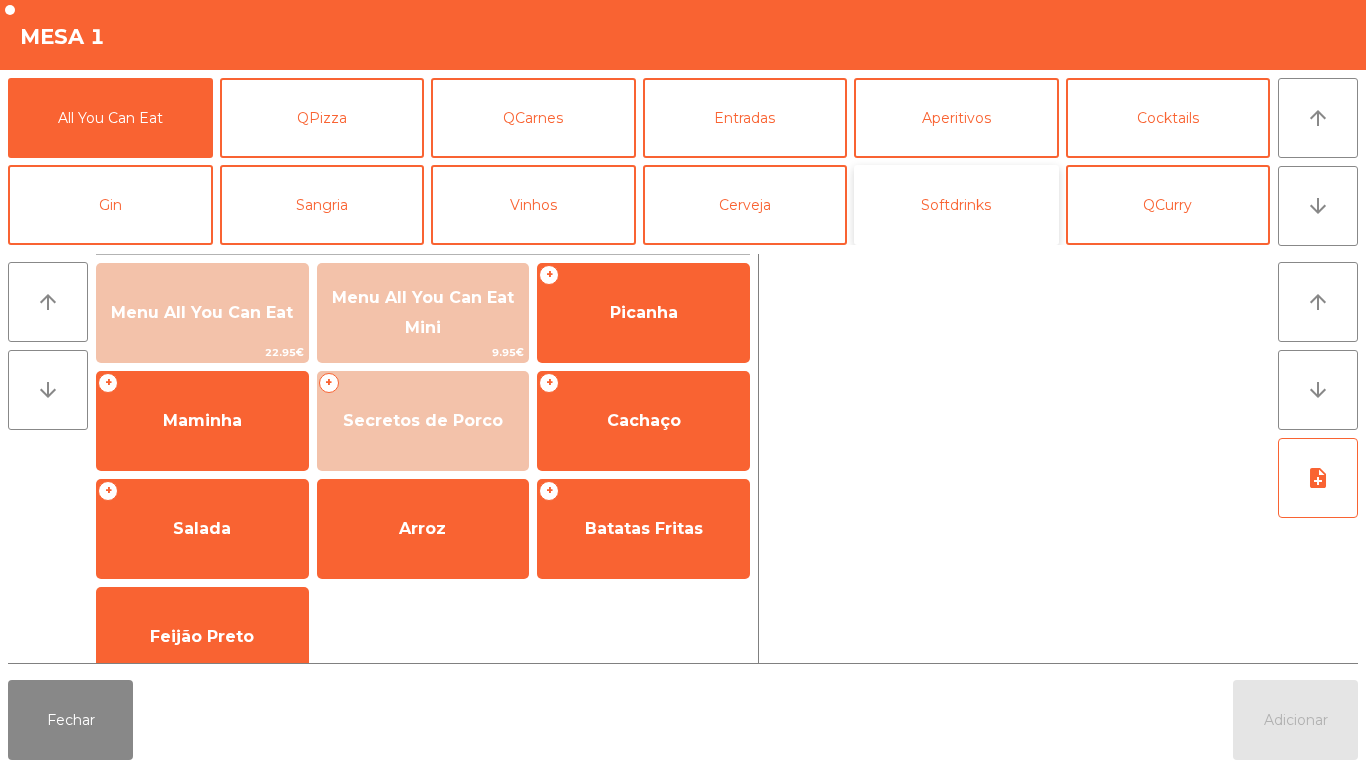 click on "Softdrinks" 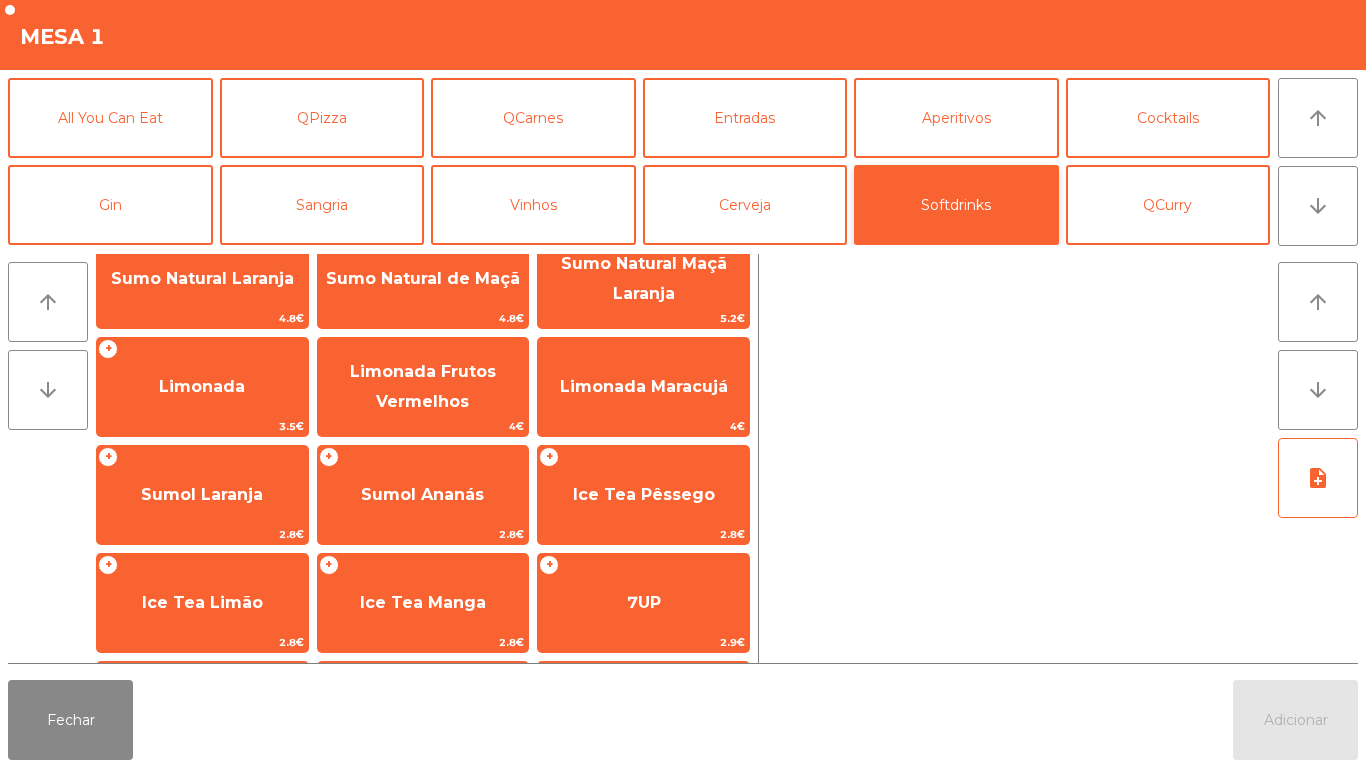 scroll, scrollTop: 219, scrollLeft: 0, axis: vertical 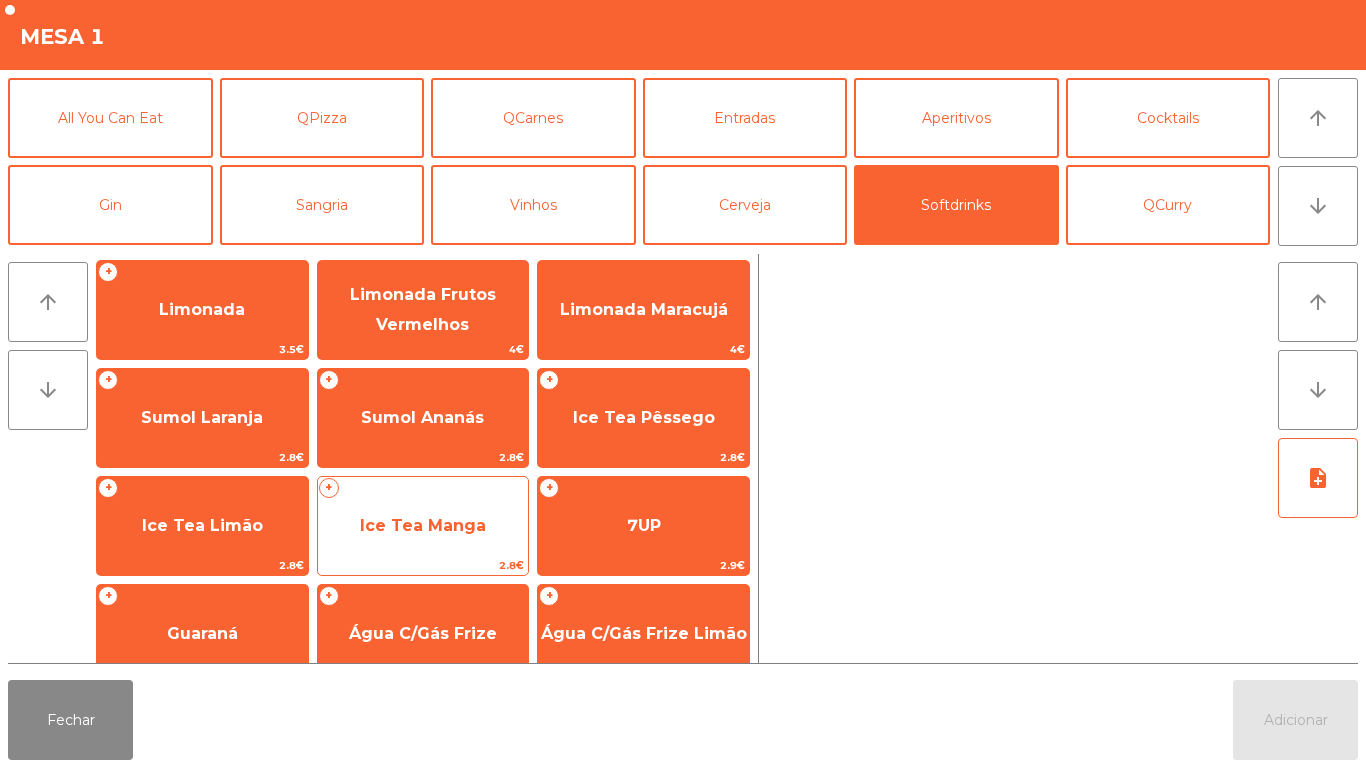 click on "Ice Tea Manga" 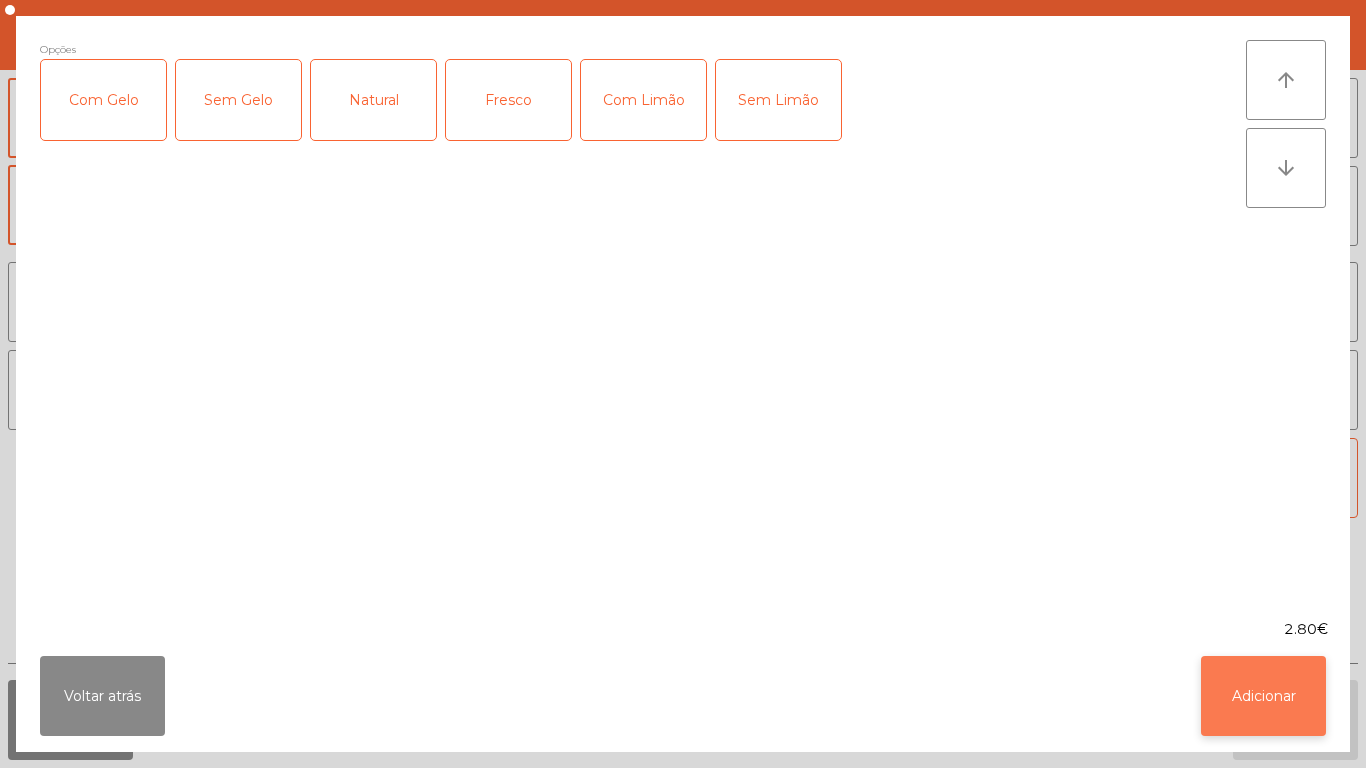 click on "Adicionar" 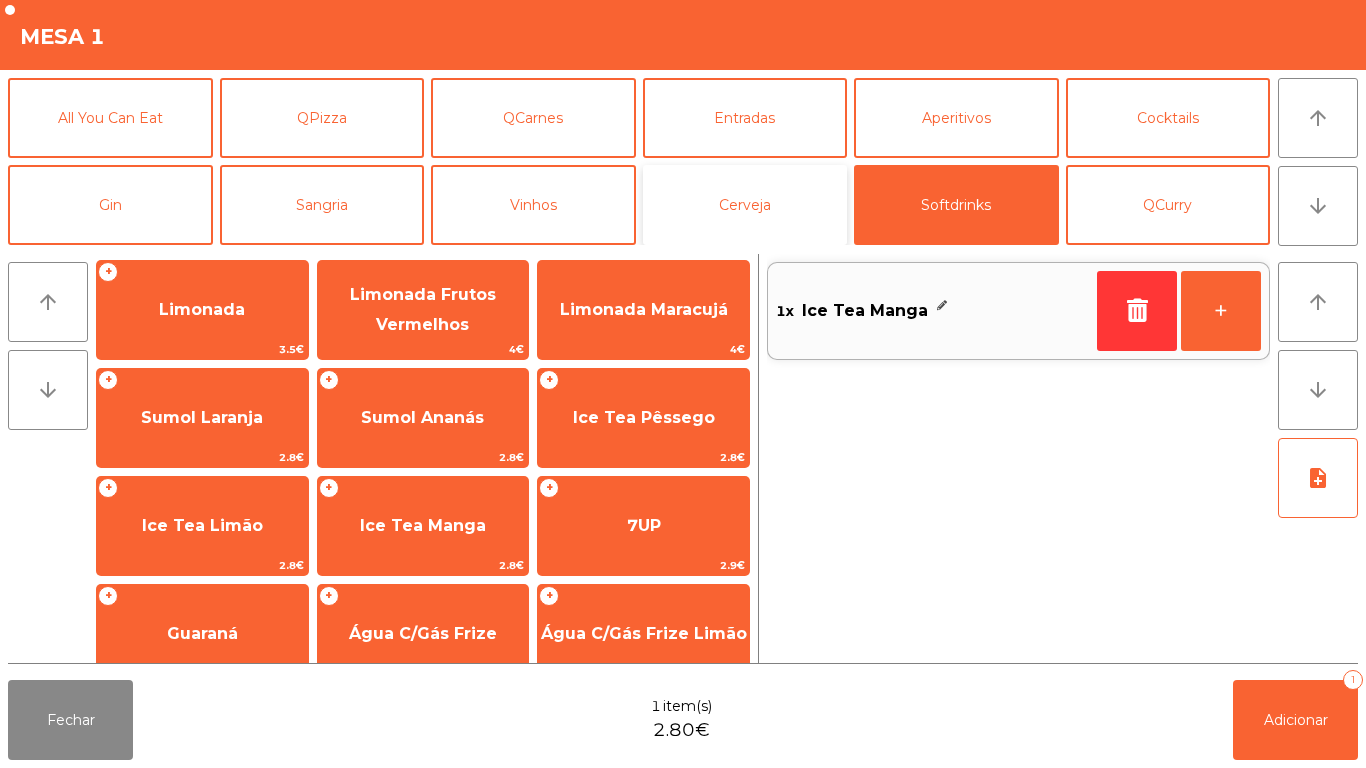 click on "Cerveja" 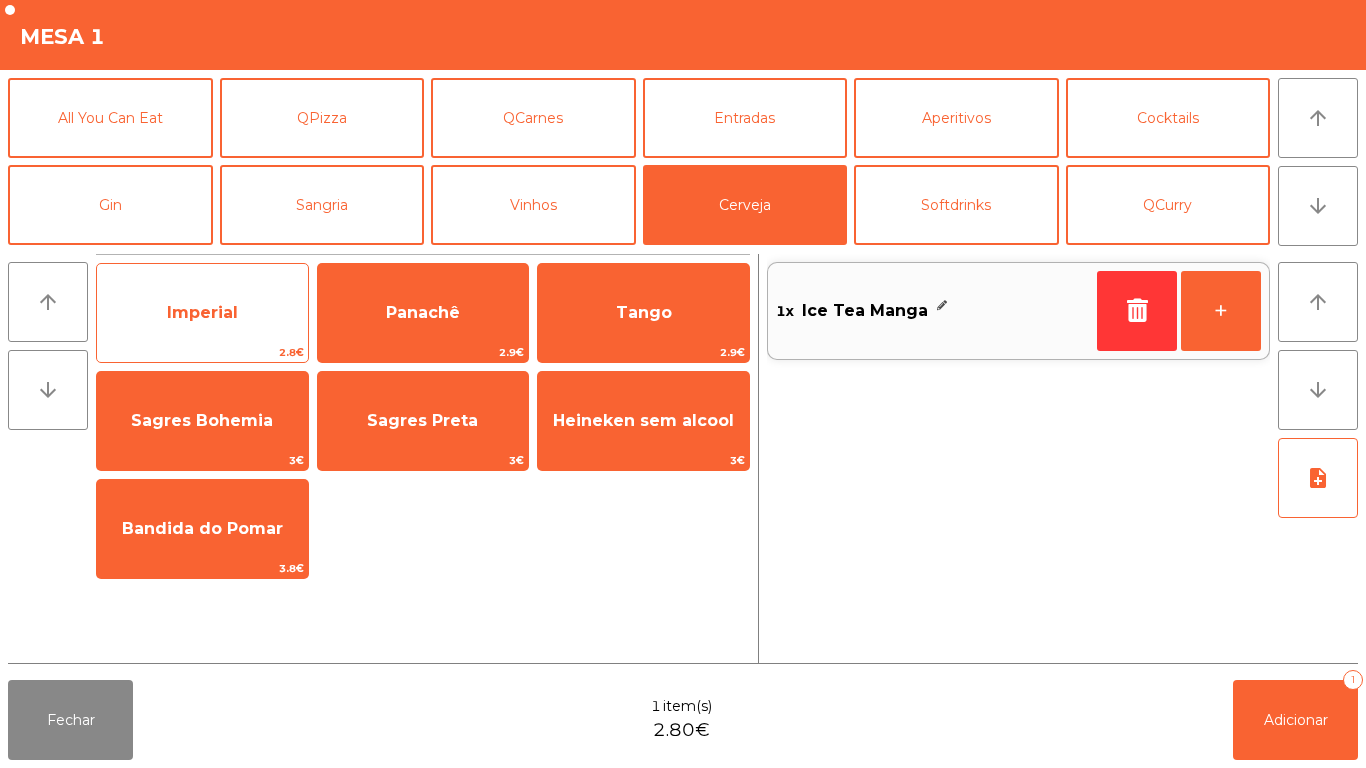 click on "Imperial" 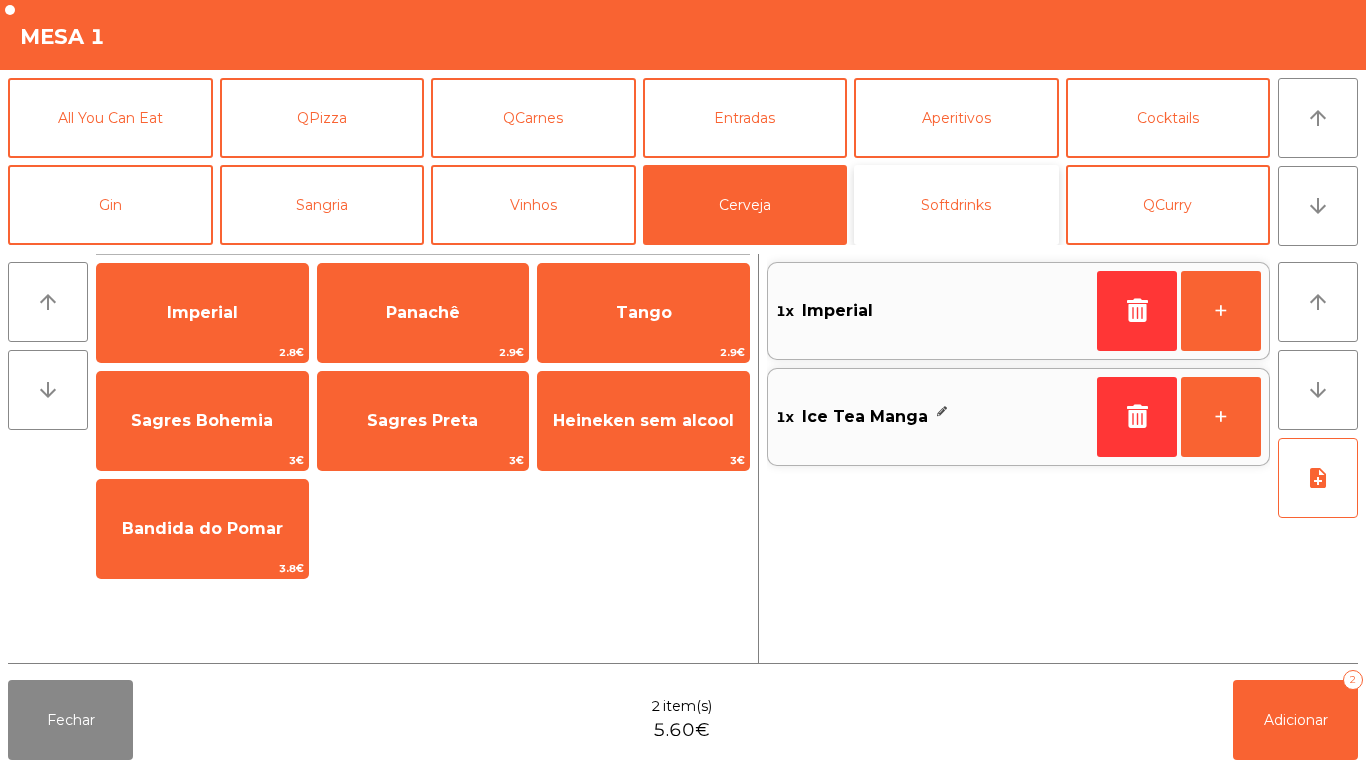click on "Softdrinks" 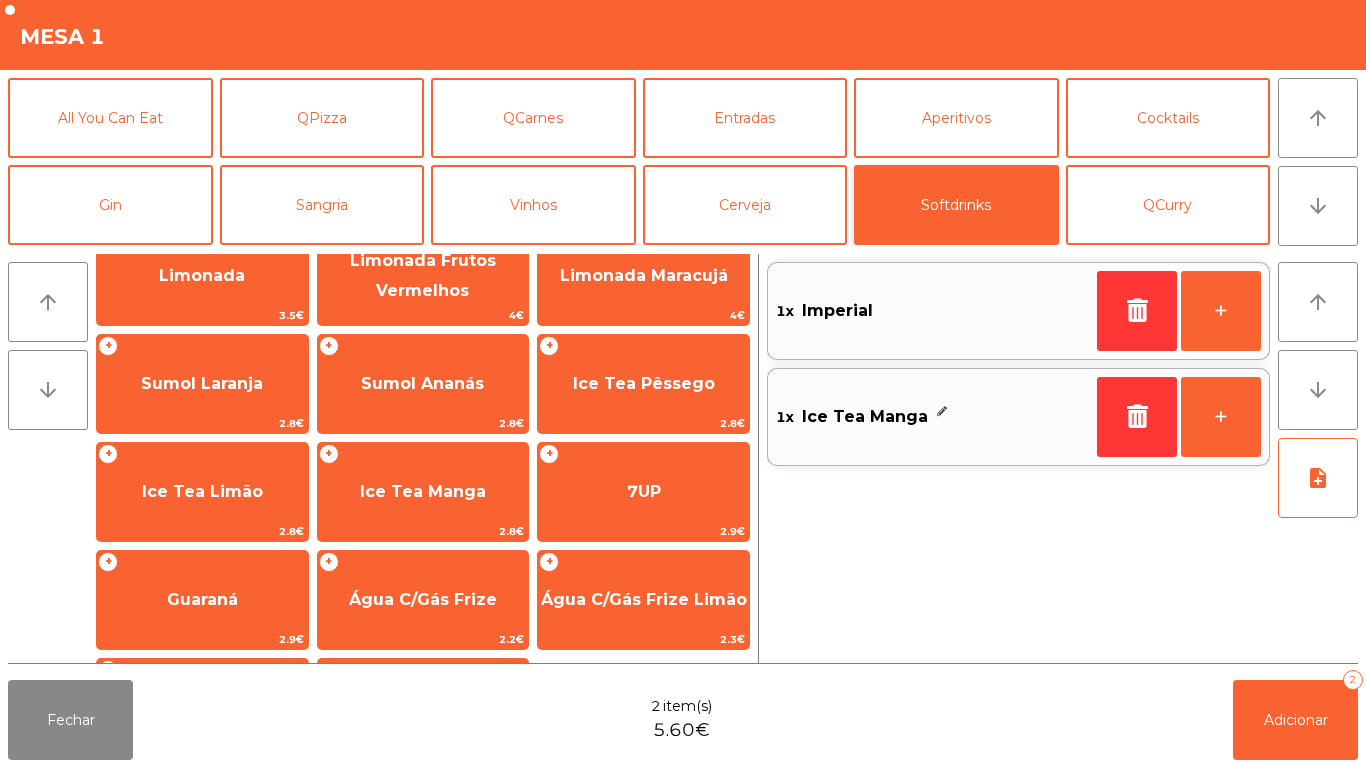 scroll, scrollTop: 257, scrollLeft: 0, axis: vertical 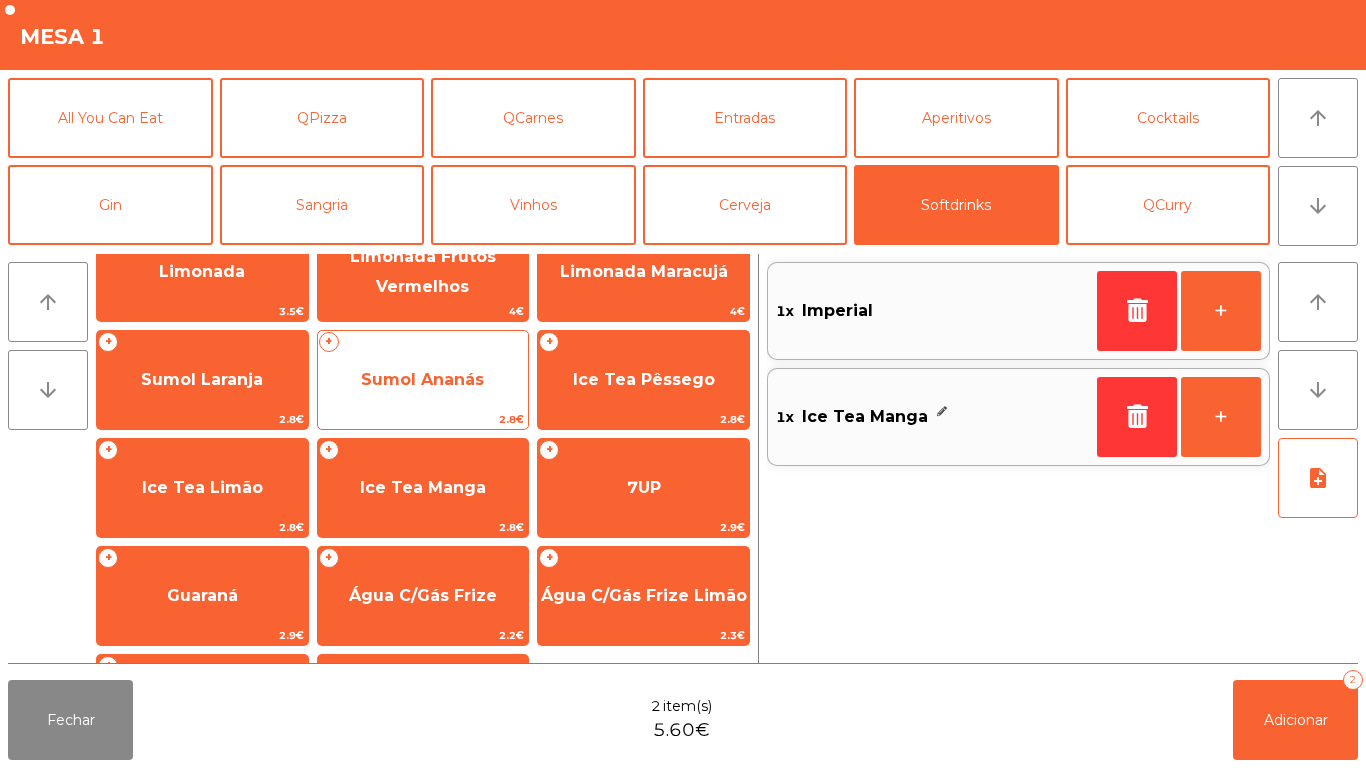 click on "Sumol Ananás" 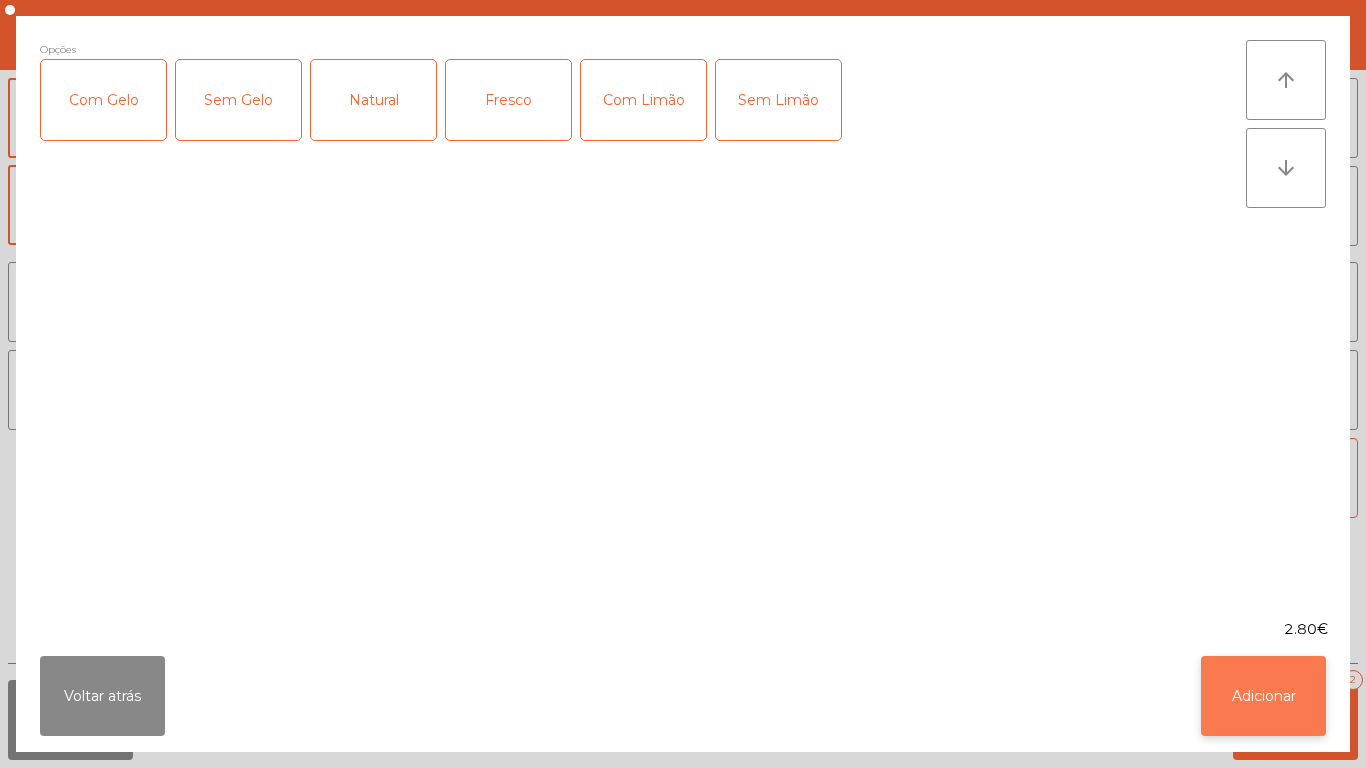 click on "Adicionar" 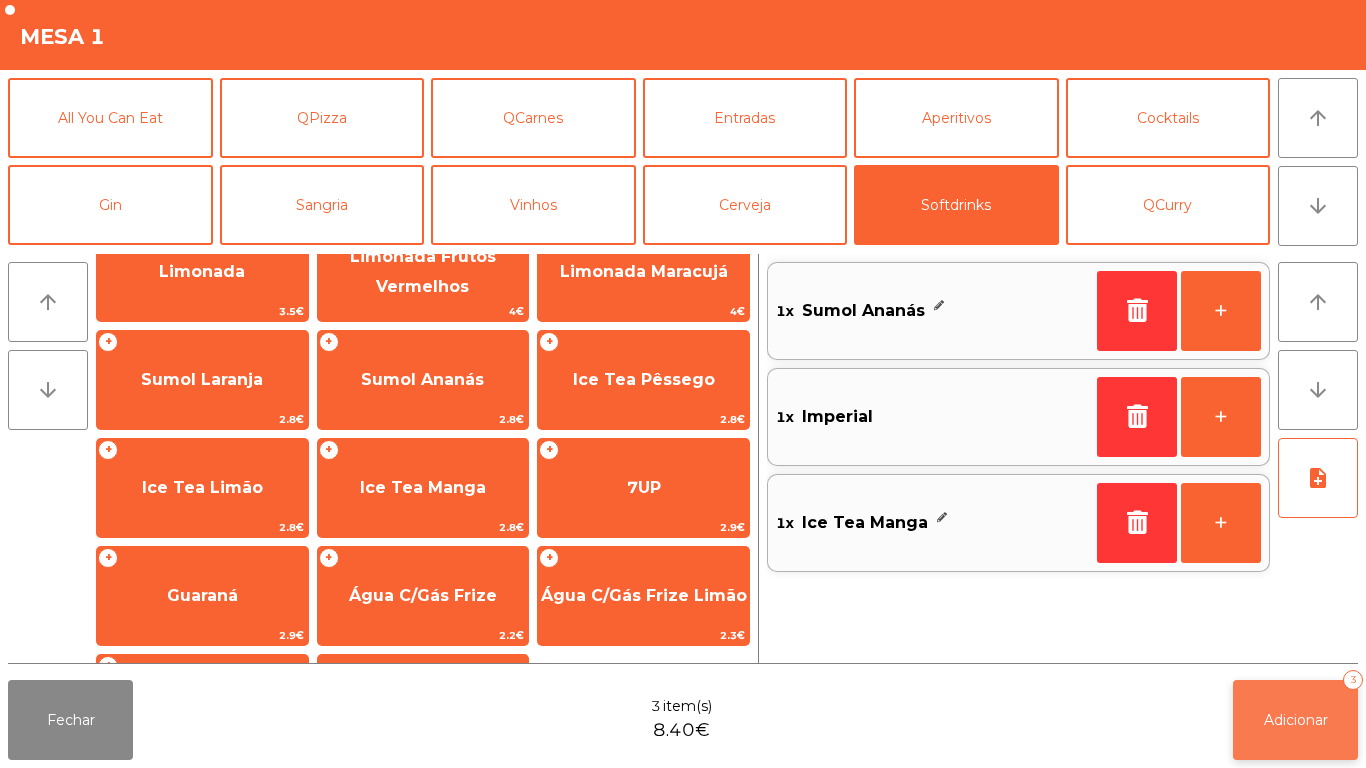 click on "Adicionar   3" 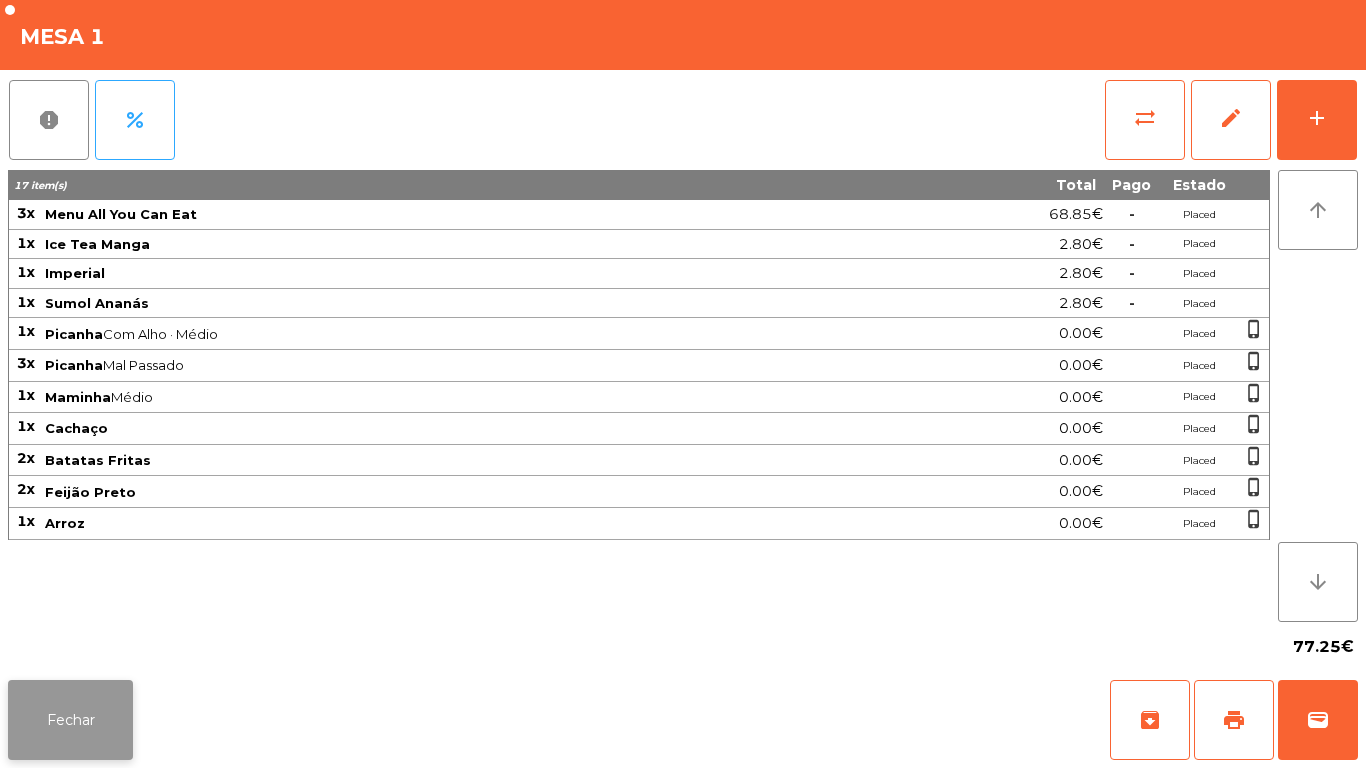 click on "Fechar" 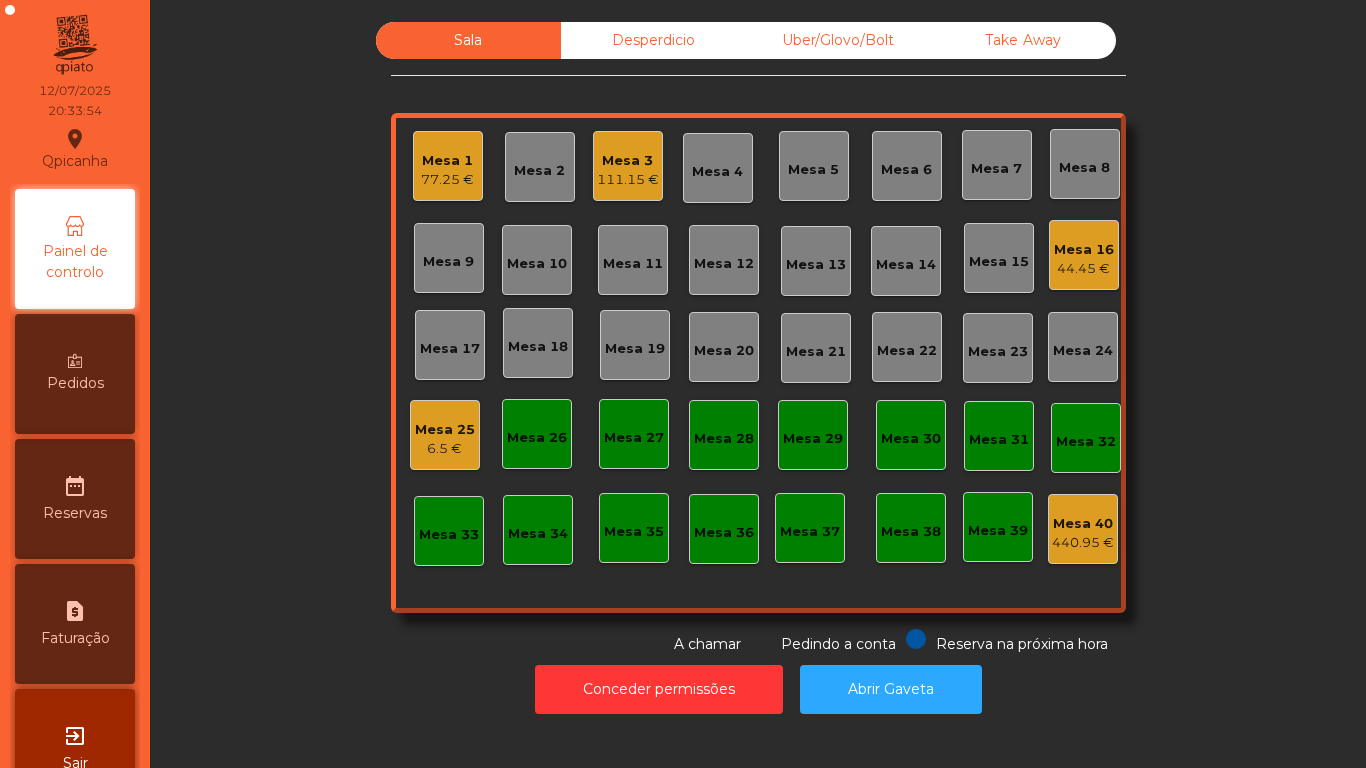 click on "Mesa 16   44.45 €" 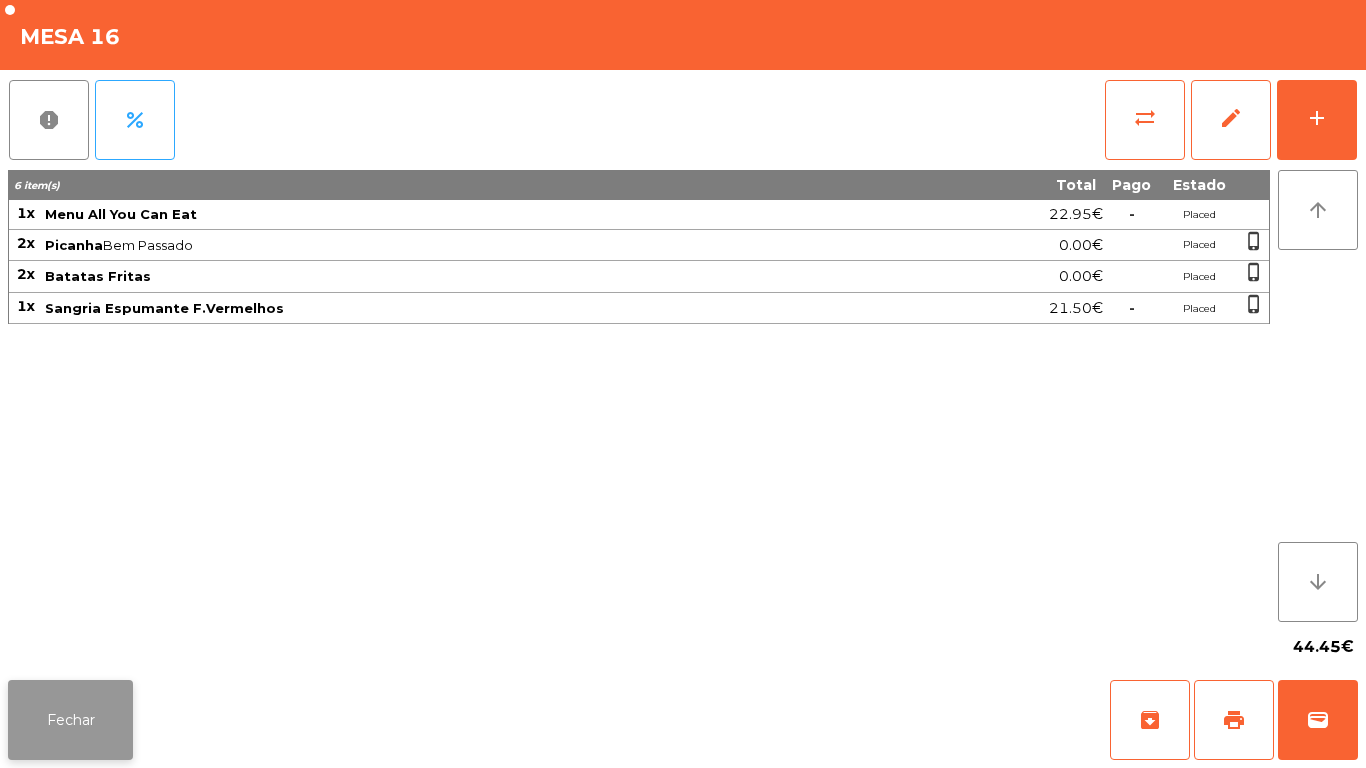 click on "Fechar" 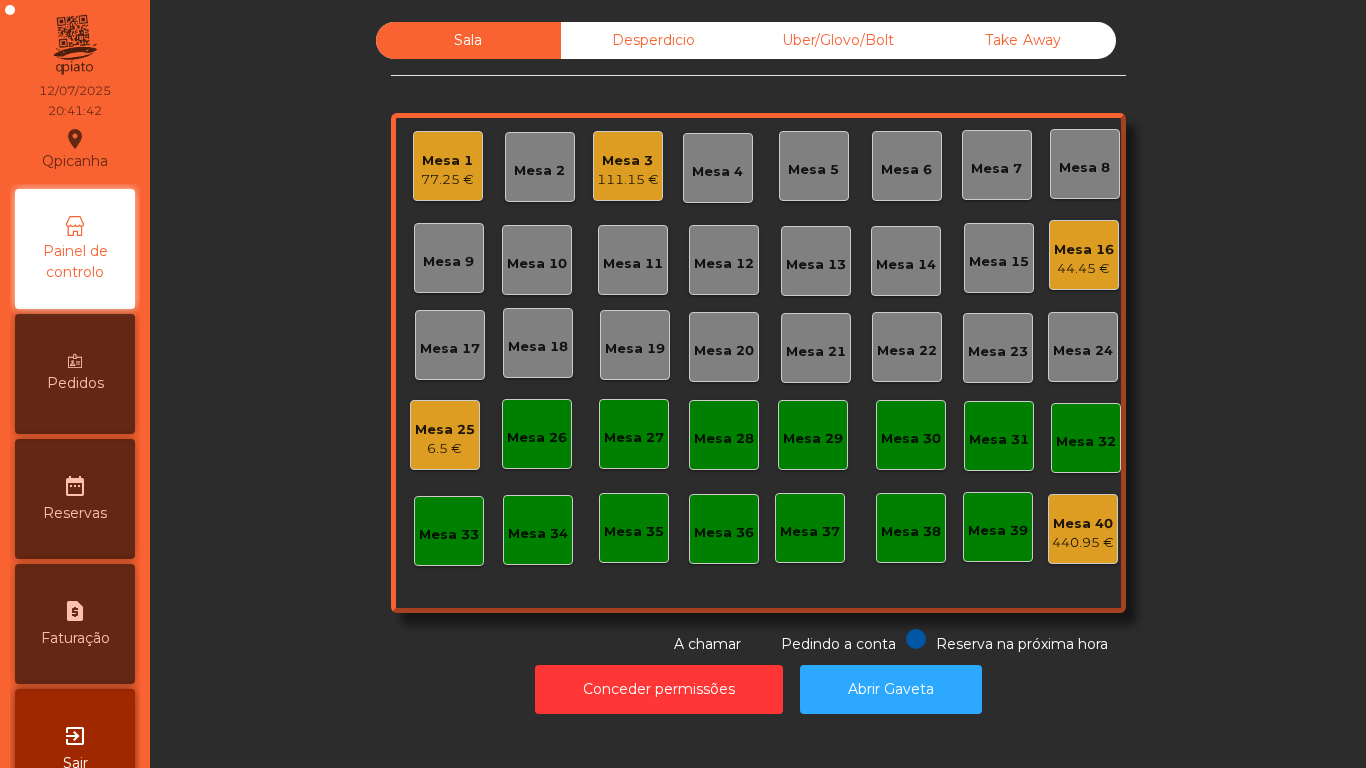 click on "111.15 €" 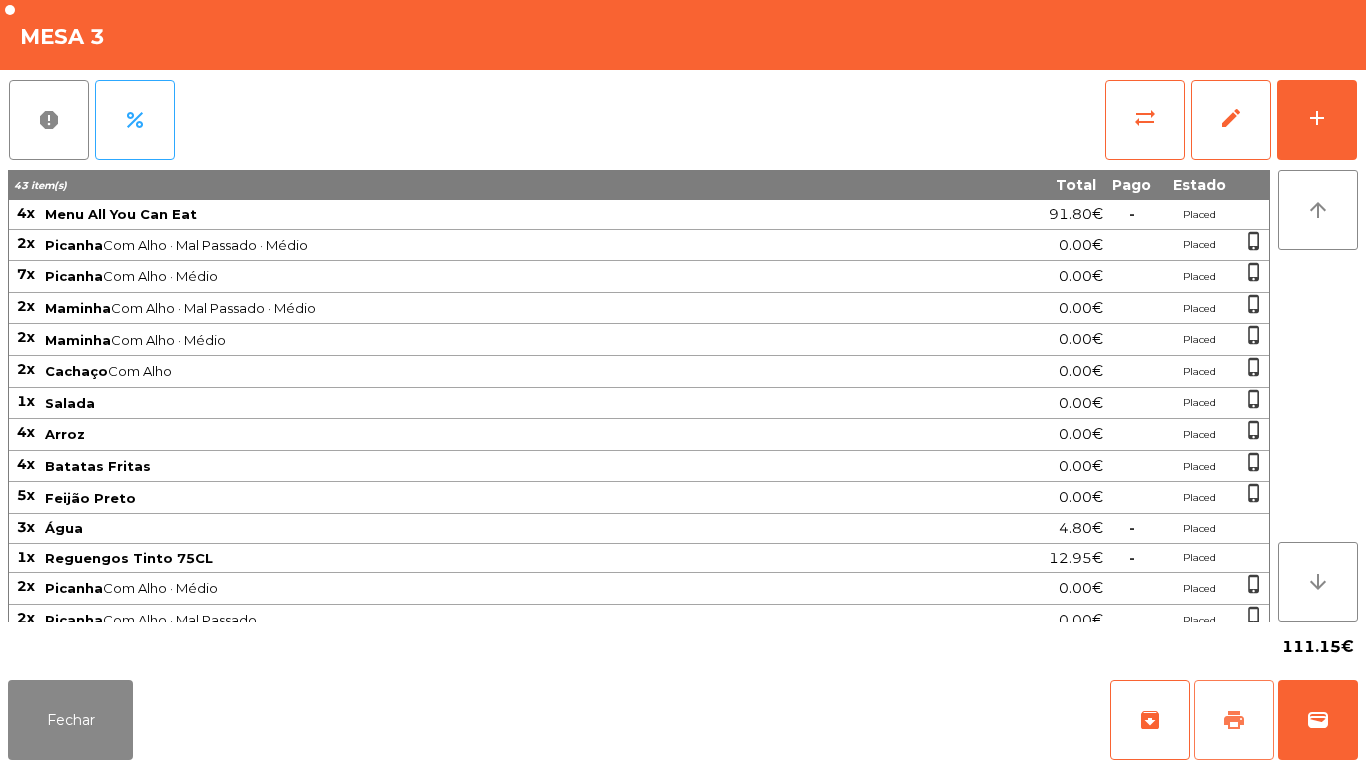 click on "print" 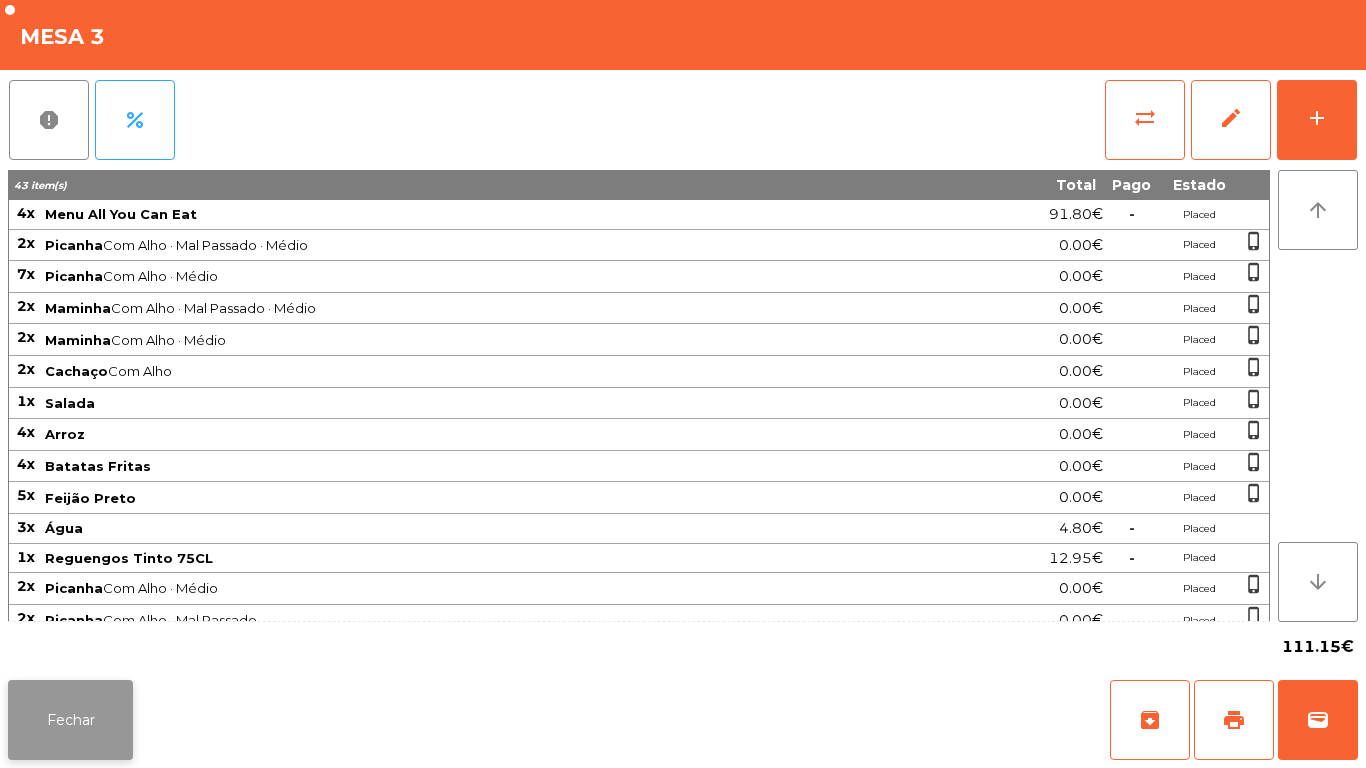 click on "Fechar" 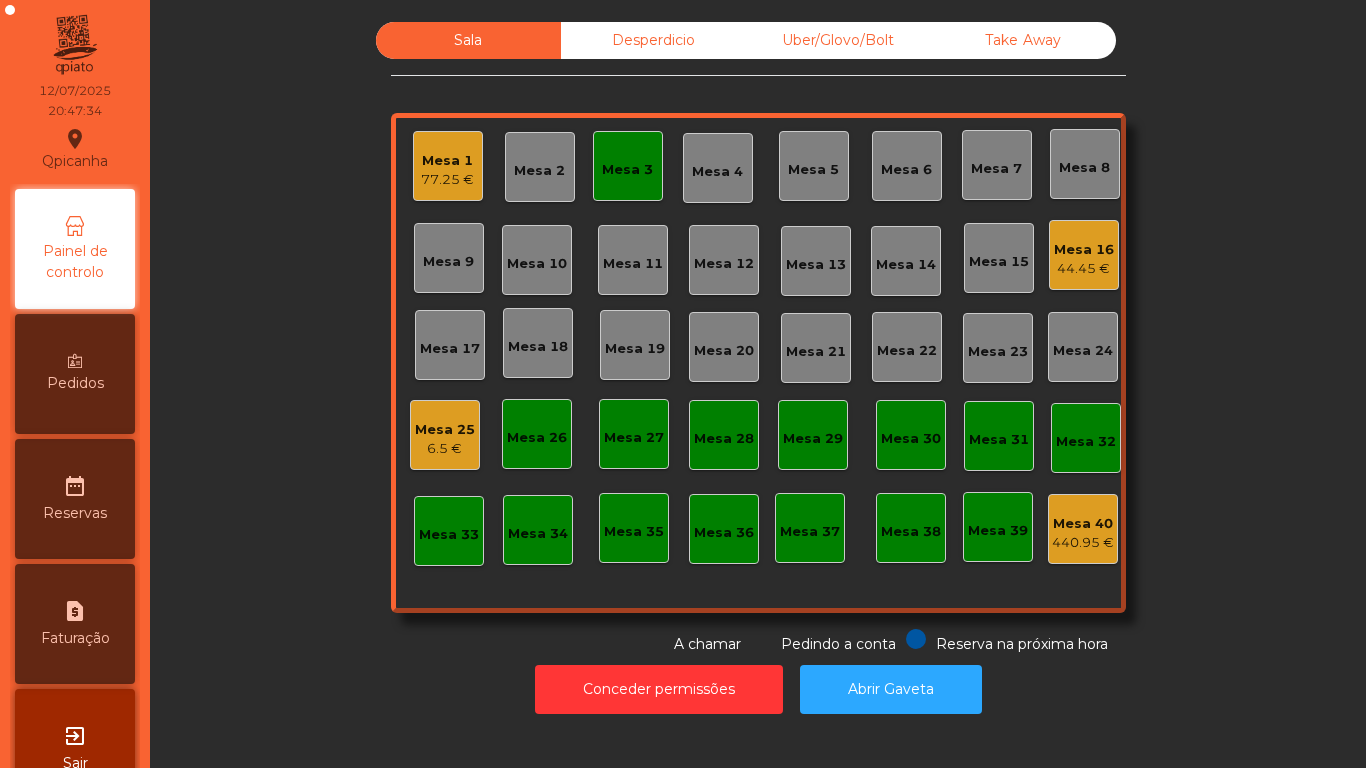 click on "Mesa 3" 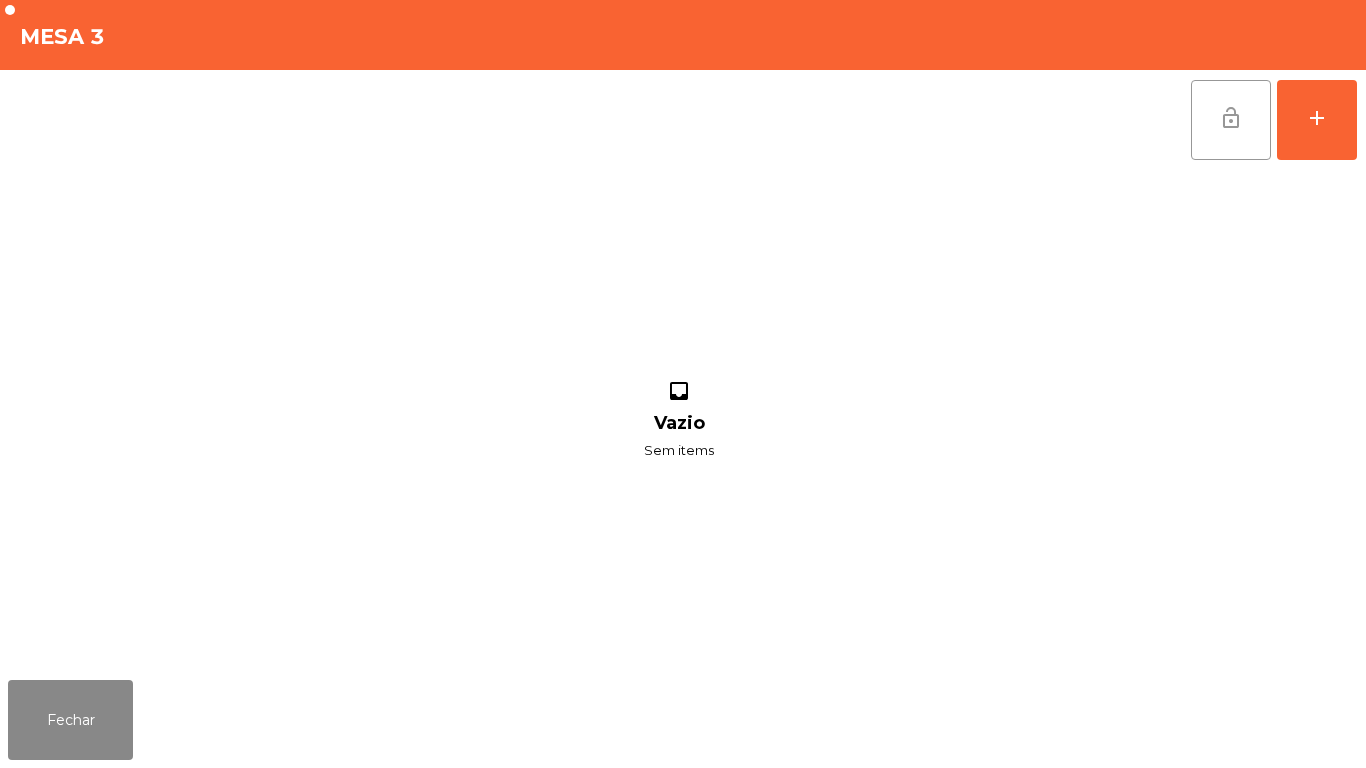 click on "lock_open" 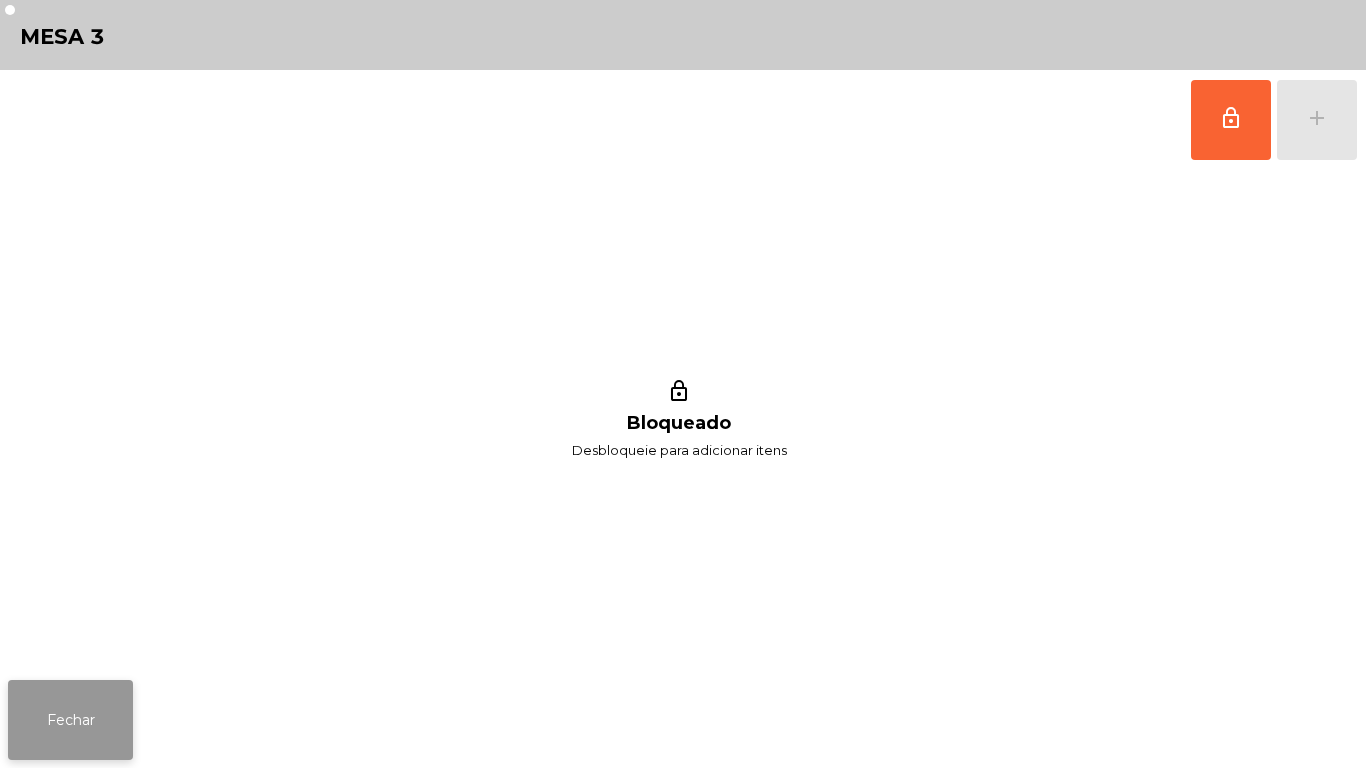 click on "Fechar" 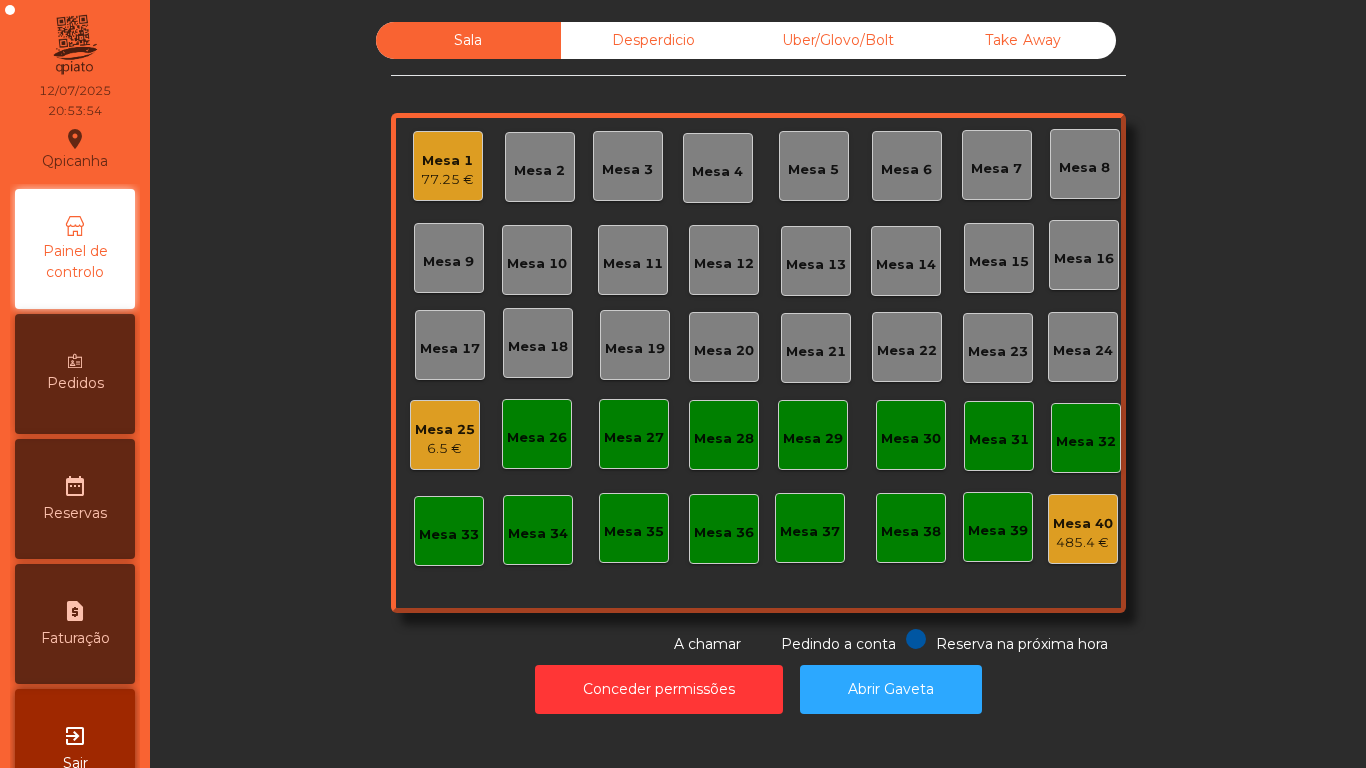 click on "Pedidos" at bounding box center (75, 383) 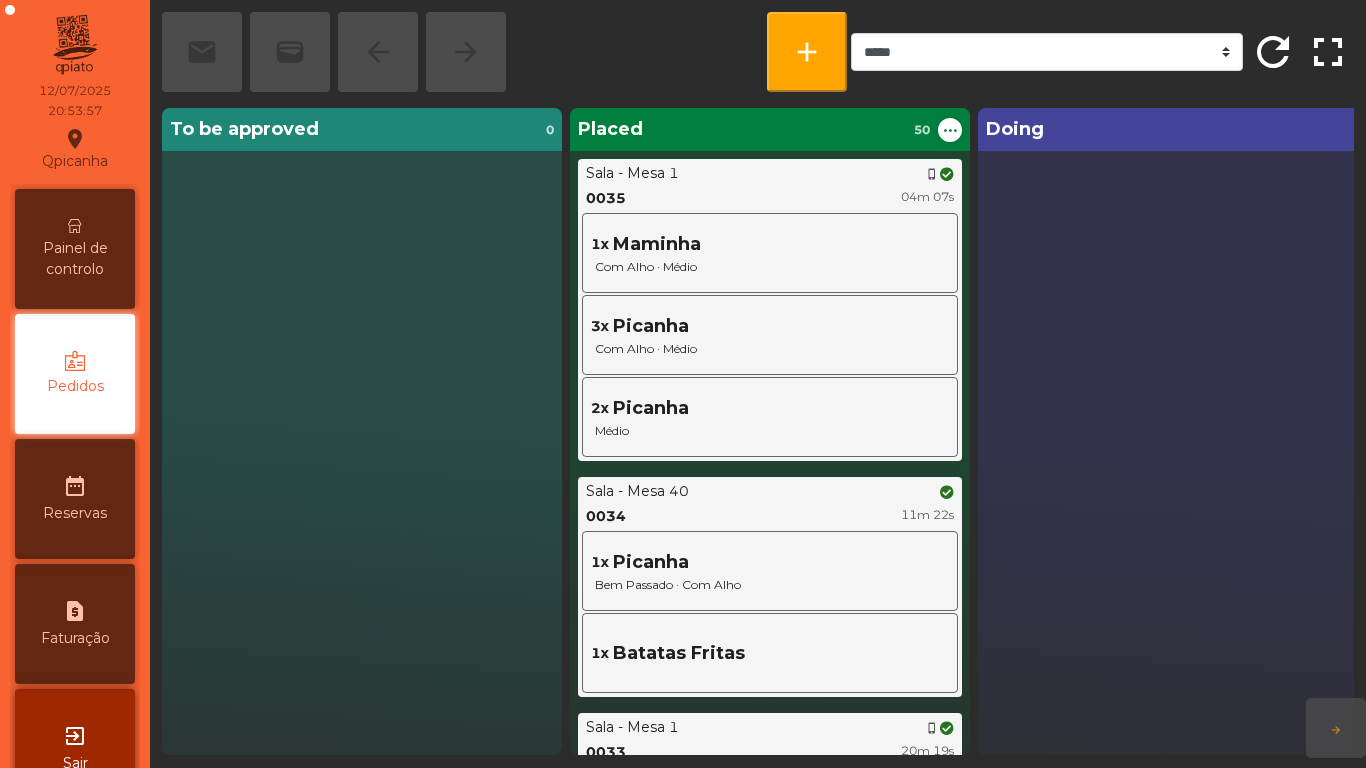 click on "Painel de controlo" at bounding box center [75, 249] 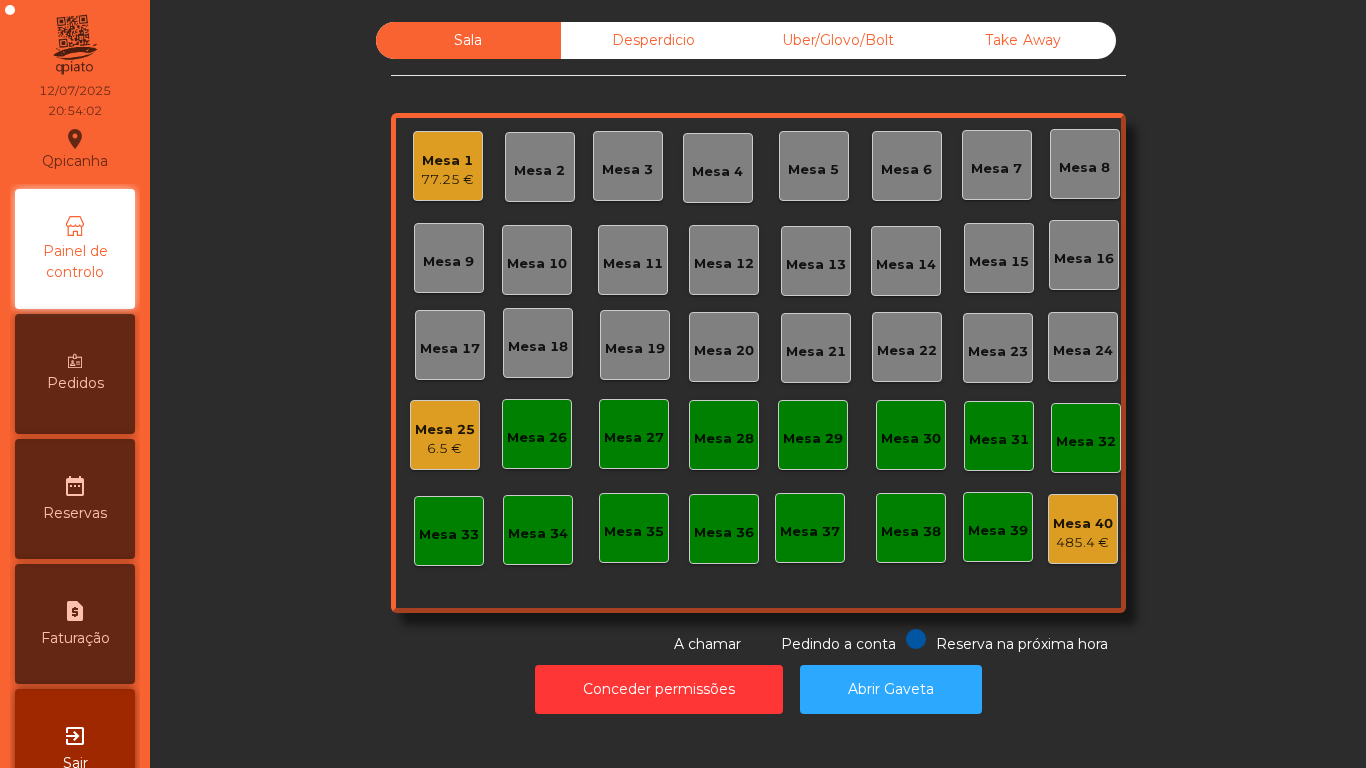 click on "Pedidos" at bounding box center [75, 374] 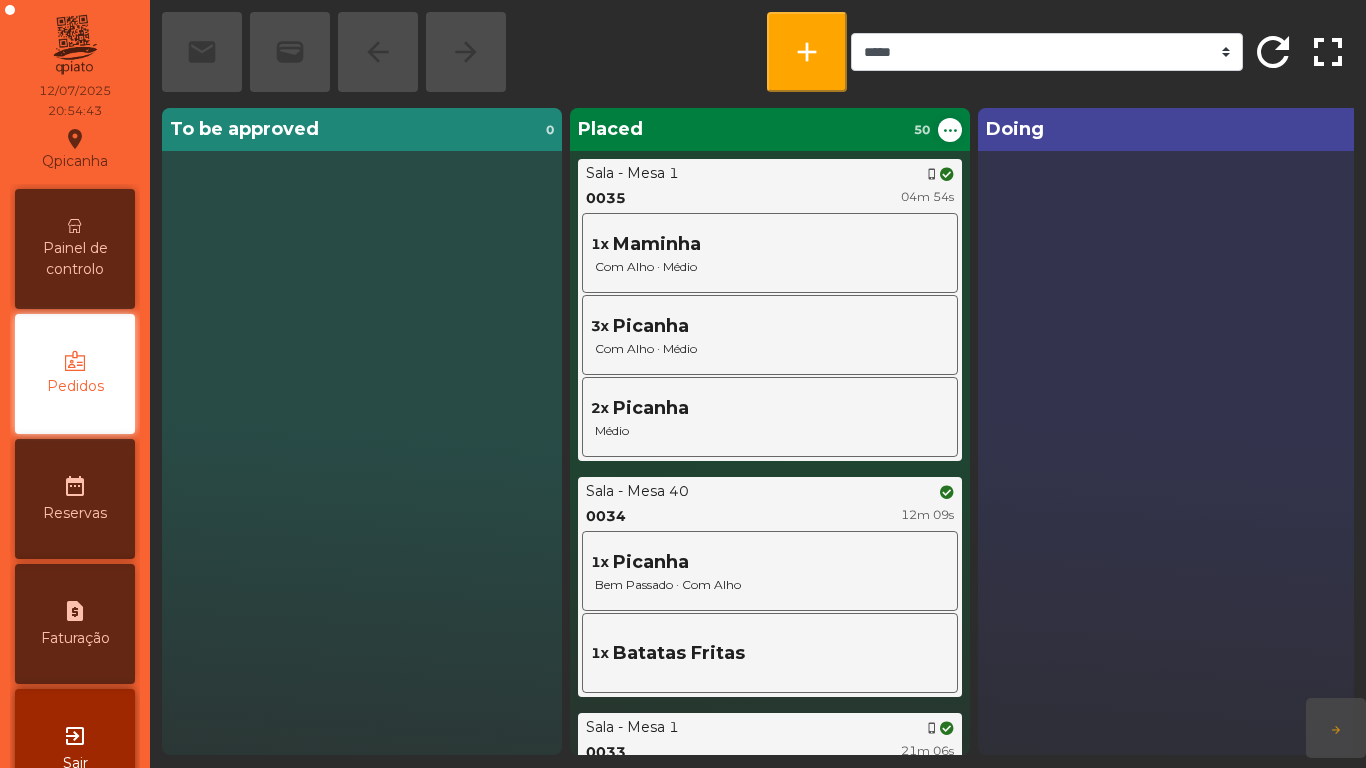 click on "Painel de controlo" at bounding box center (75, 259) 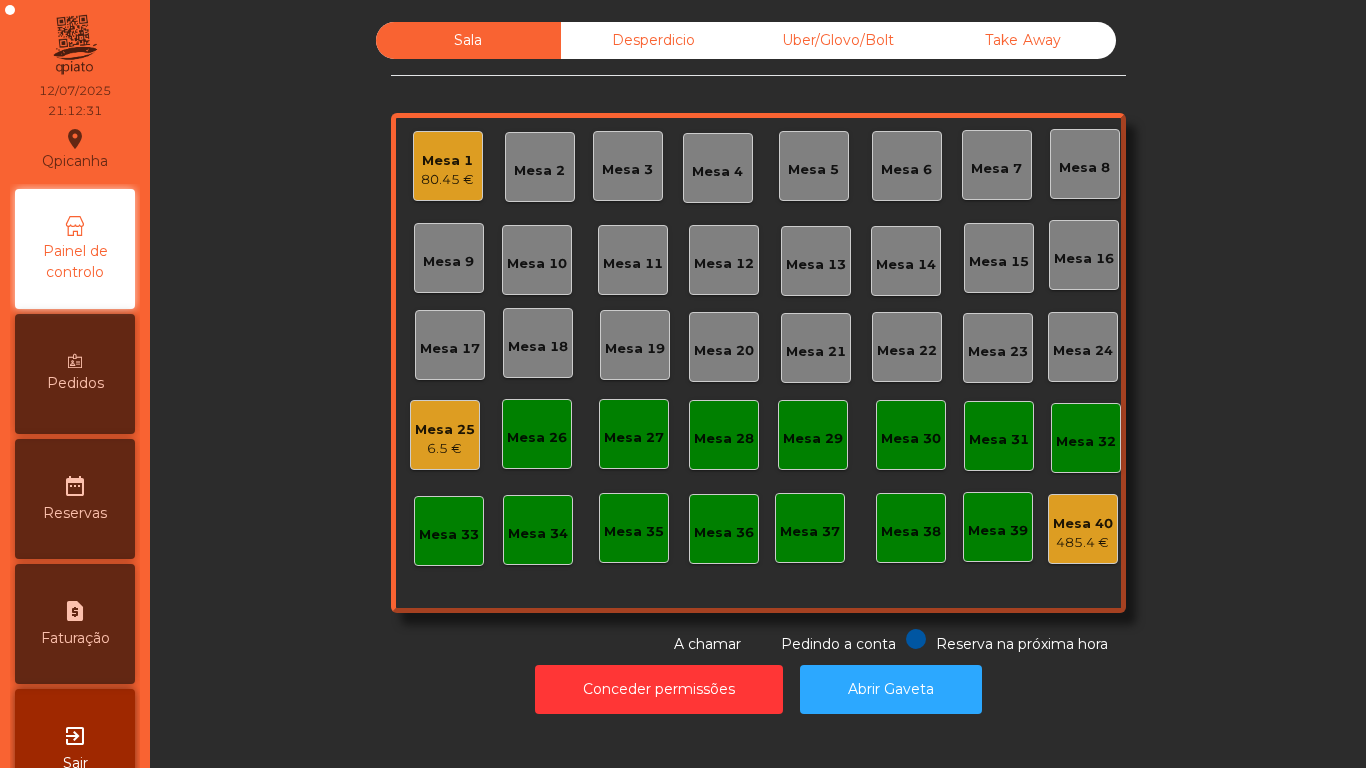 click on "Pedidos" at bounding box center (75, 374) 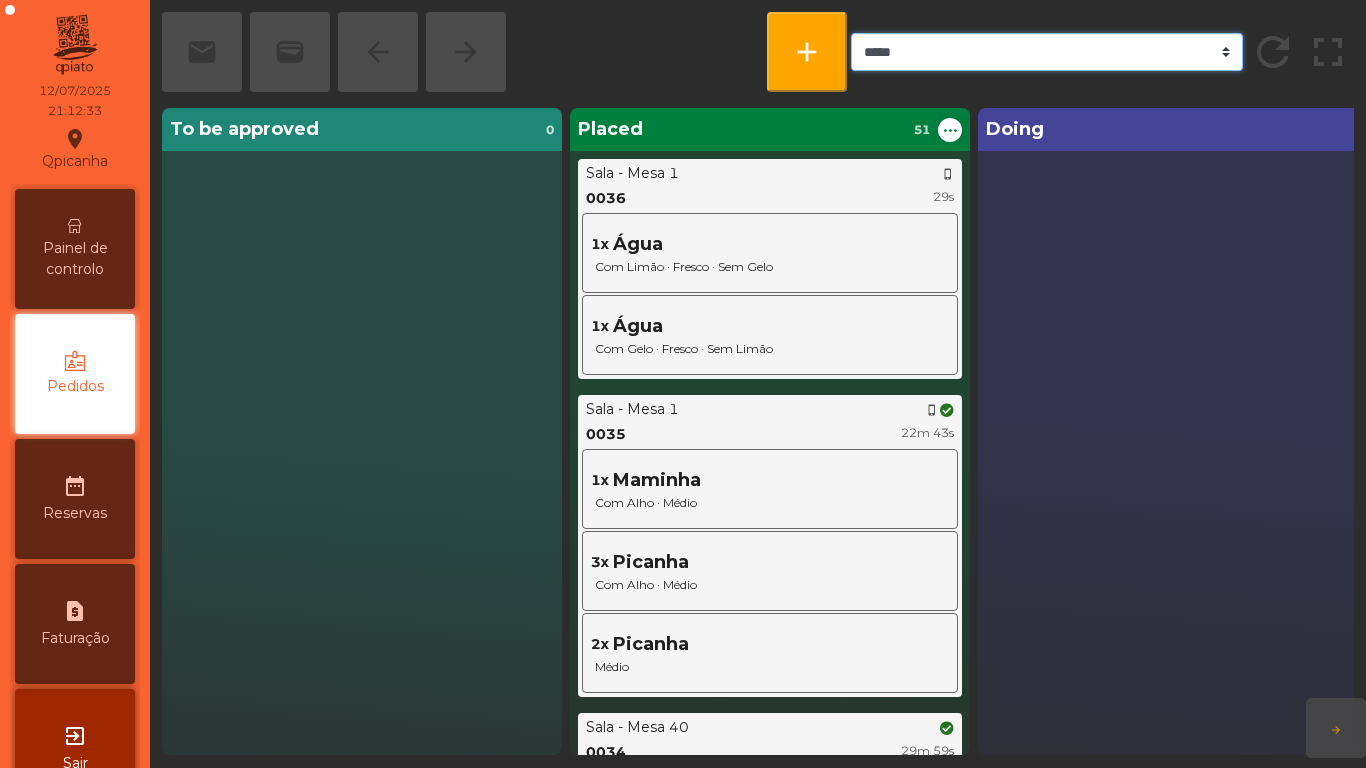 click on "***** ******* **** *** *****" 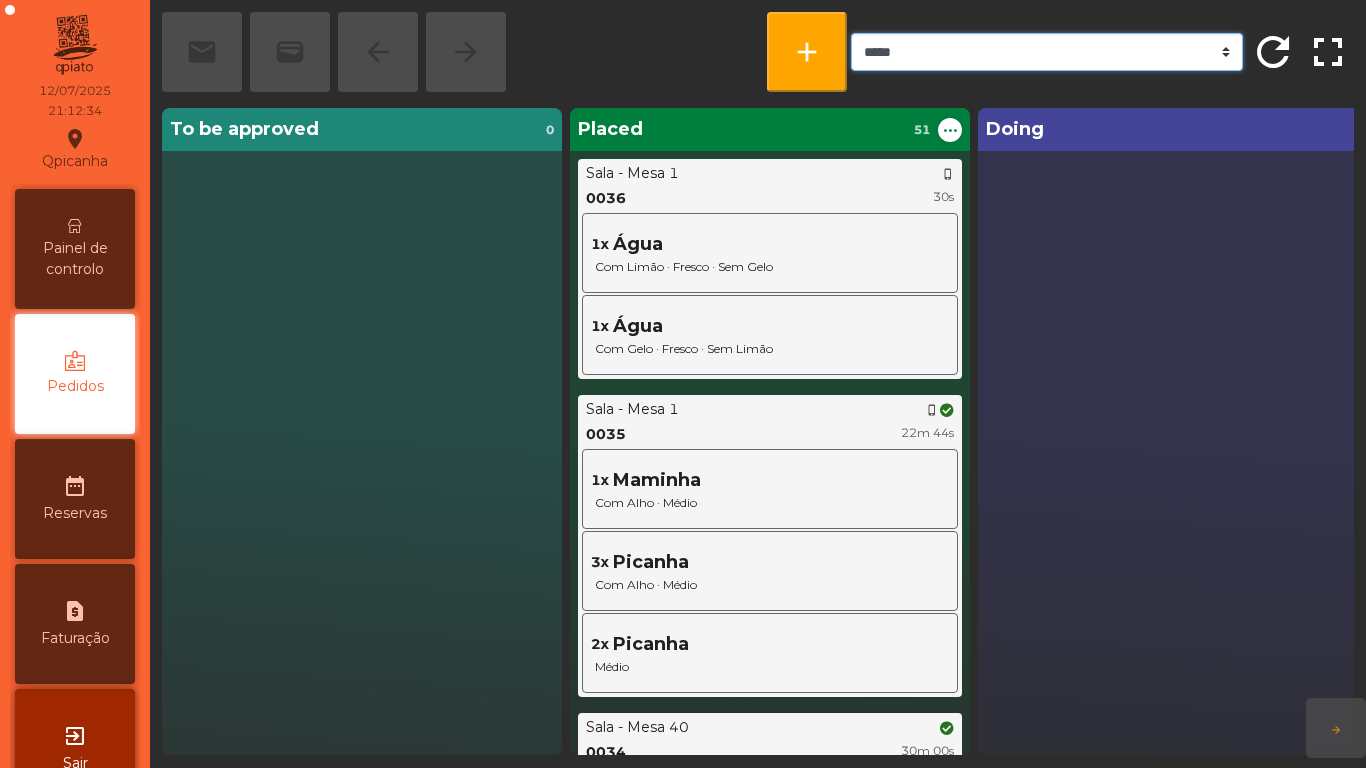 click on "***** ******* **** *** *****" 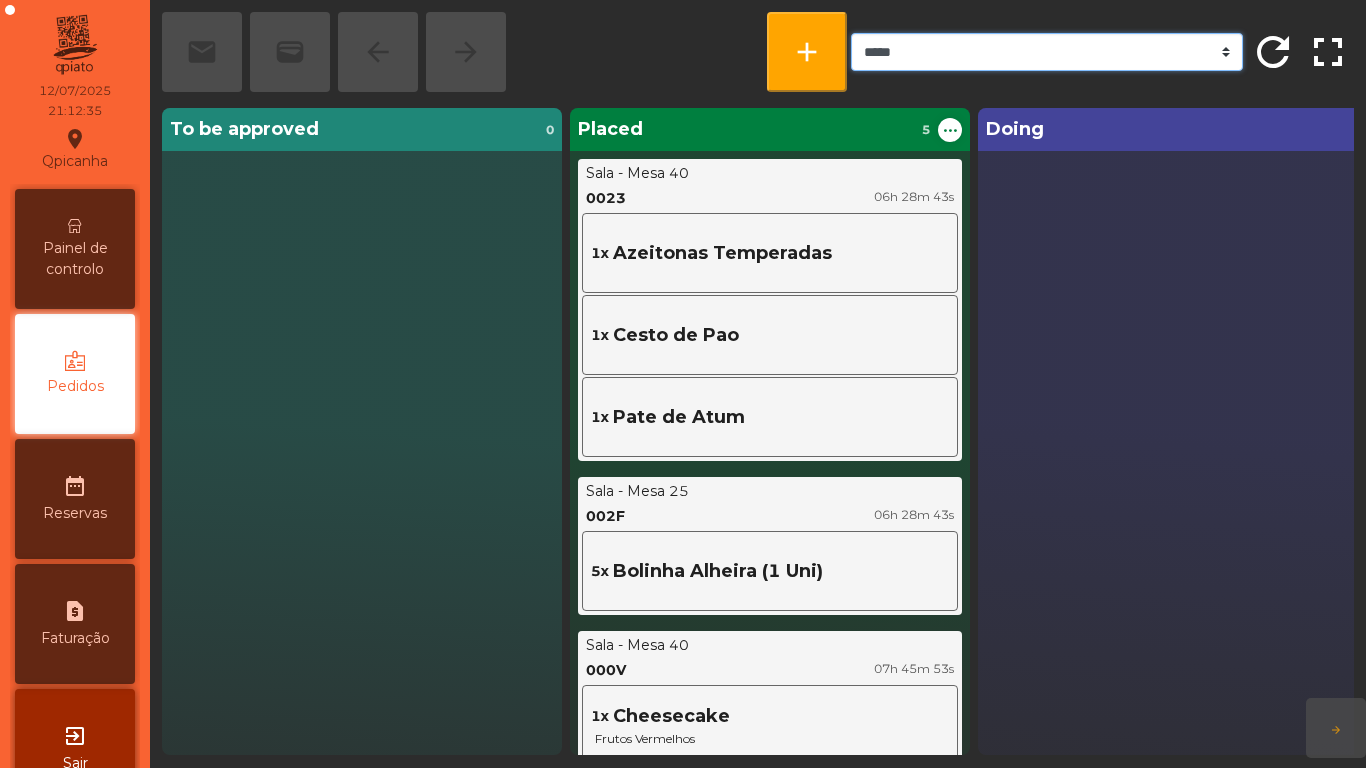 click on "***** ******* **** *** *****" 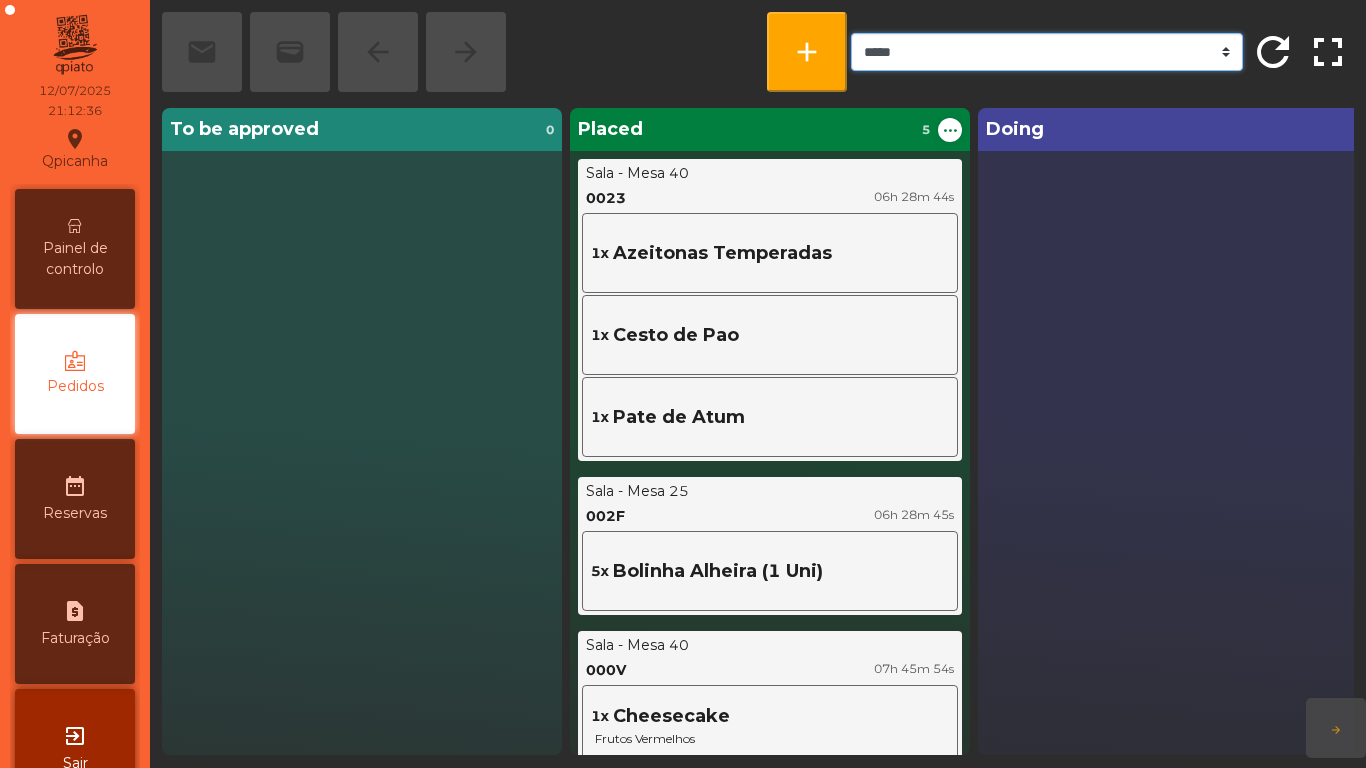select on "***" 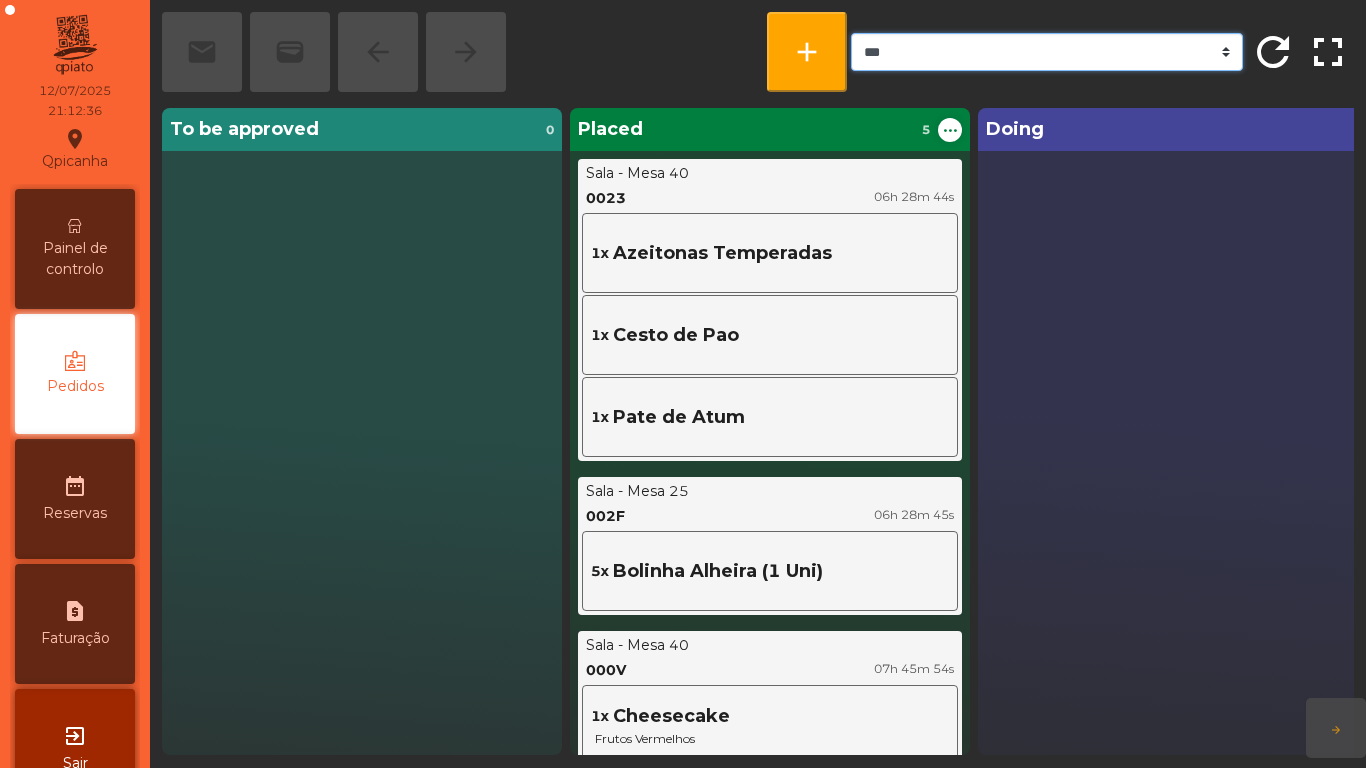 click on "***** ******* **** *** *****" 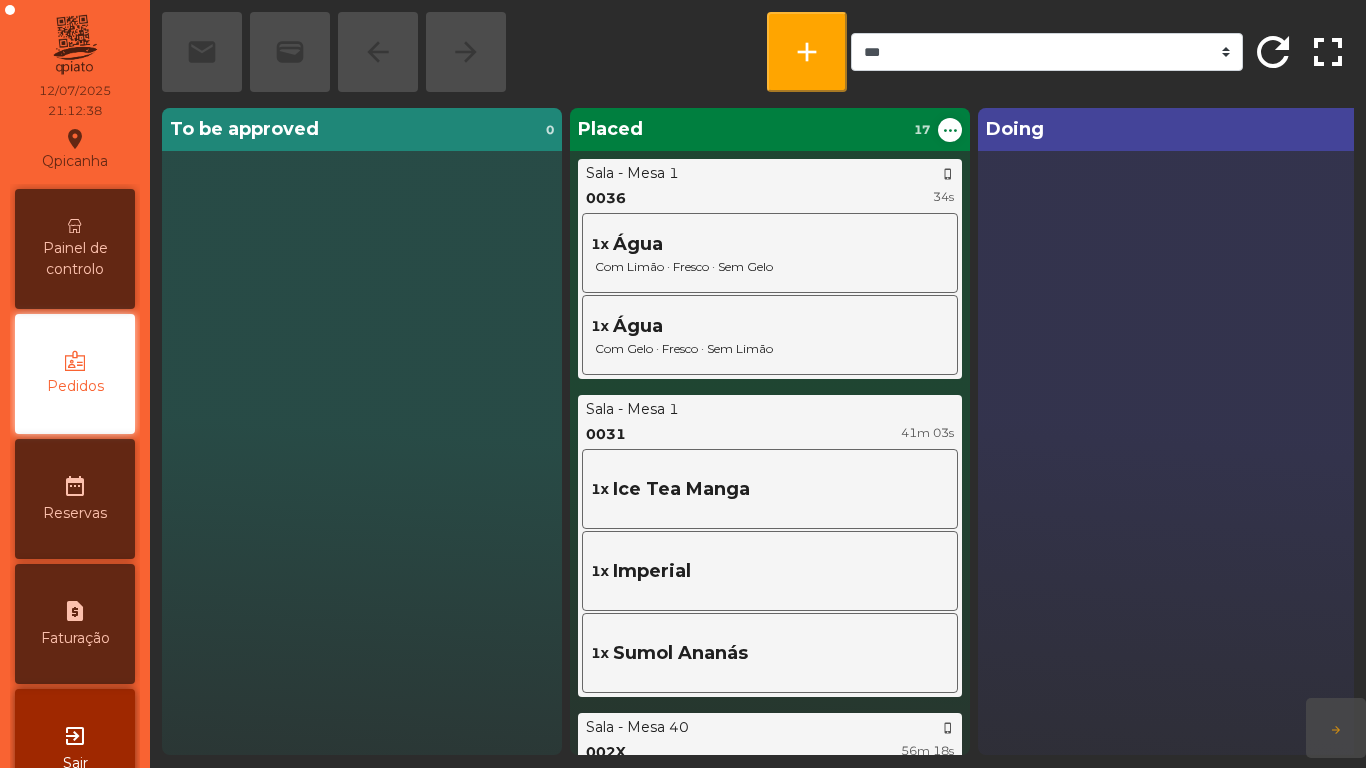 click on "Painel de controlo" at bounding box center (75, 249) 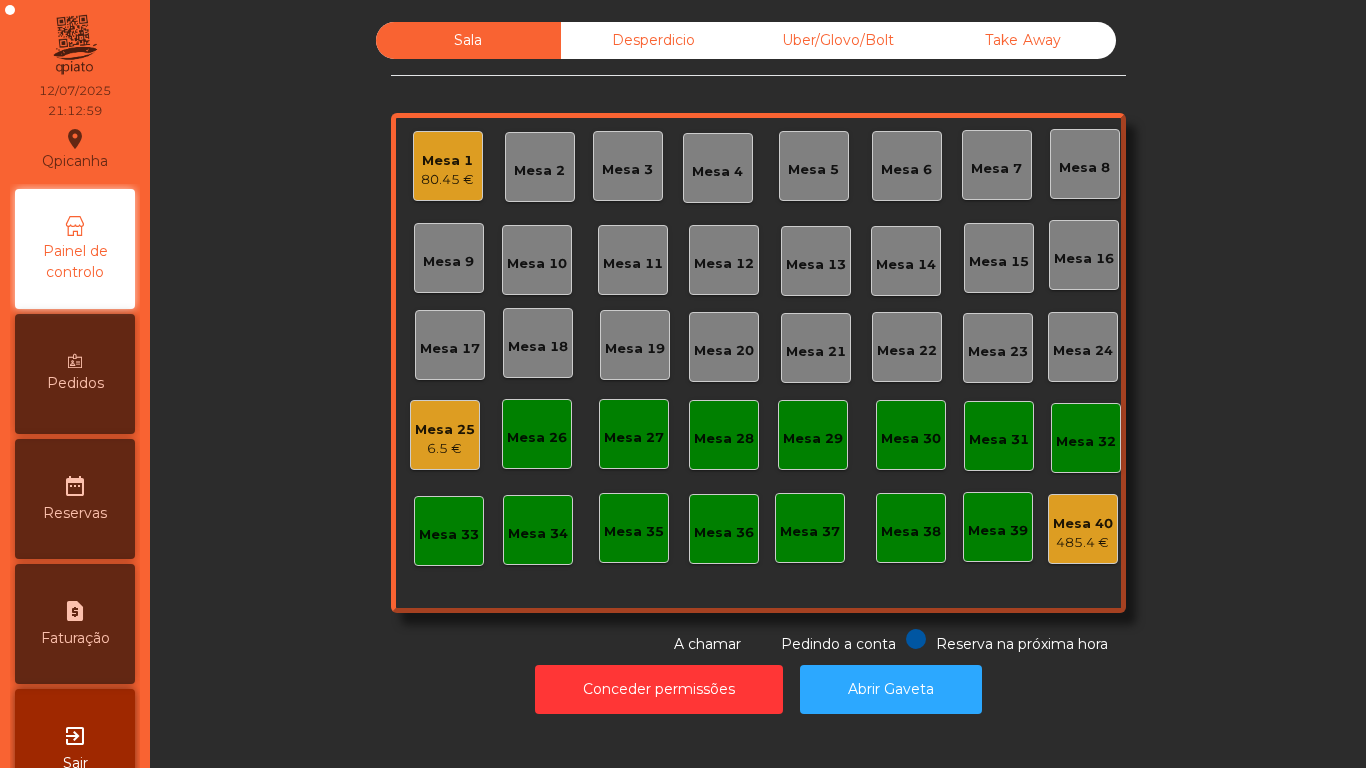 click on "Mesa 14" 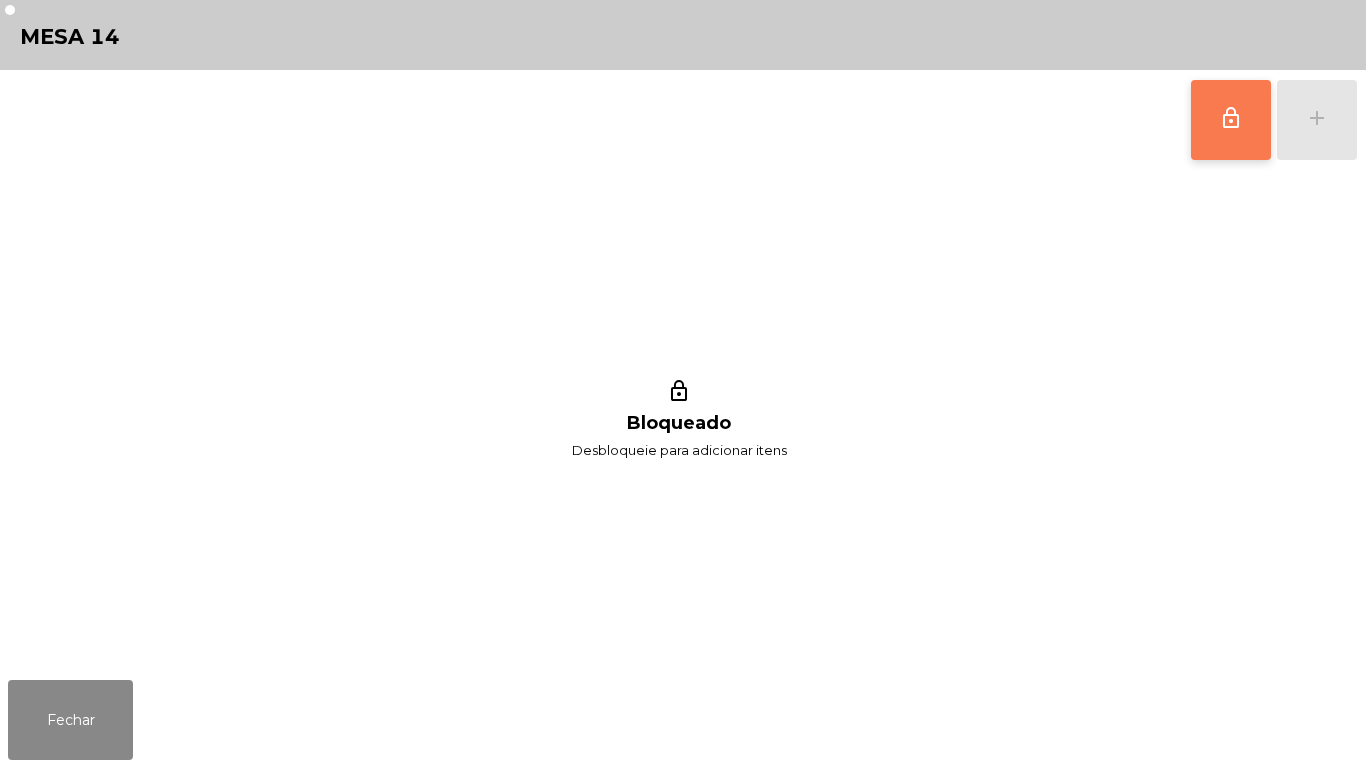 click on "lock_outline" 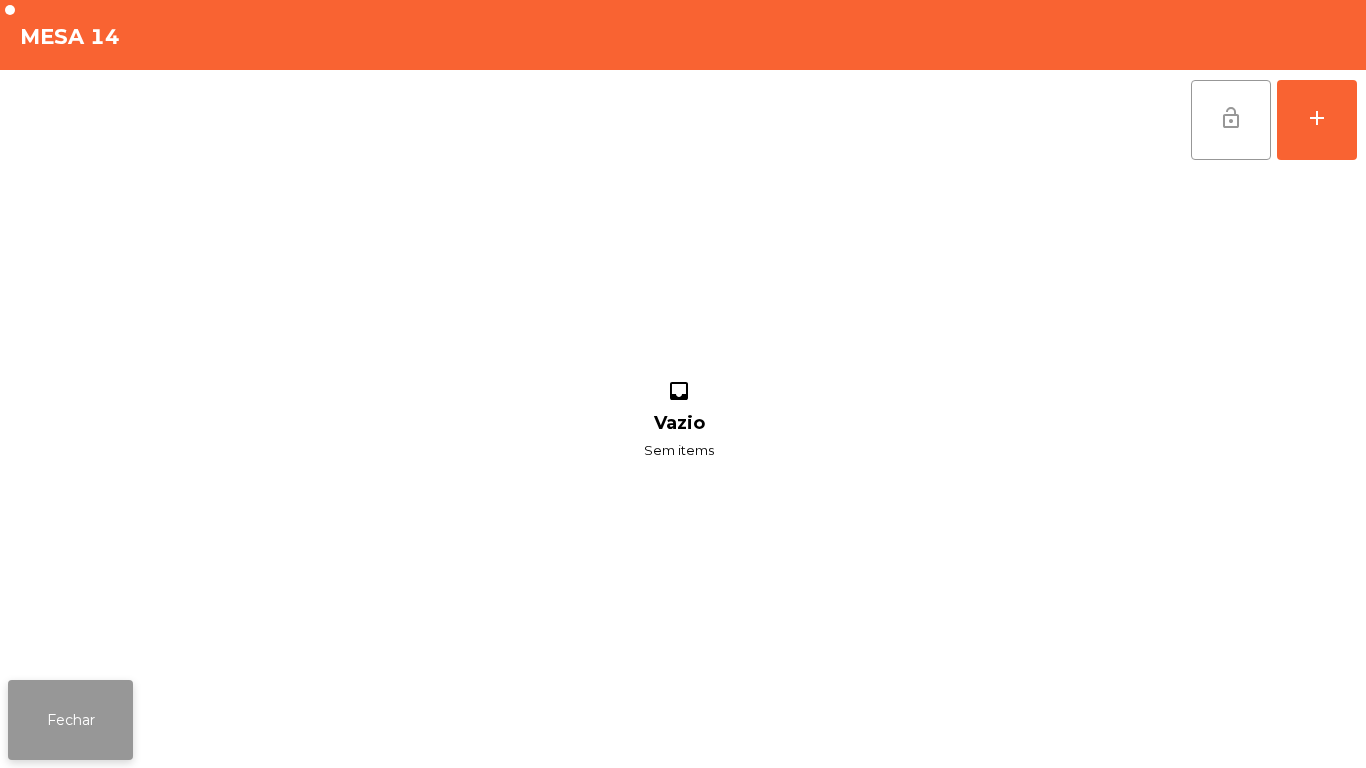 click on "Fechar" 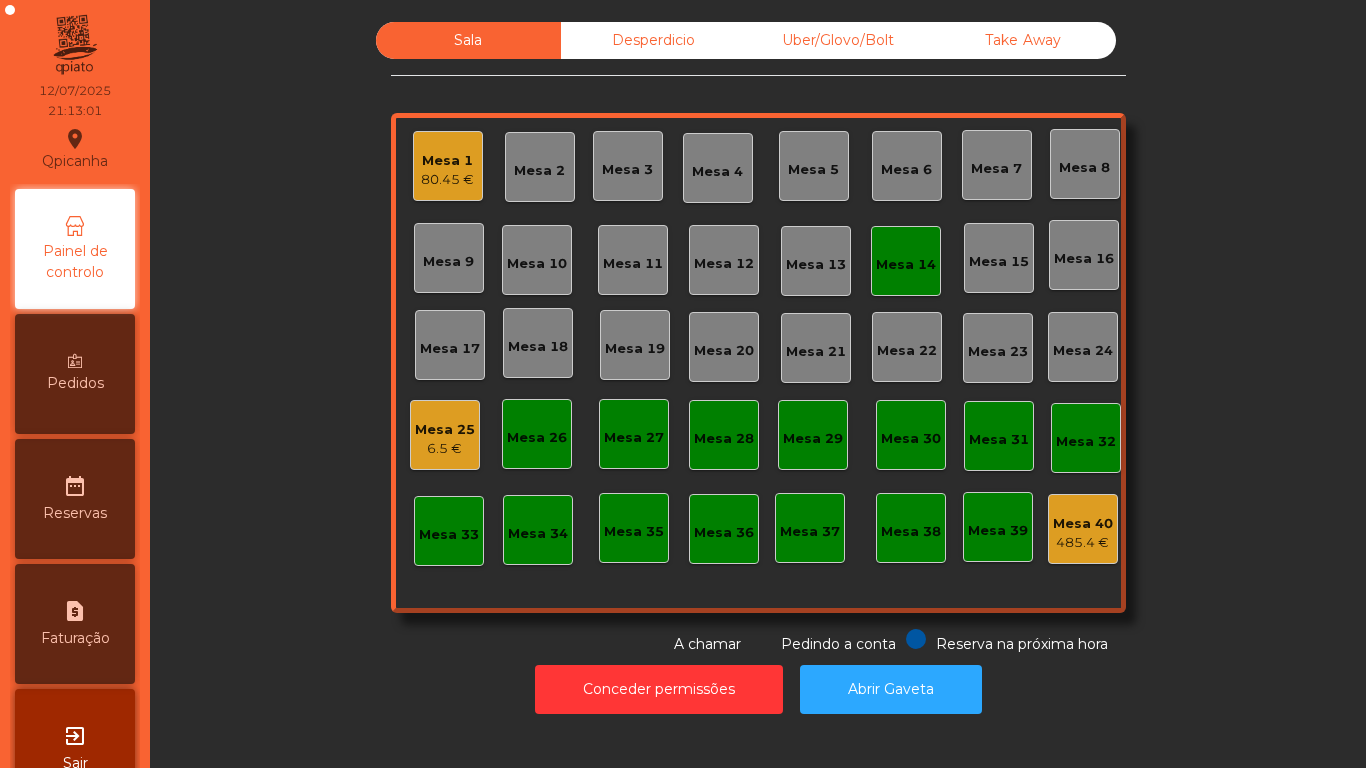 click on "Mesa 10" 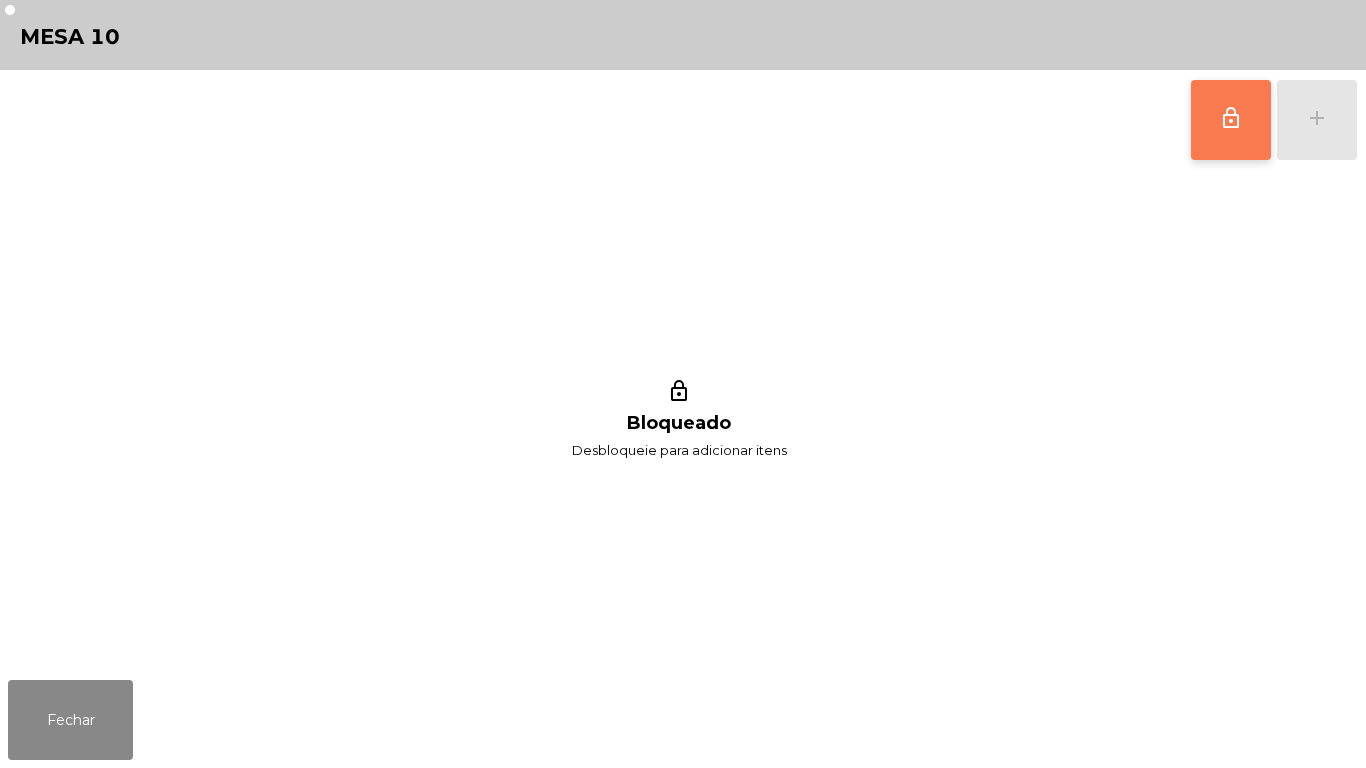 click on "lock_outline" 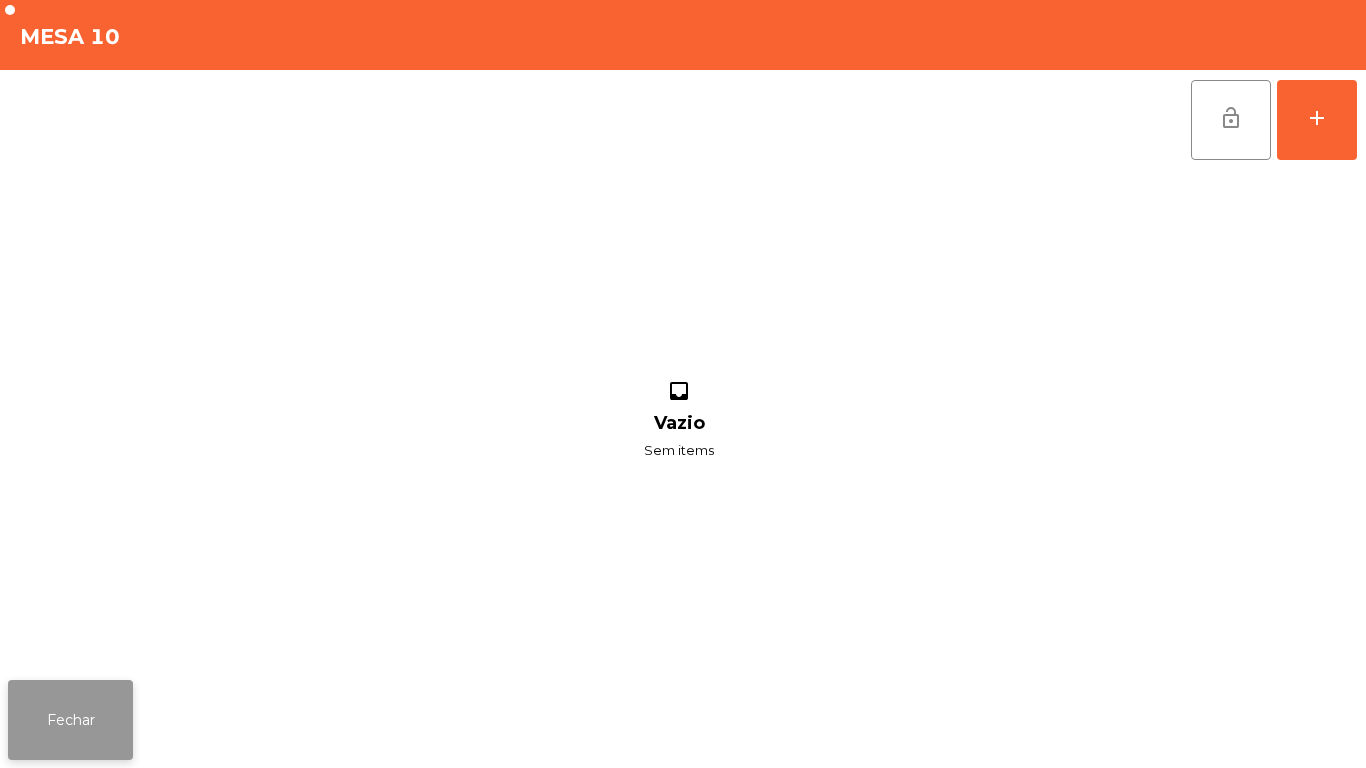 click on "Fechar" 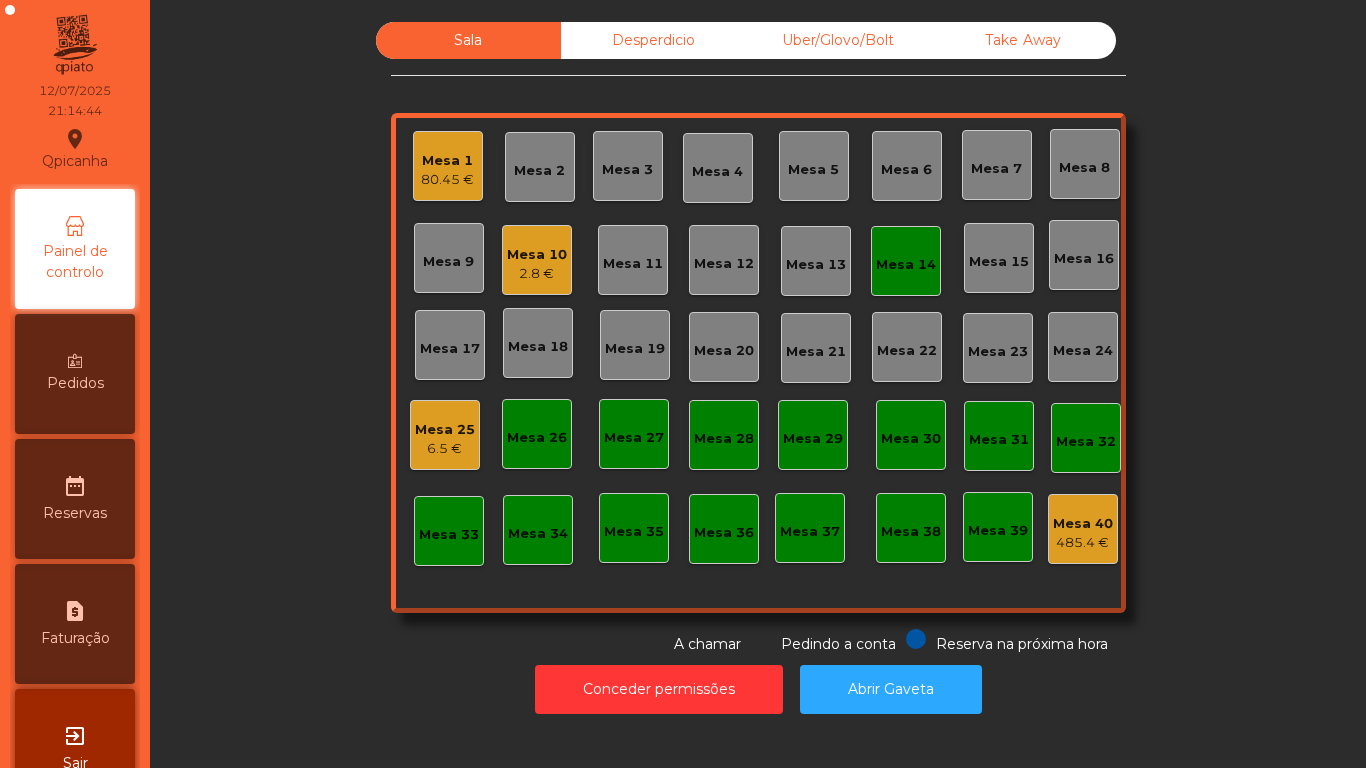 click on "Mesa 2" 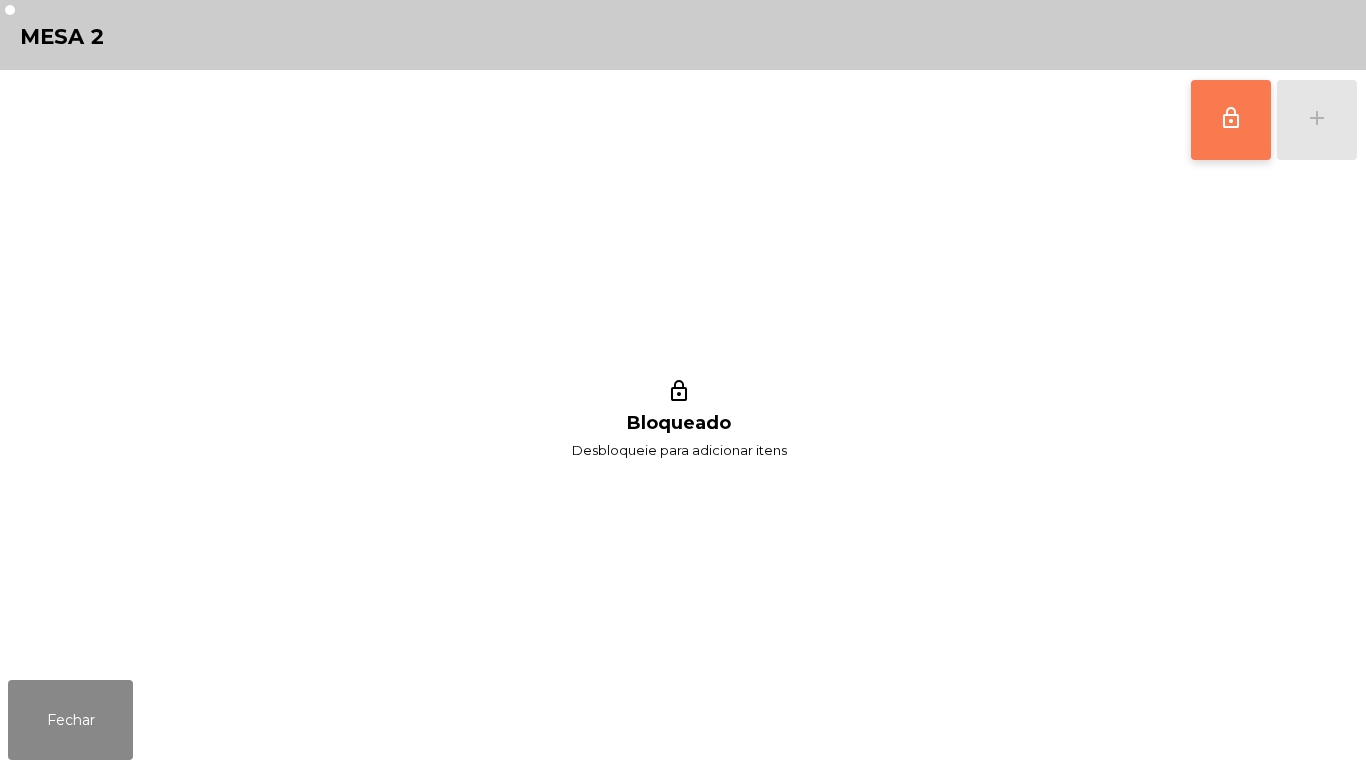 click on "lock_outline" 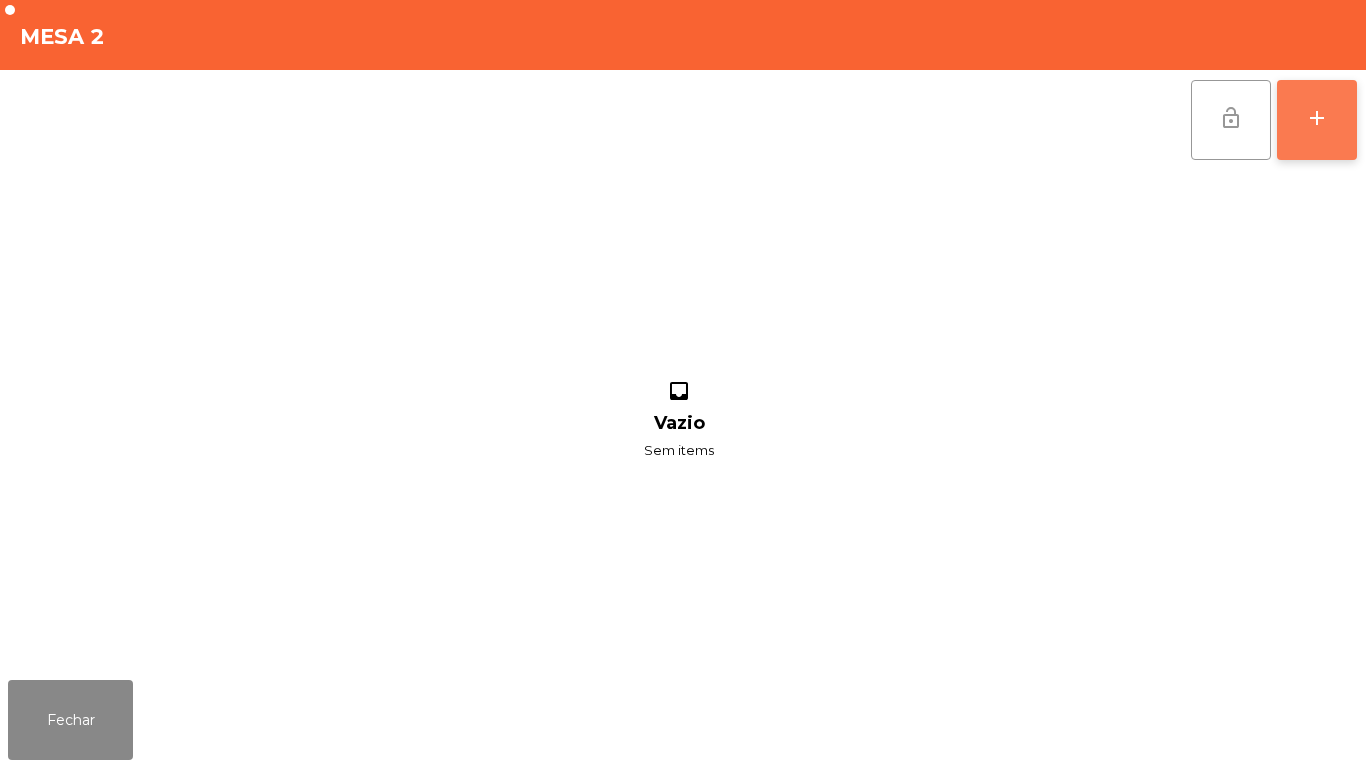 click on "add" 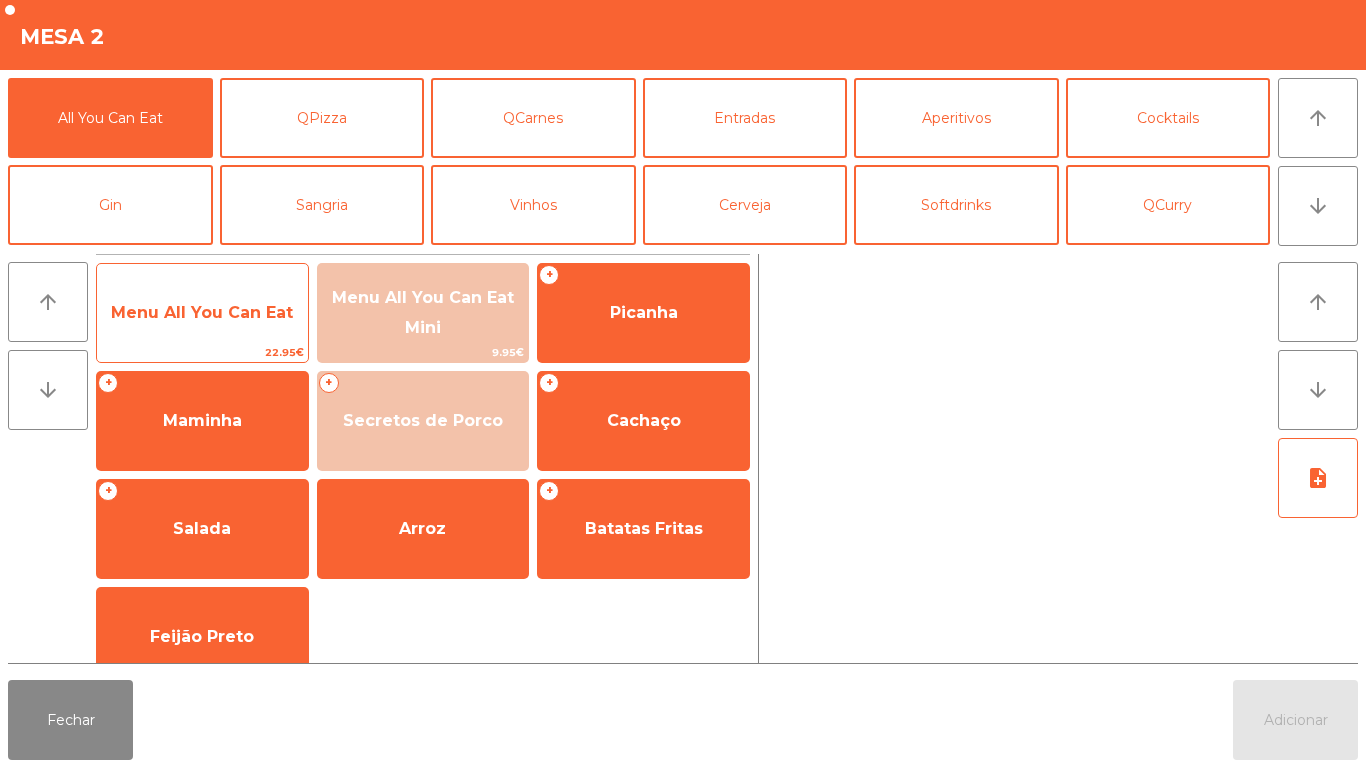click on "Menu All You Can Eat" 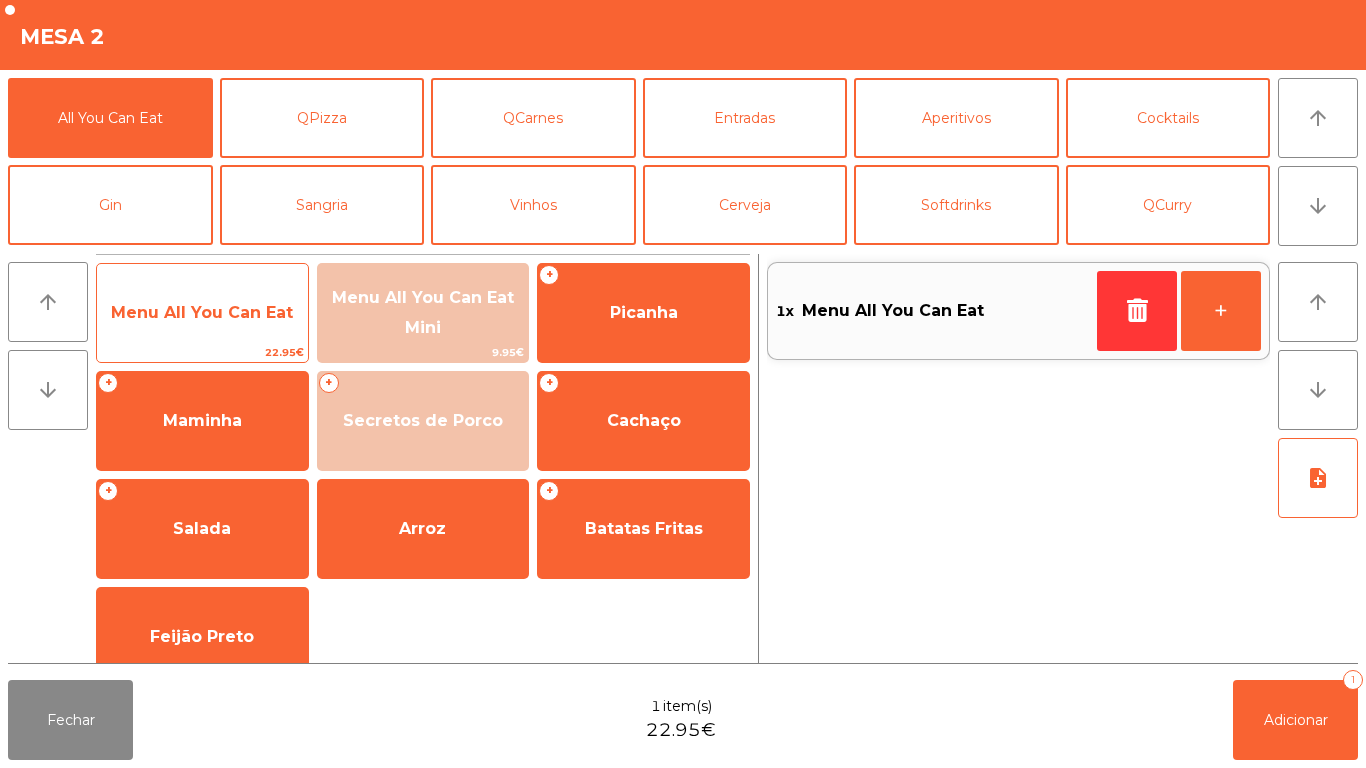 click on "Menu All You Can Eat" 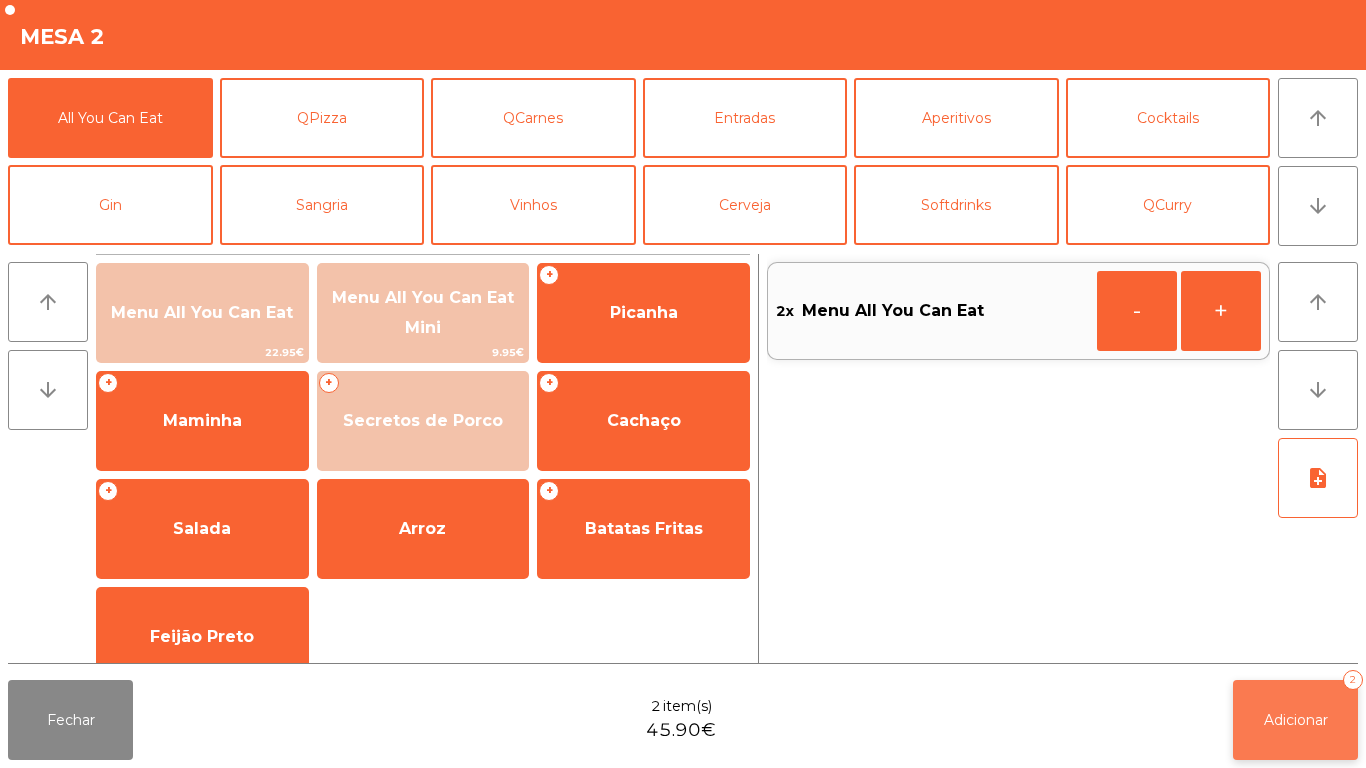 click on "Adicionar   2" 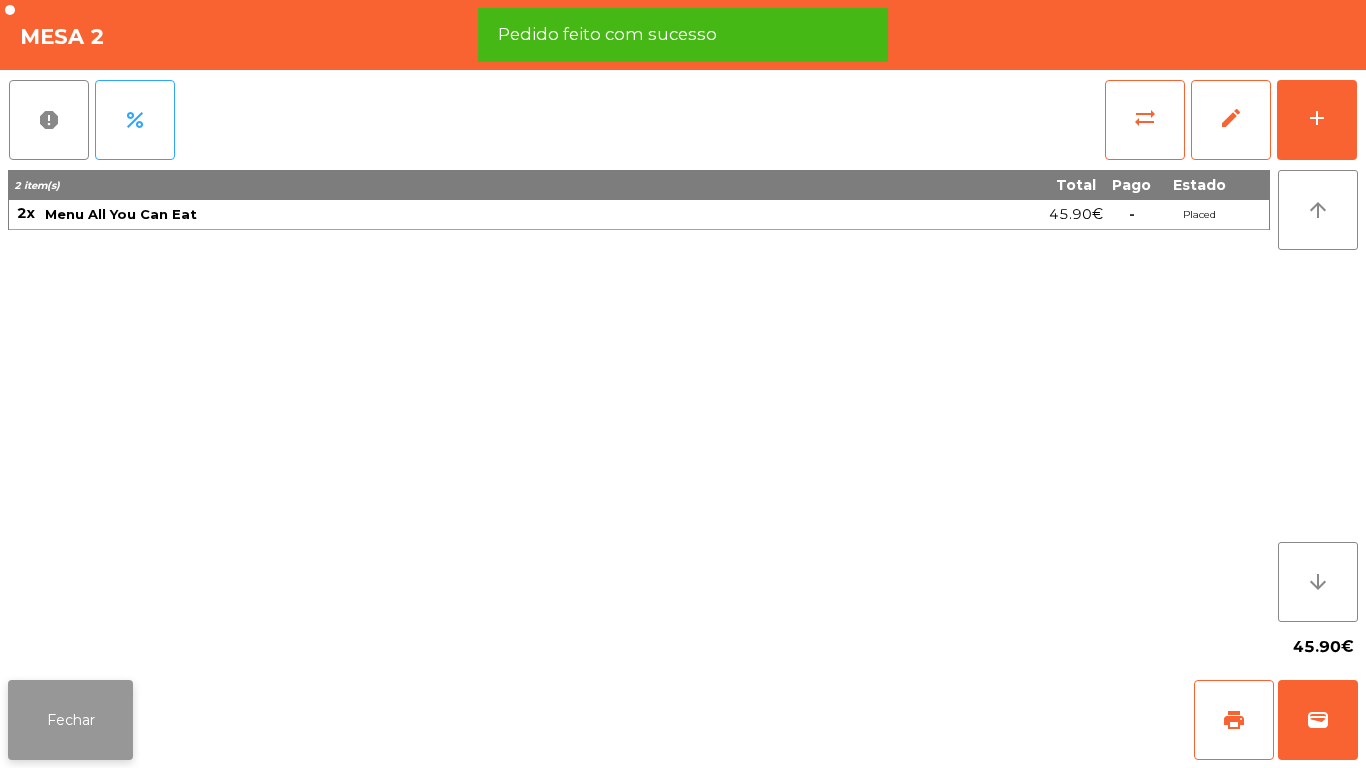 click on "Fechar" 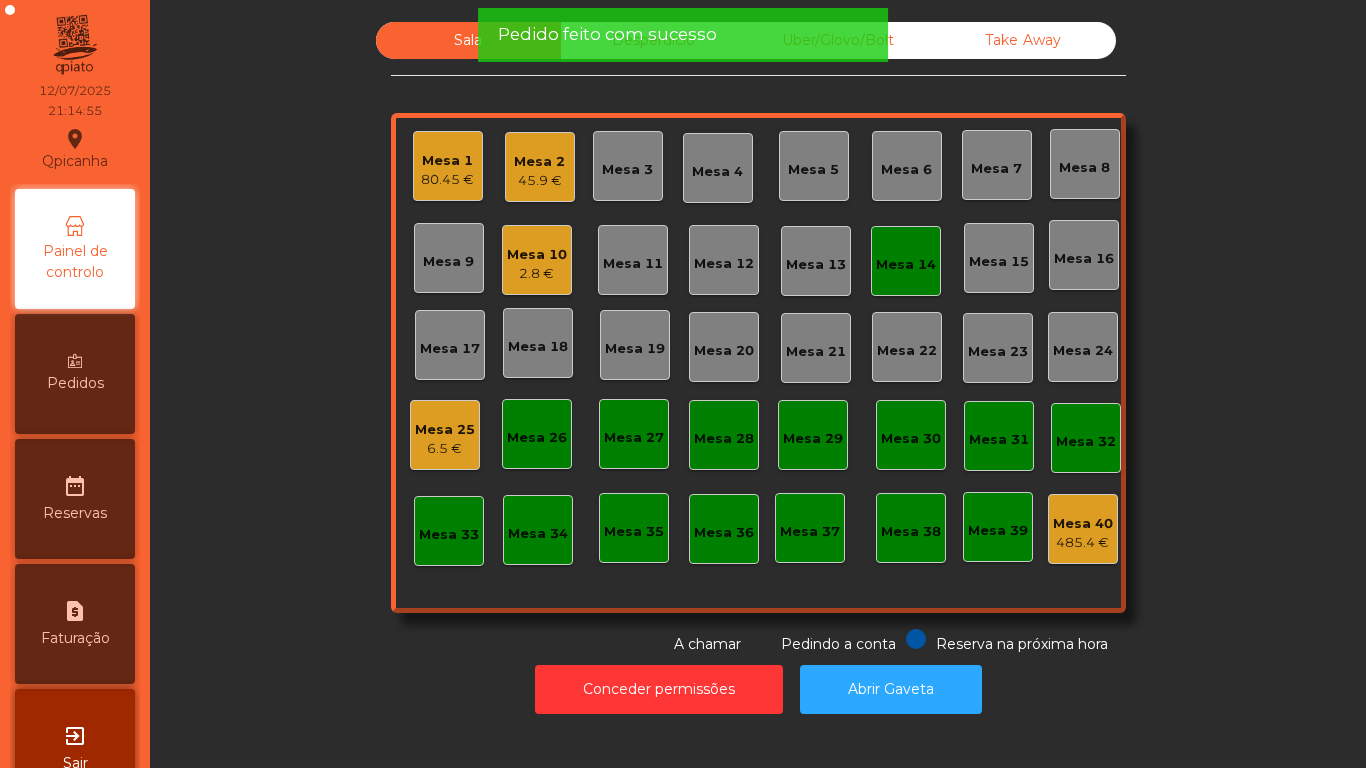 click on "6.5 €" 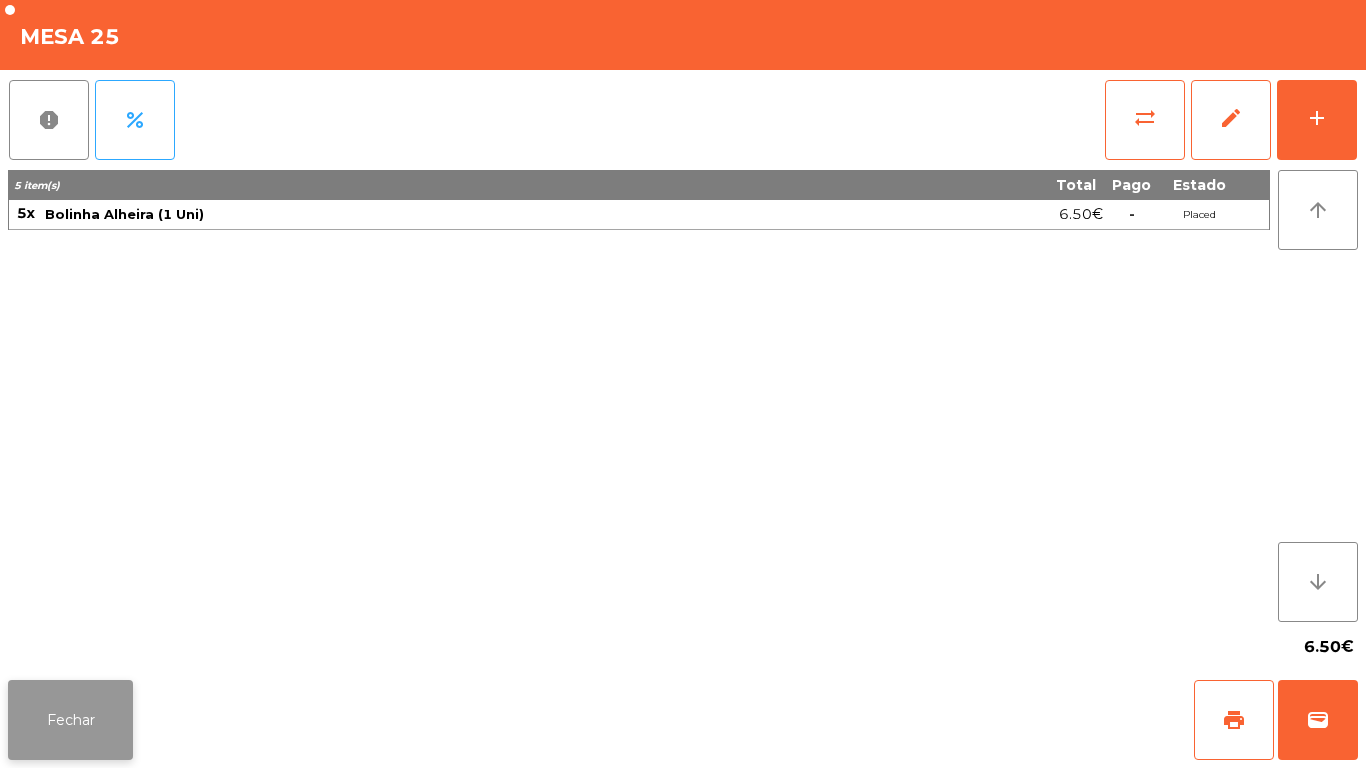 click on "Fechar" 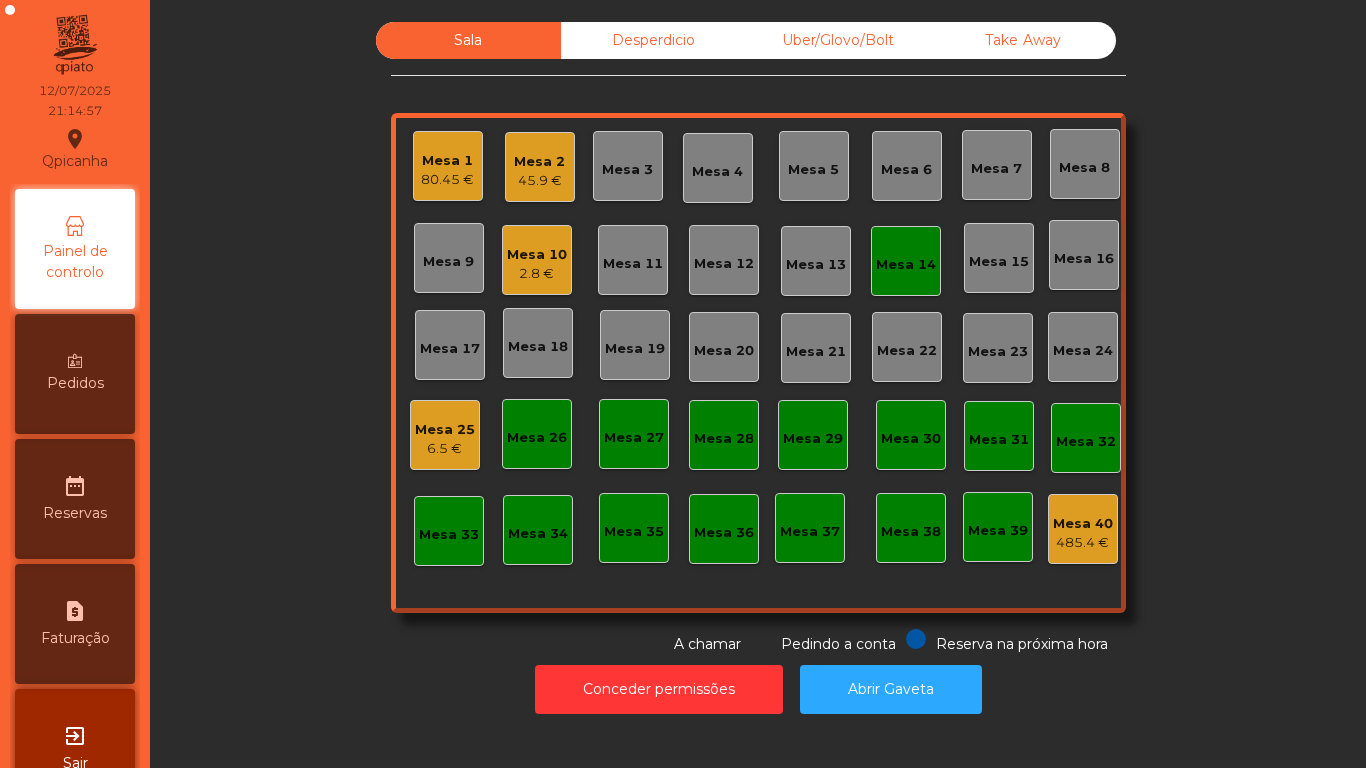 click on "45.9 €" 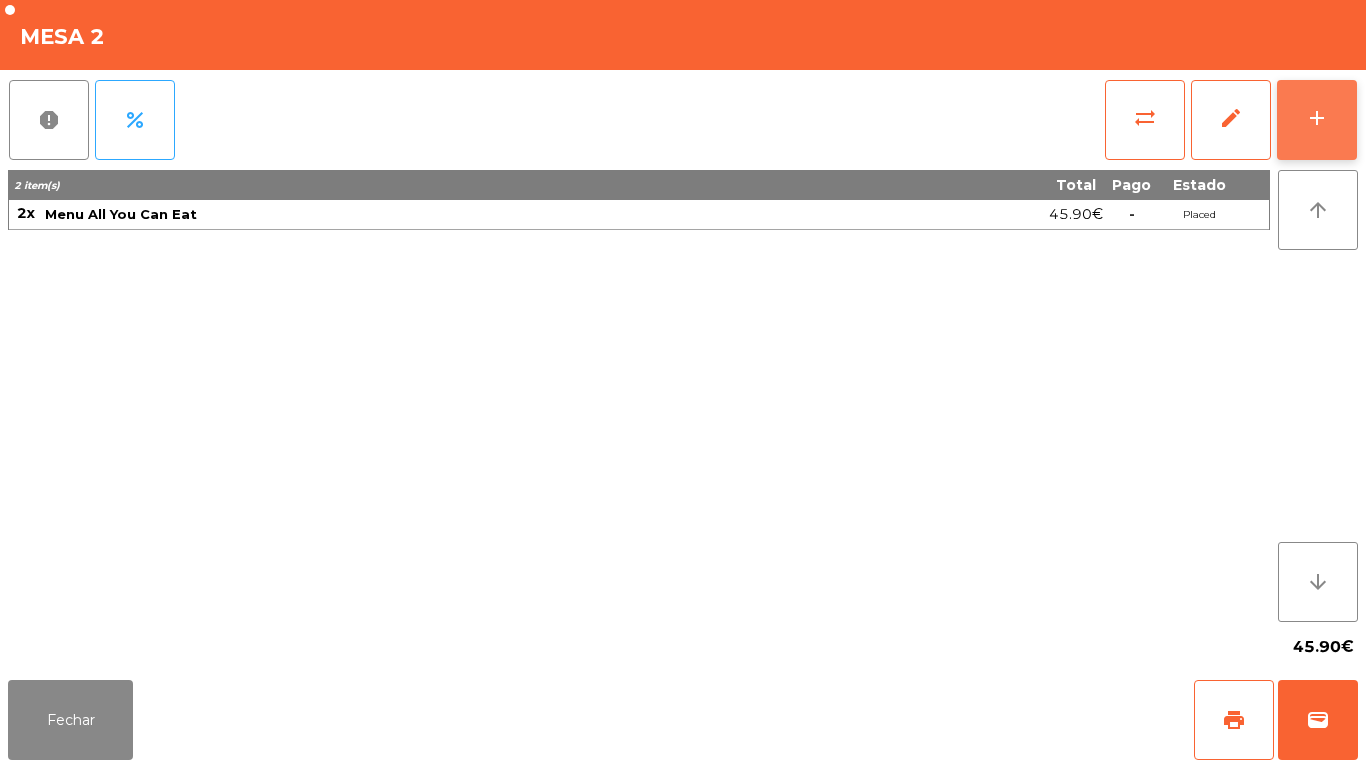 click on "add" 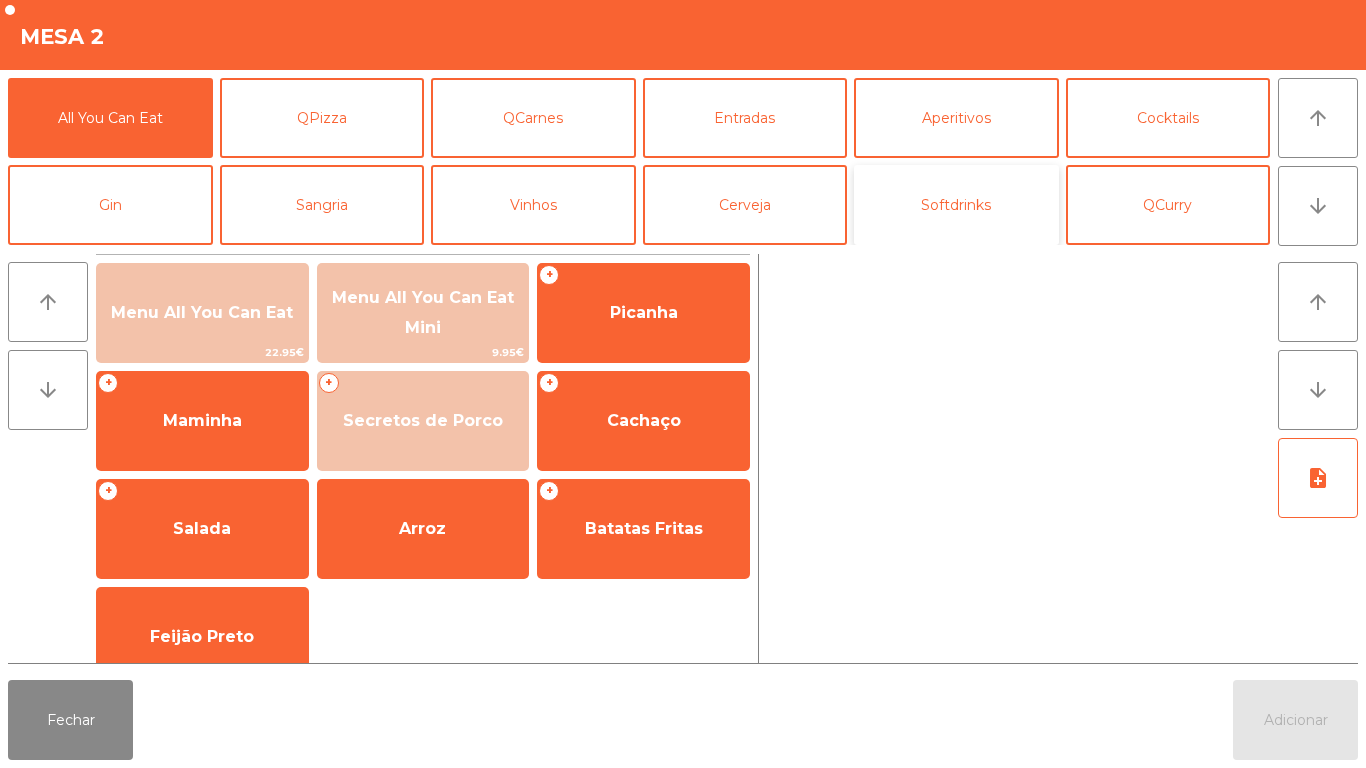 click on "Softdrinks" 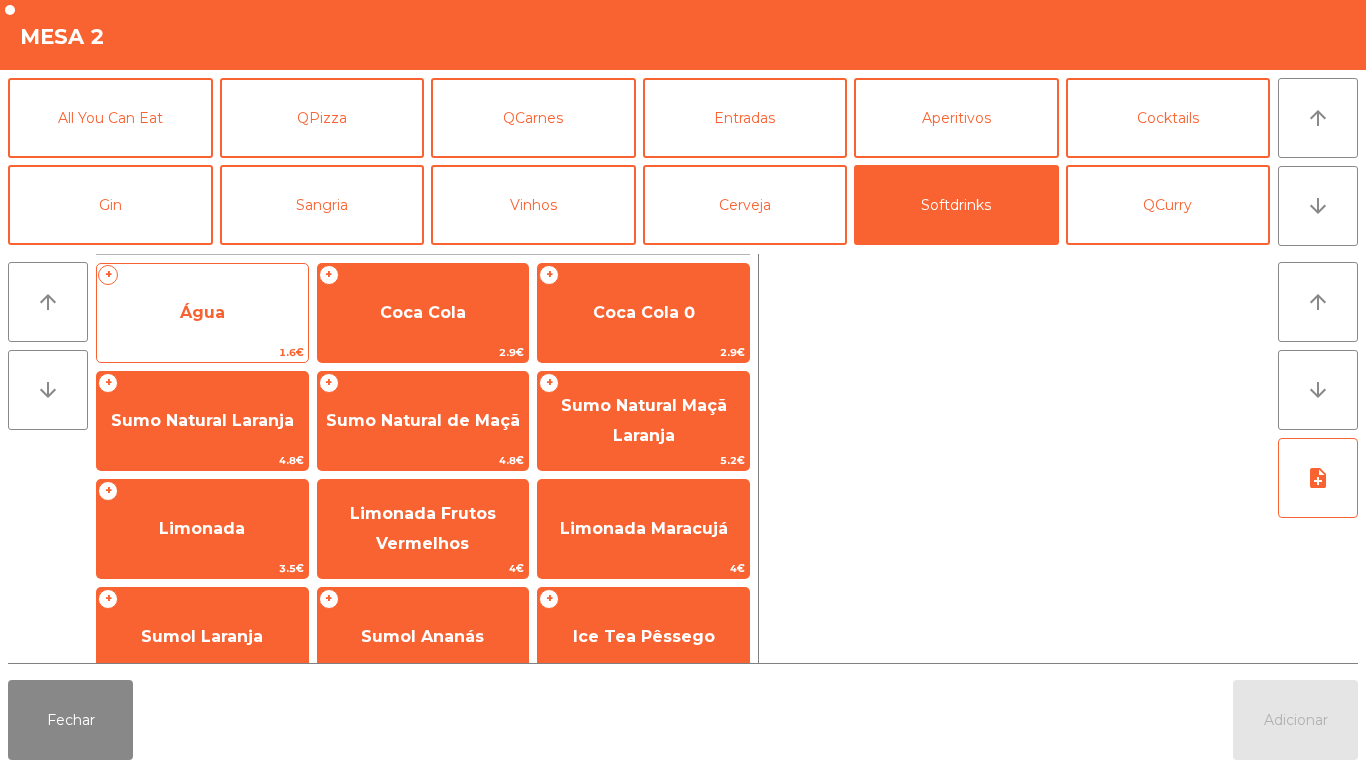 click on "Água" 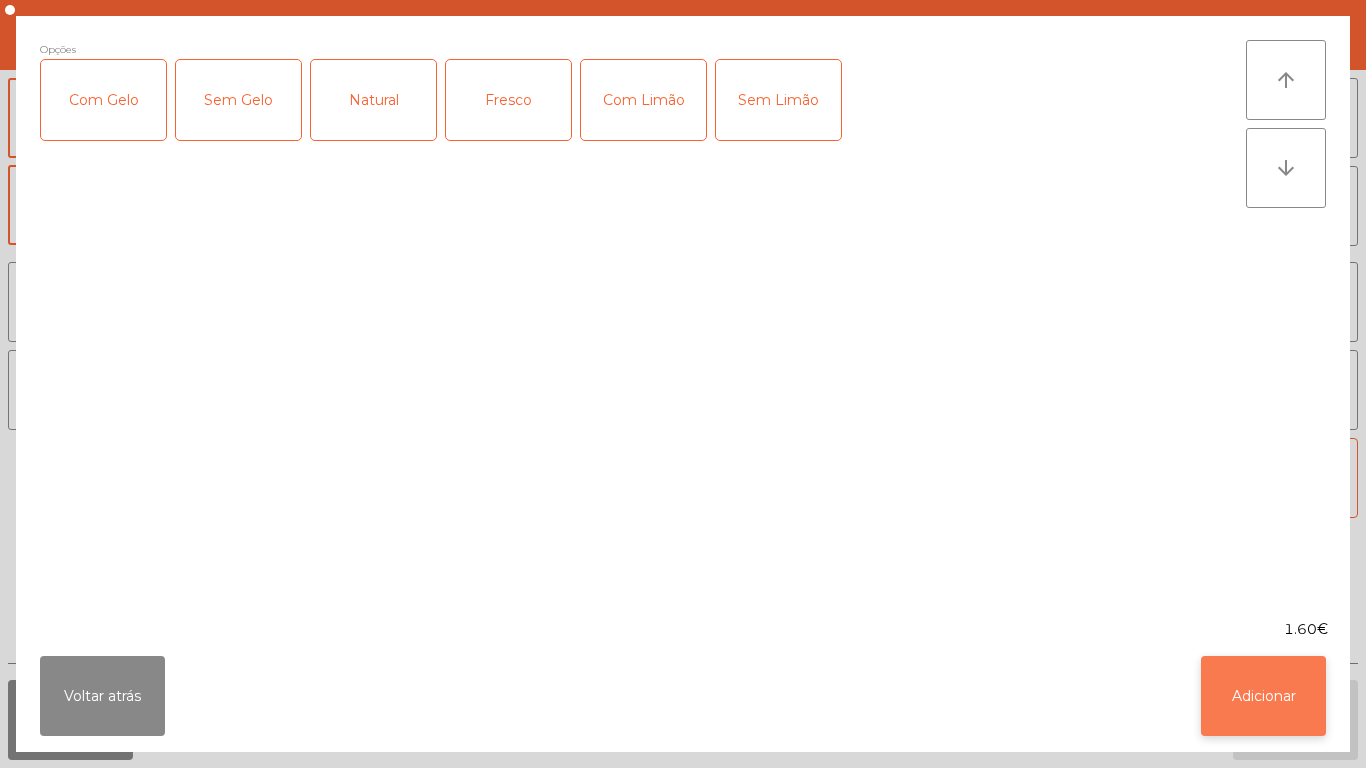 click on "Adicionar" 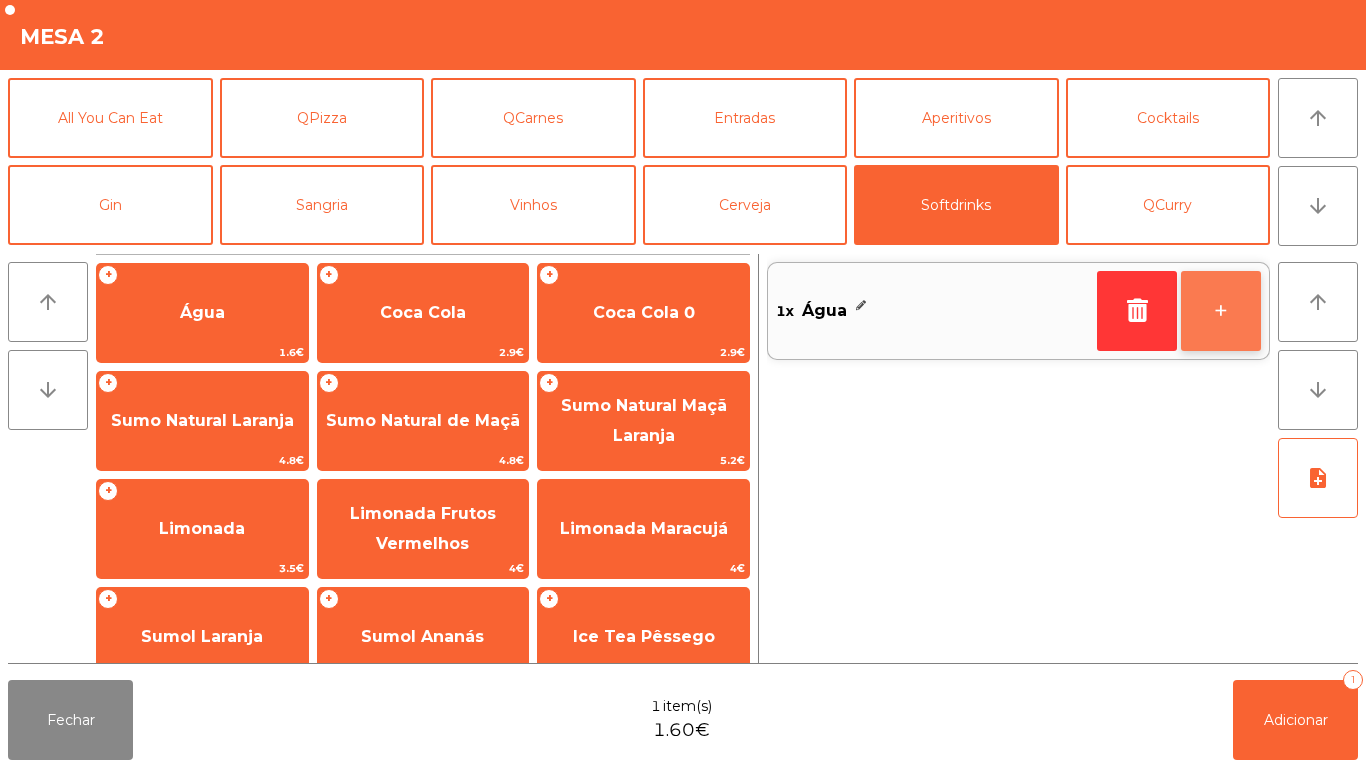 click on "+" 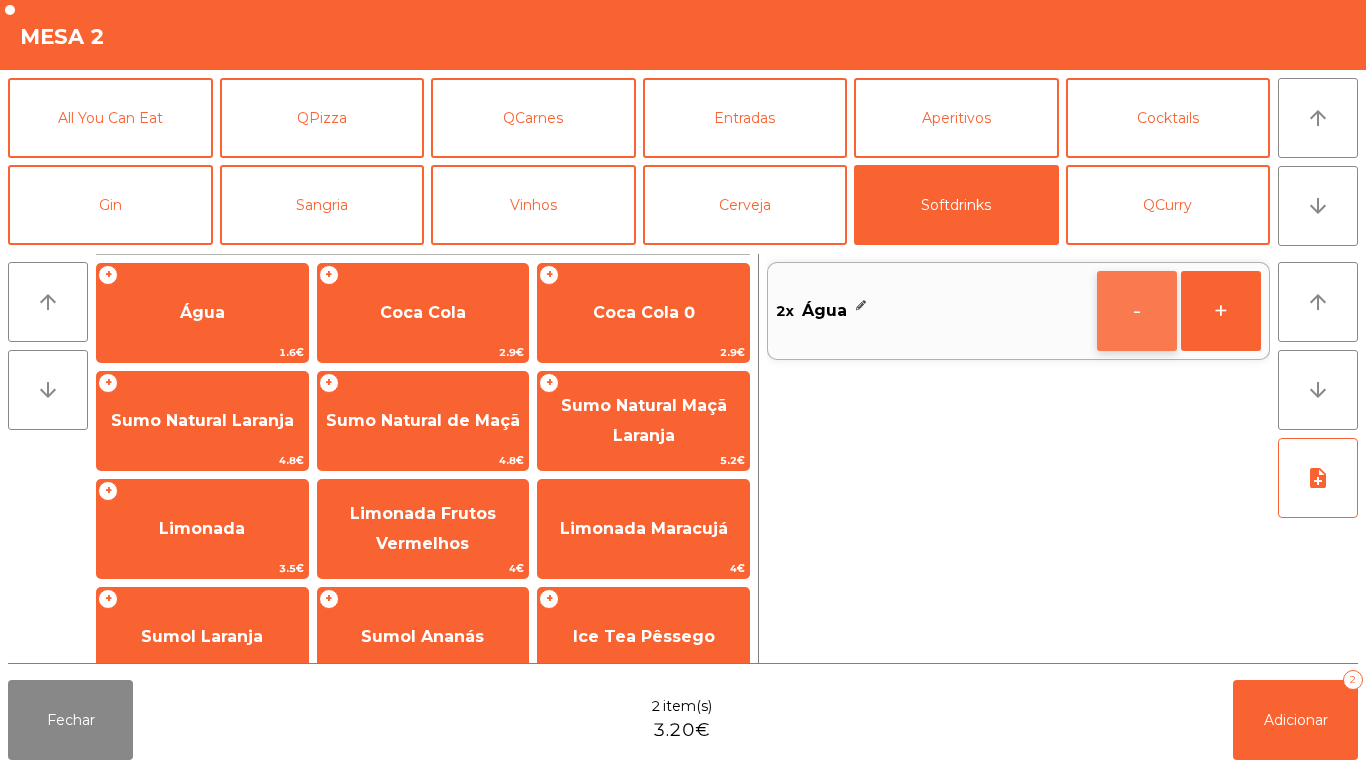 click on "-" 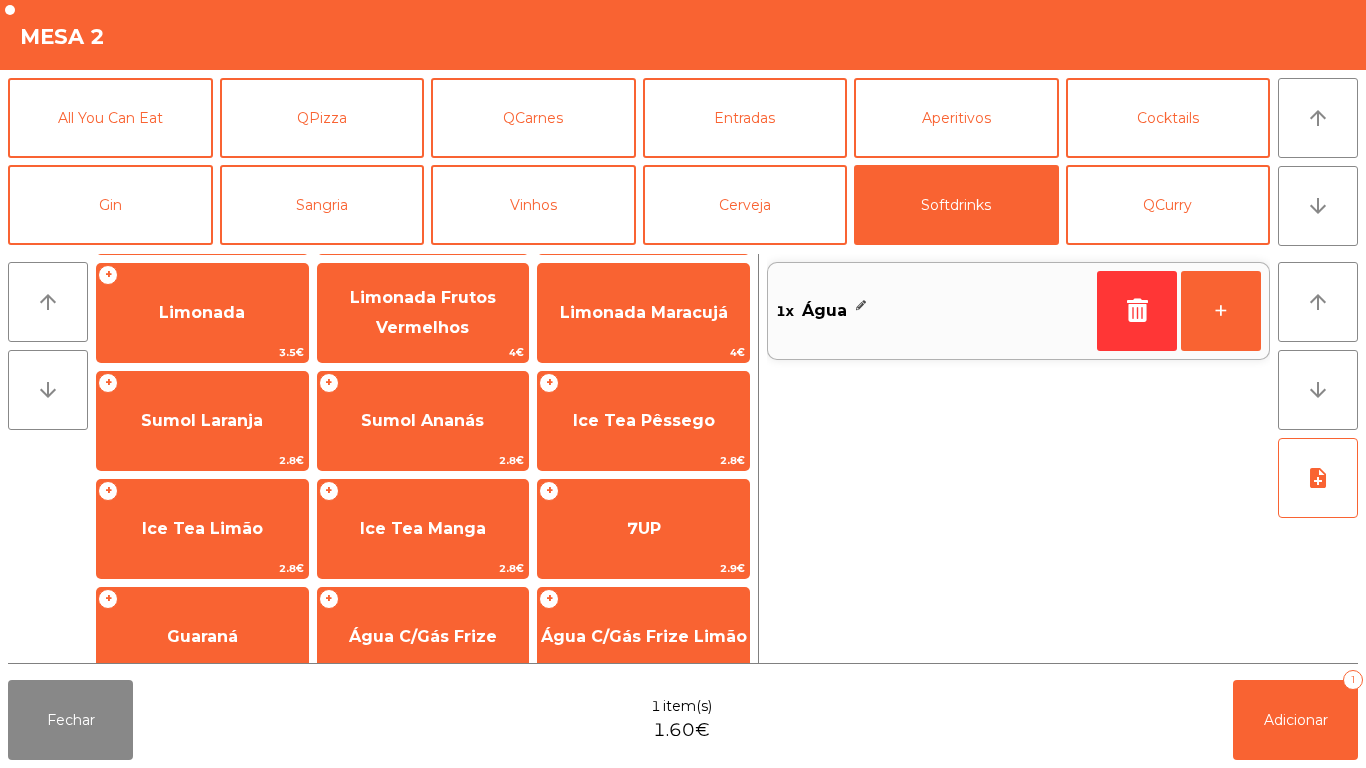 scroll, scrollTop: 219, scrollLeft: 0, axis: vertical 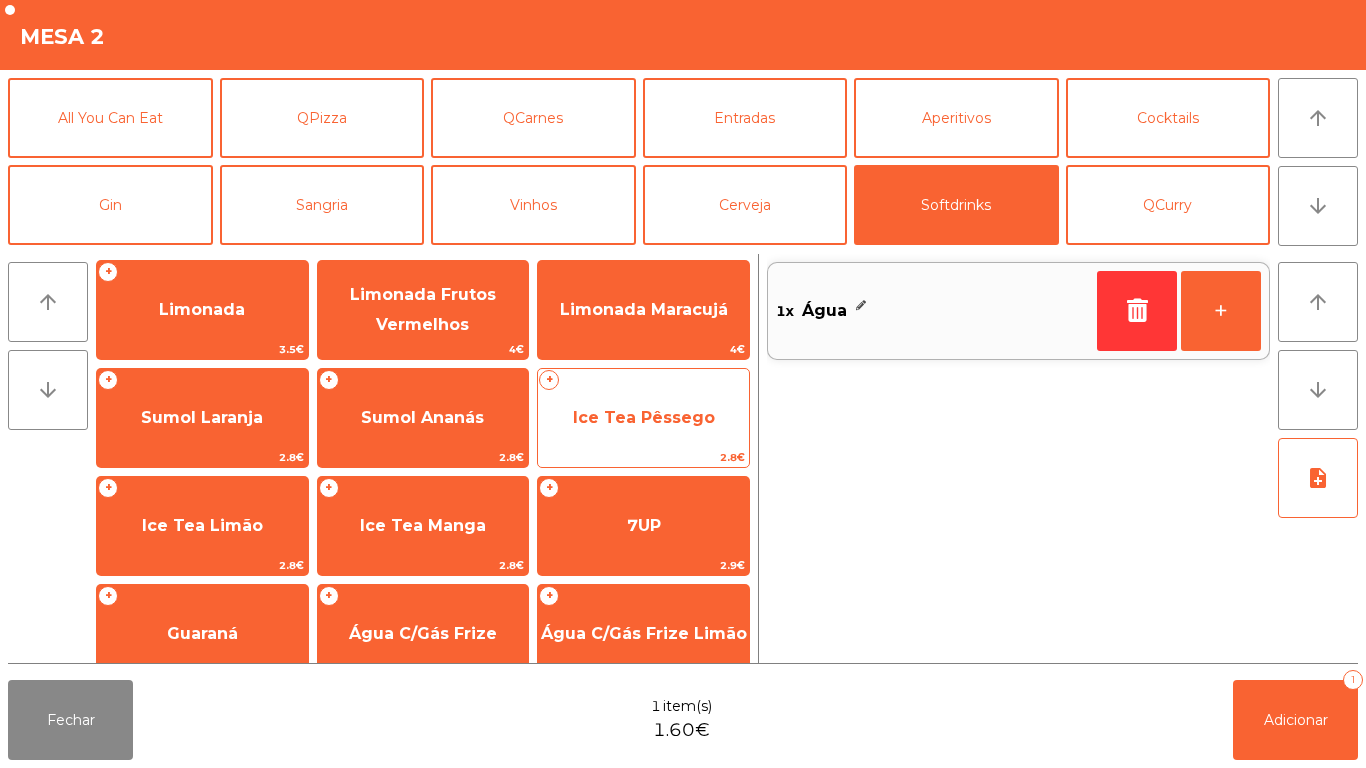 click on "Ice Tea Pêssego" 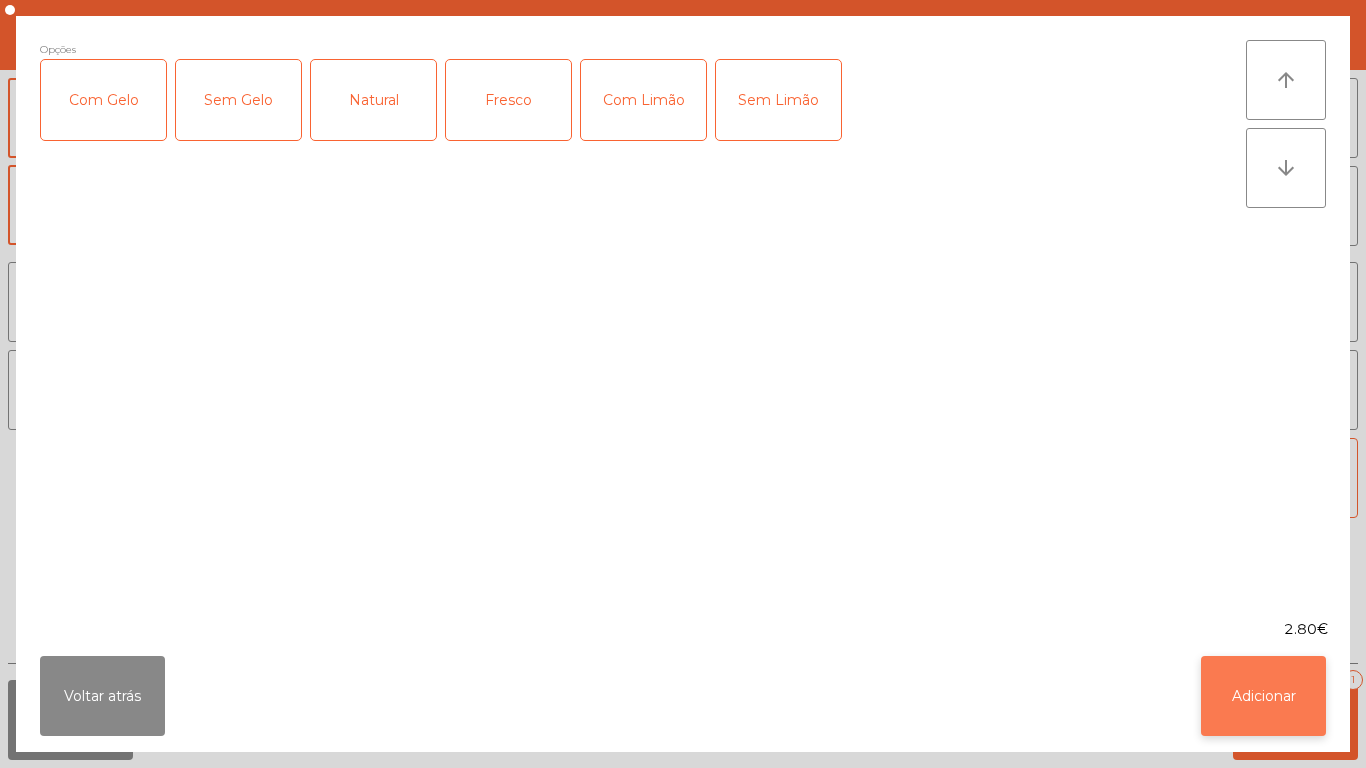 click on "Adicionar" 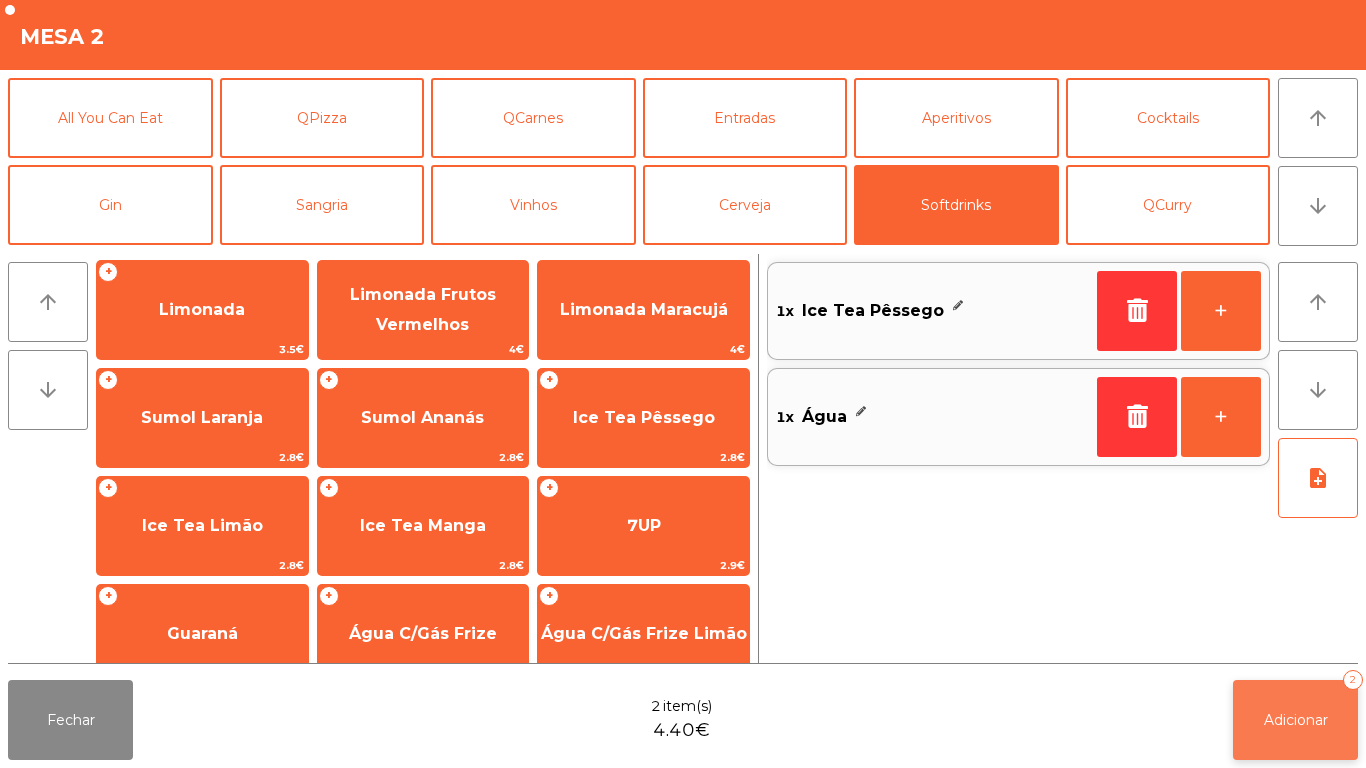click on "Adicionar" 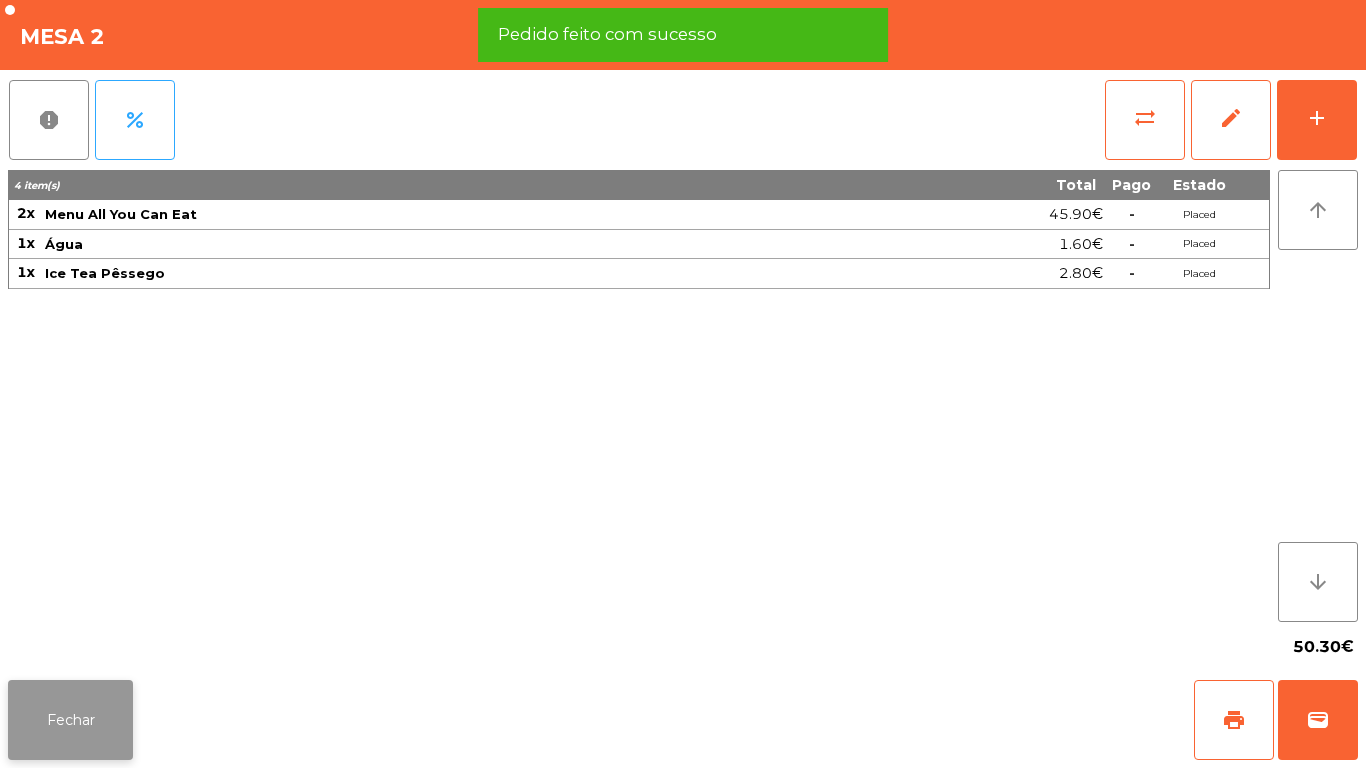 click on "Fechar" 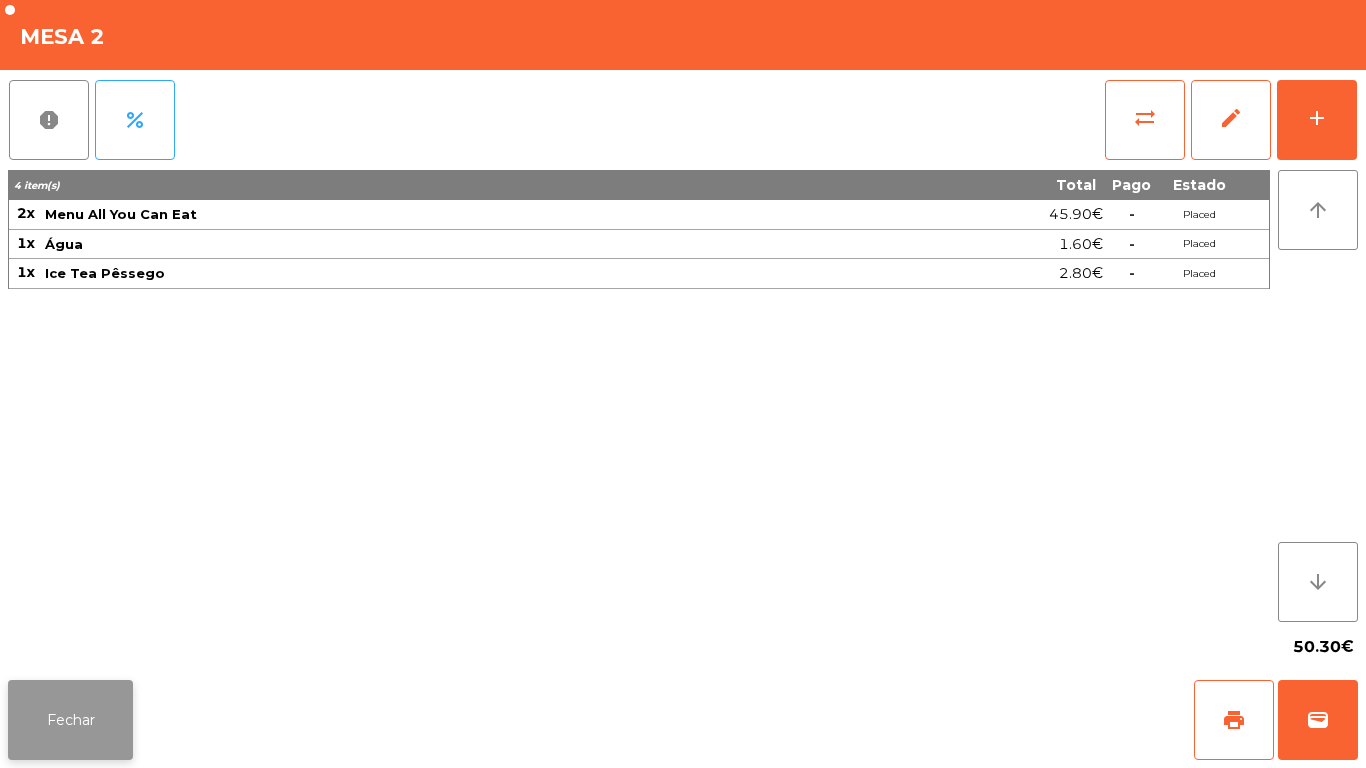 click on "Fechar" 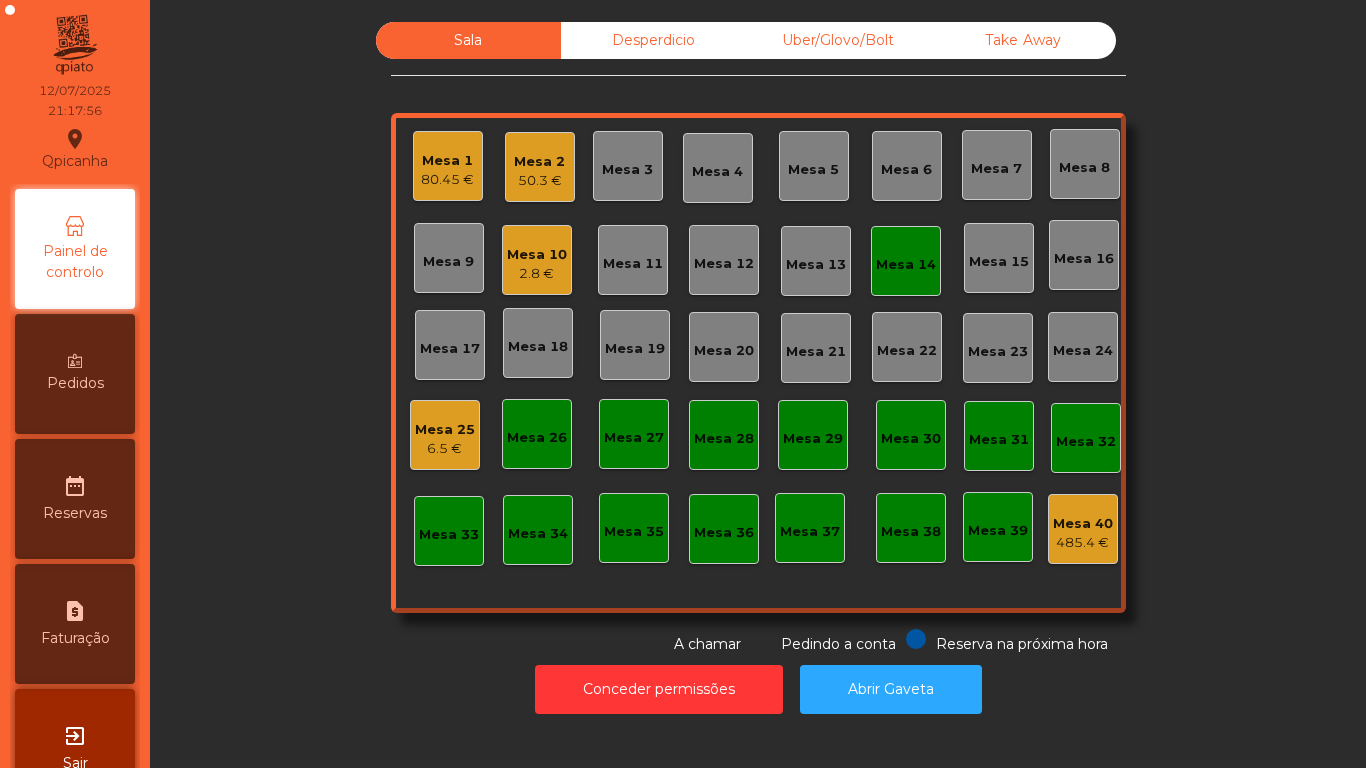 click on "Mesa 2   50.3 €" 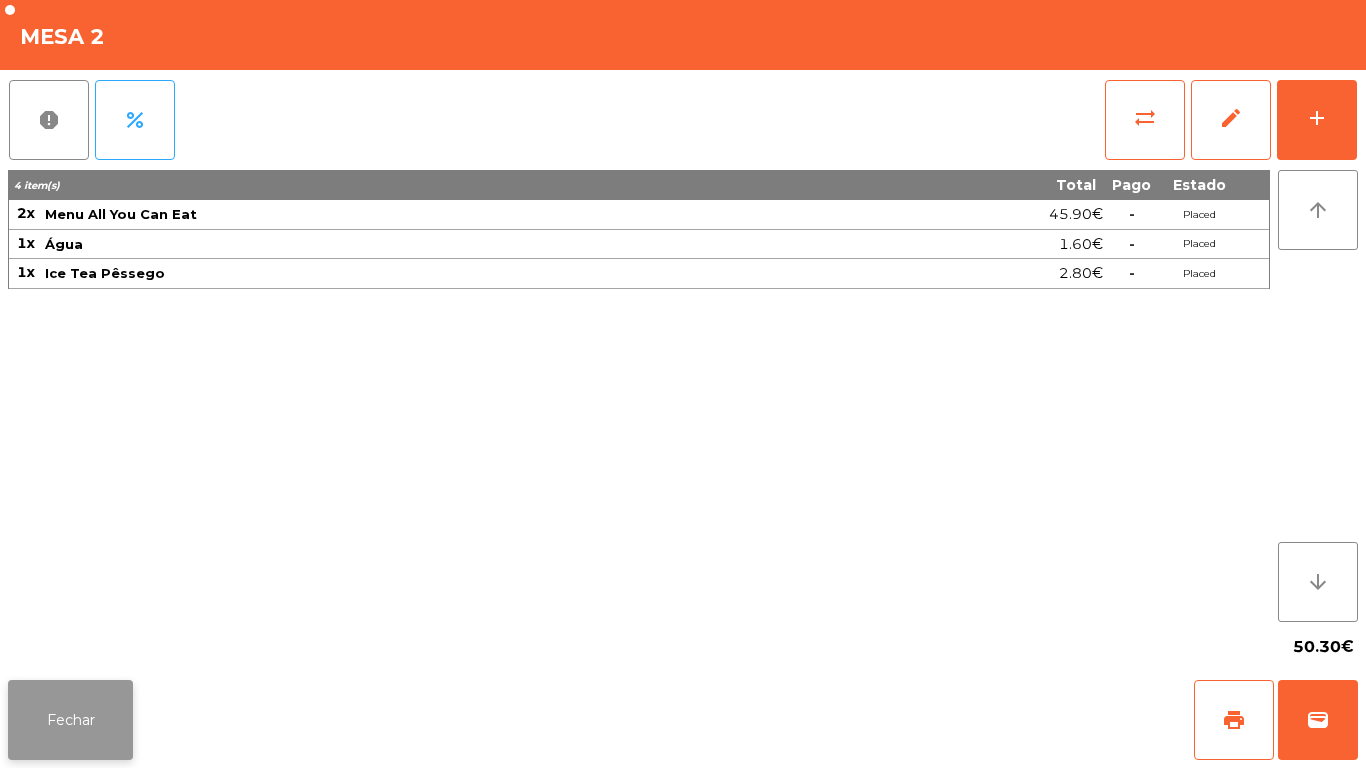 click on "Fechar" 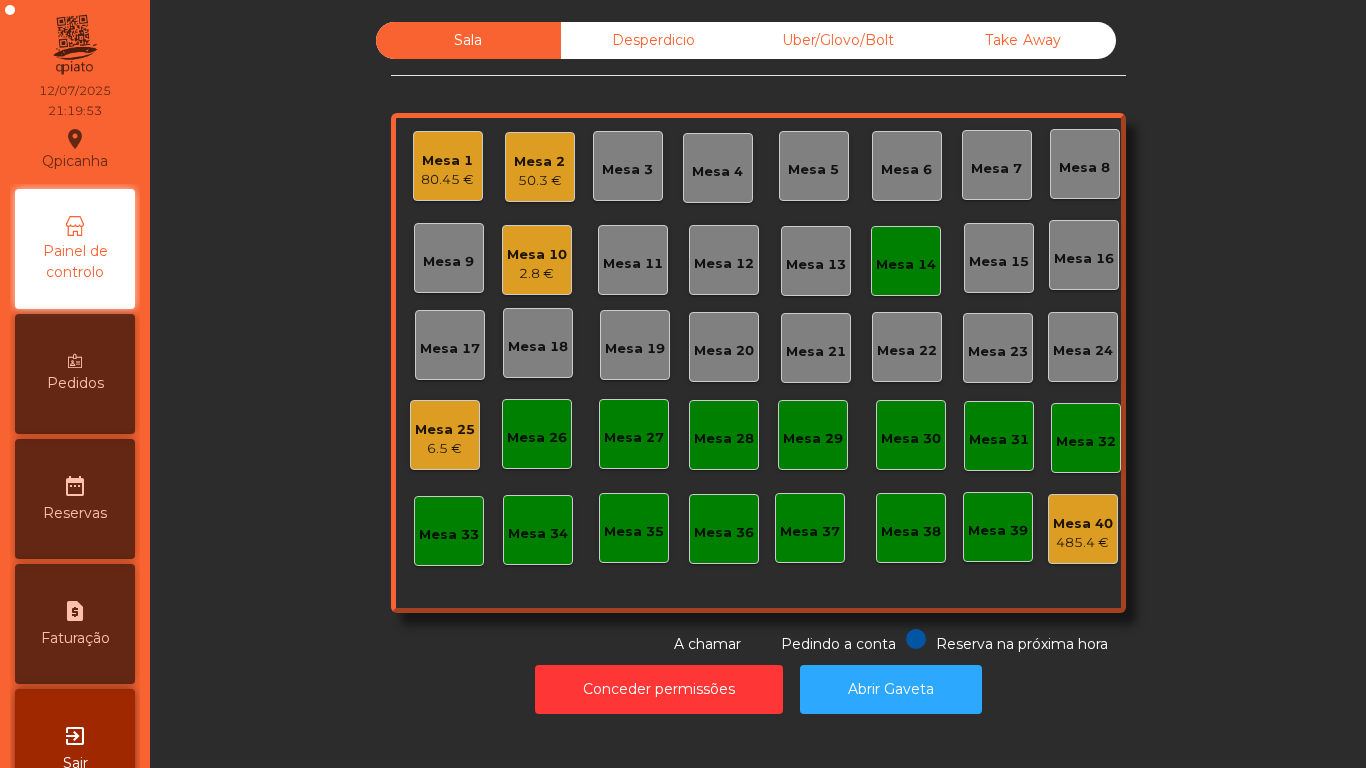 click on "50.3 €" 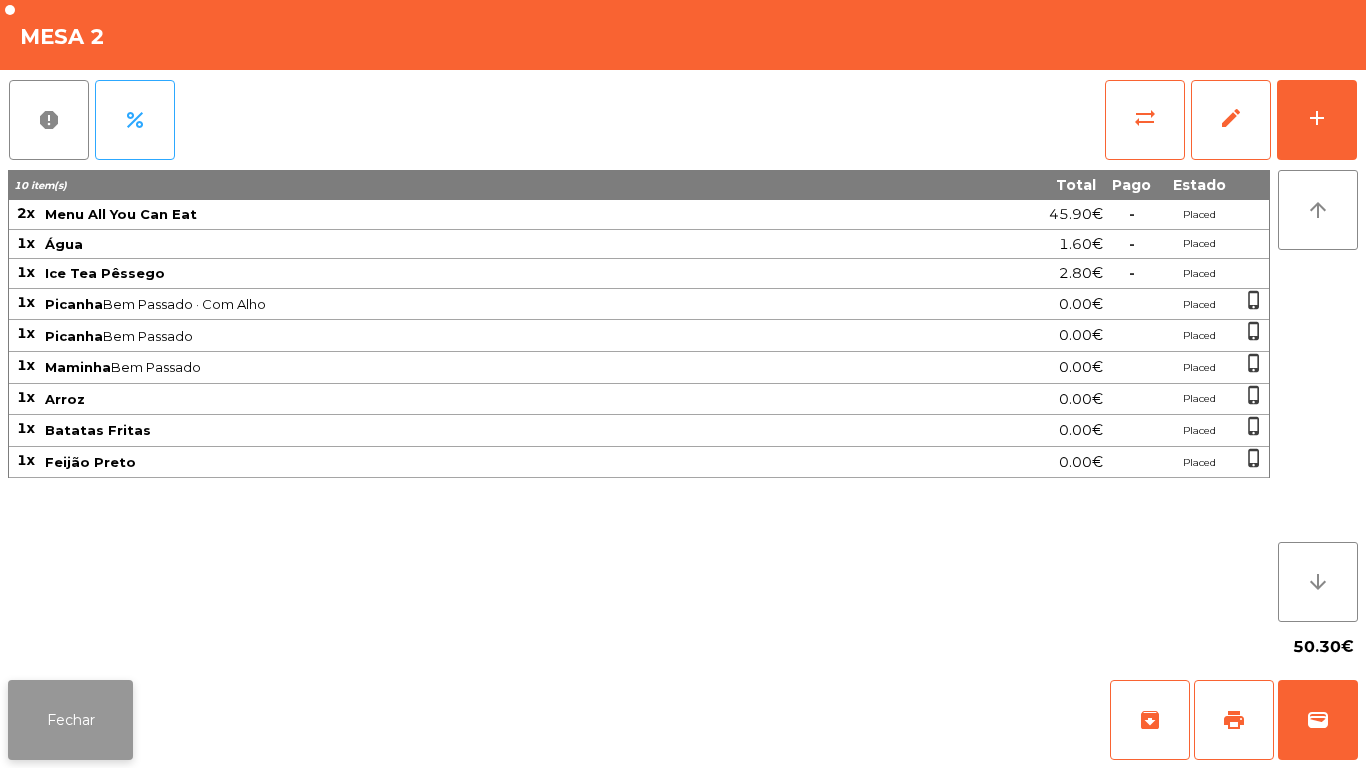 click on "Fechar" 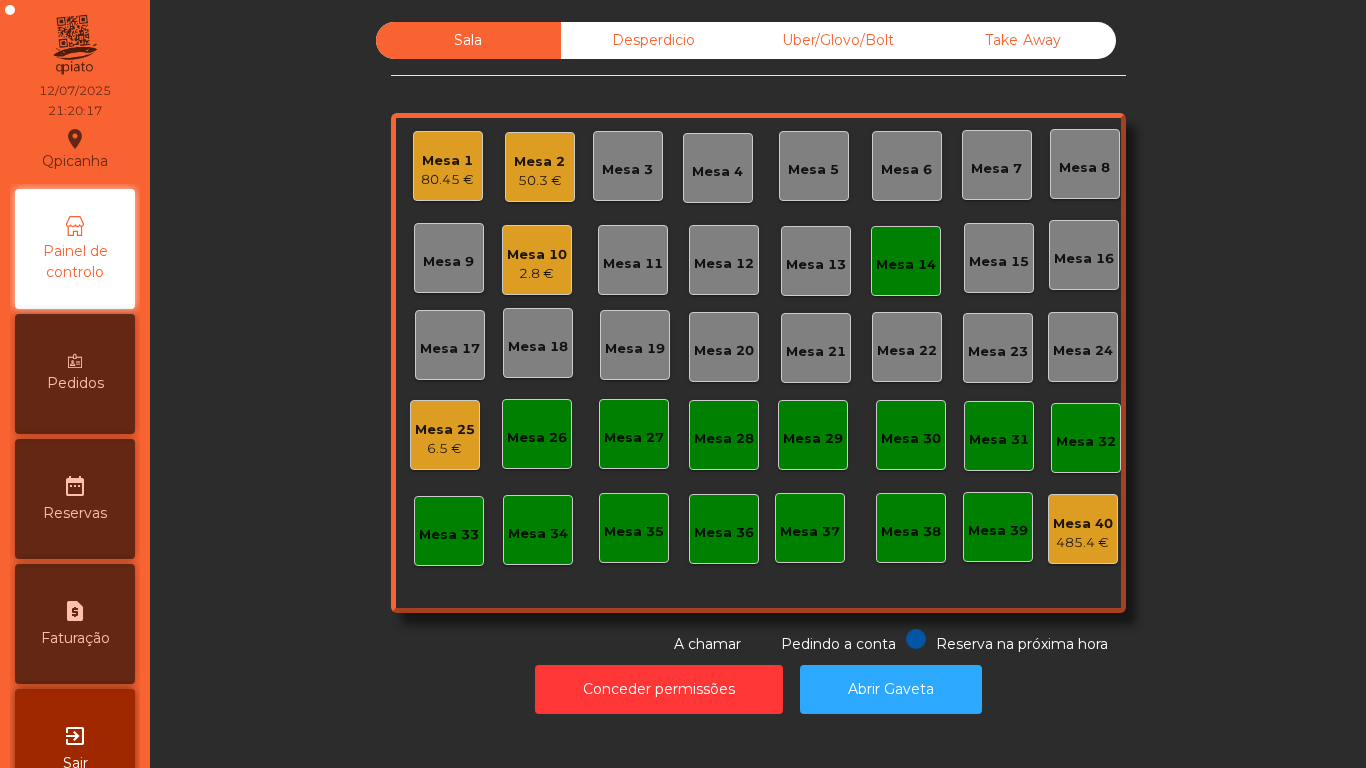 click on "Mesa 2" 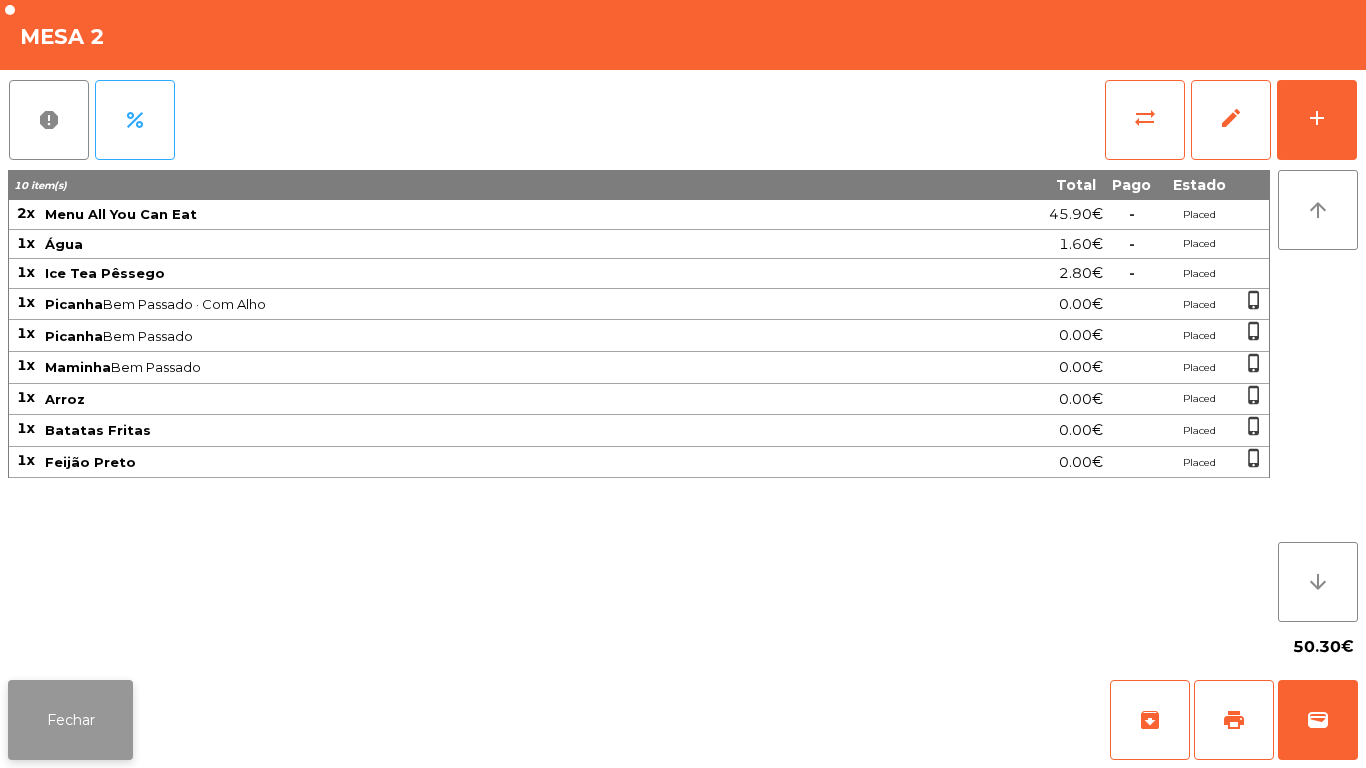 click on "Fechar" 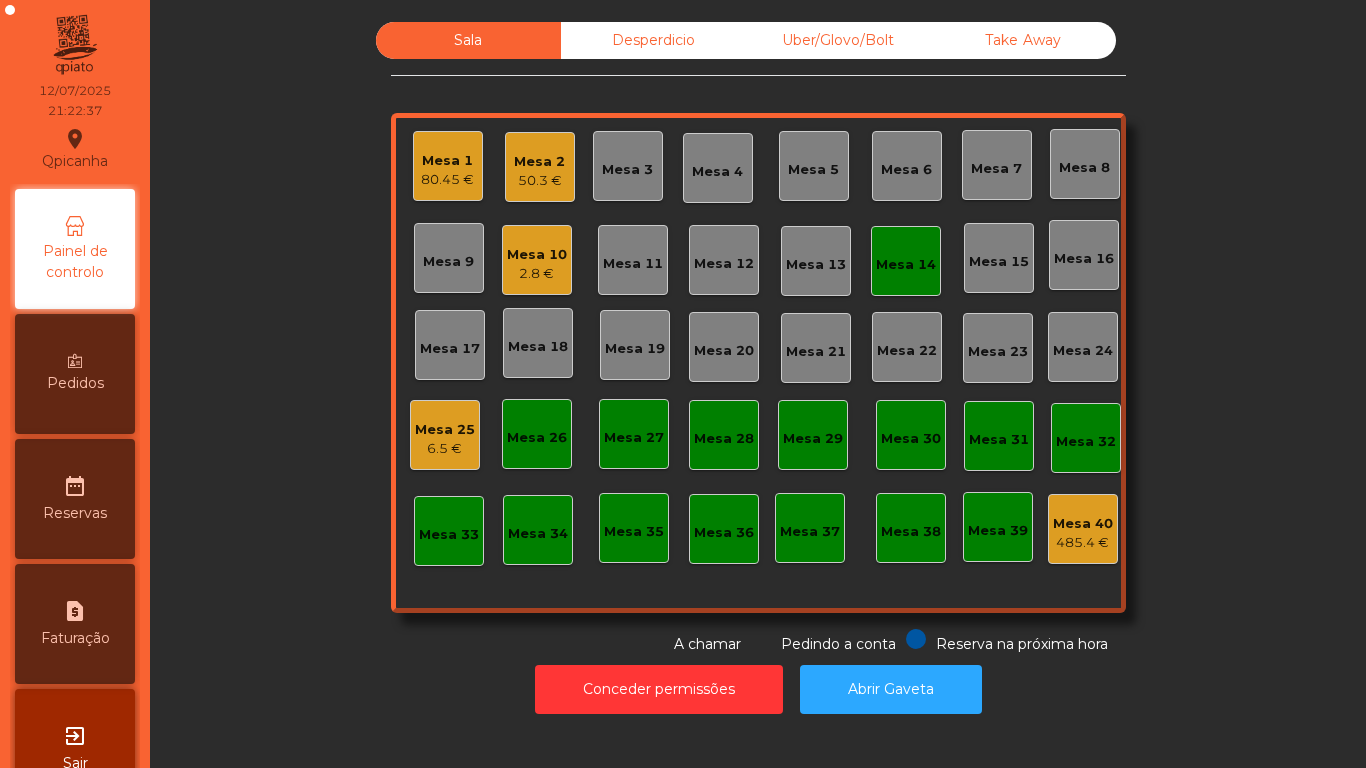 click on "Mesa 10   2.8 €" 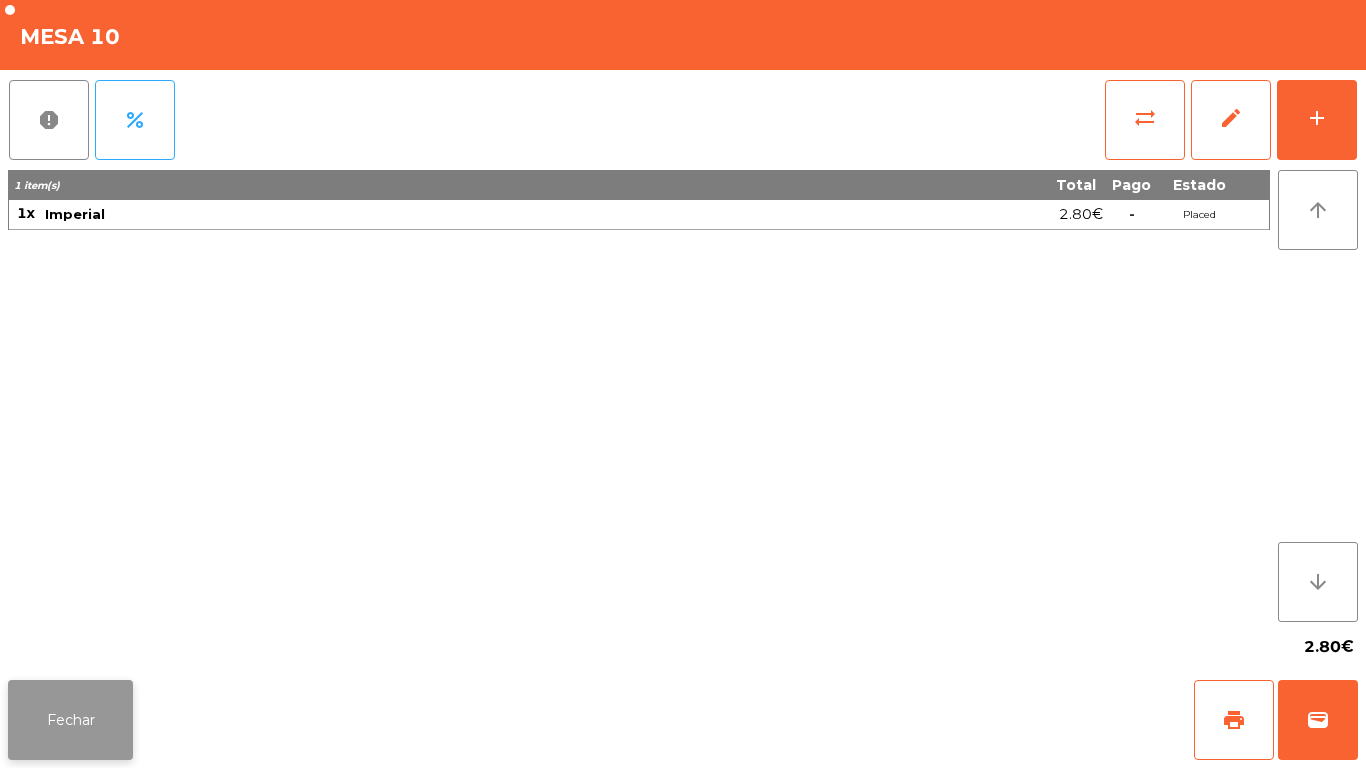 click on "Fechar" 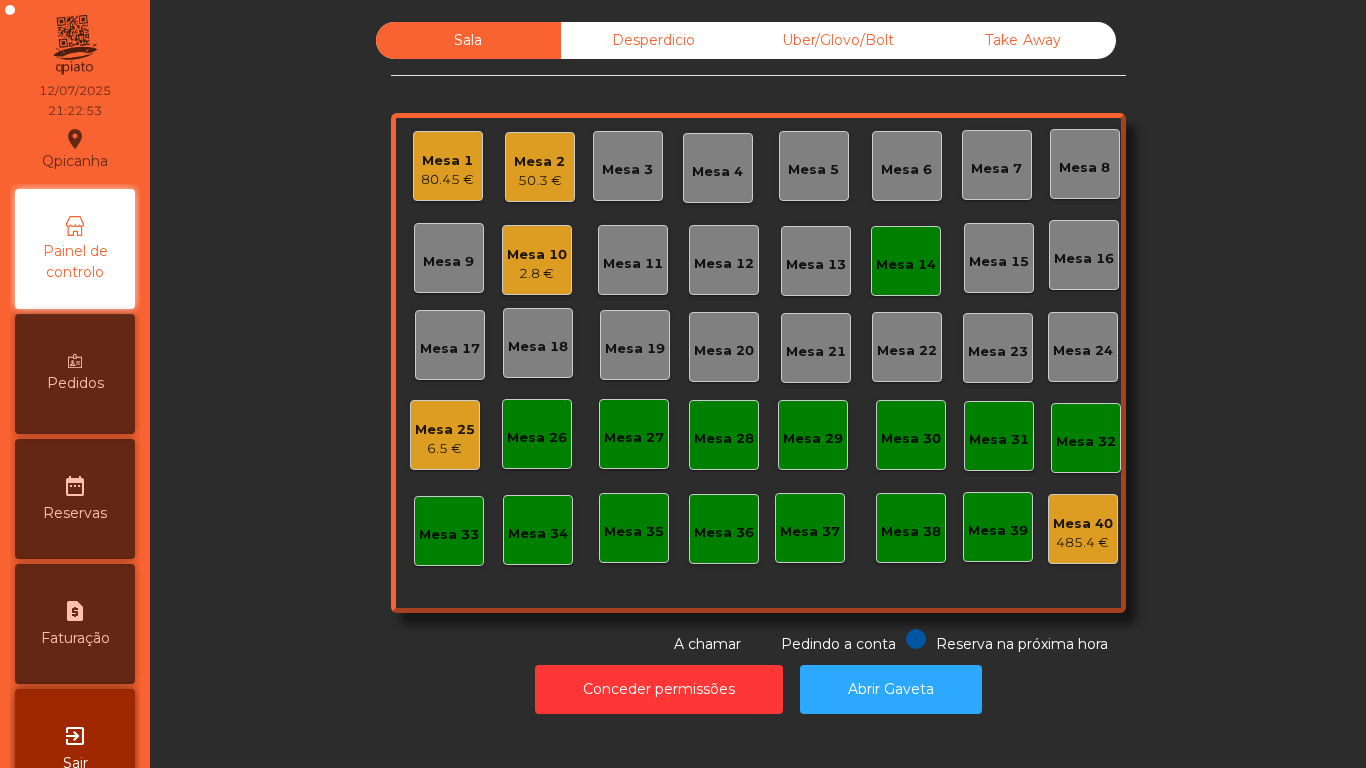click on "6.5 €" 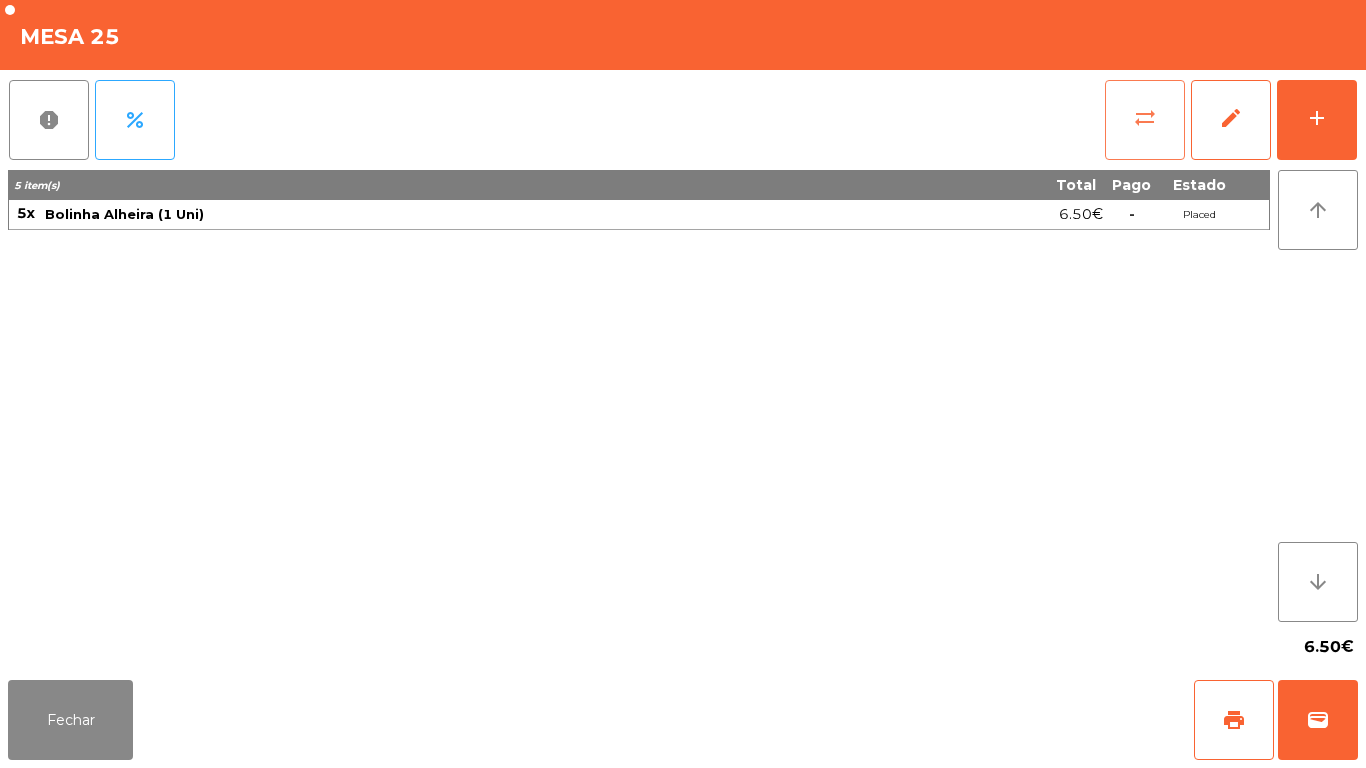 click on "sync_alt" 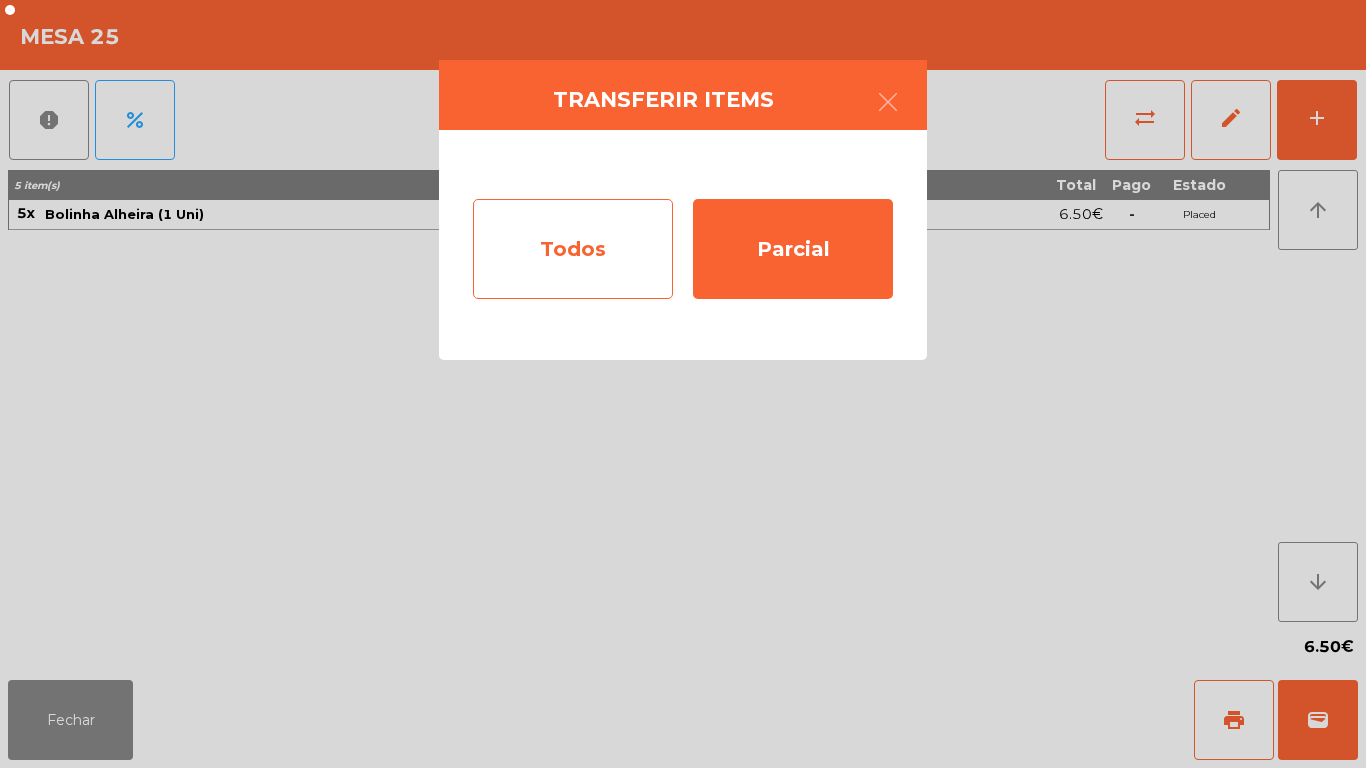 click on "Todos" 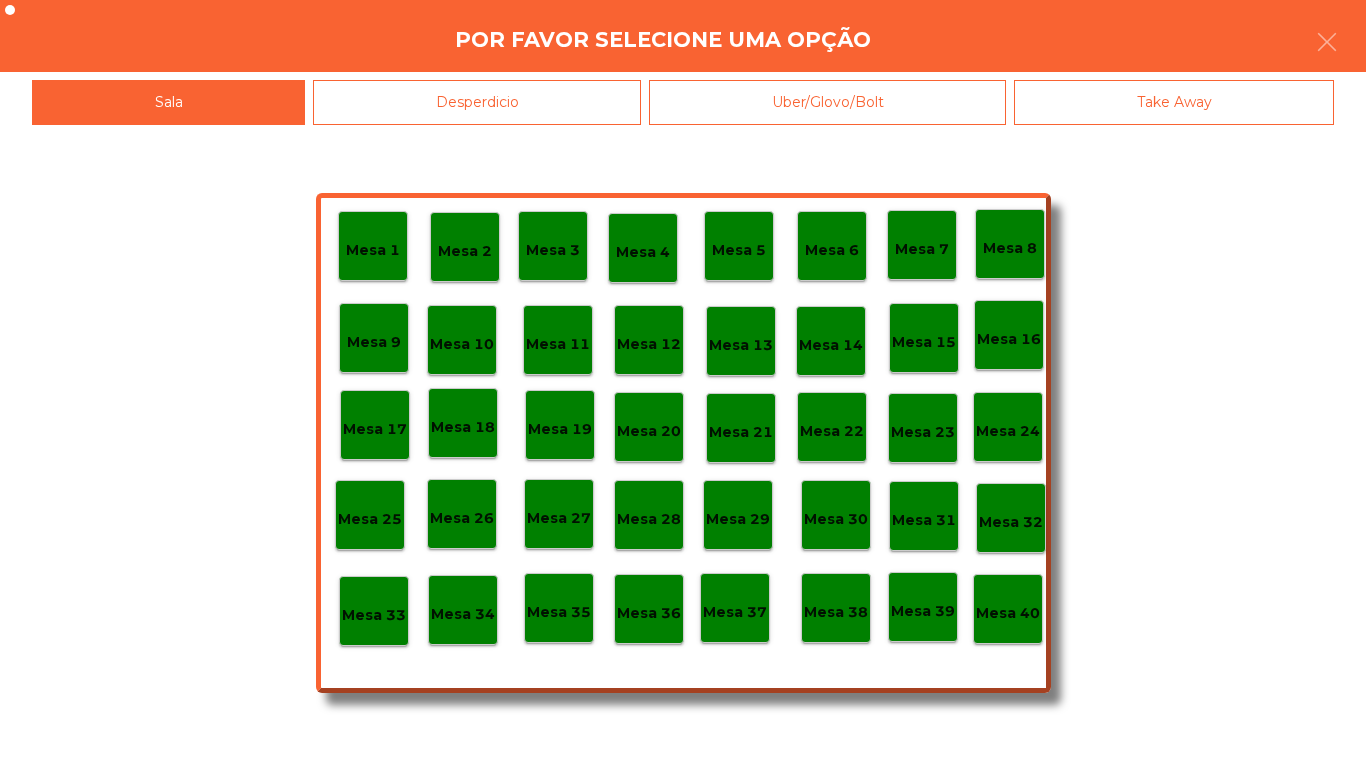 click on "Mesa 10" 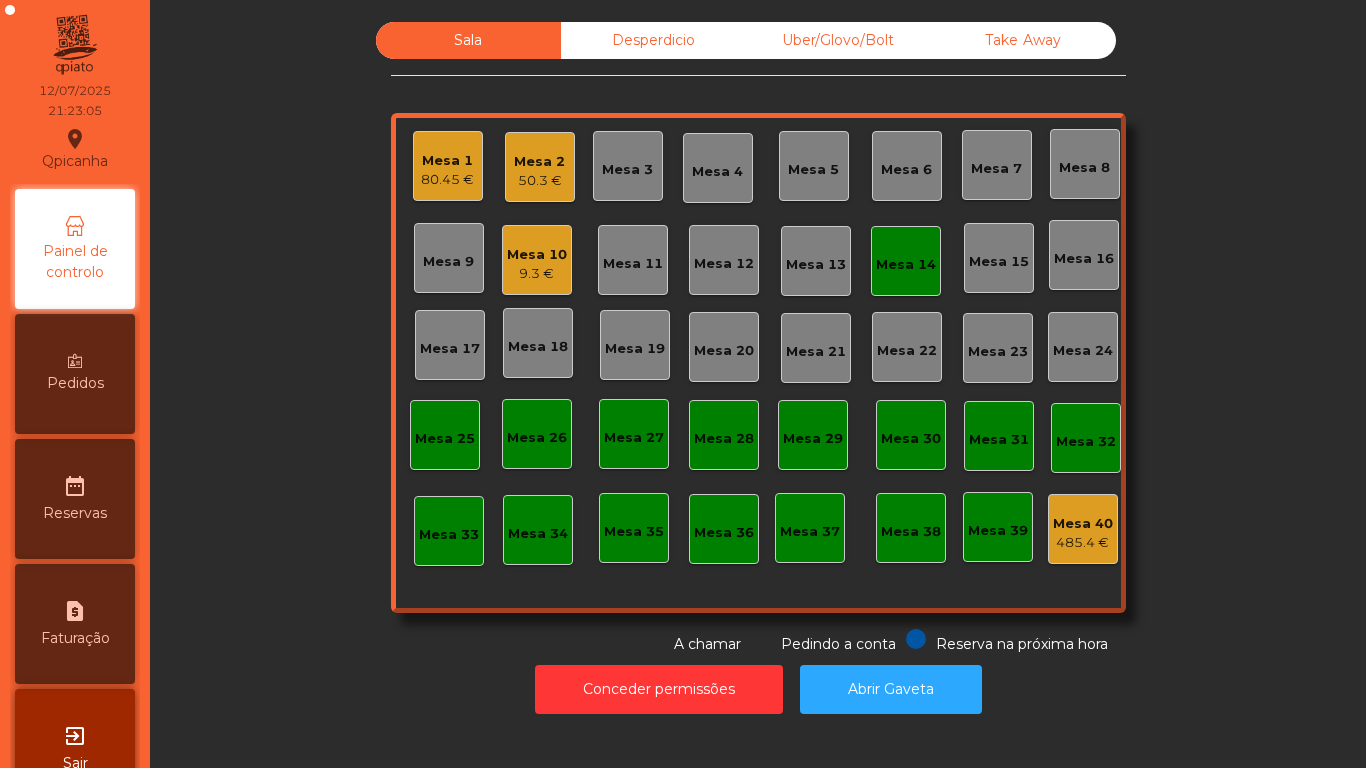 click on "Mesa 25" 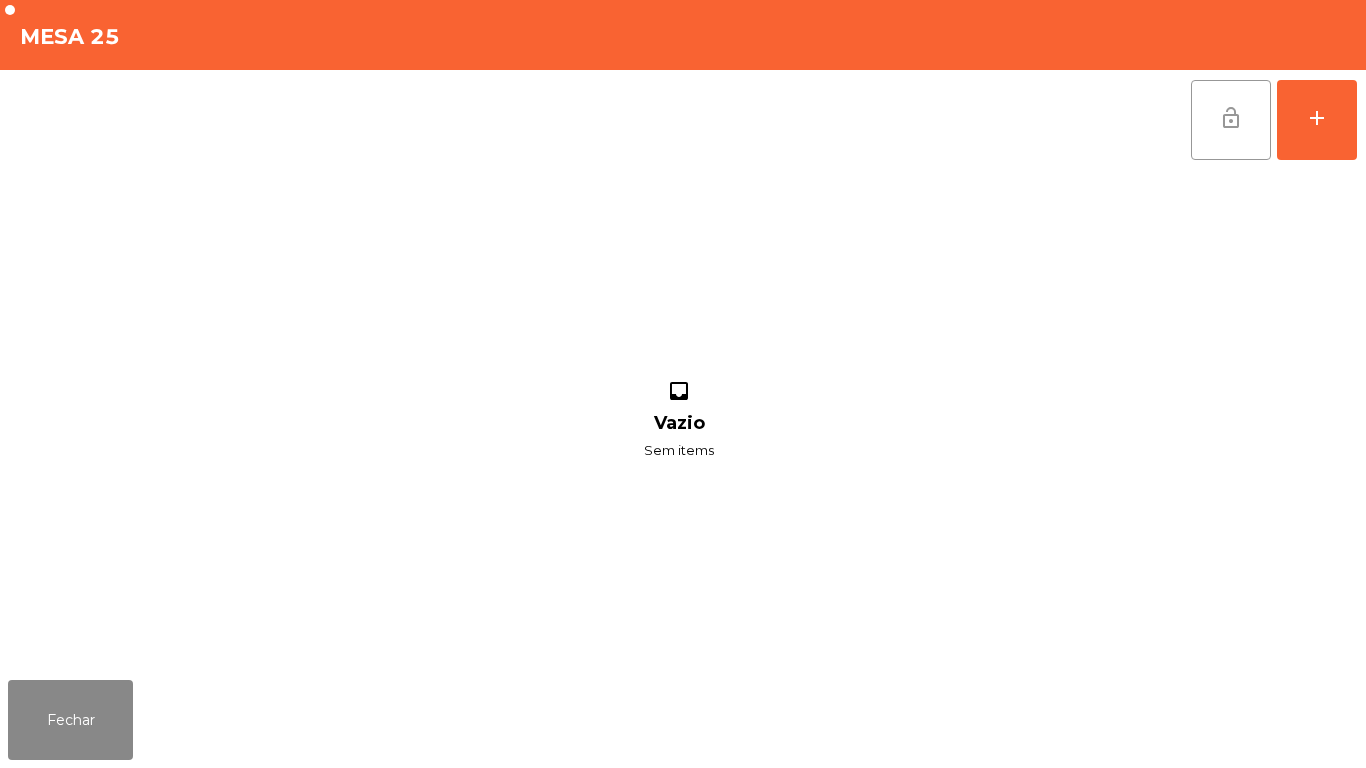 click on "lock_open" 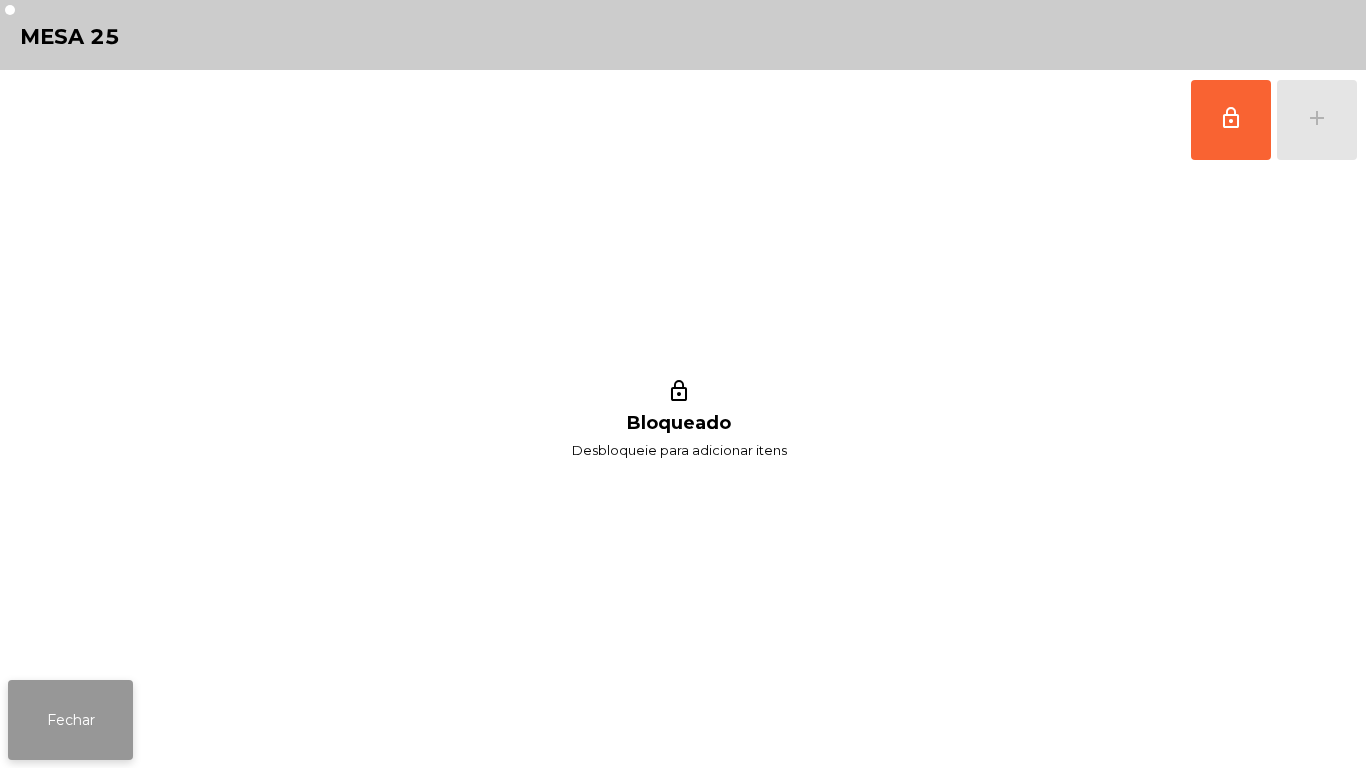 click on "Fechar" 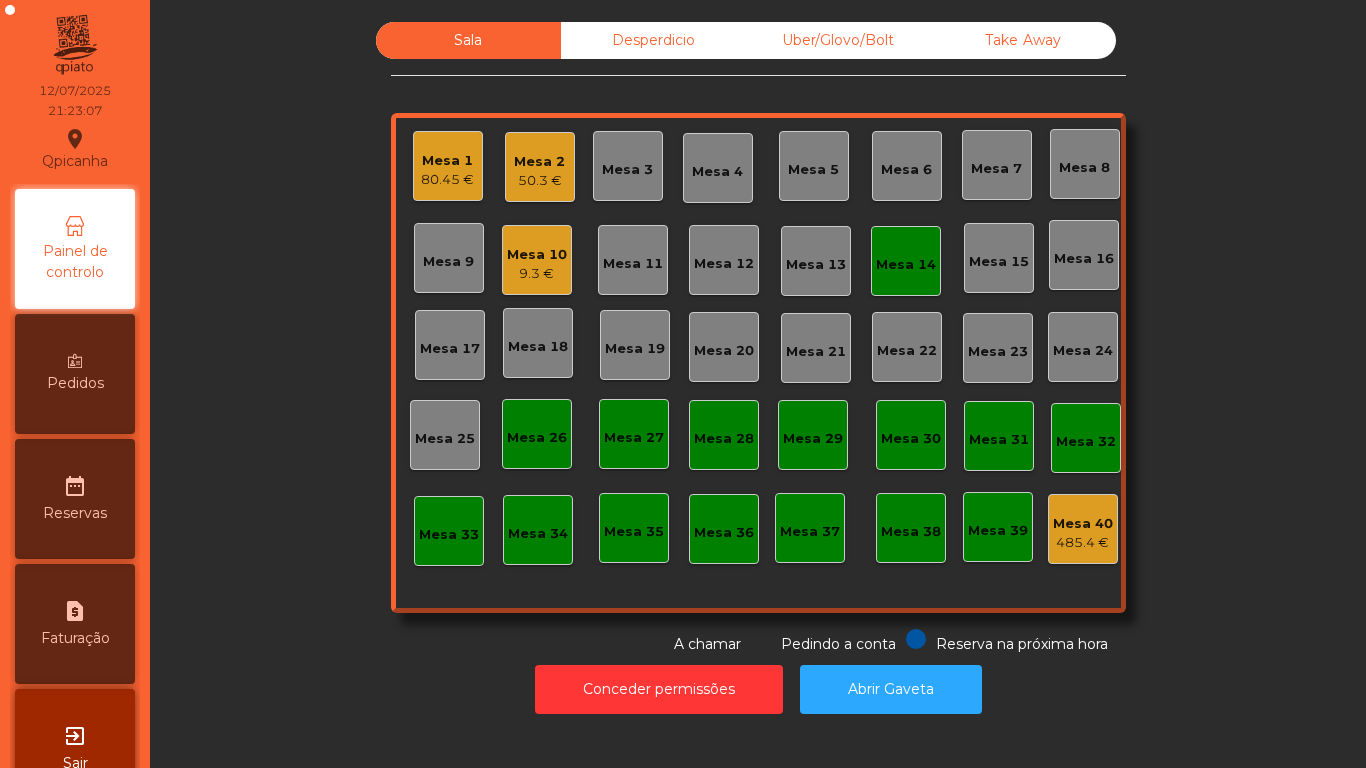 click on "Mesa 14" 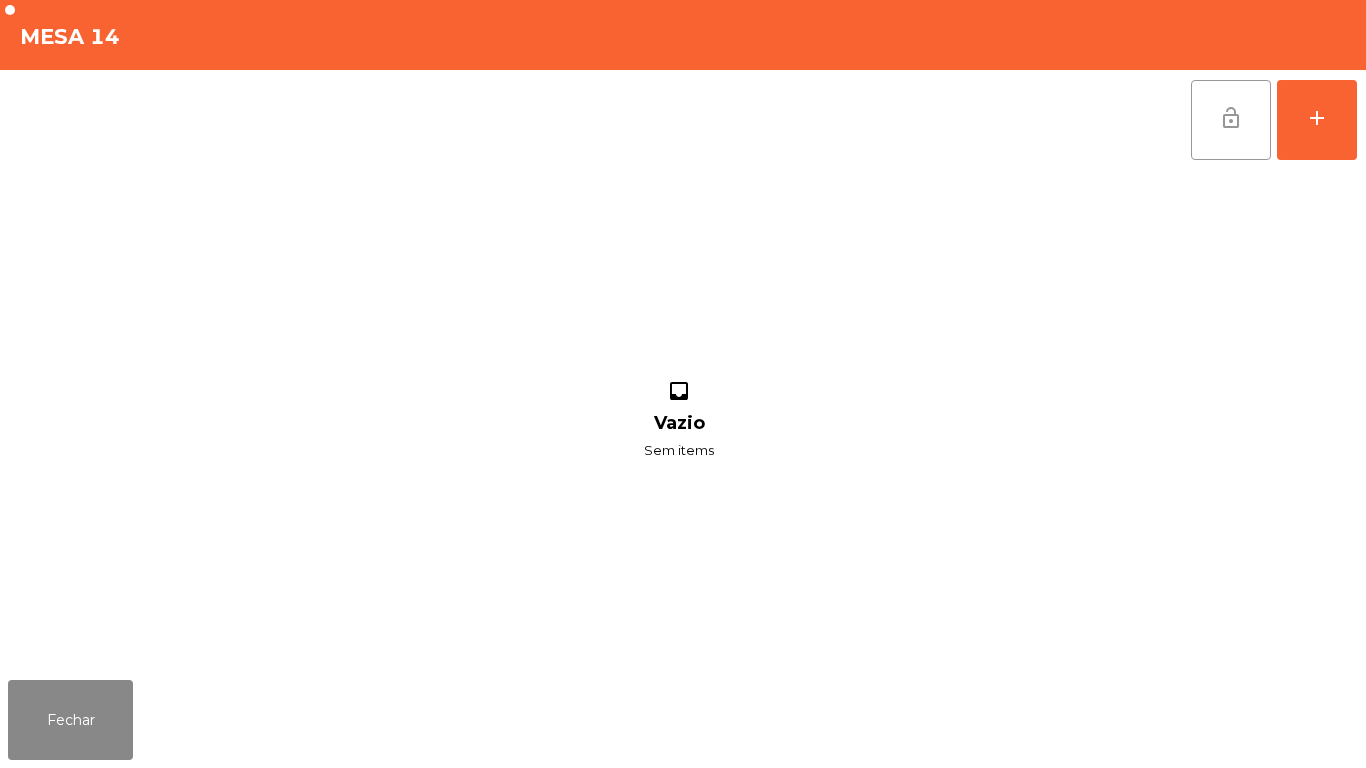 click on "lock_open" 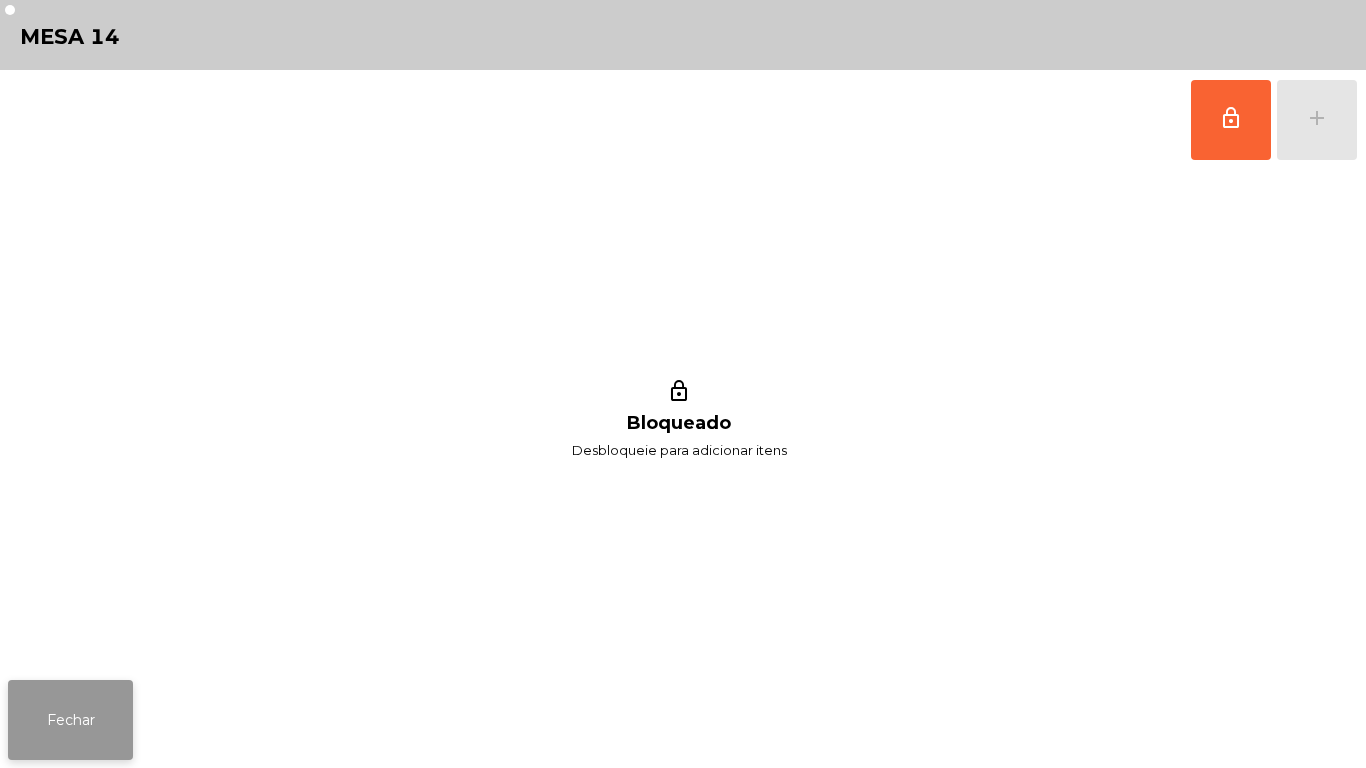 click on "Fechar" 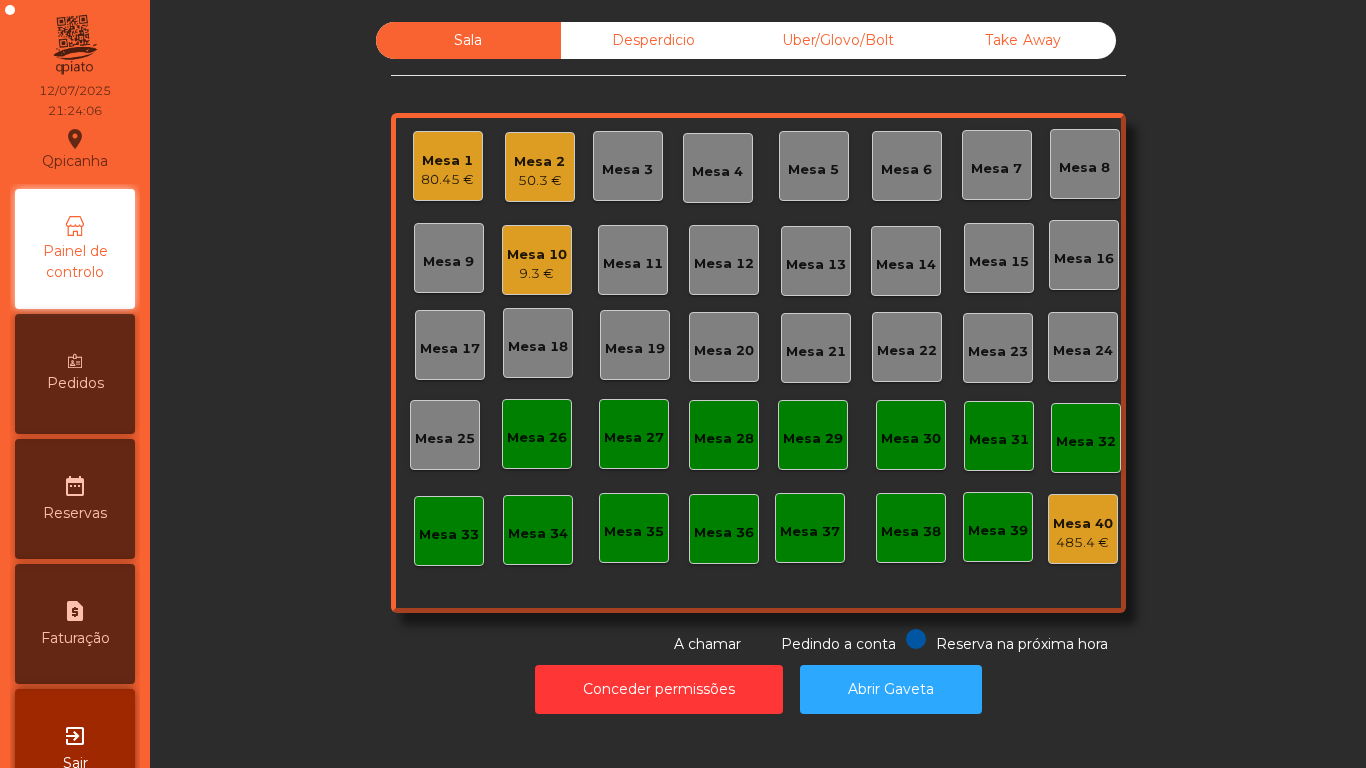 click on "Mesa 25" 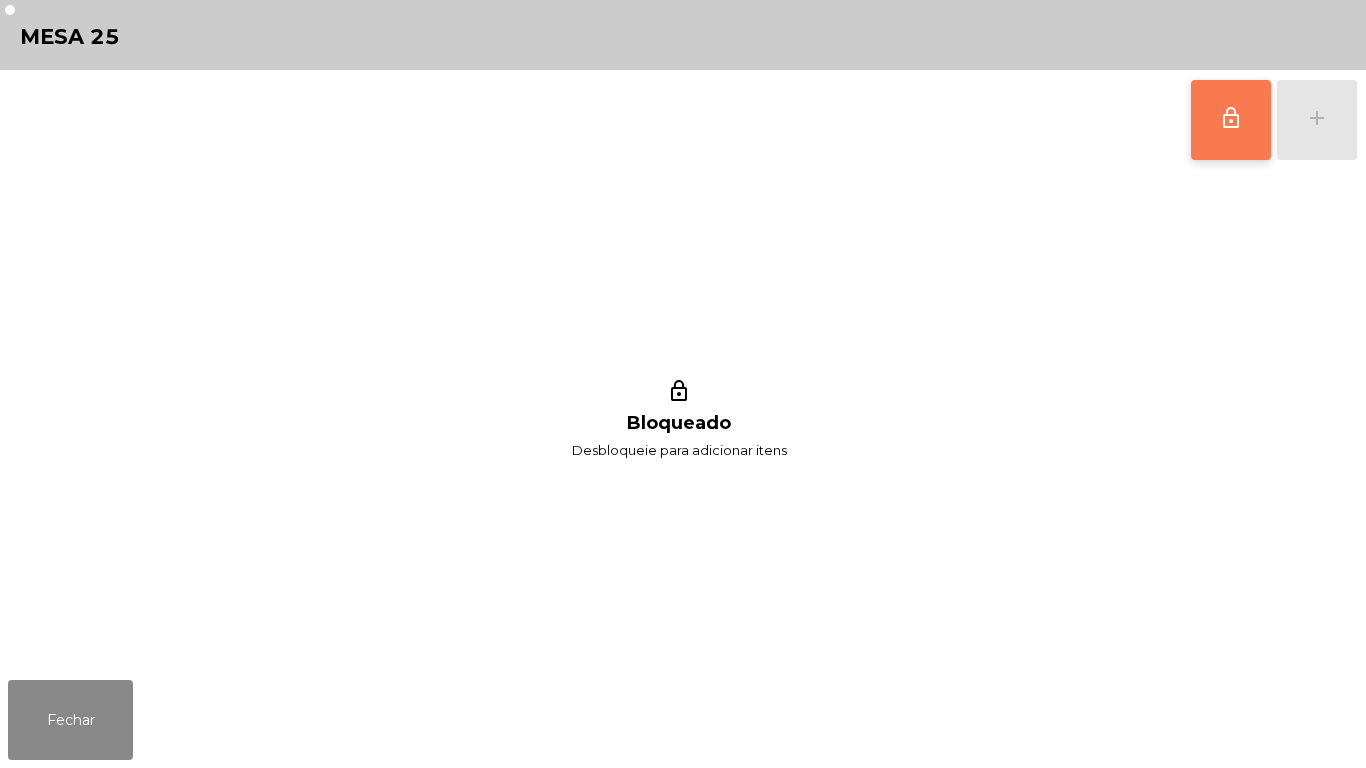 click on "lock_outline" 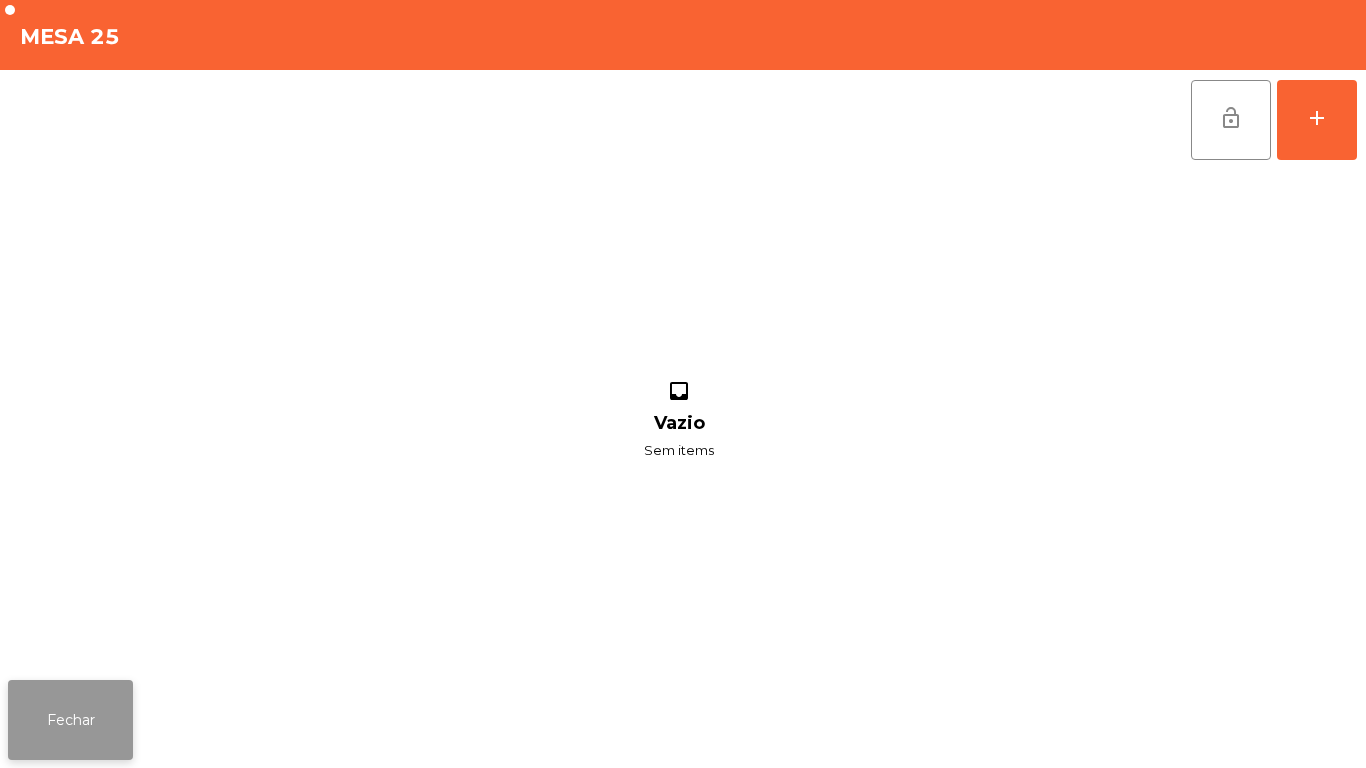 click on "Fechar" 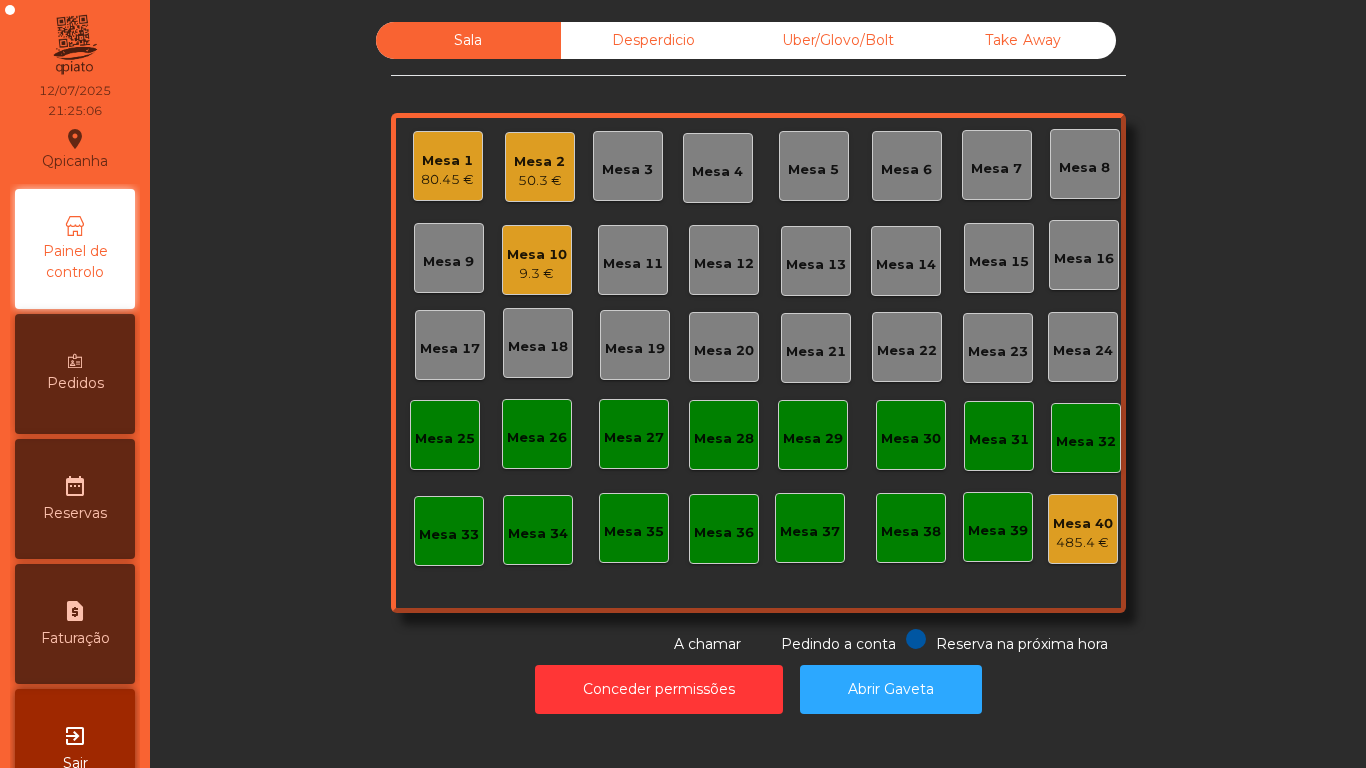 click on "Mesa 5" 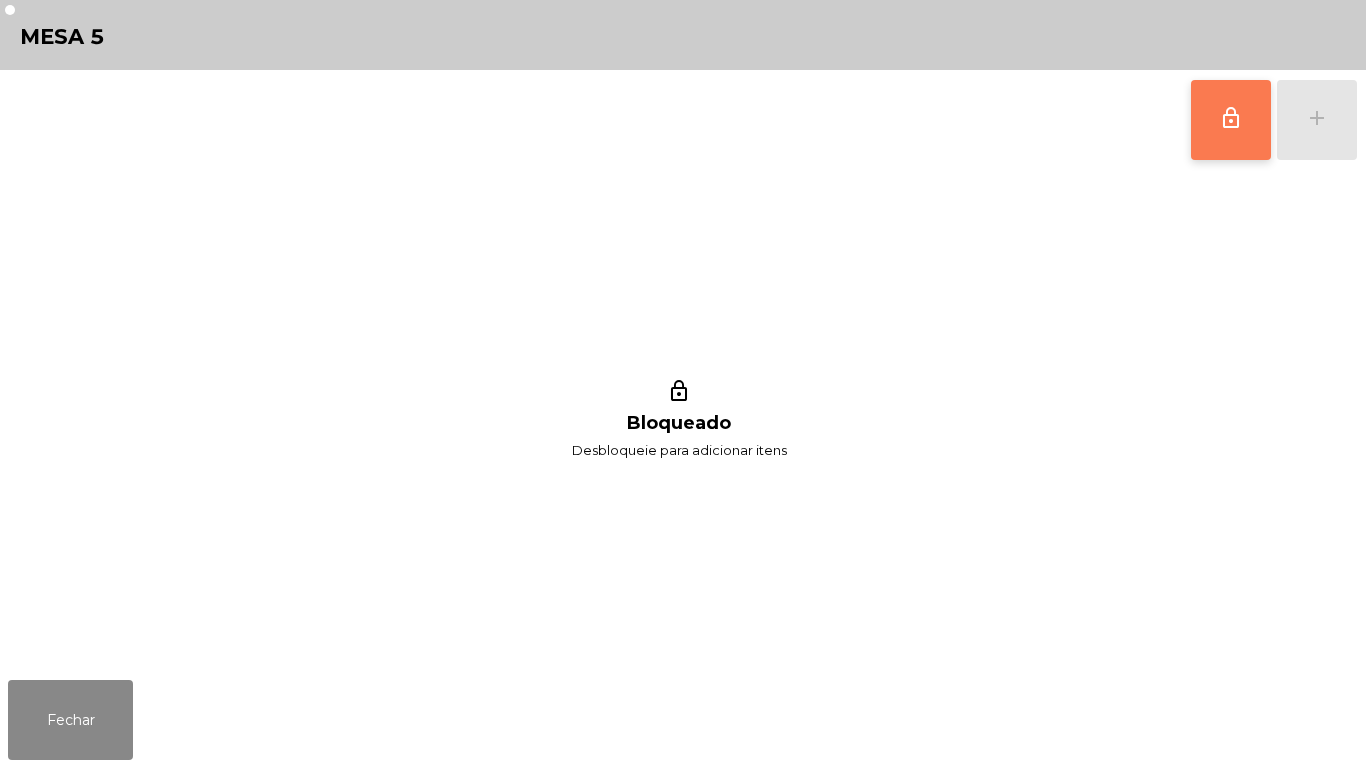 click on "lock_outline" 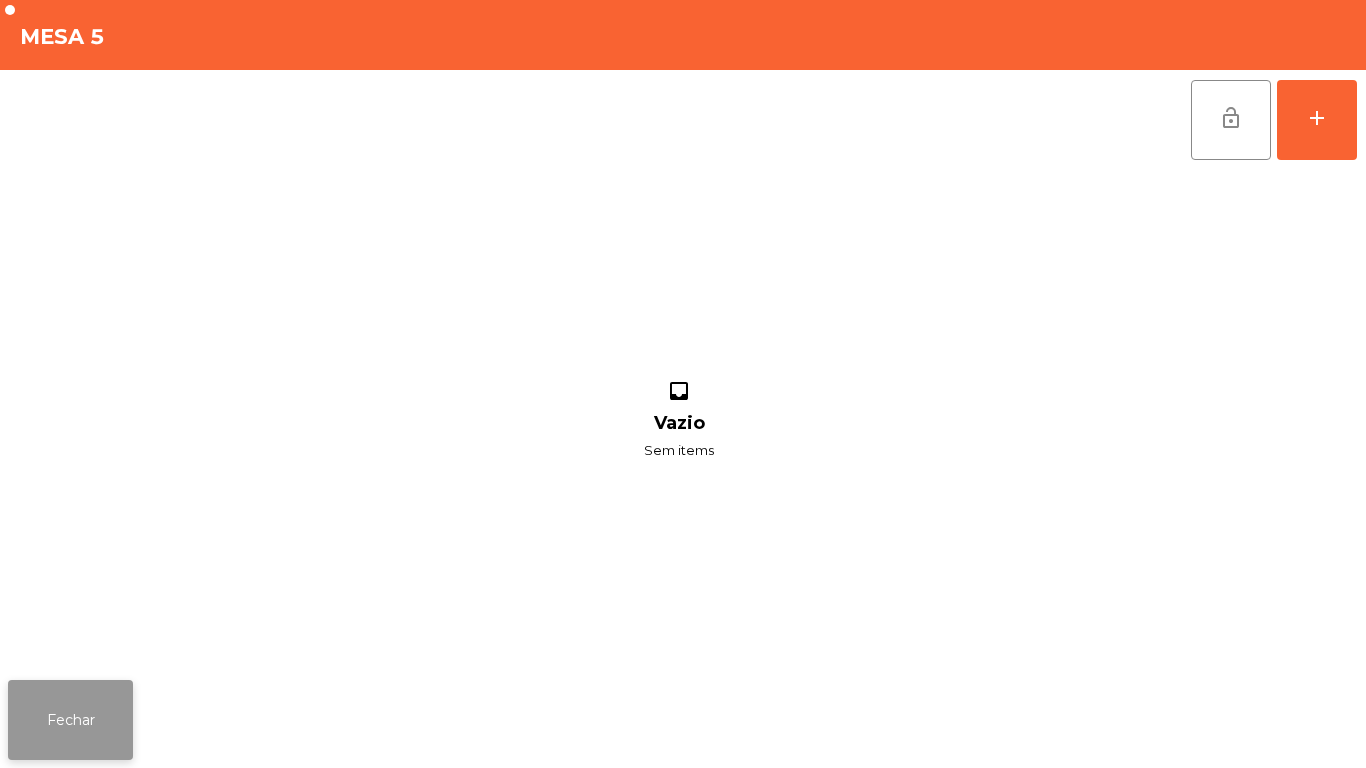 click on "Fechar" 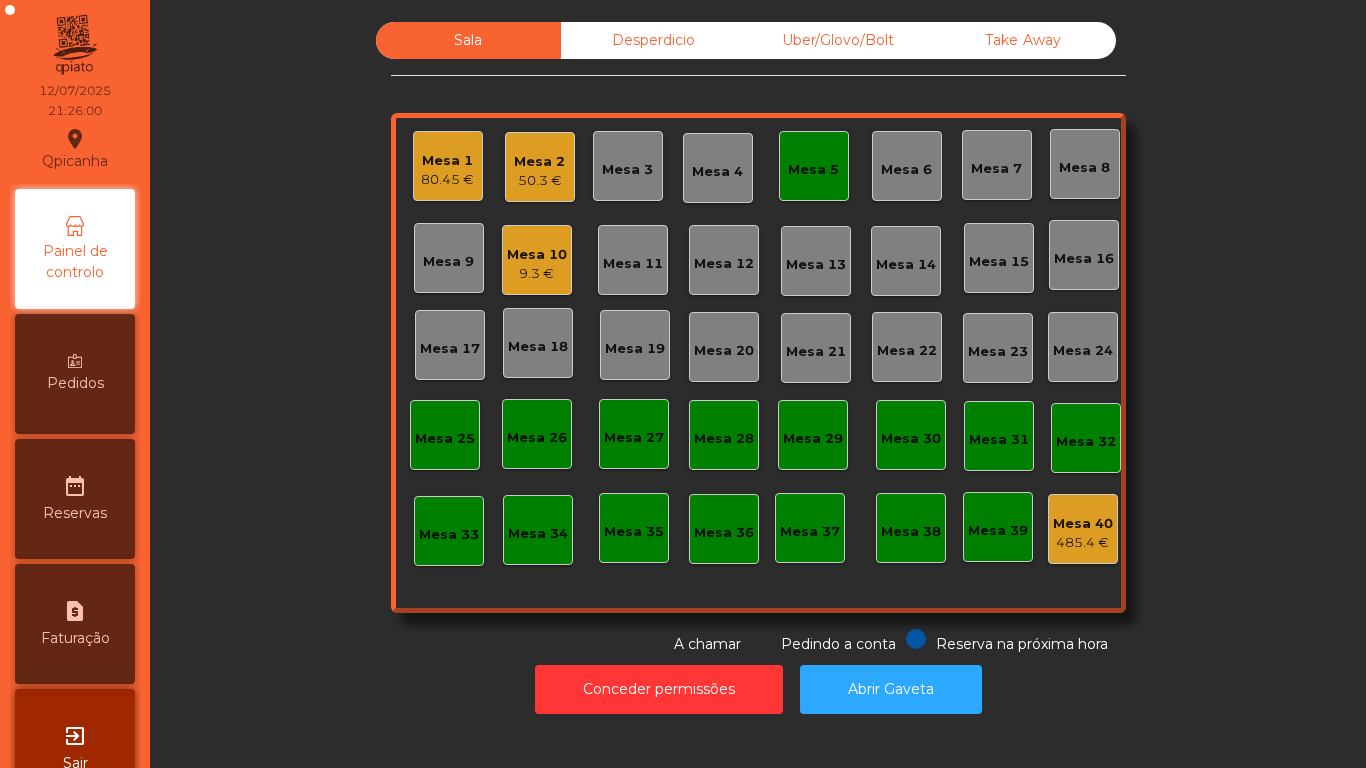 click on "Mesa 5" 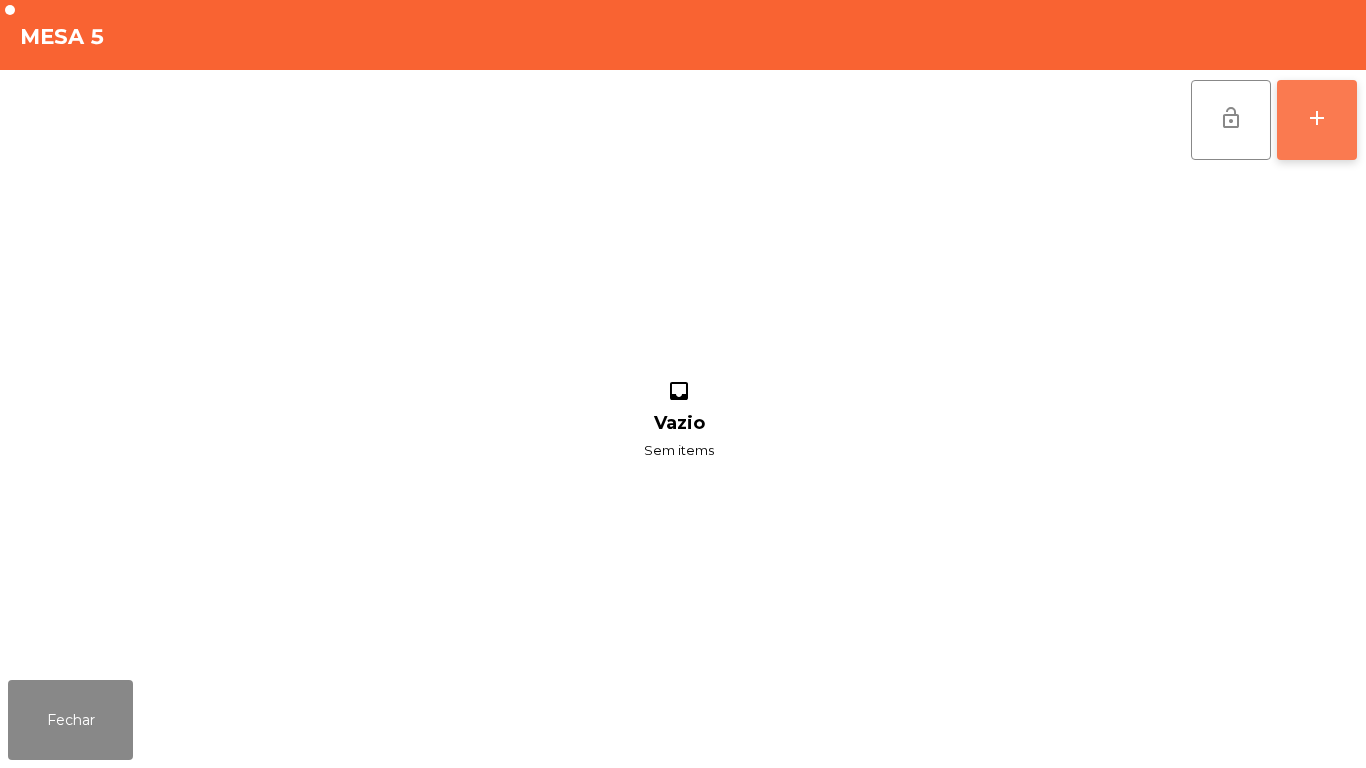 click on "add" 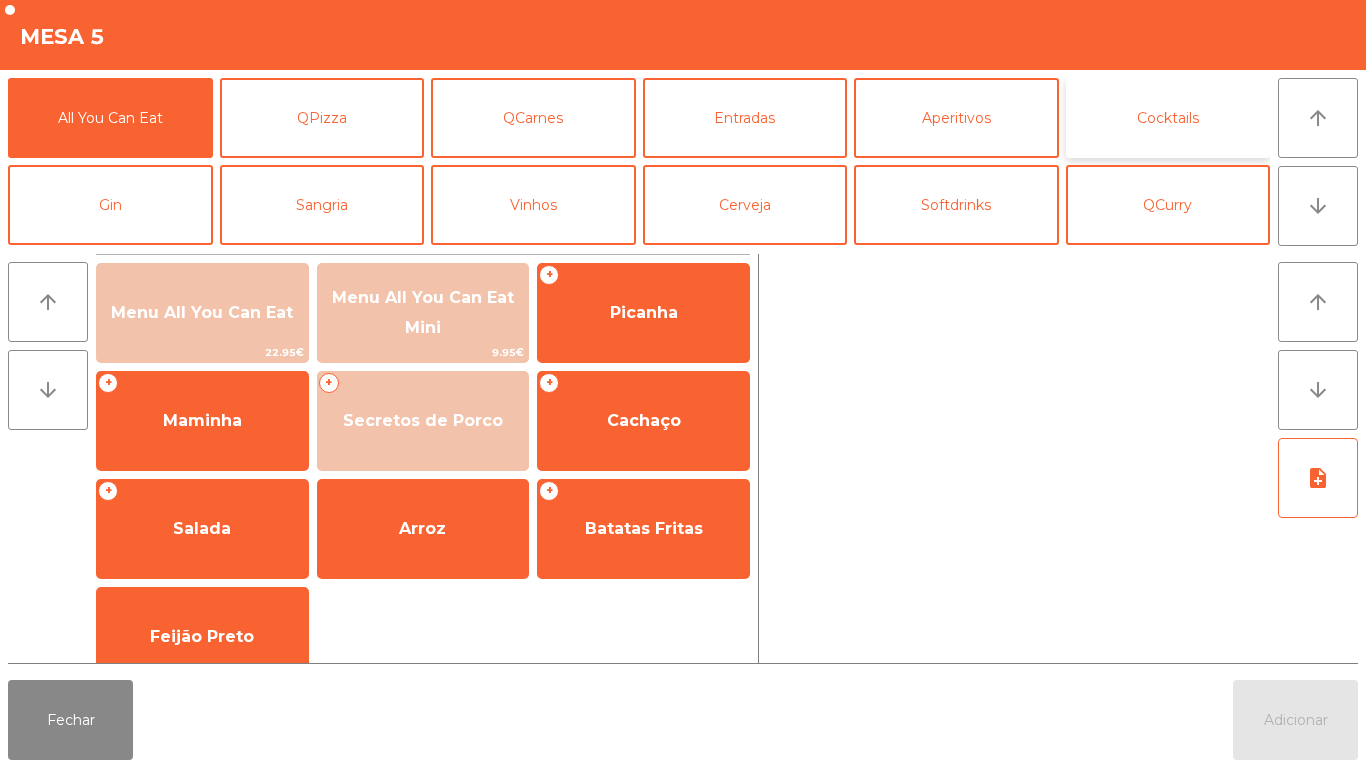 click on "Cocktails" 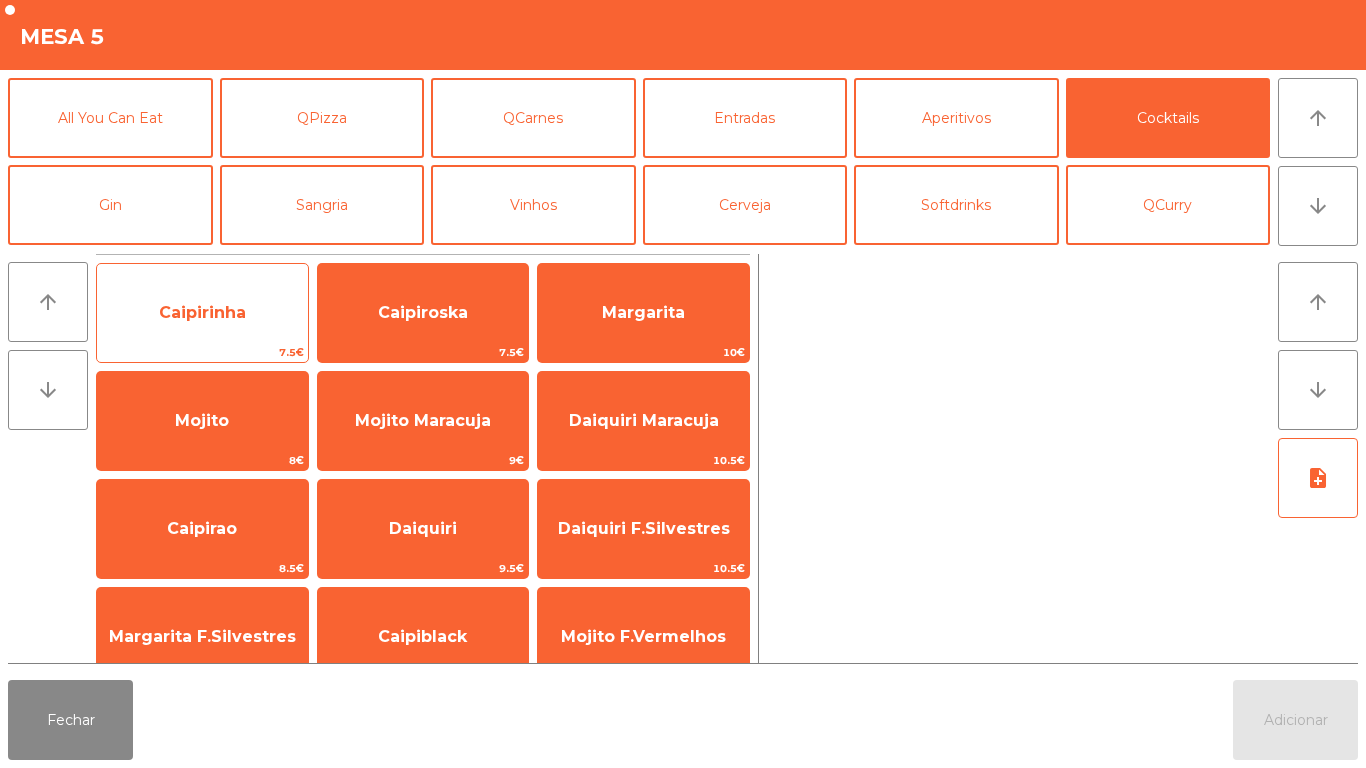 click on "Caipirinha" 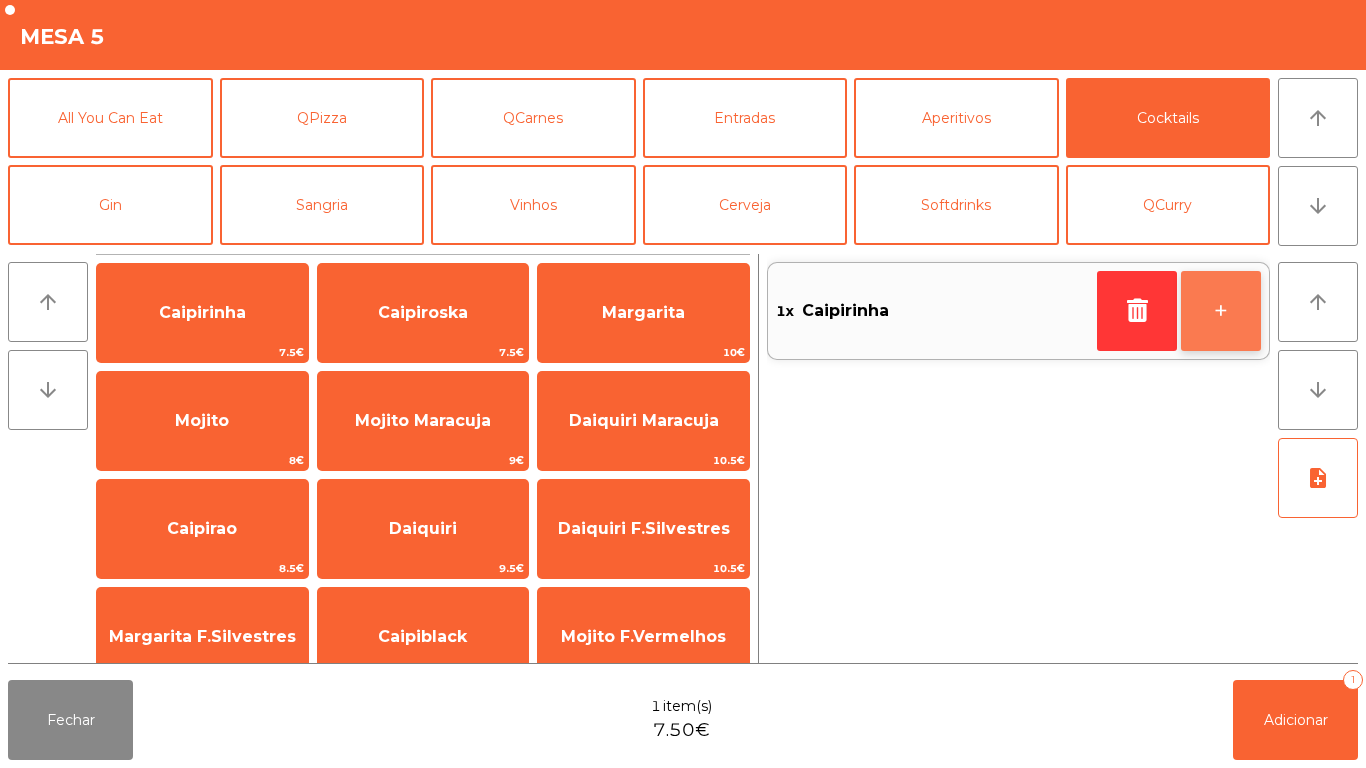 click on "+" 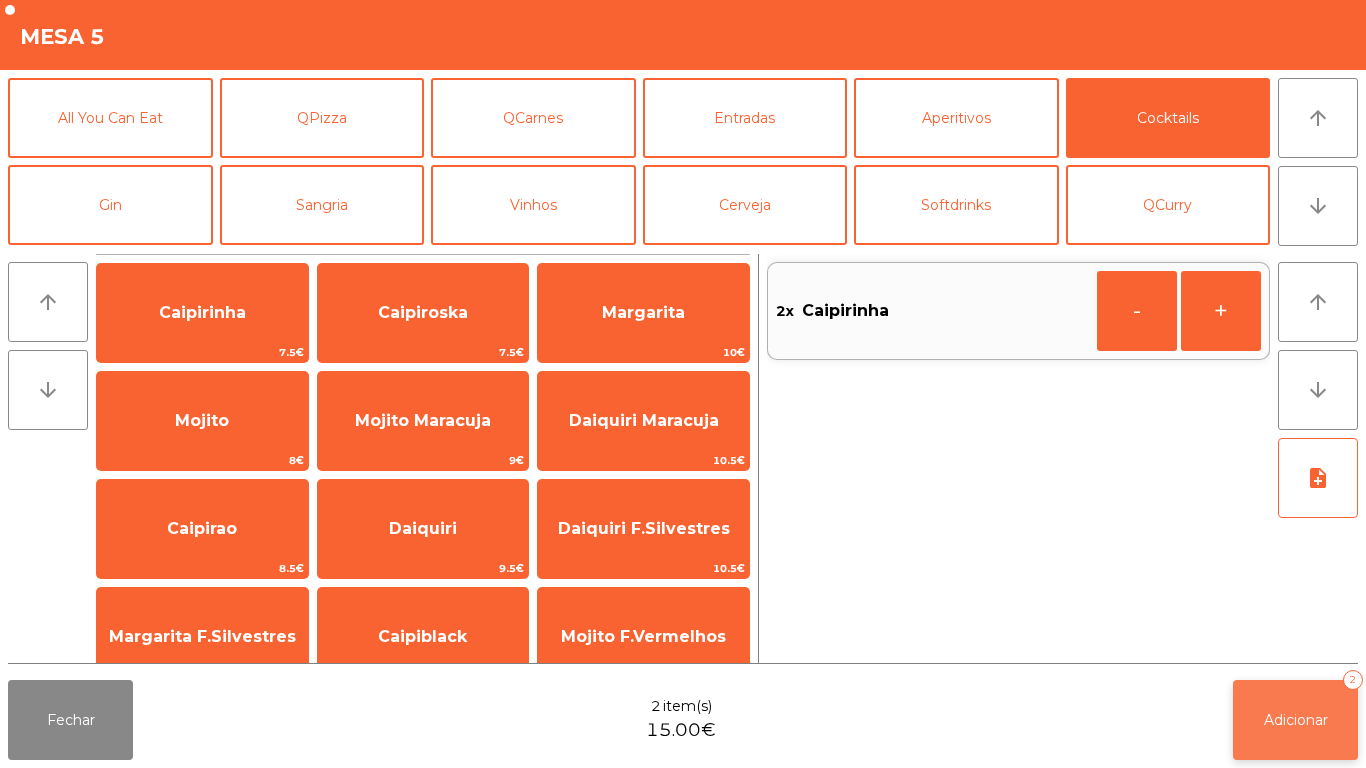 click on "Adicionar" 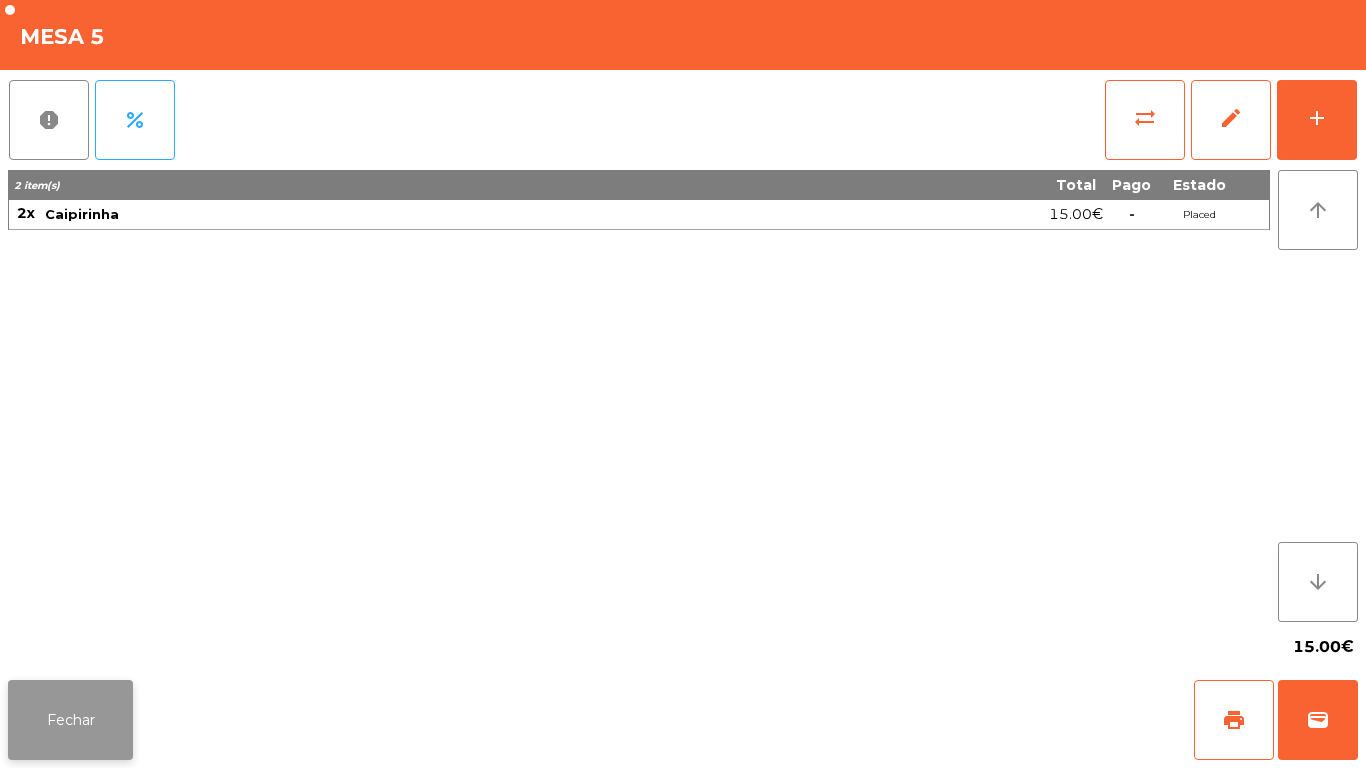click on "Fechar" 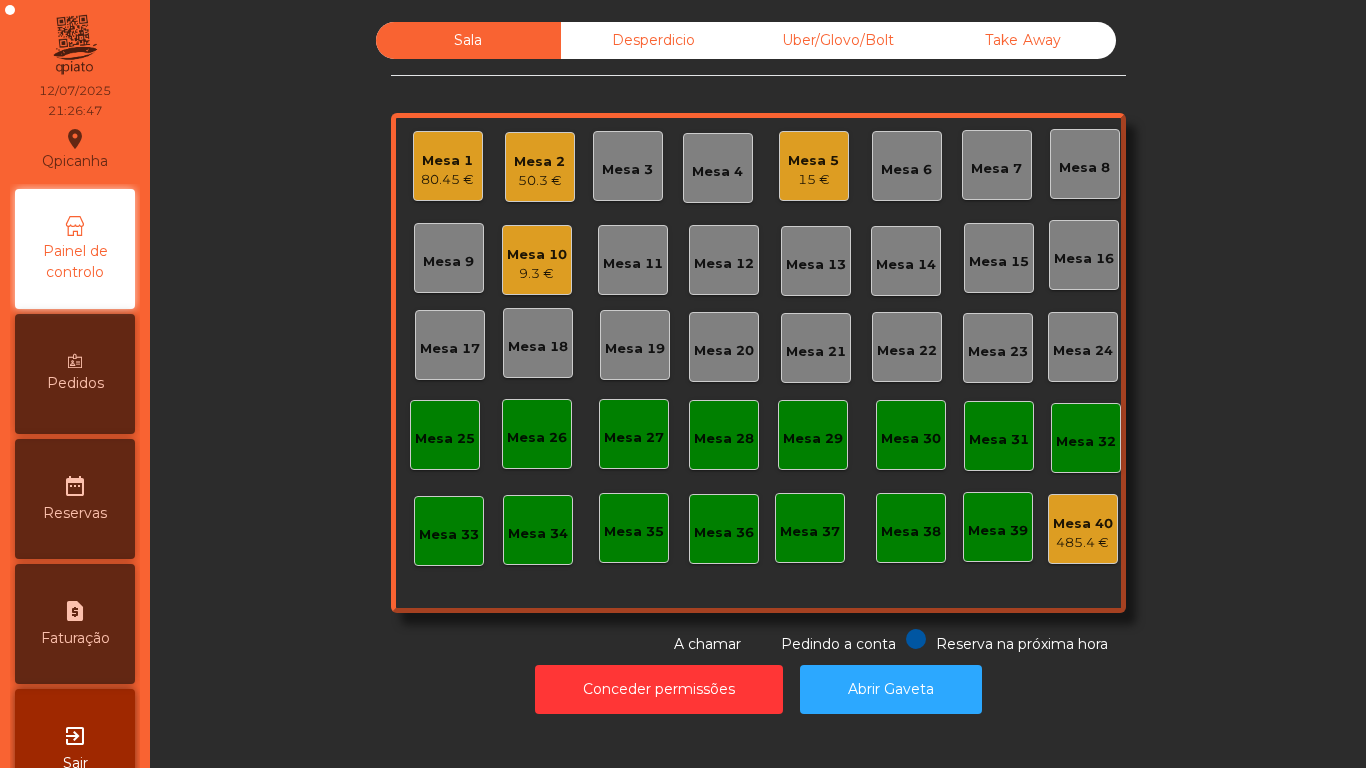 click on "9.3 €" 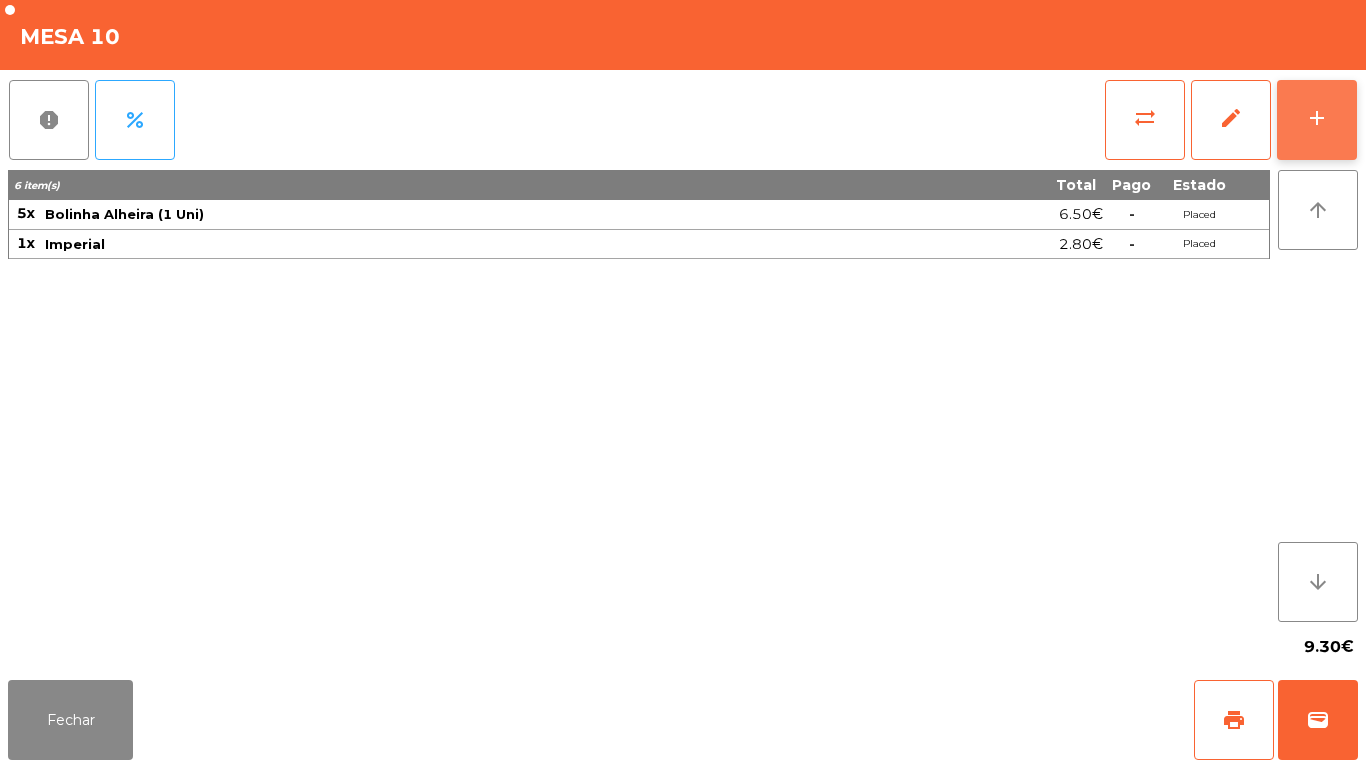 click on "add" 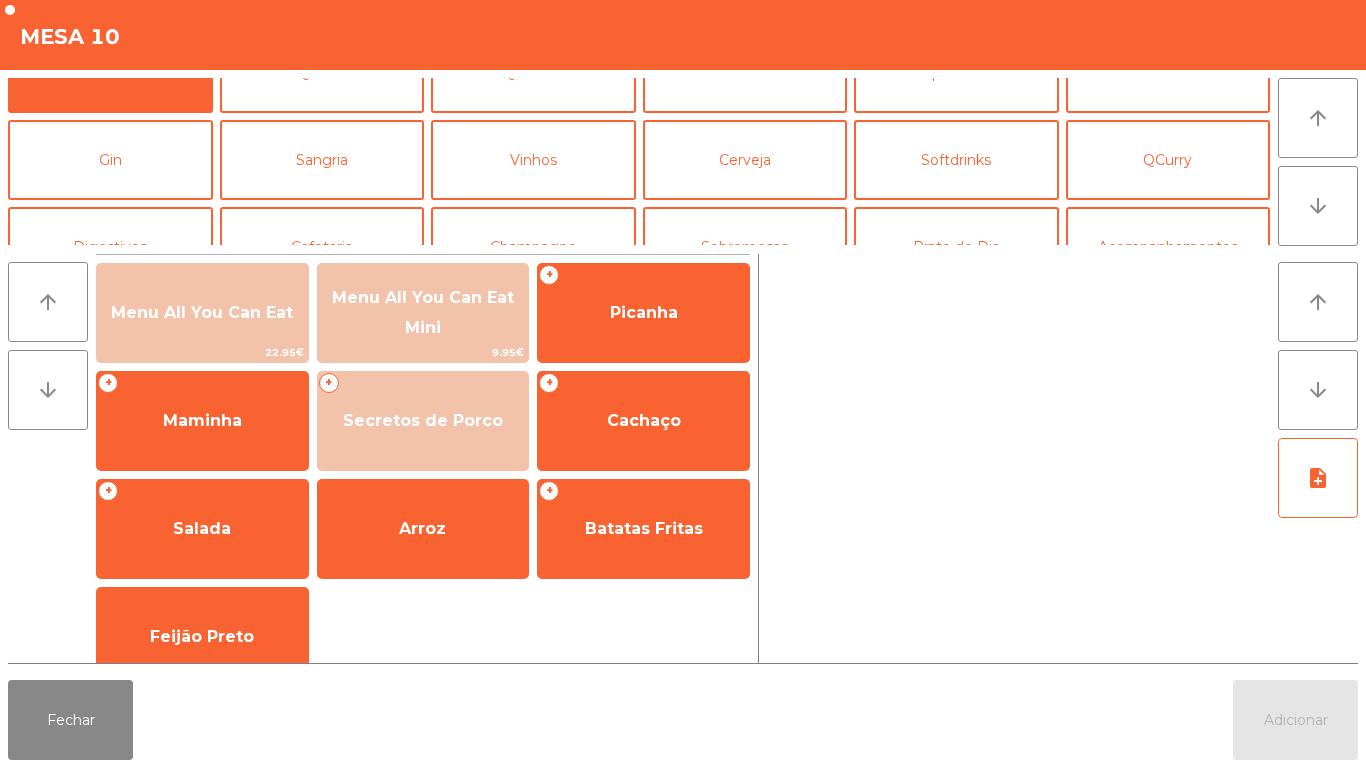scroll, scrollTop: 46, scrollLeft: 0, axis: vertical 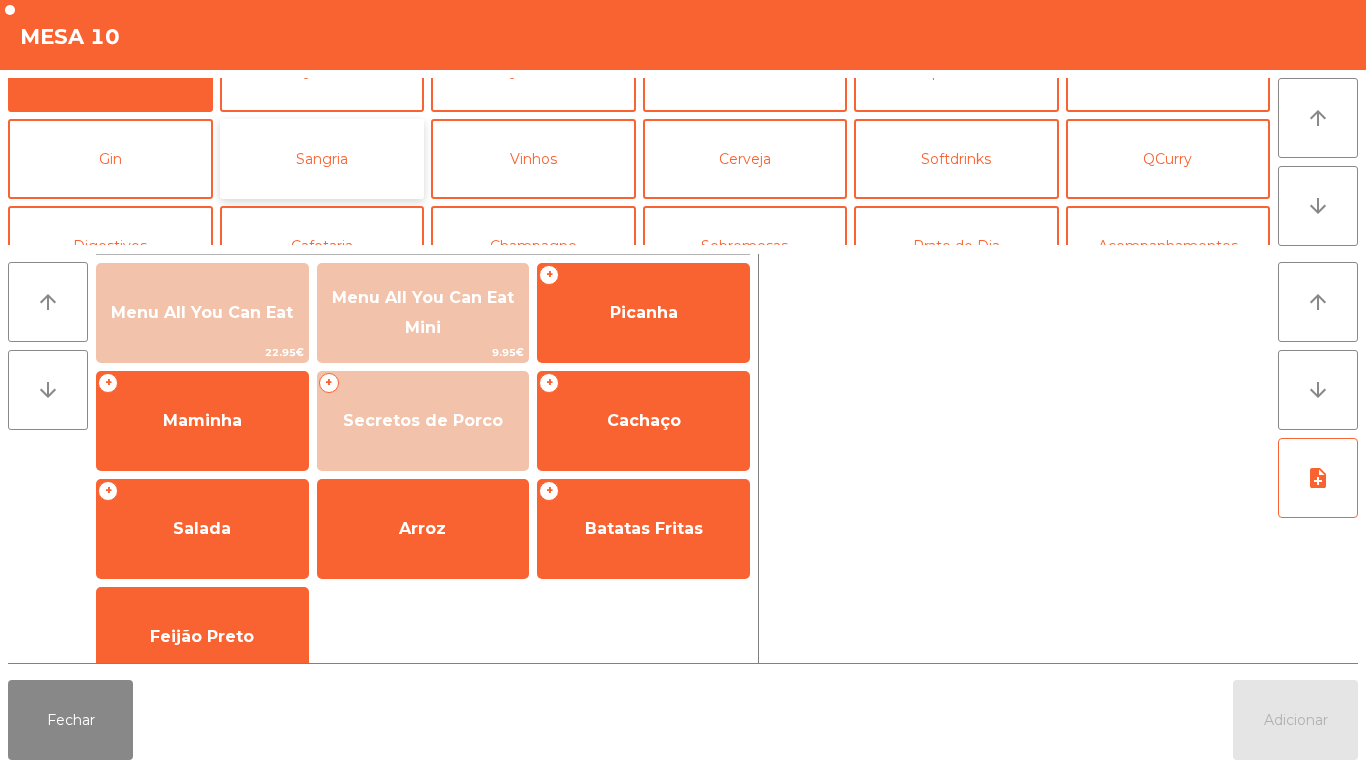 click on "Sangria" 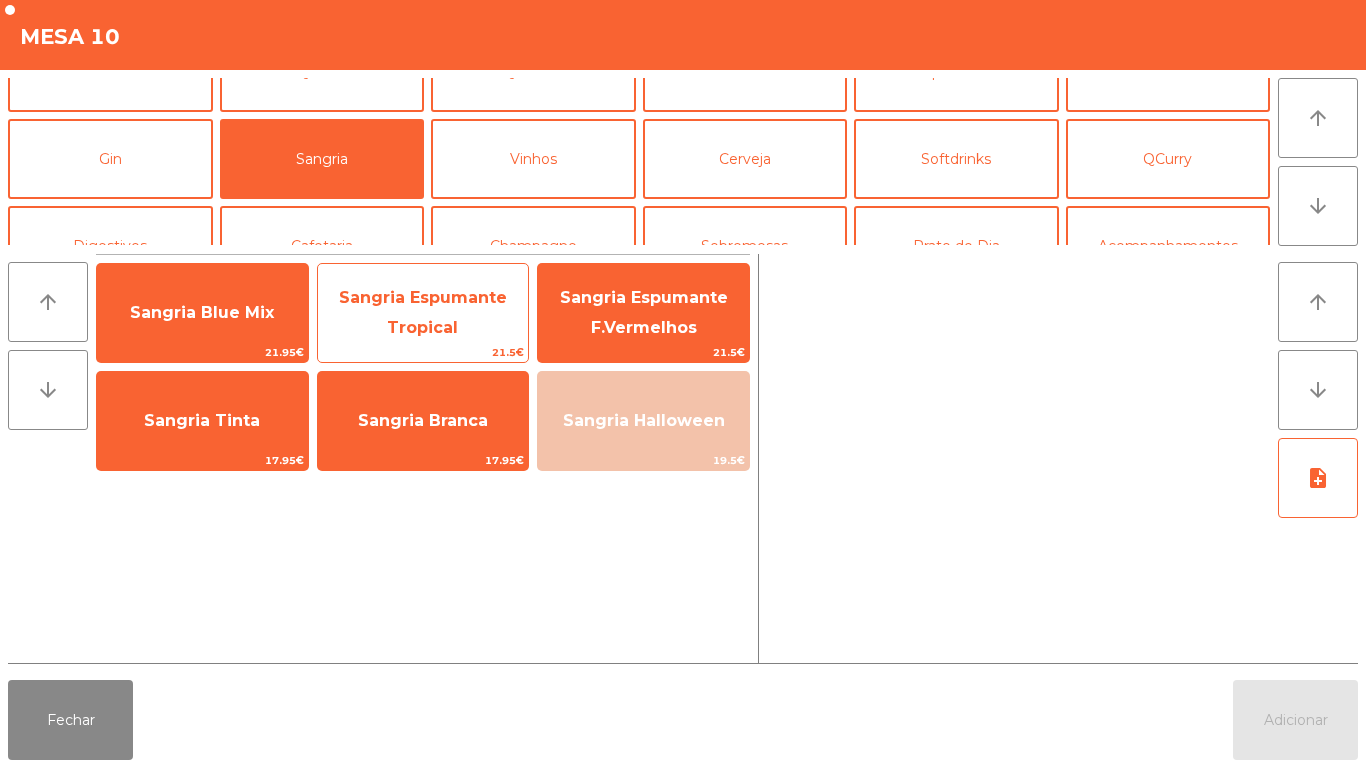 click on "Sangria Espumante Tropical" 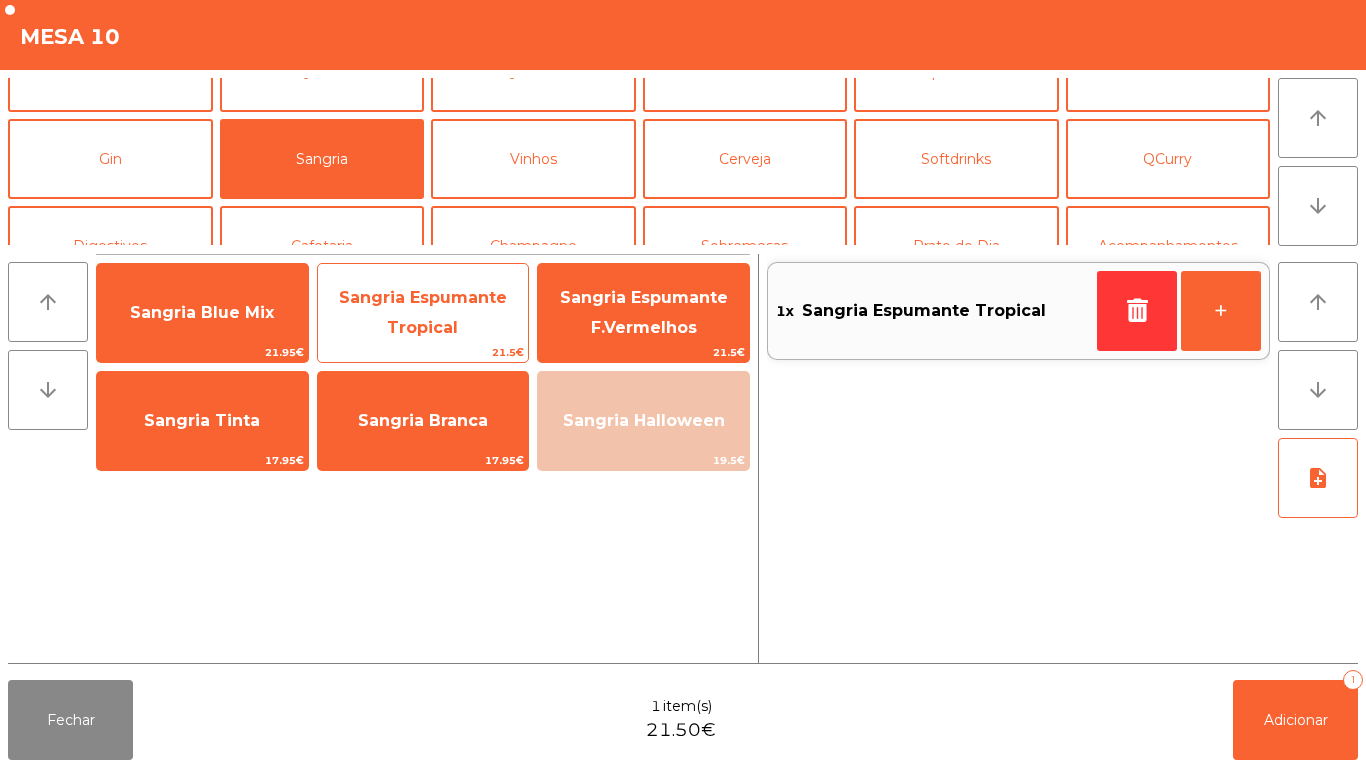 scroll, scrollTop: 0, scrollLeft: 0, axis: both 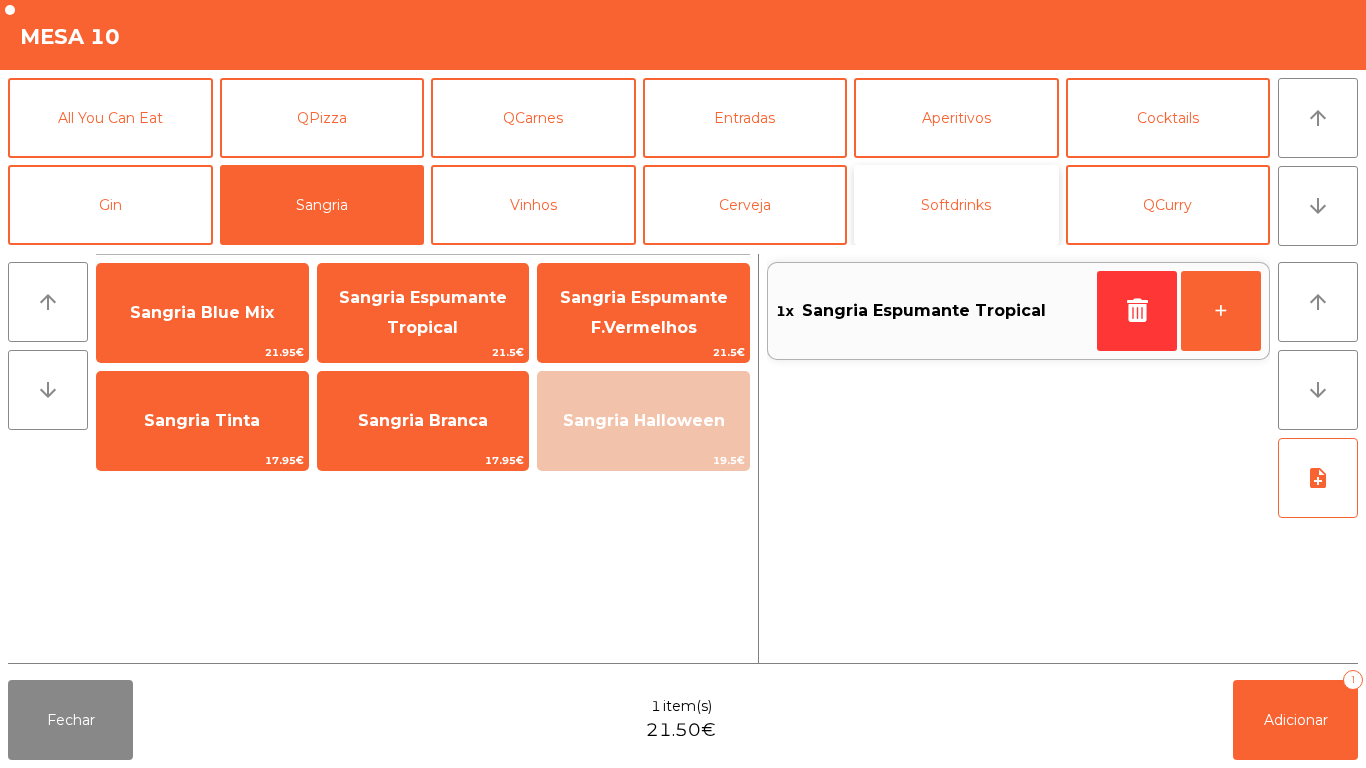 click on "Softdrinks" 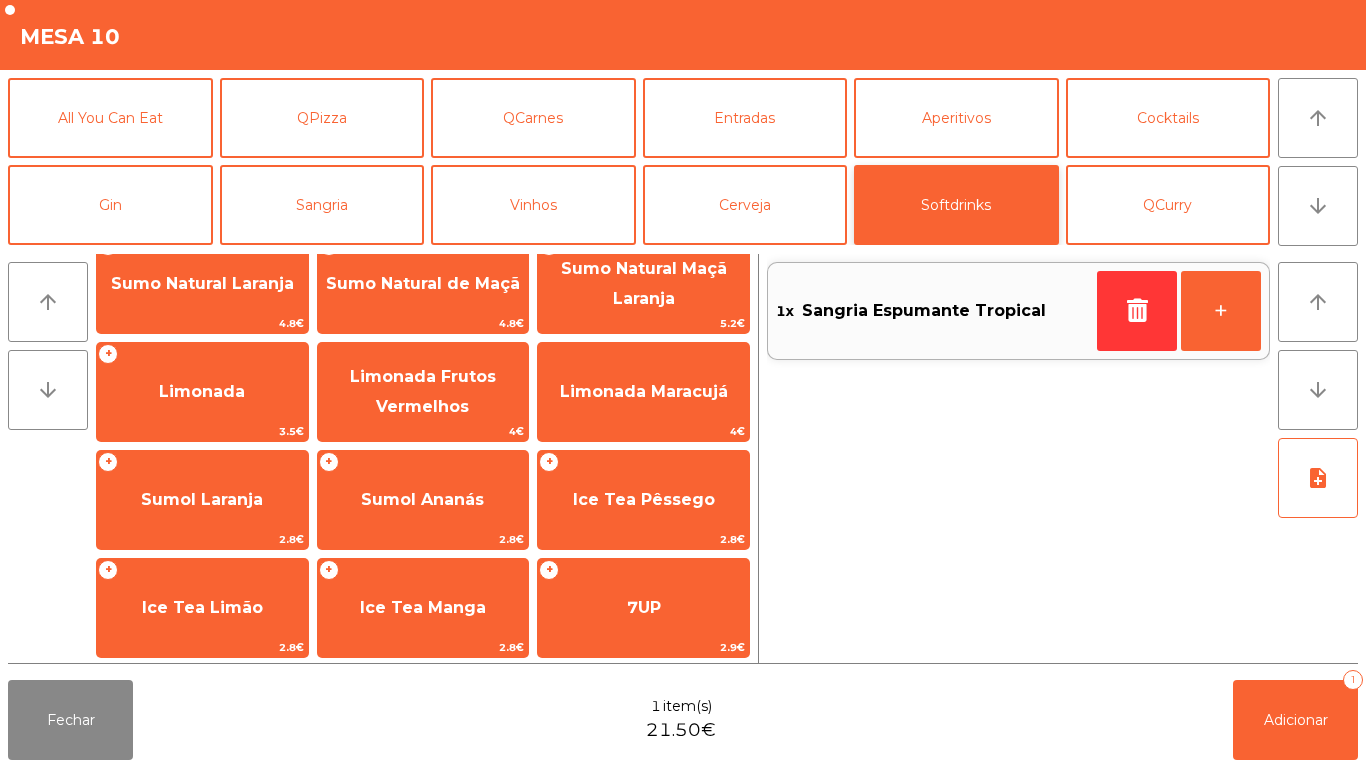 scroll, scrollTop: 203, scrollLeft: 0, axis: vertical 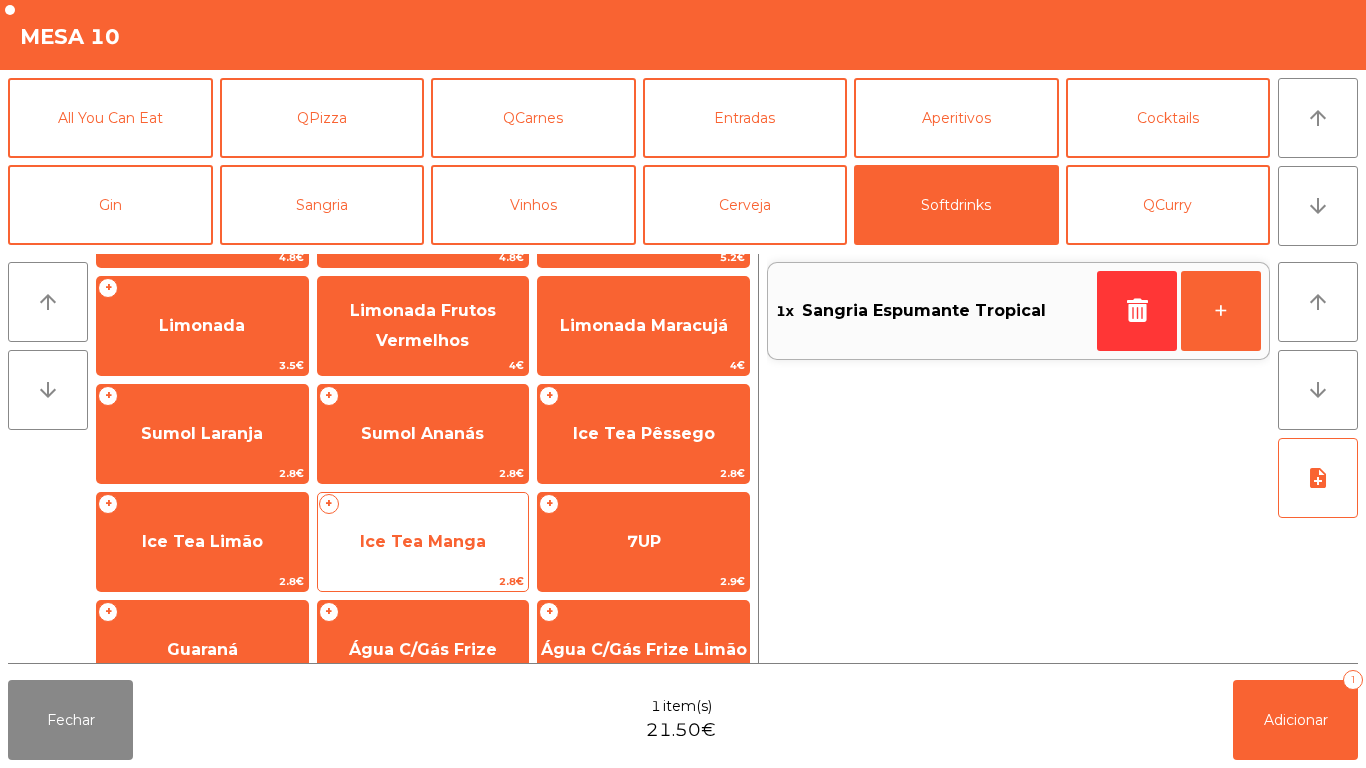 click on "Ice Tea Manga" 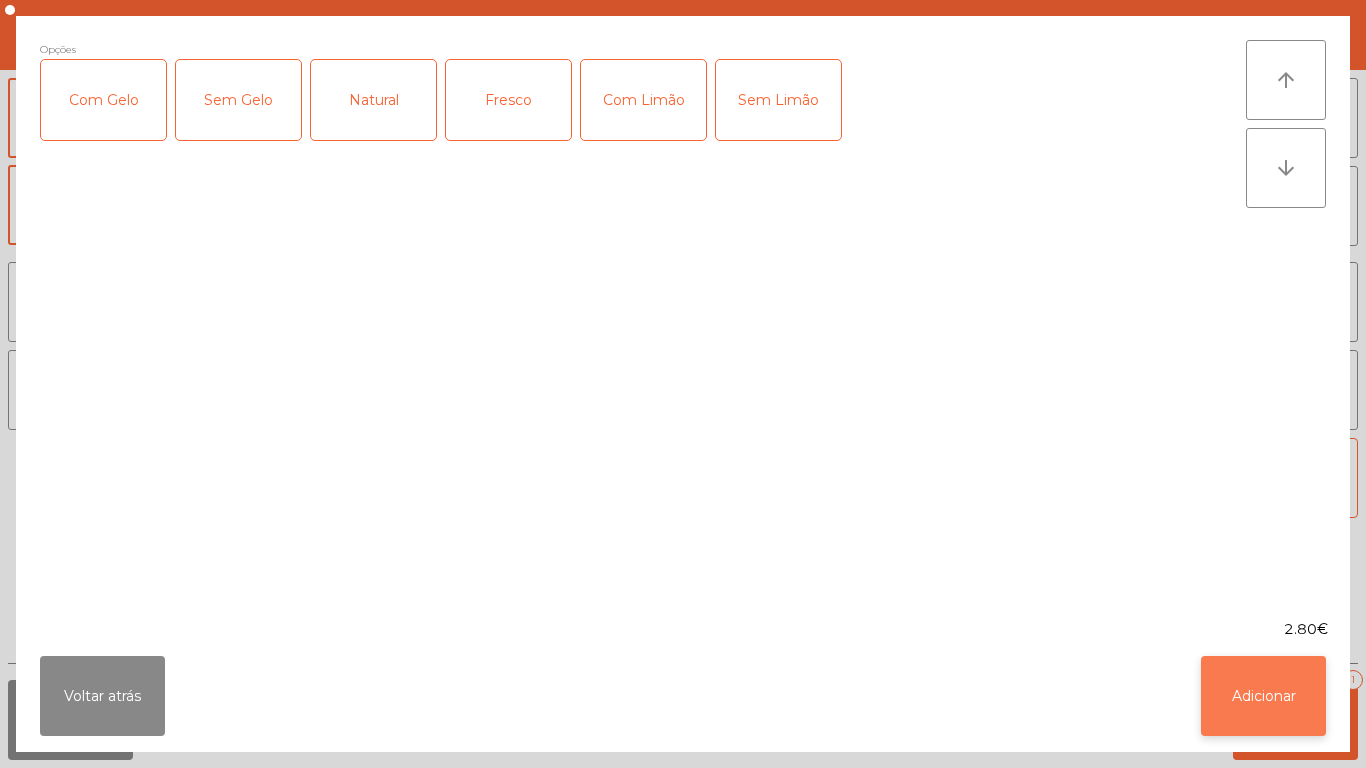 click on "Adicionar" 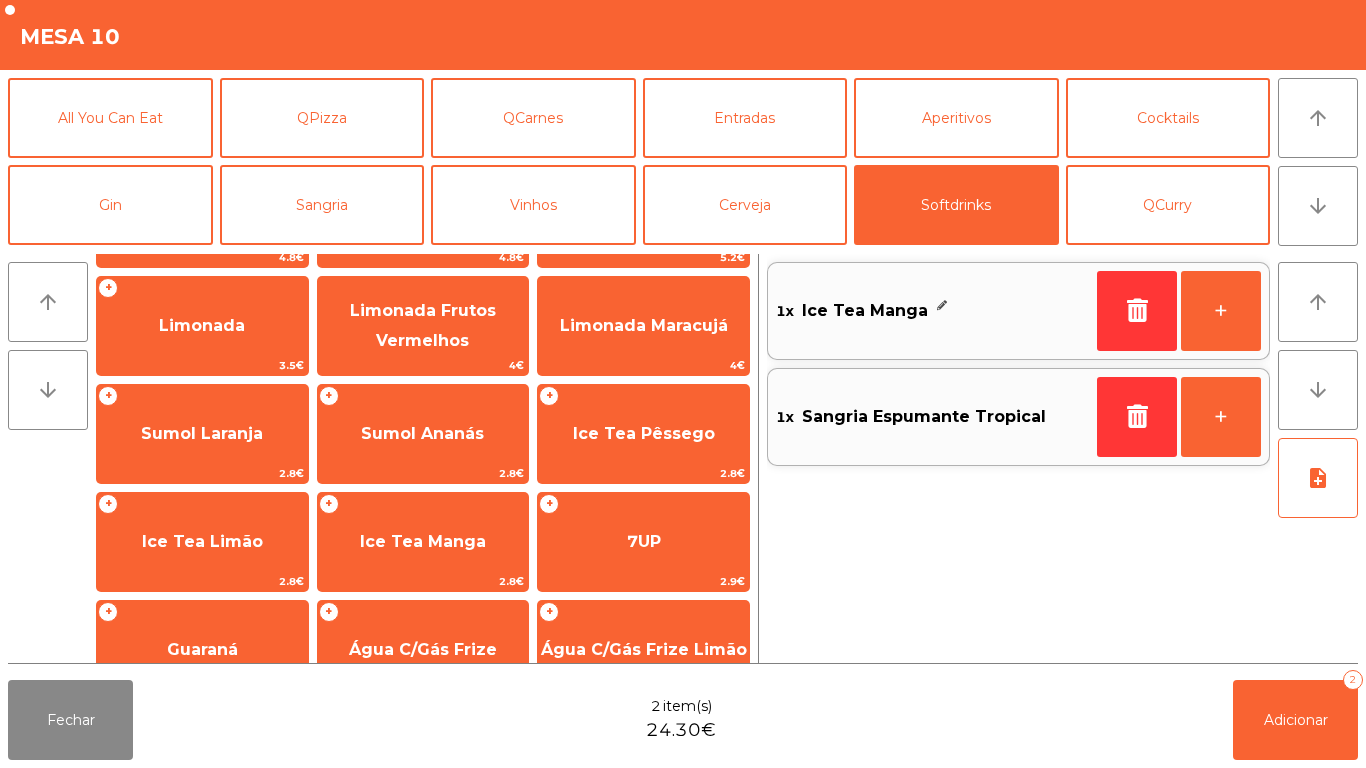 scroll, scrollTop: 0, scrollLeft: 0, axis: both 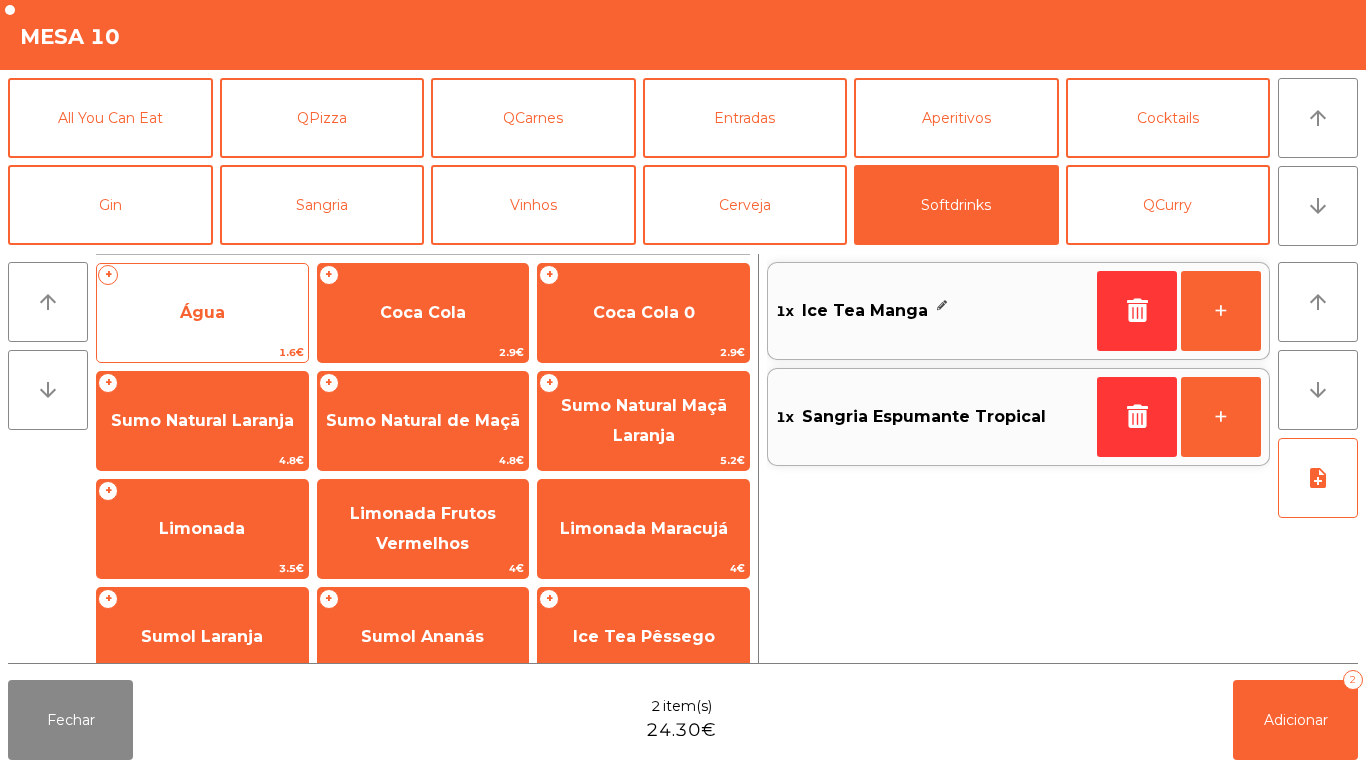 click on "Água" 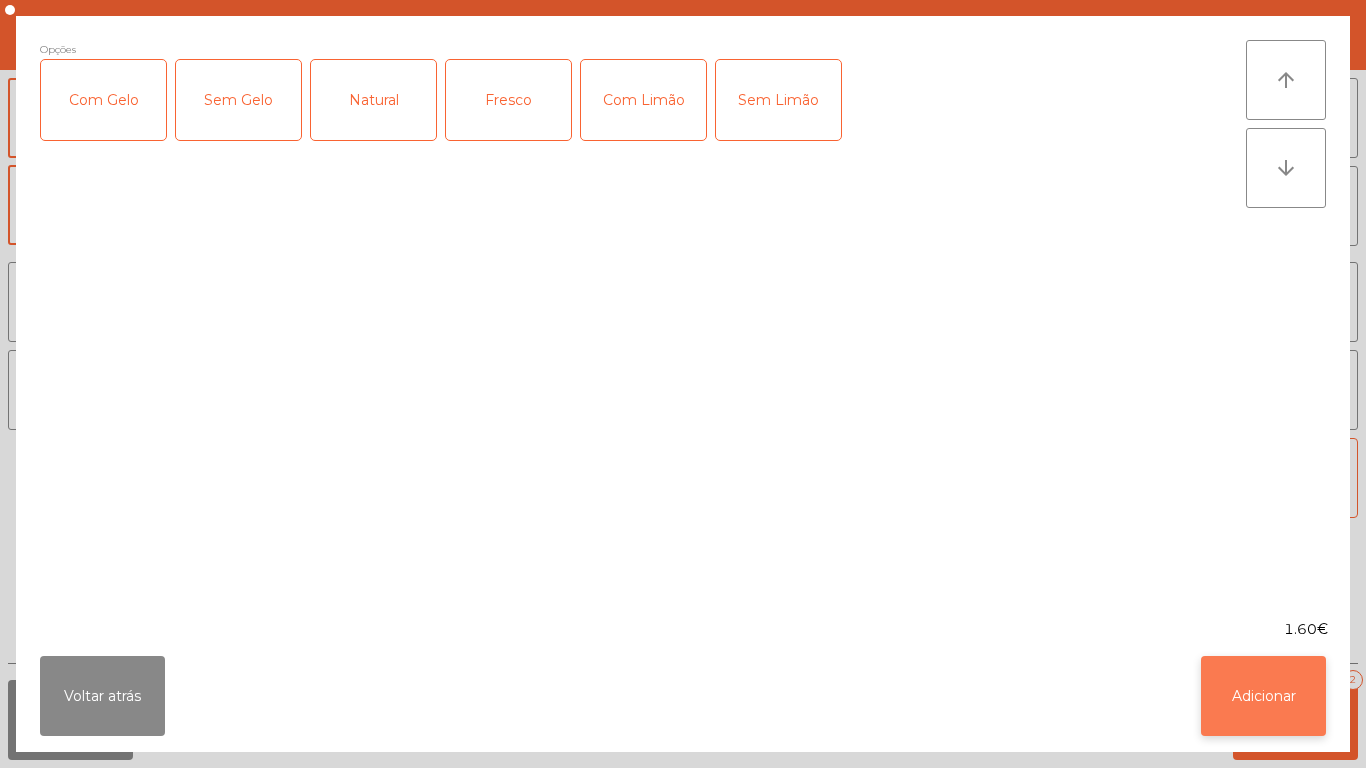 click on "Adicionar" 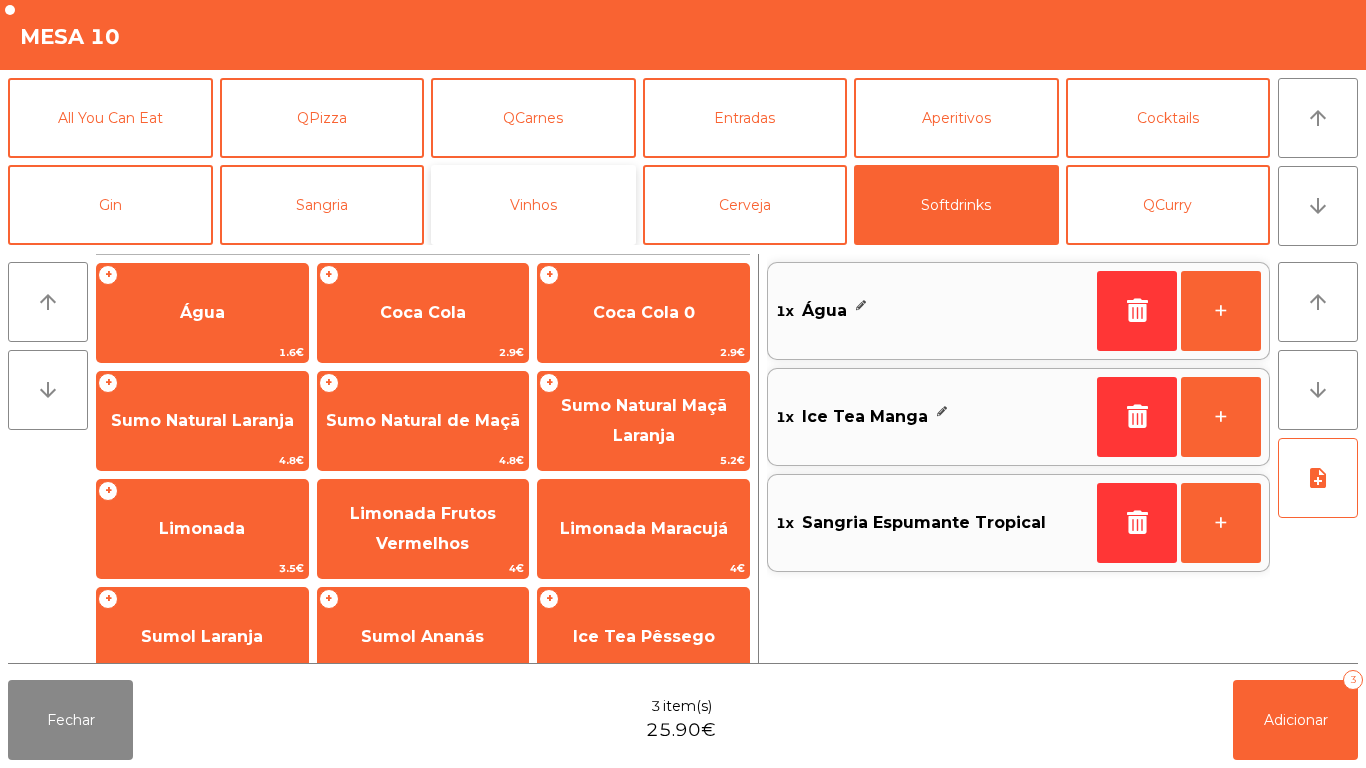 click on "Vinhos" 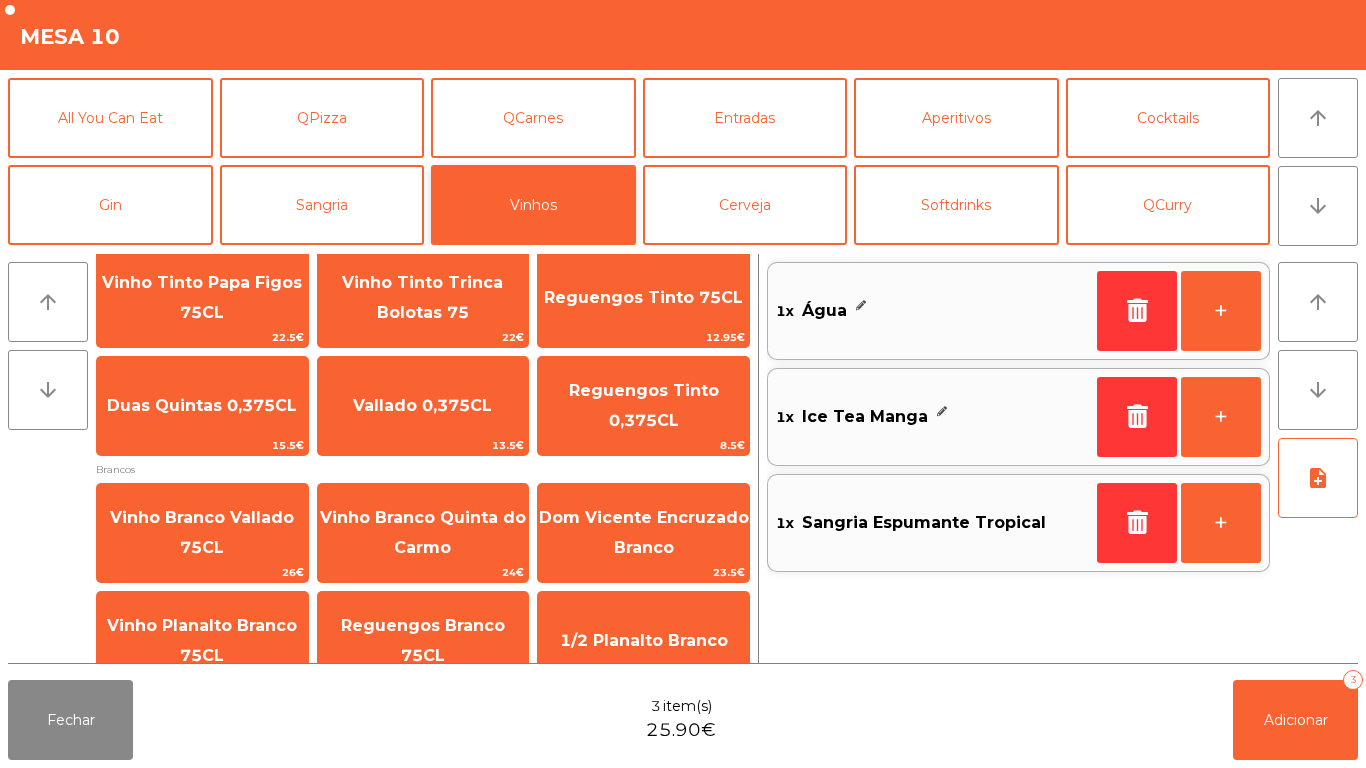 scroll, scrollTop: 629, scrollLeft: 0, axis: vertical 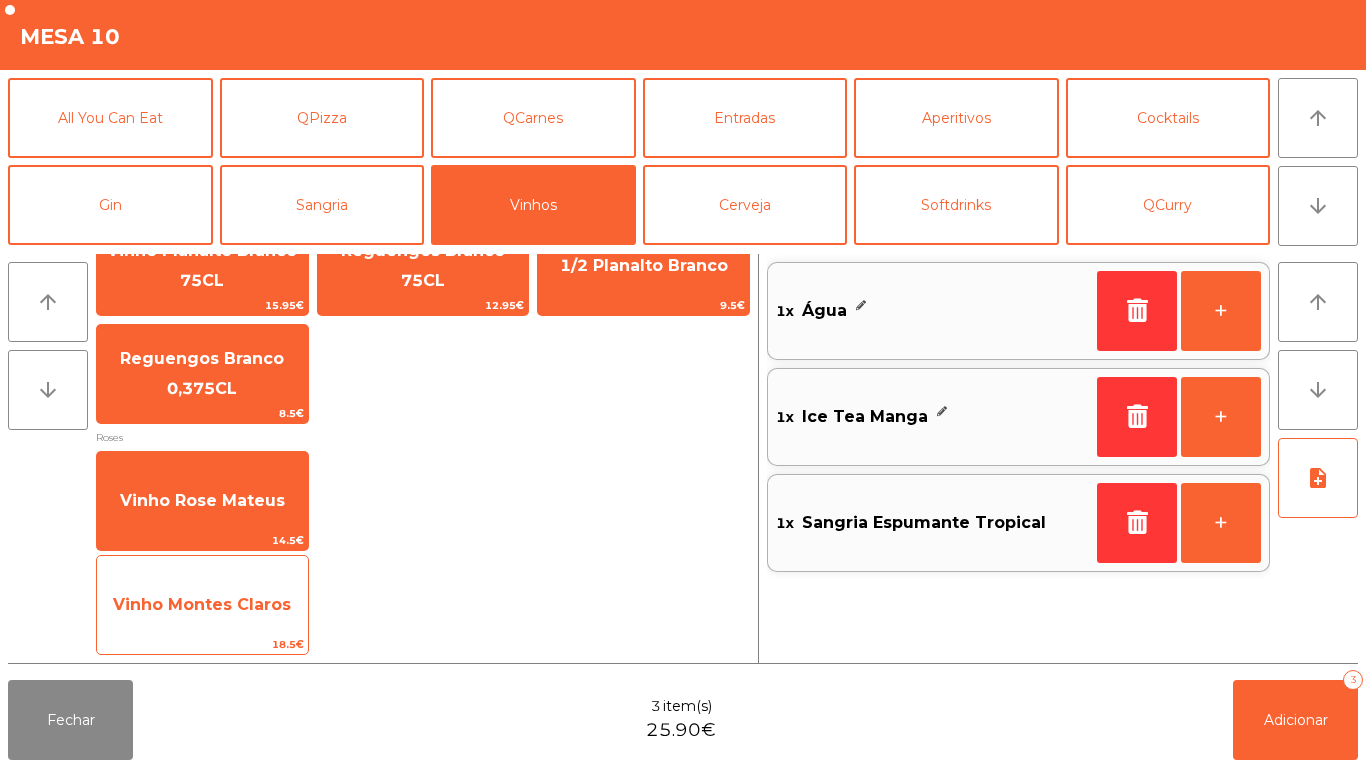 click on "Vinho Montes Claros" 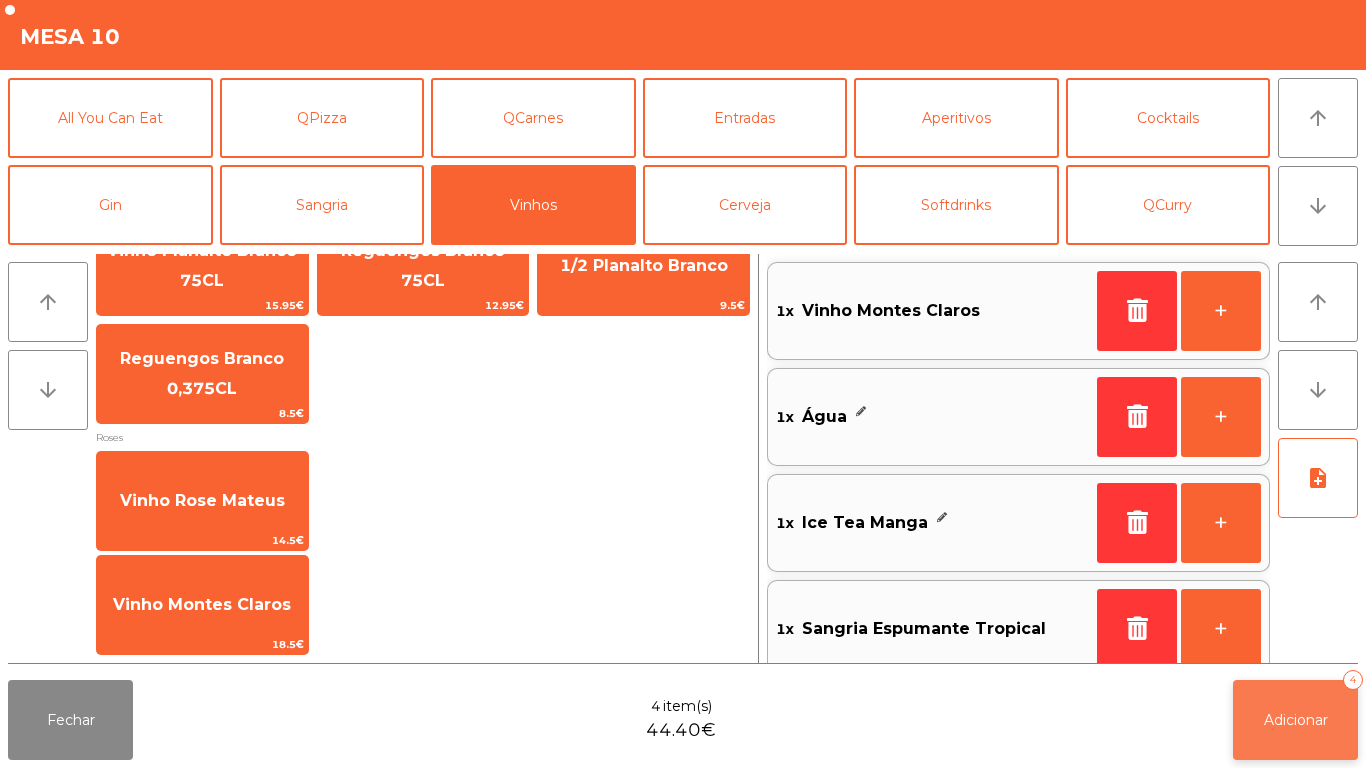 click on "Adicionar" 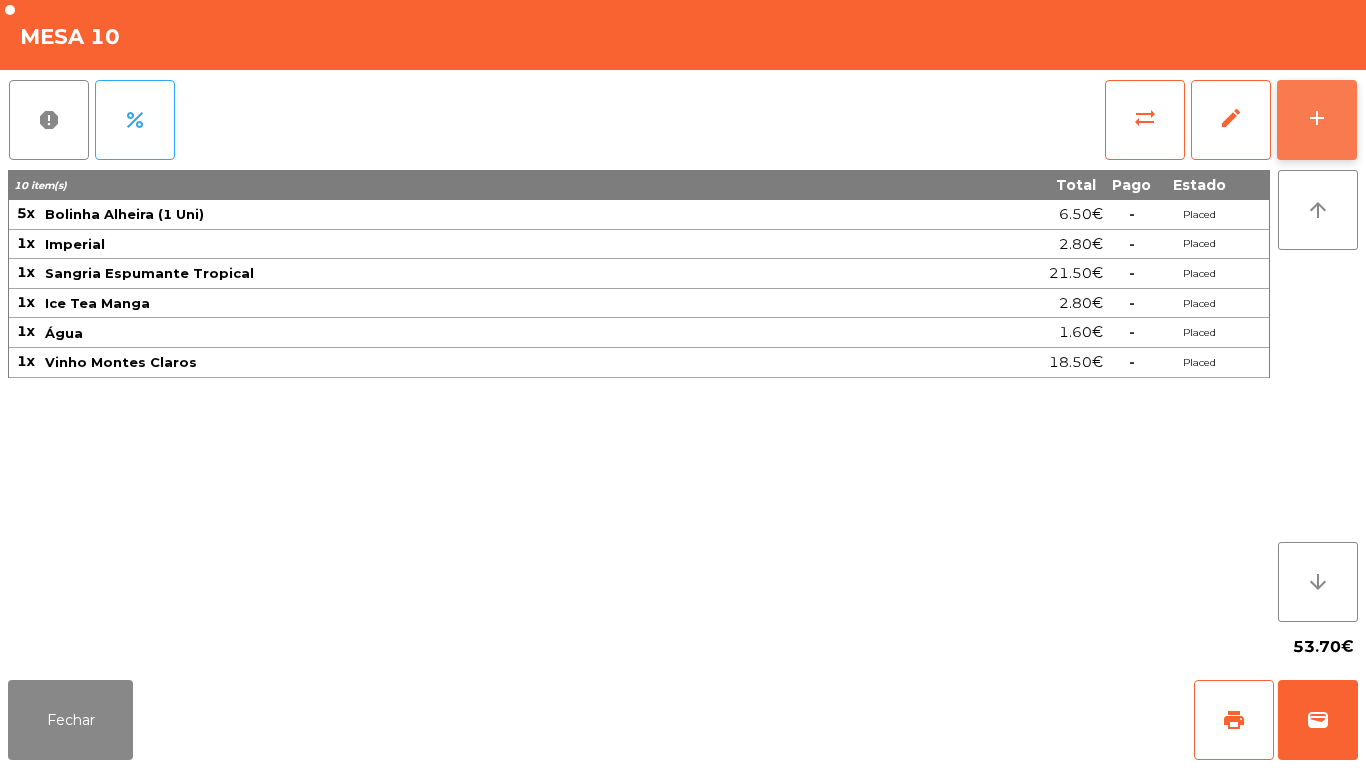 click on "add" 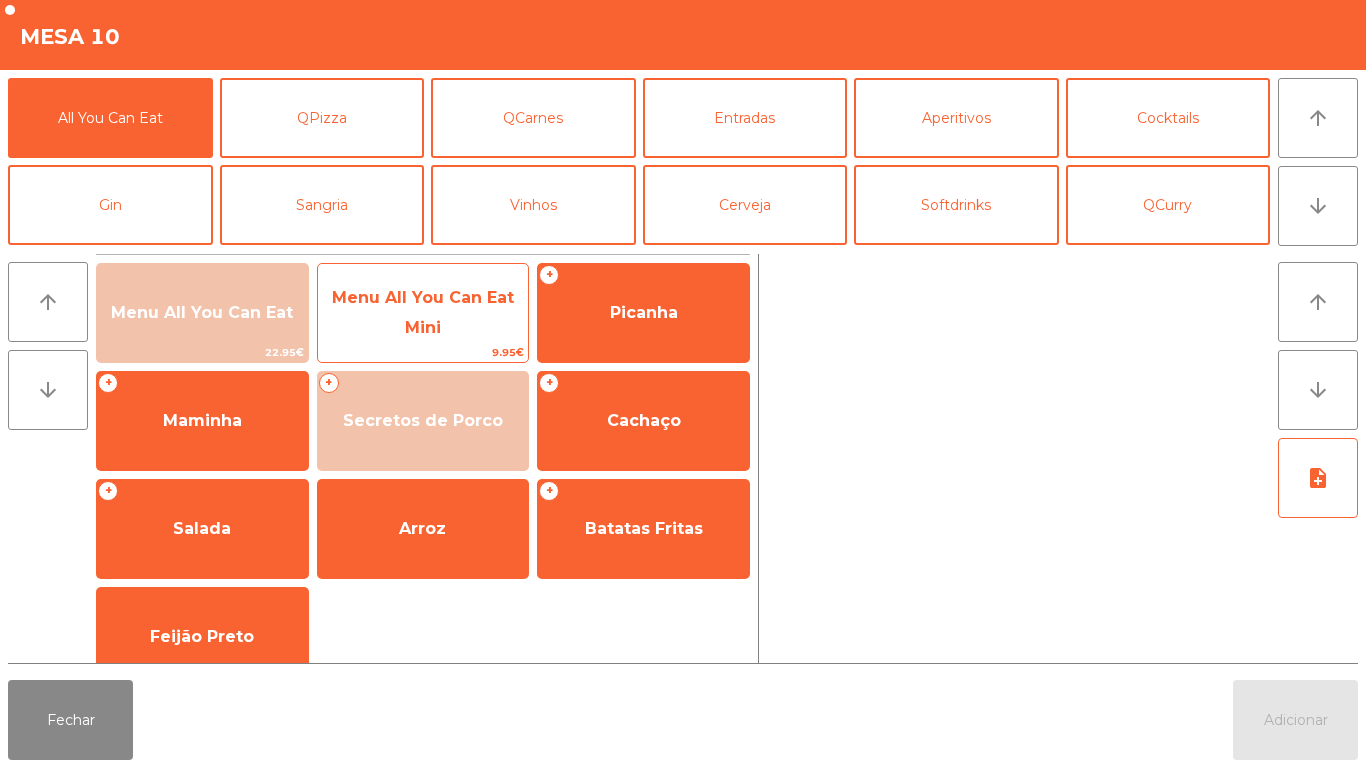 click on "Menu All You Can Eat Mini" 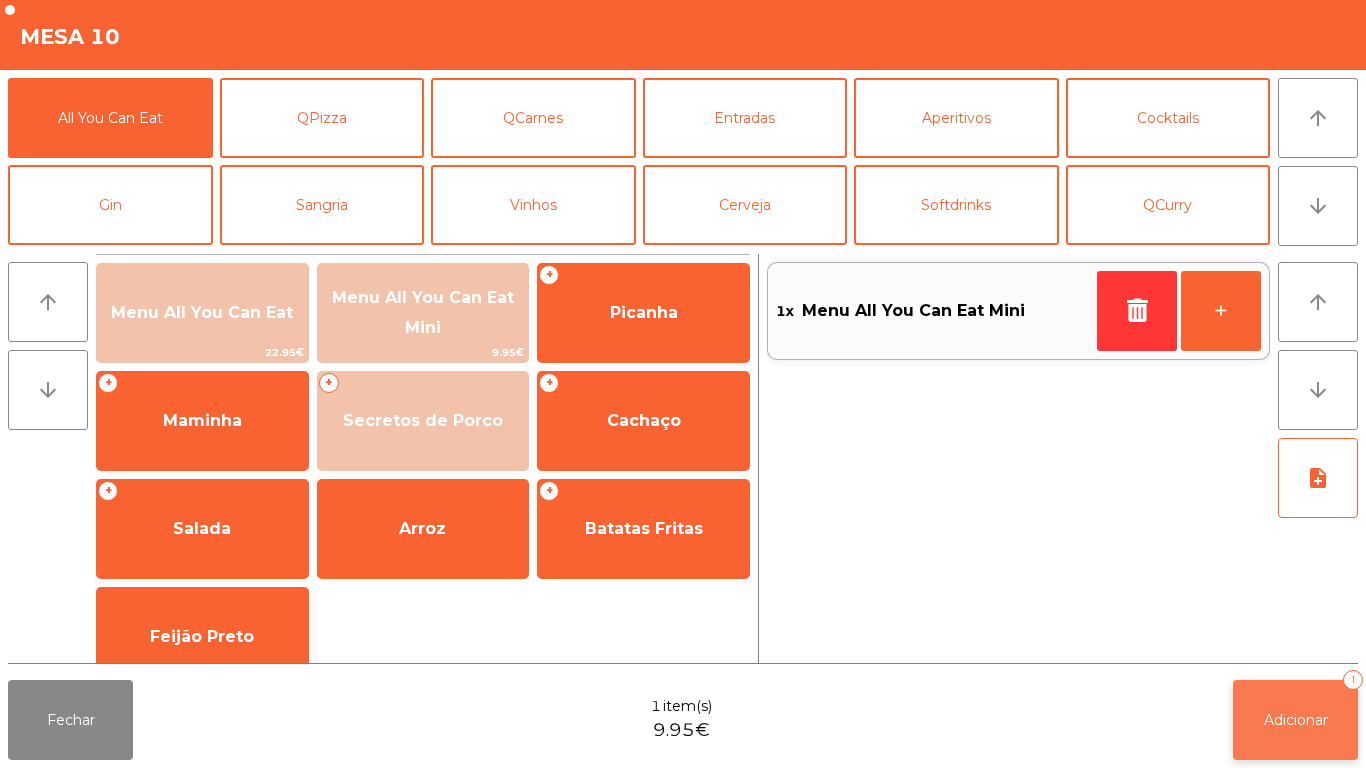 click on "Adicionar   1" 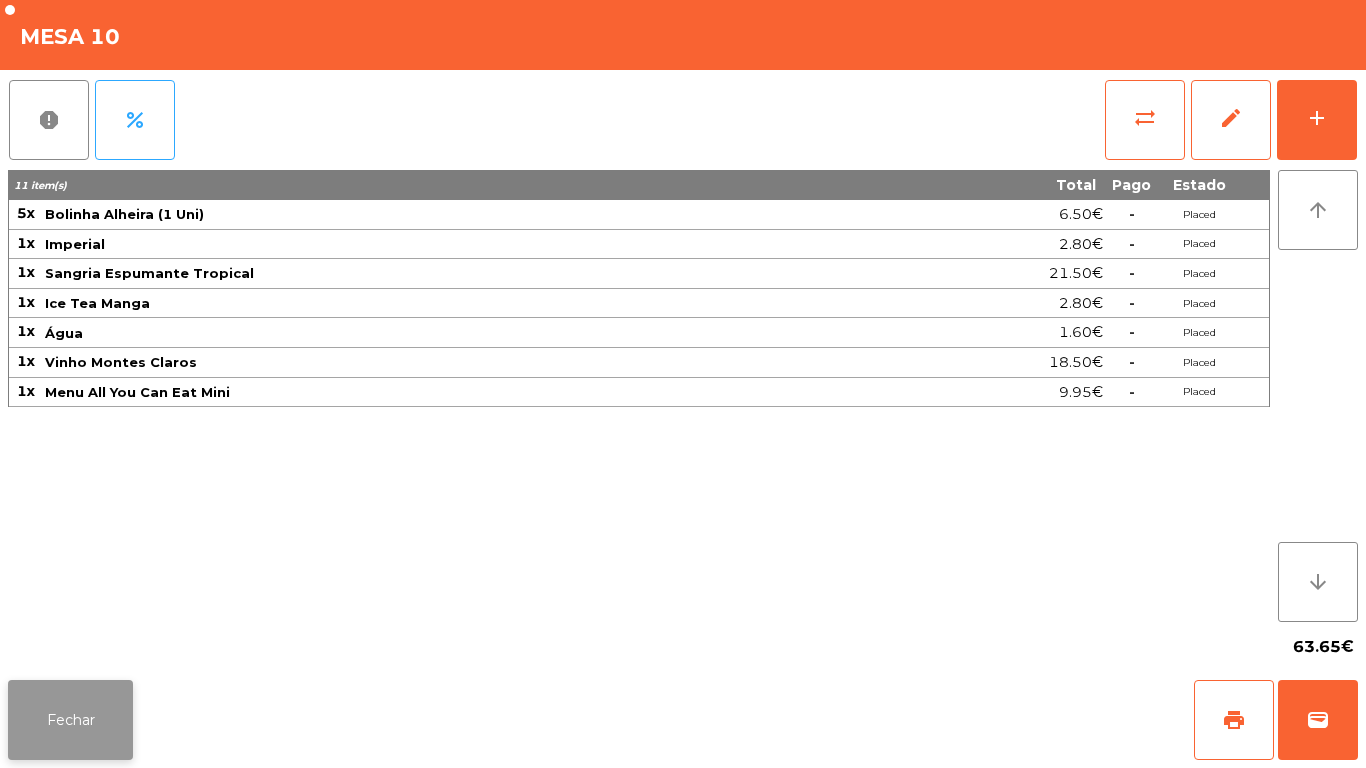 click on "Fechar" 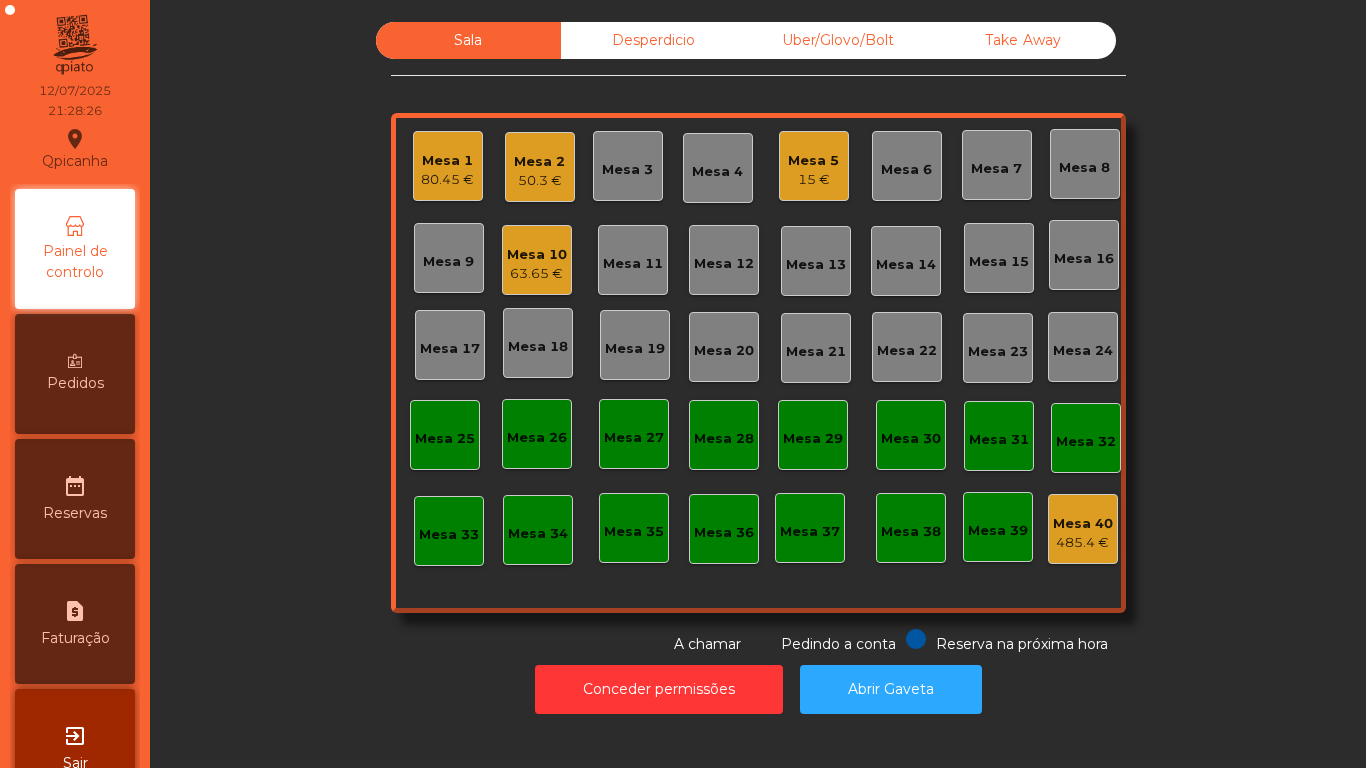 click on "63.65 €" 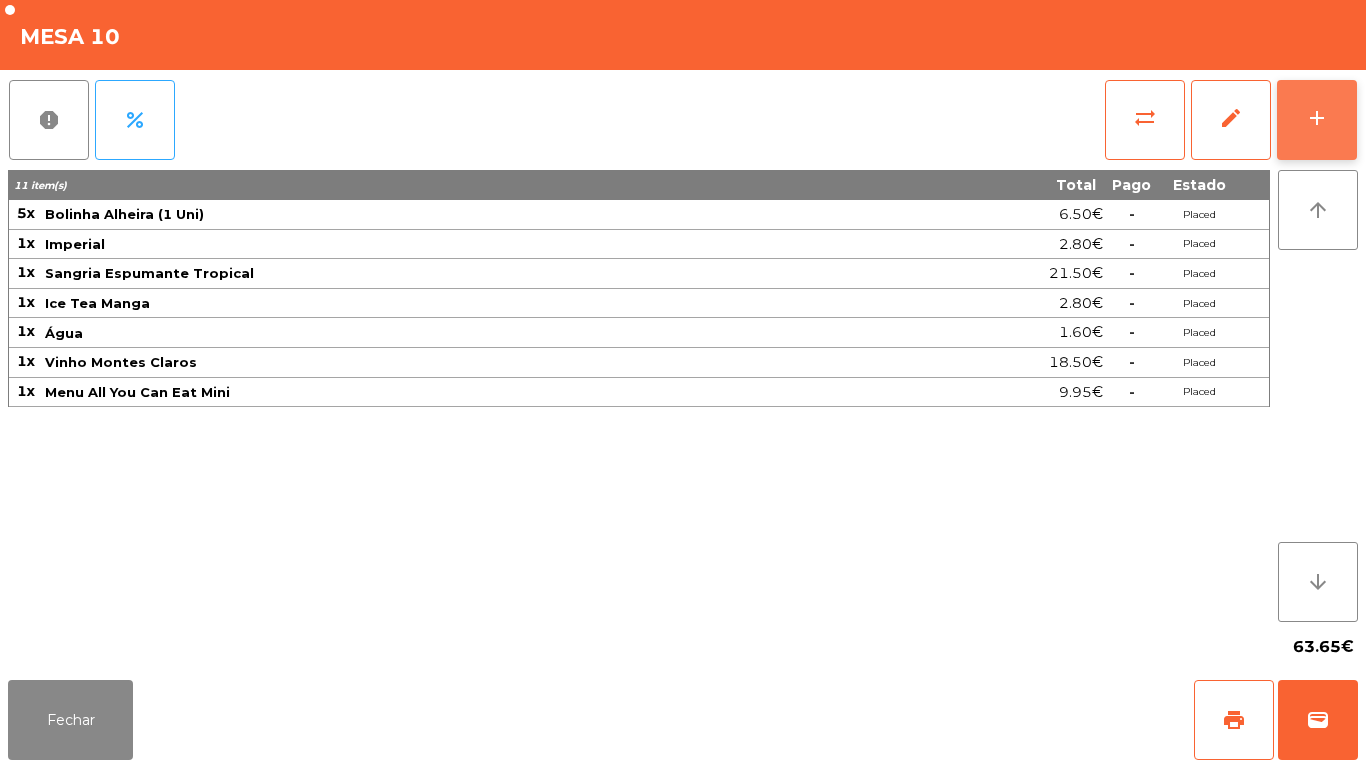 click on "add" 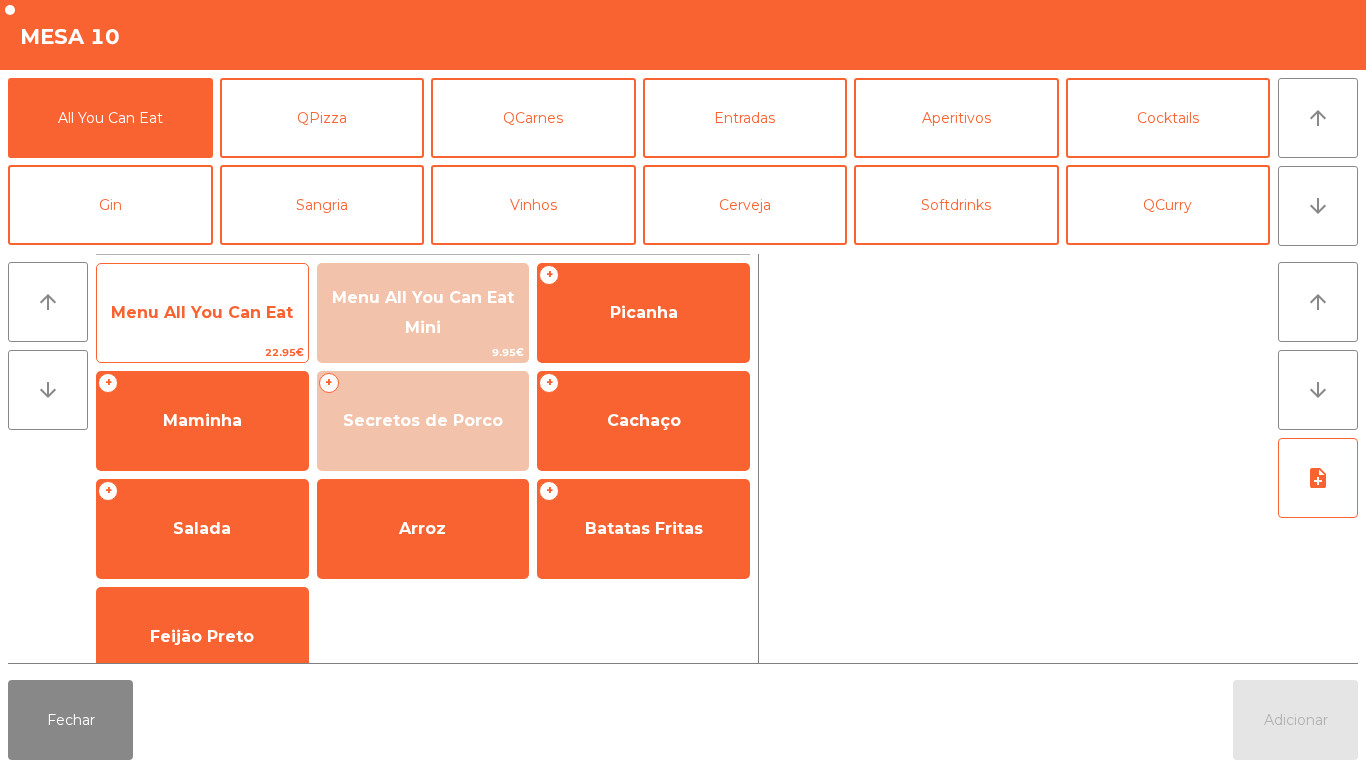 click on "Menu All You Can Eat" 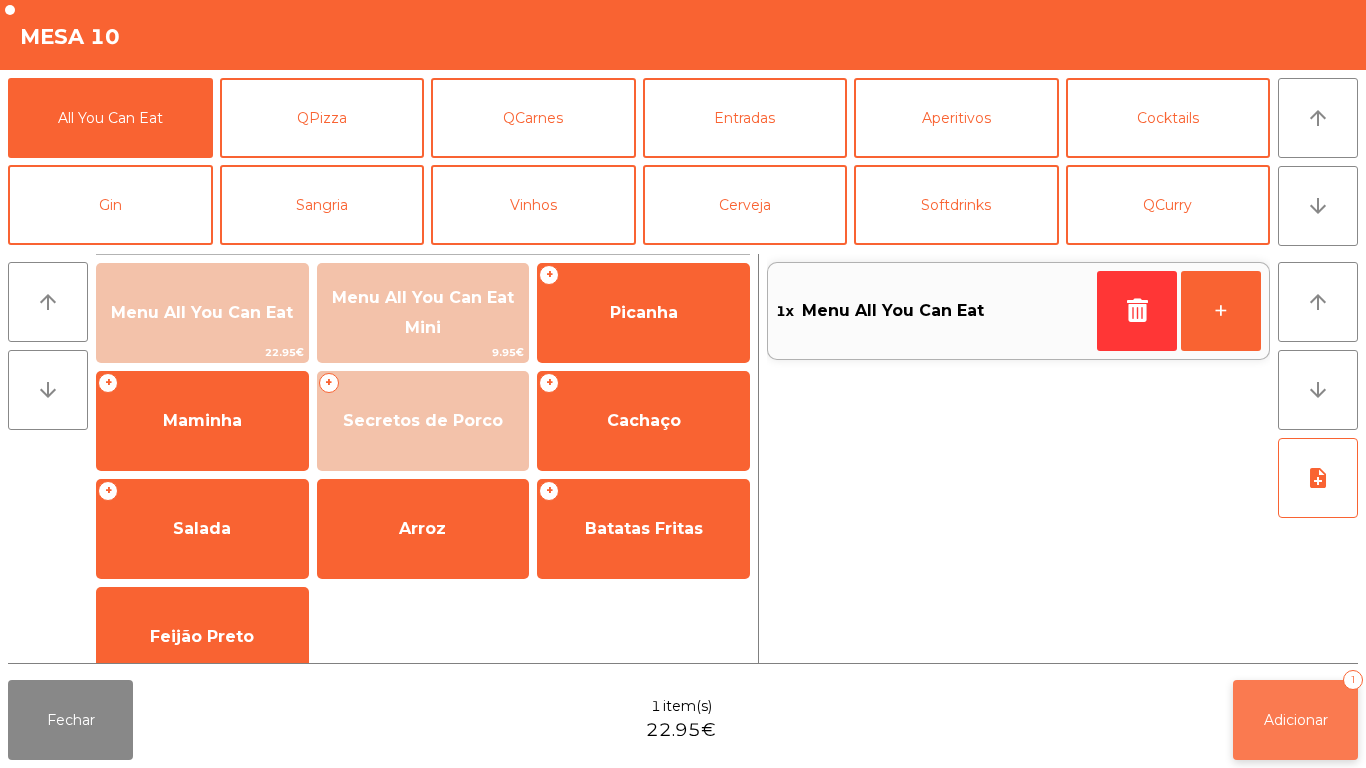 click on "Adicionar" 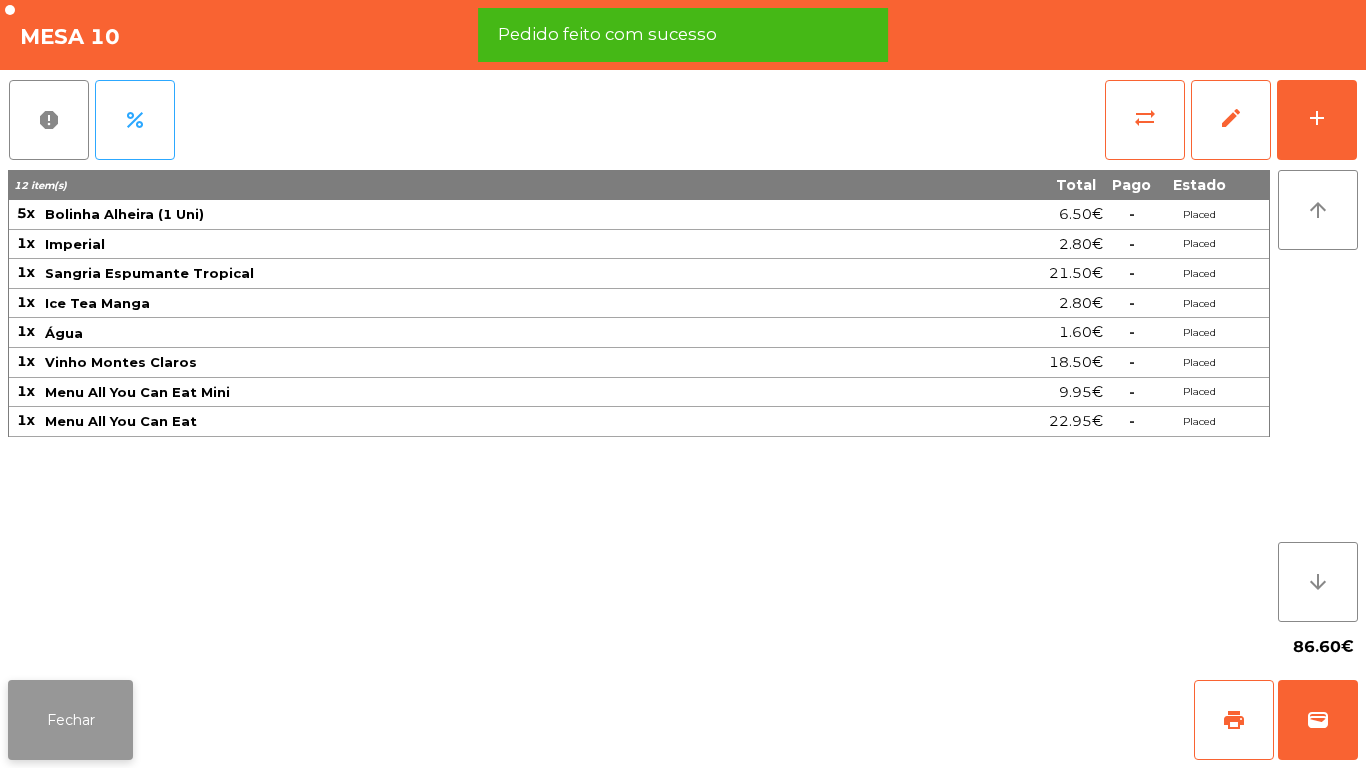 click on "Fechar" 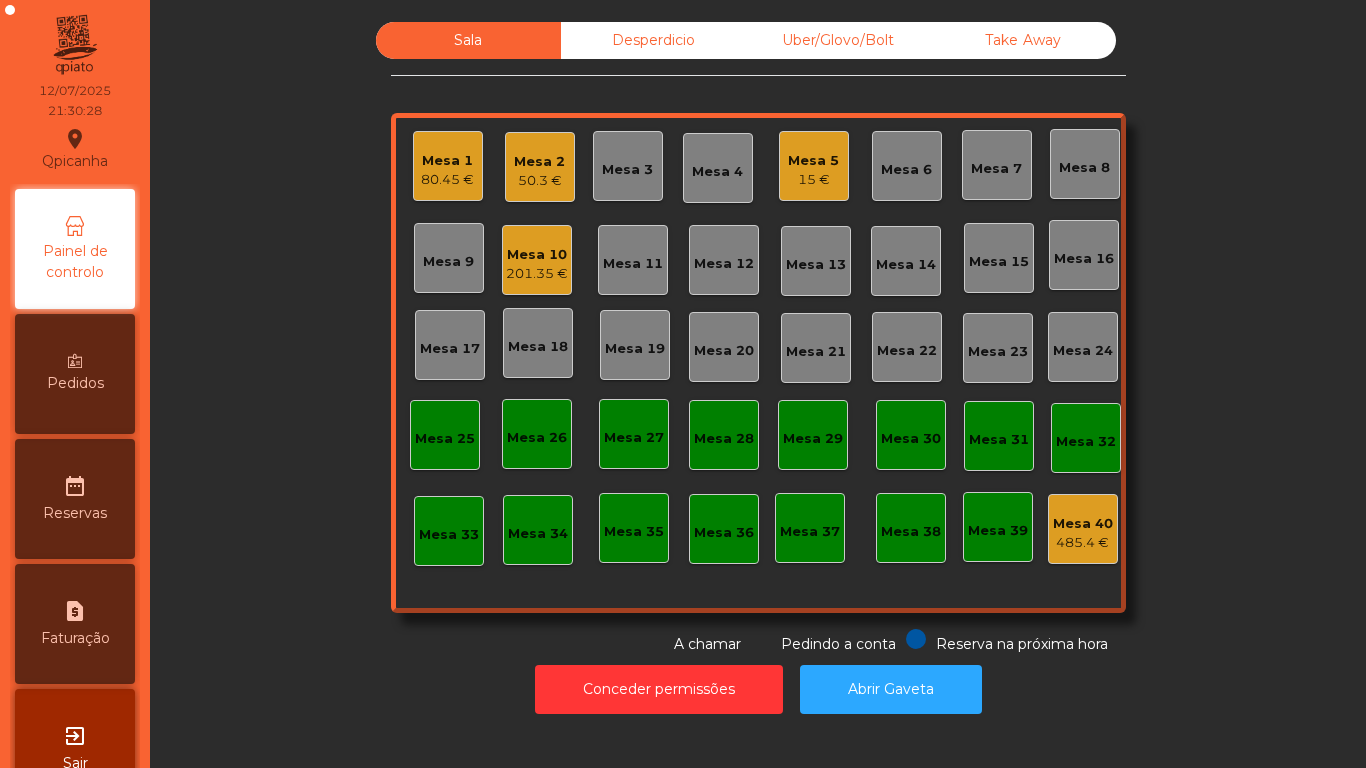 click on "15 €" 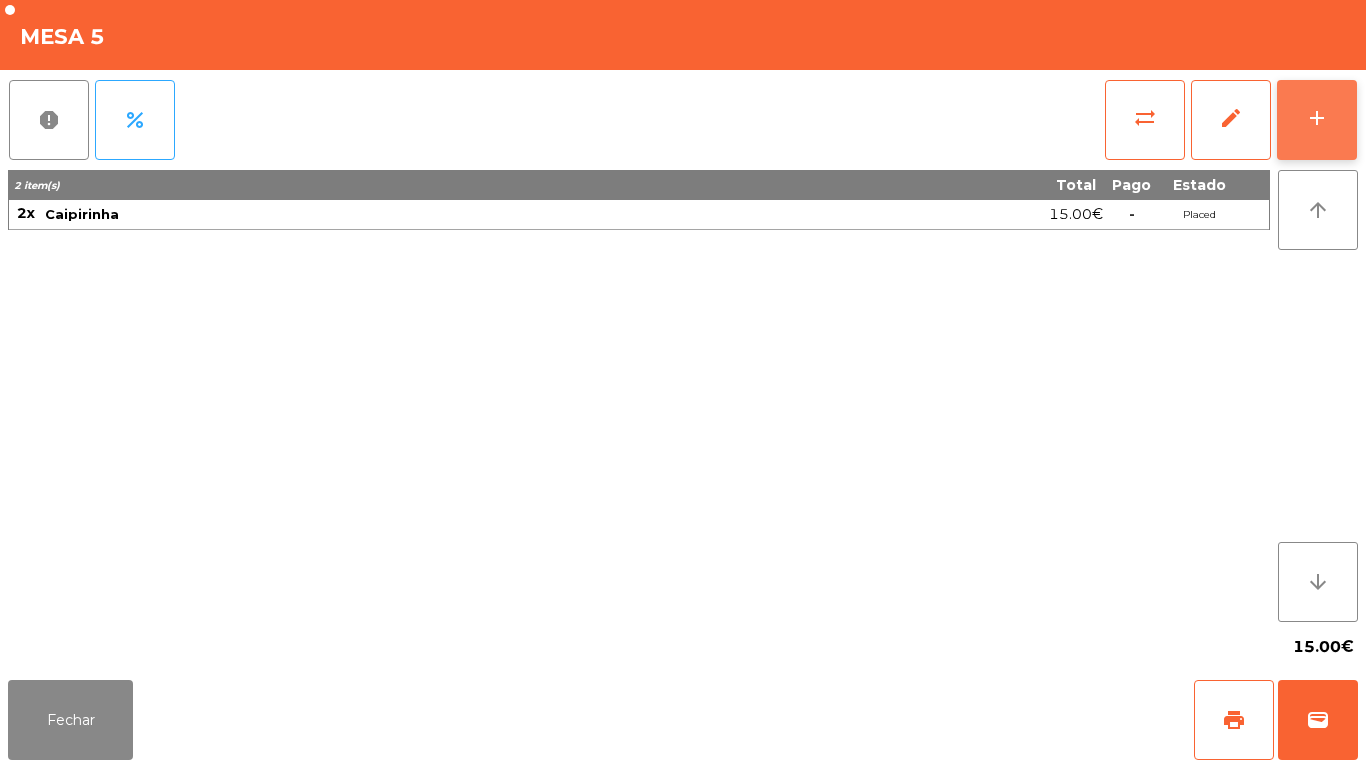 click on "add" 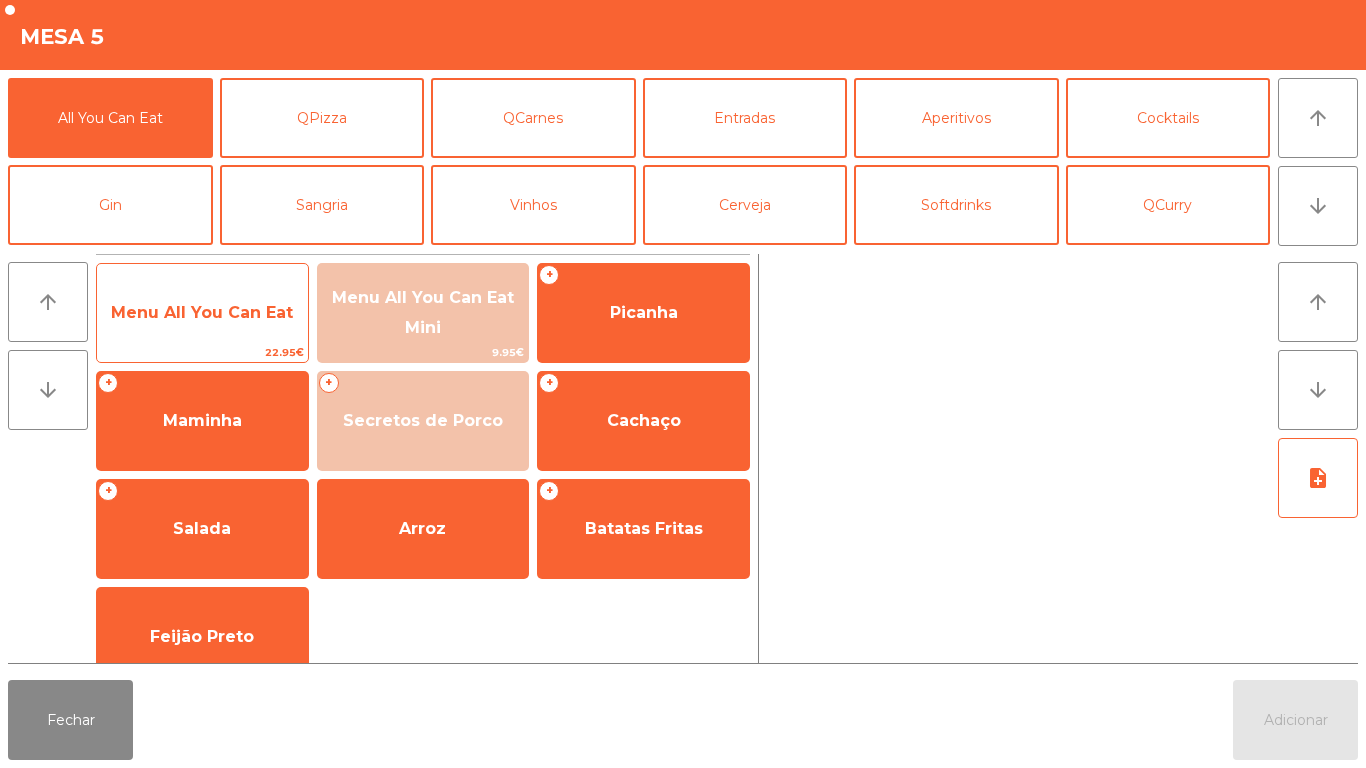 click on "Menu All You Can Eat" 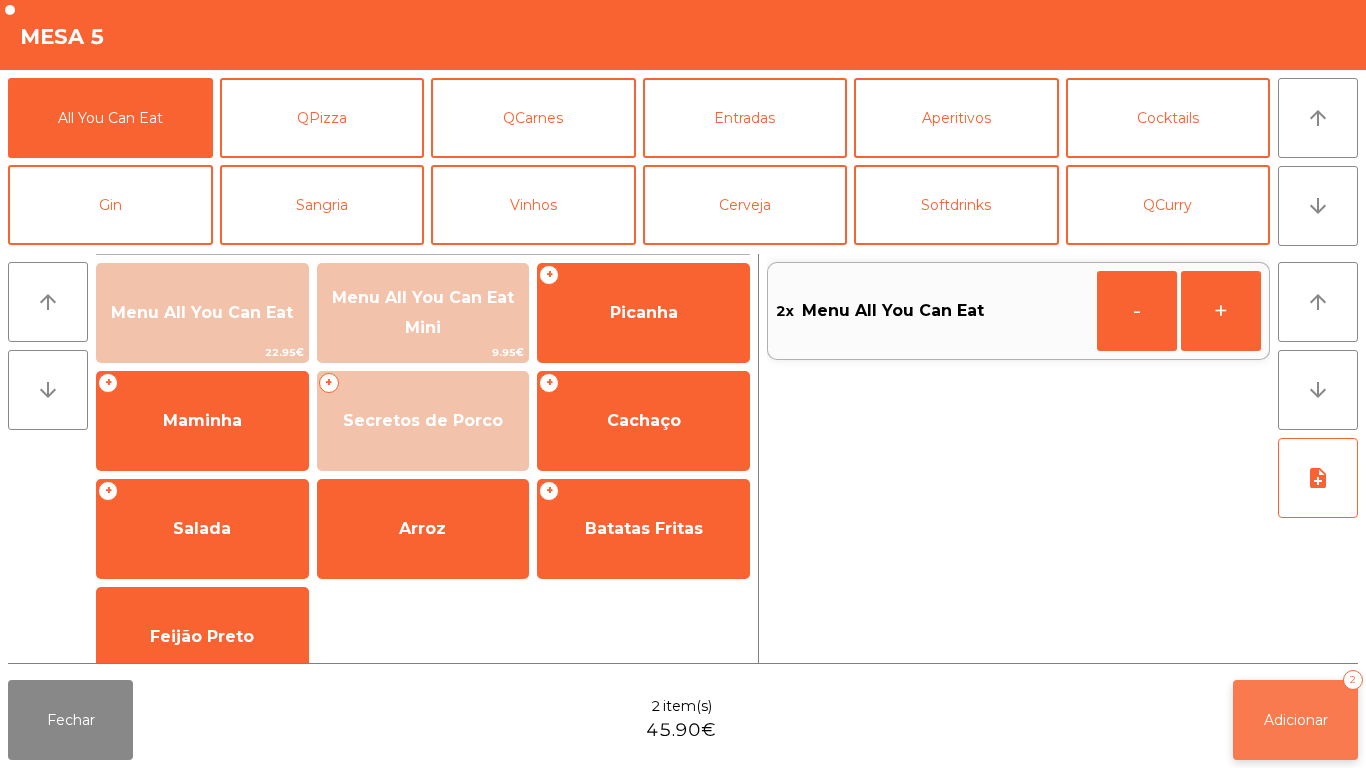 click on "Adicionar   2" 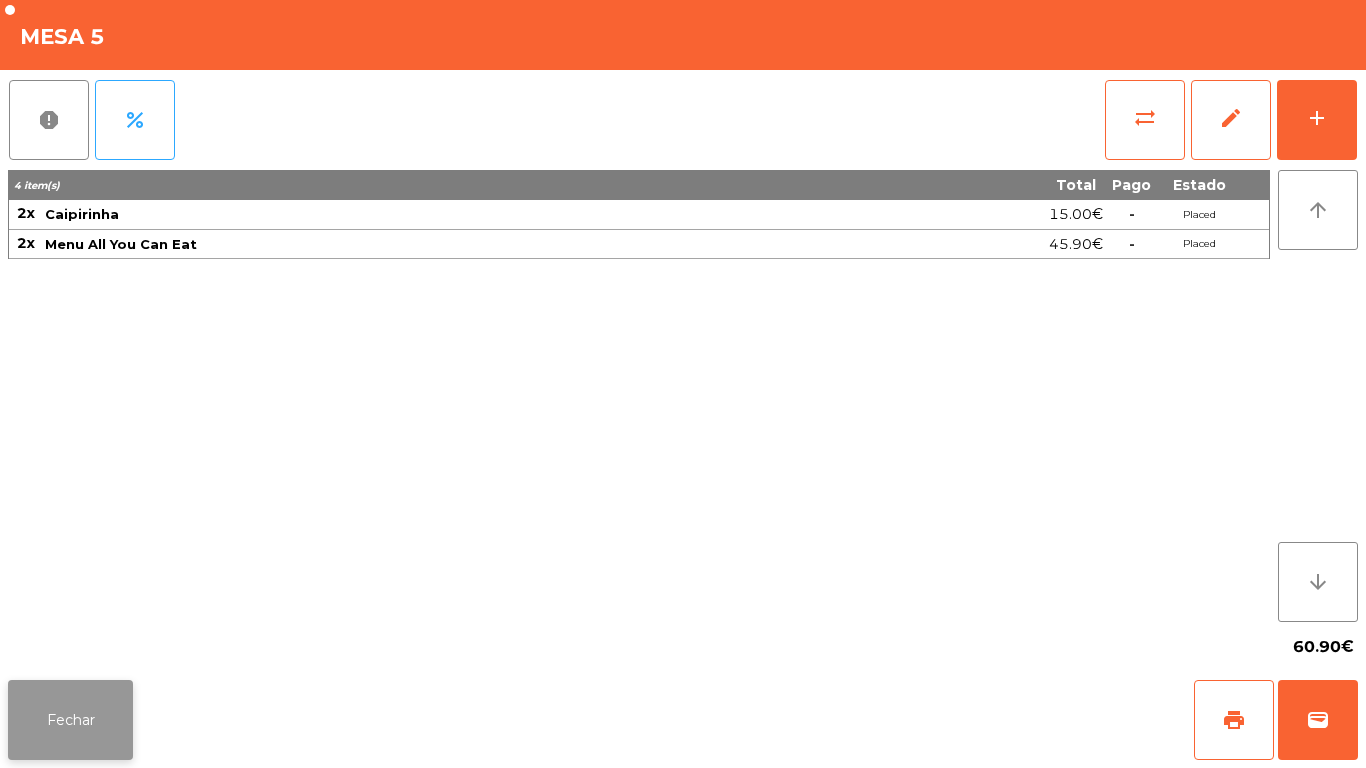 click on "Fechar" 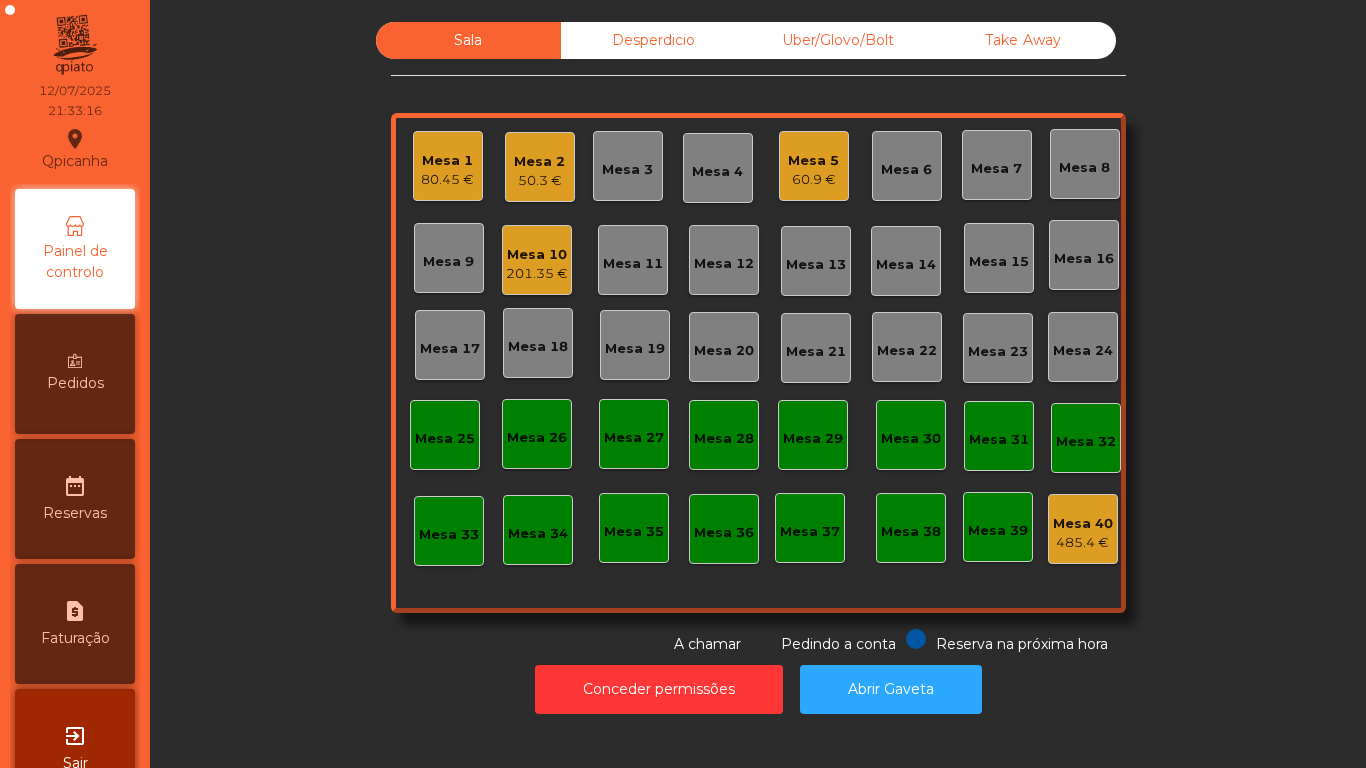 click on "201.35 €" 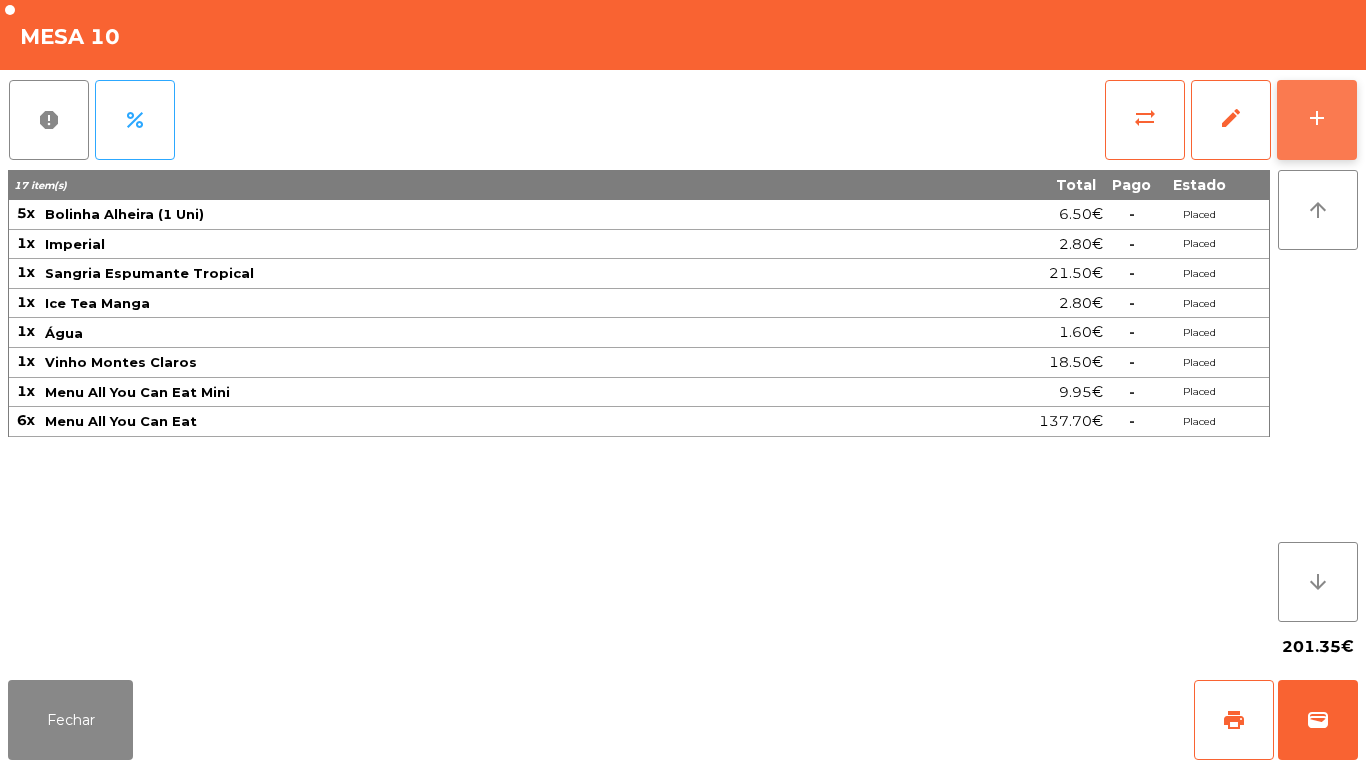 click on "add" 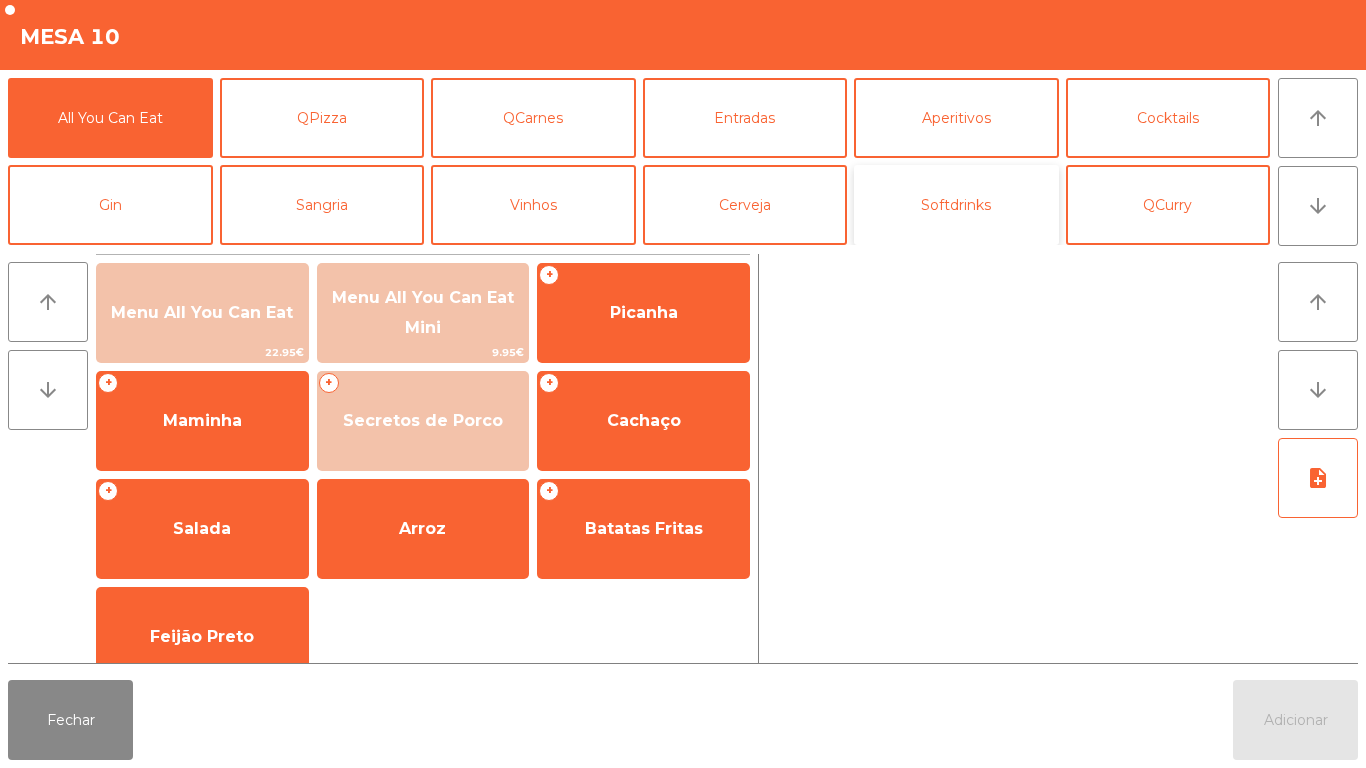 click on "Softdrinks" 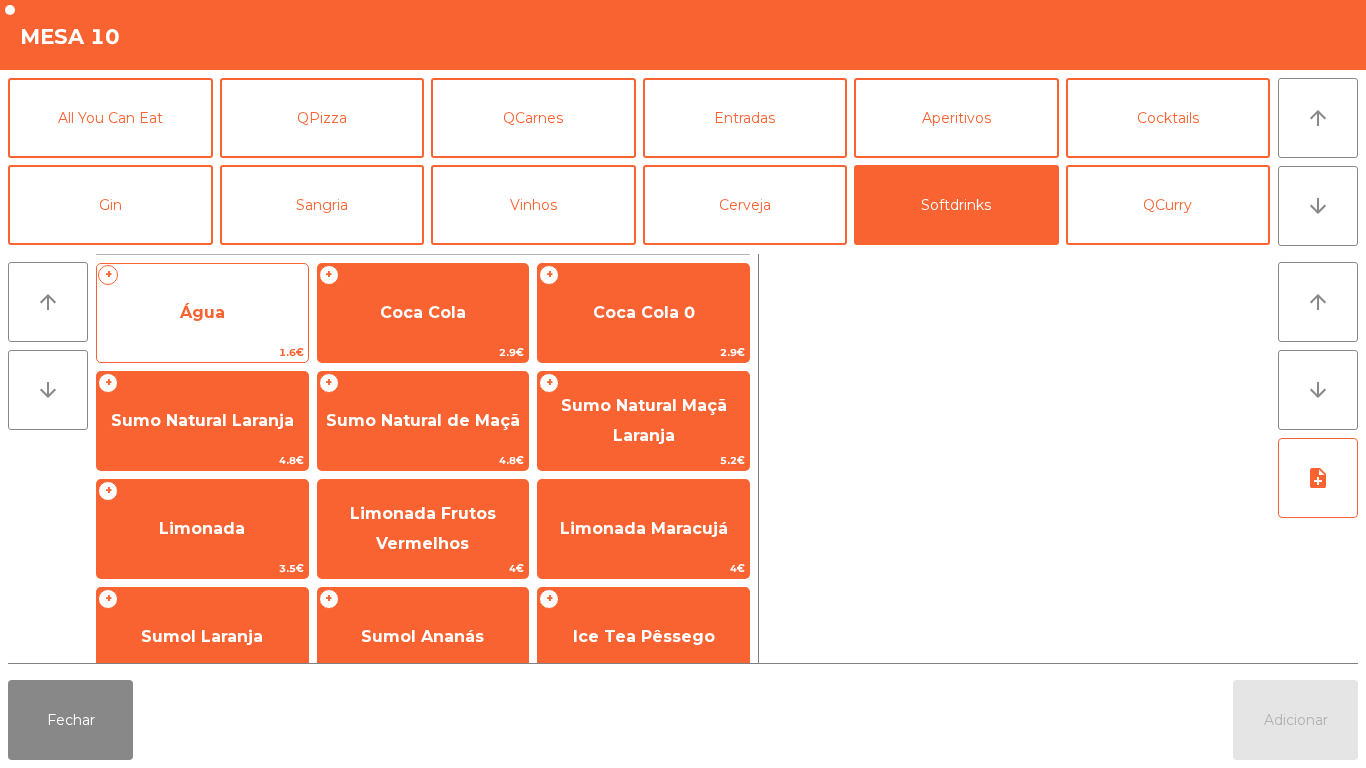 click on "Água" 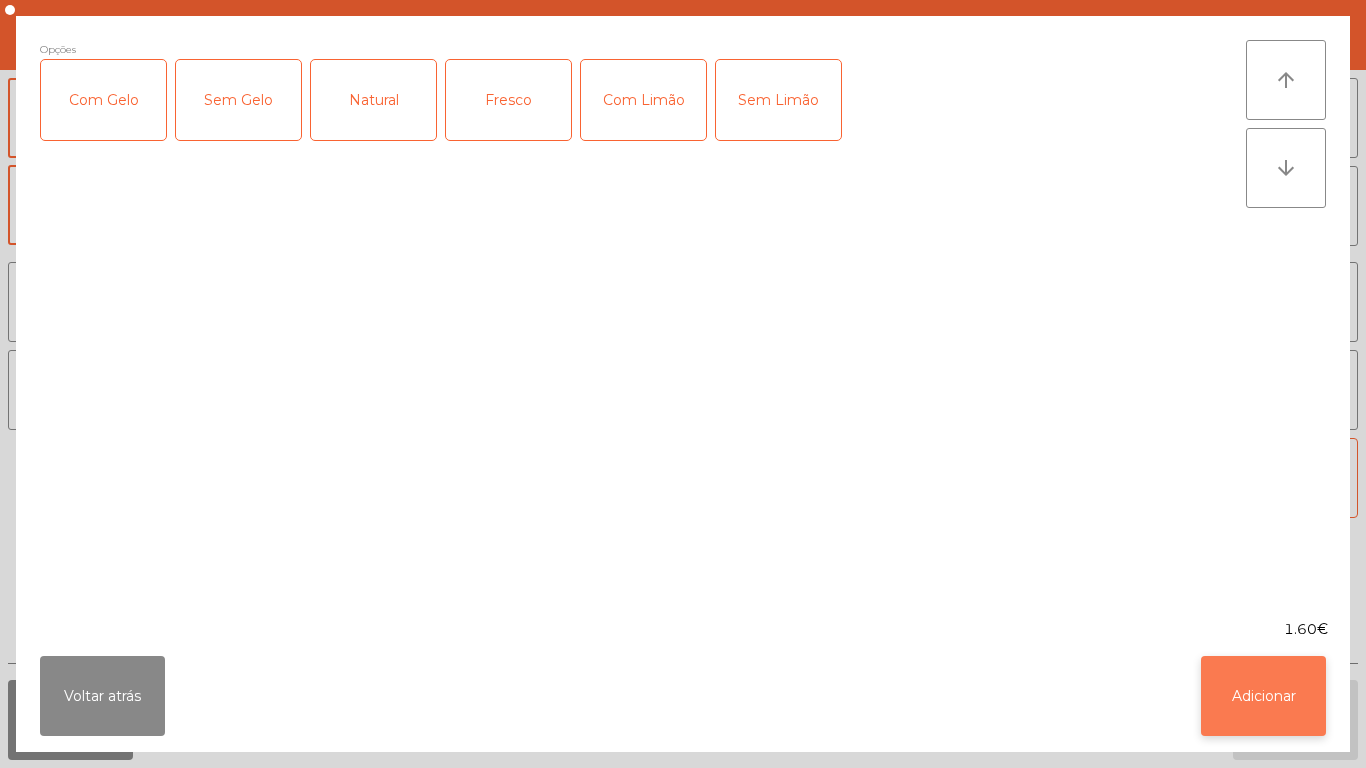 click on "Adicionar" 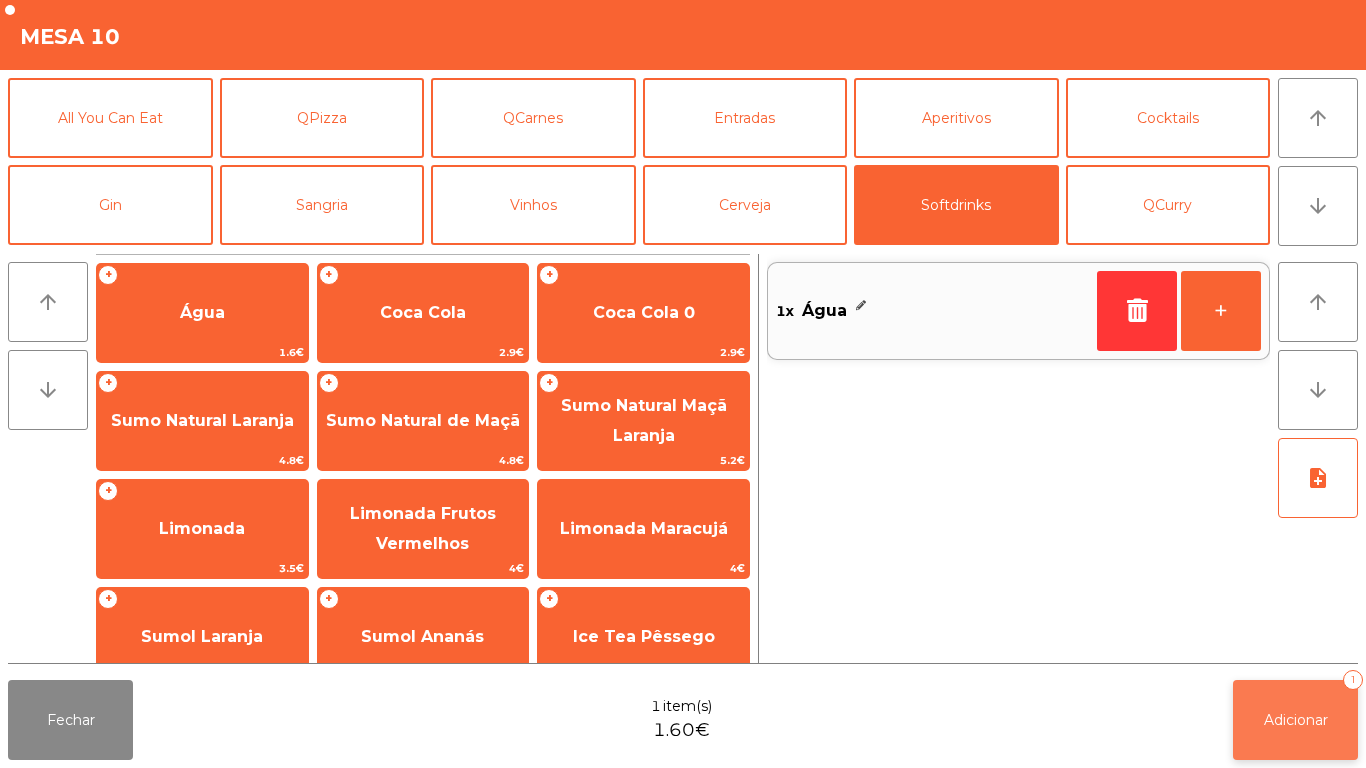 click on "Adicionar" 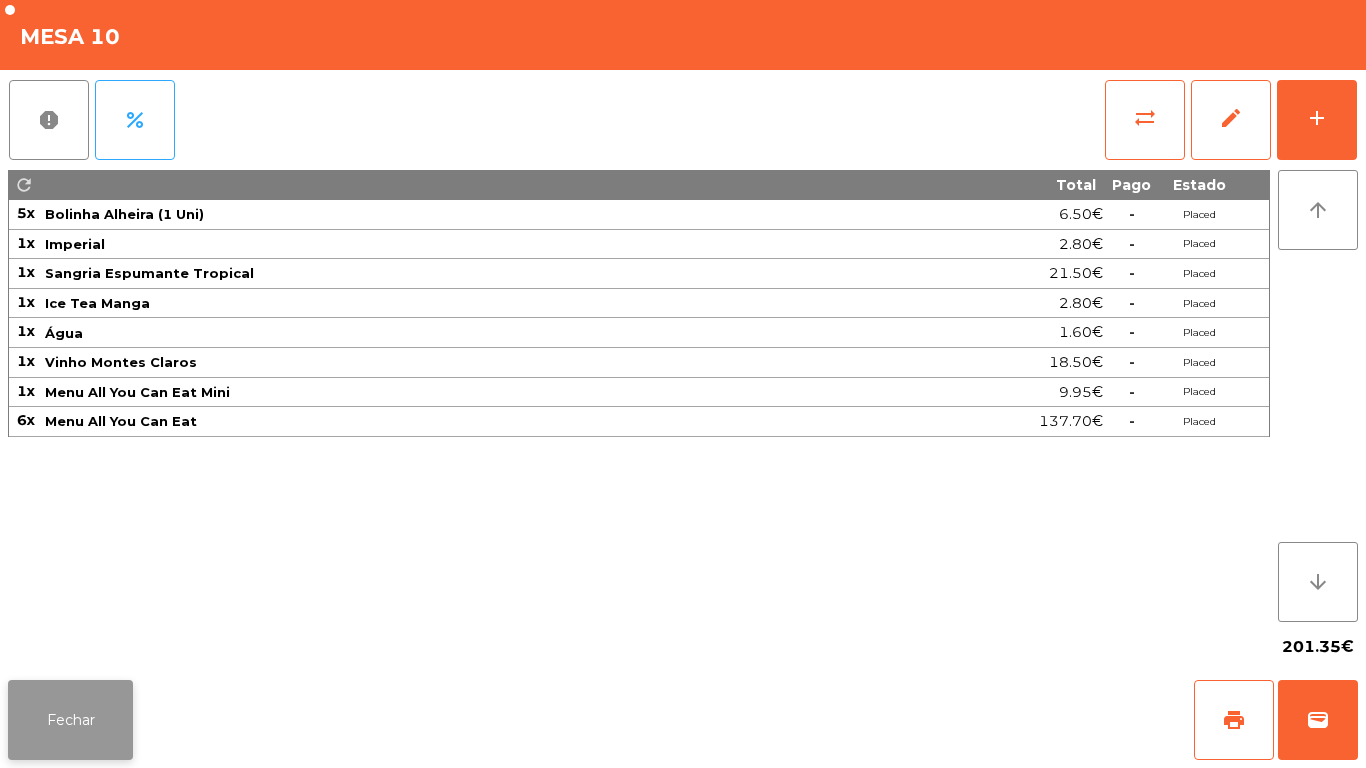click on "Fechar" 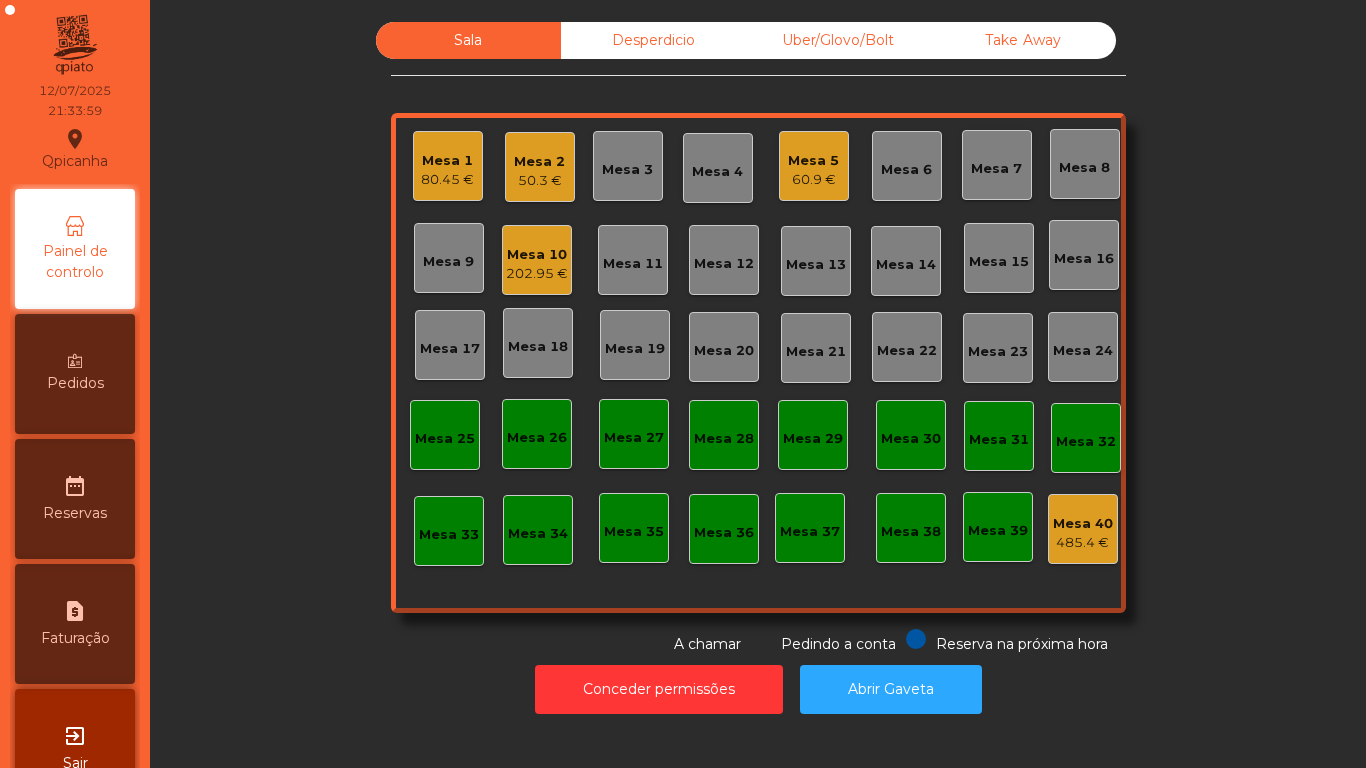 click on "60.9 €" 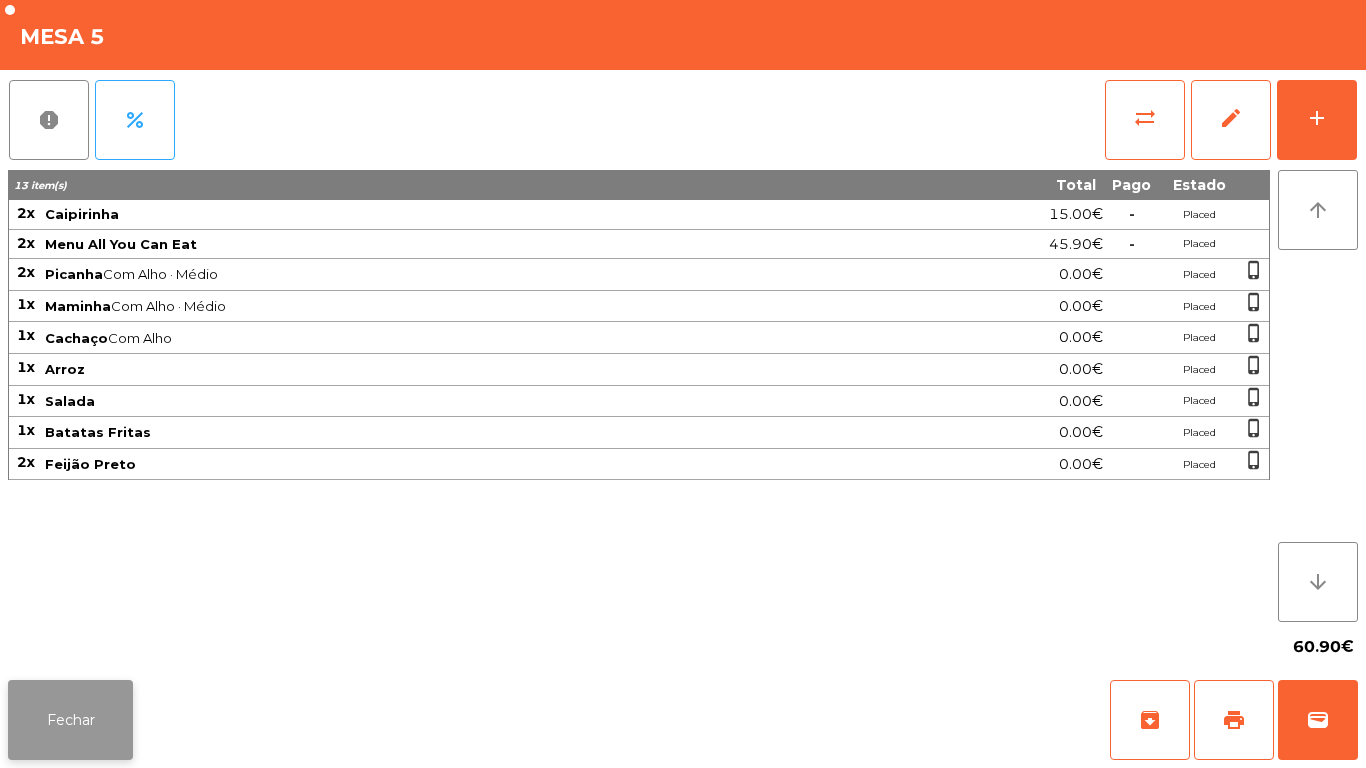click on "Fechar" 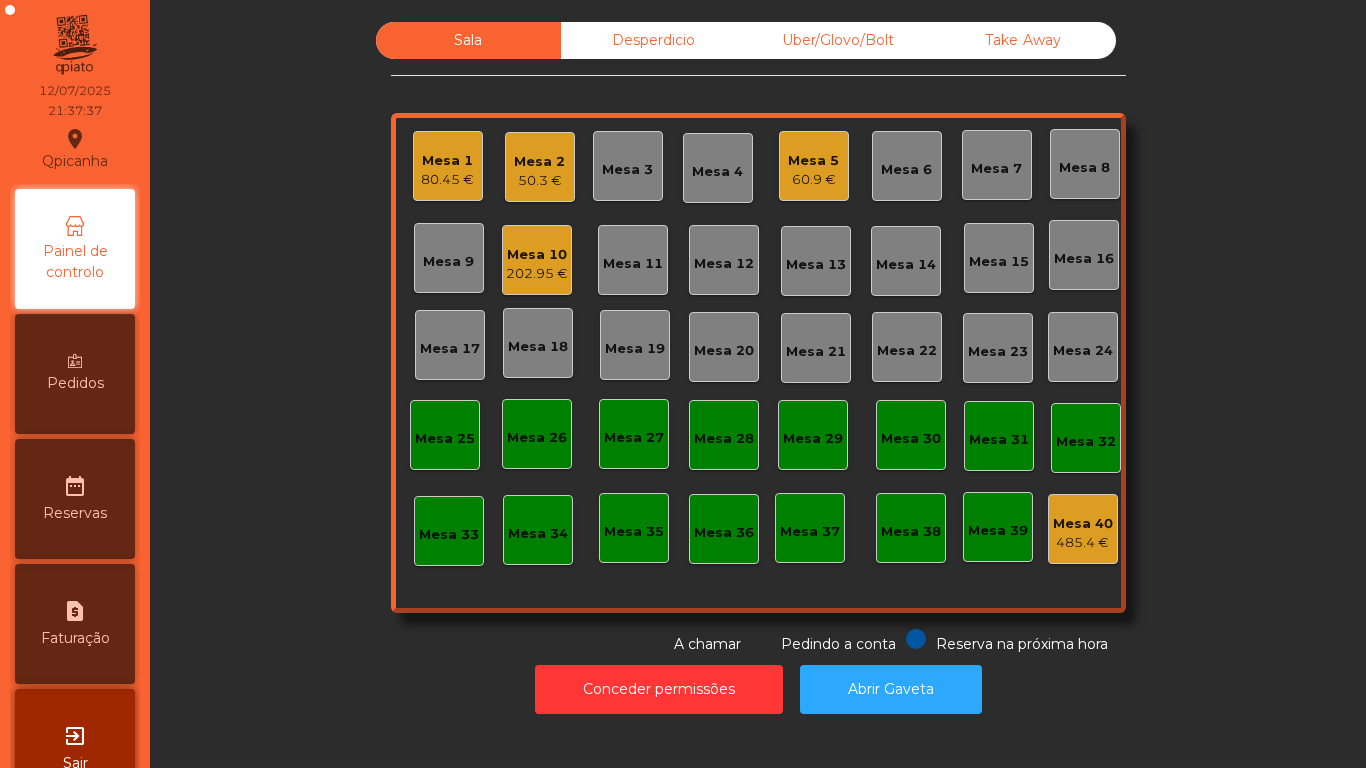 click on "60.9 €" 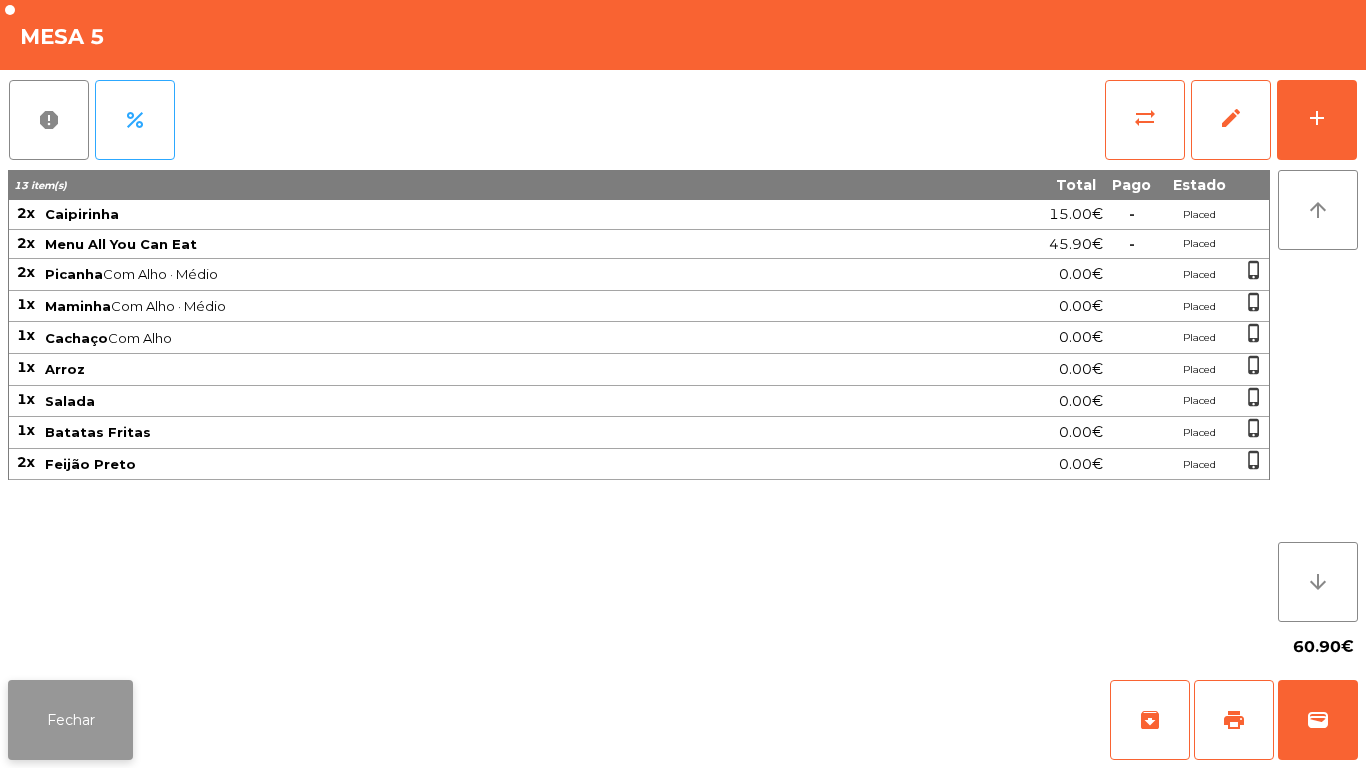 click on "Fechar" 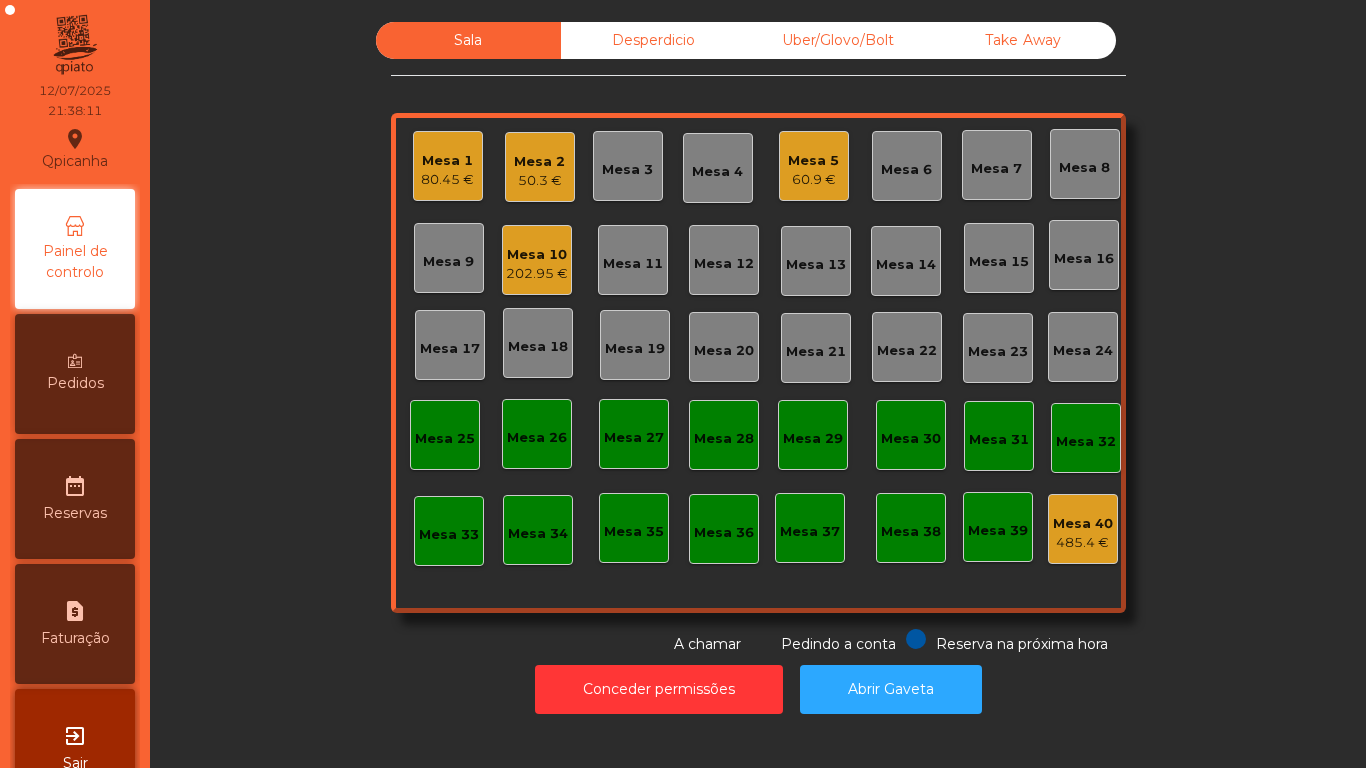 click on "202.95 €" 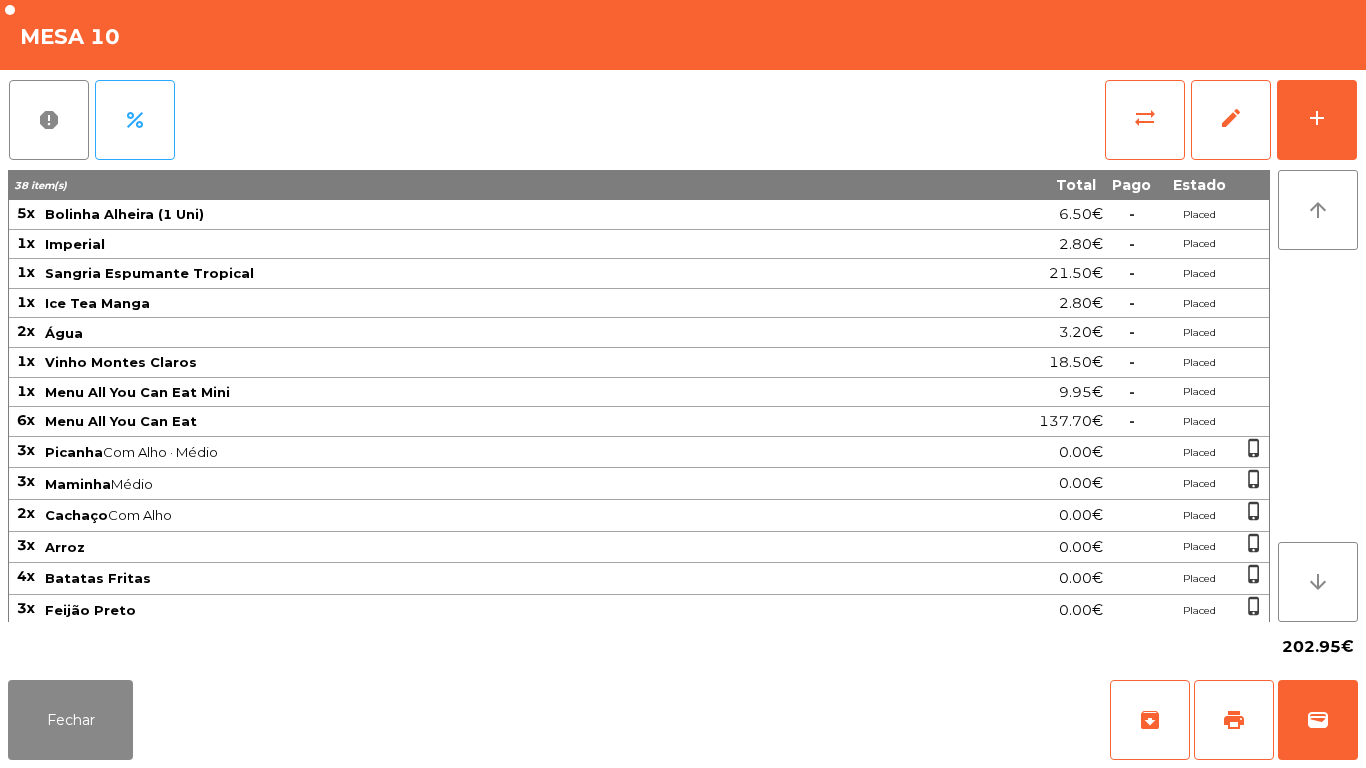 scroll, scrollTop: 36, scrollLeft: 0, axis: vertical 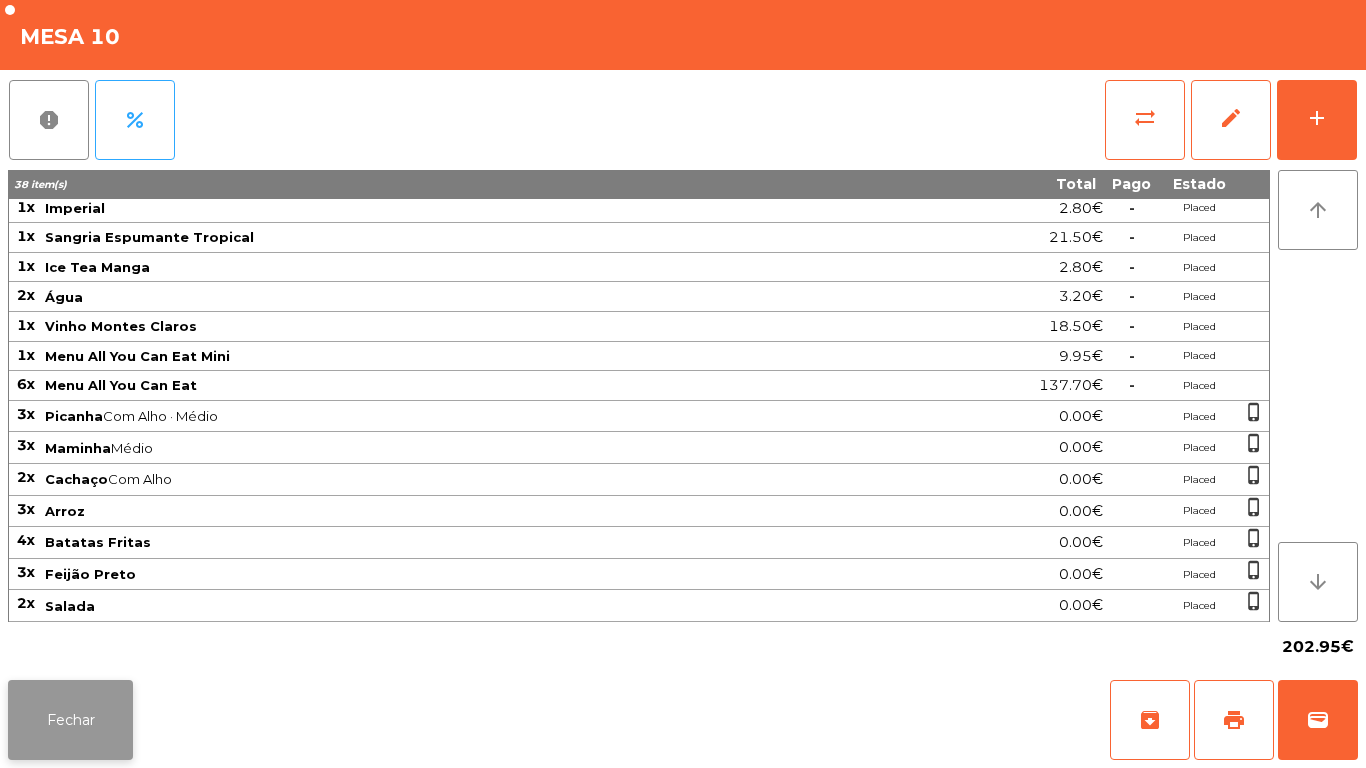 click on "Fechar" 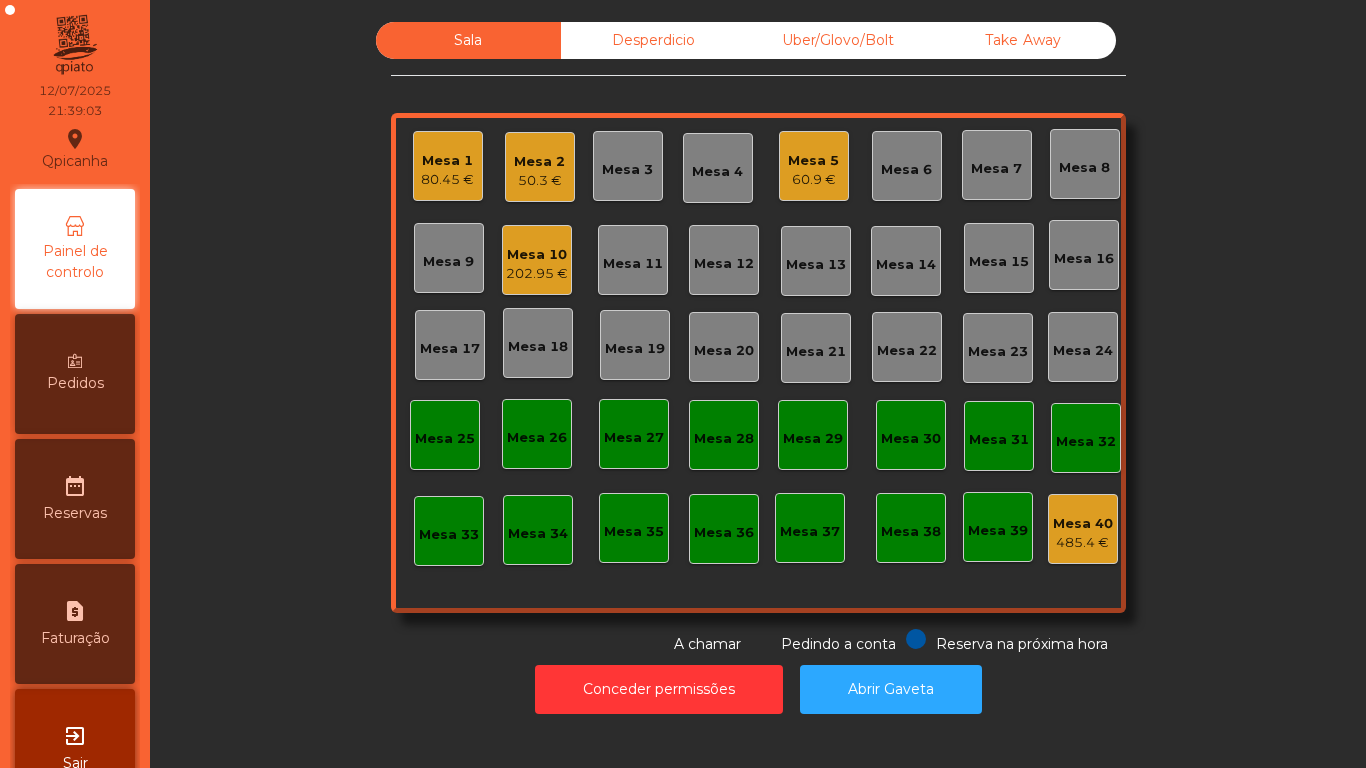 click at bounding box center (75, 361) 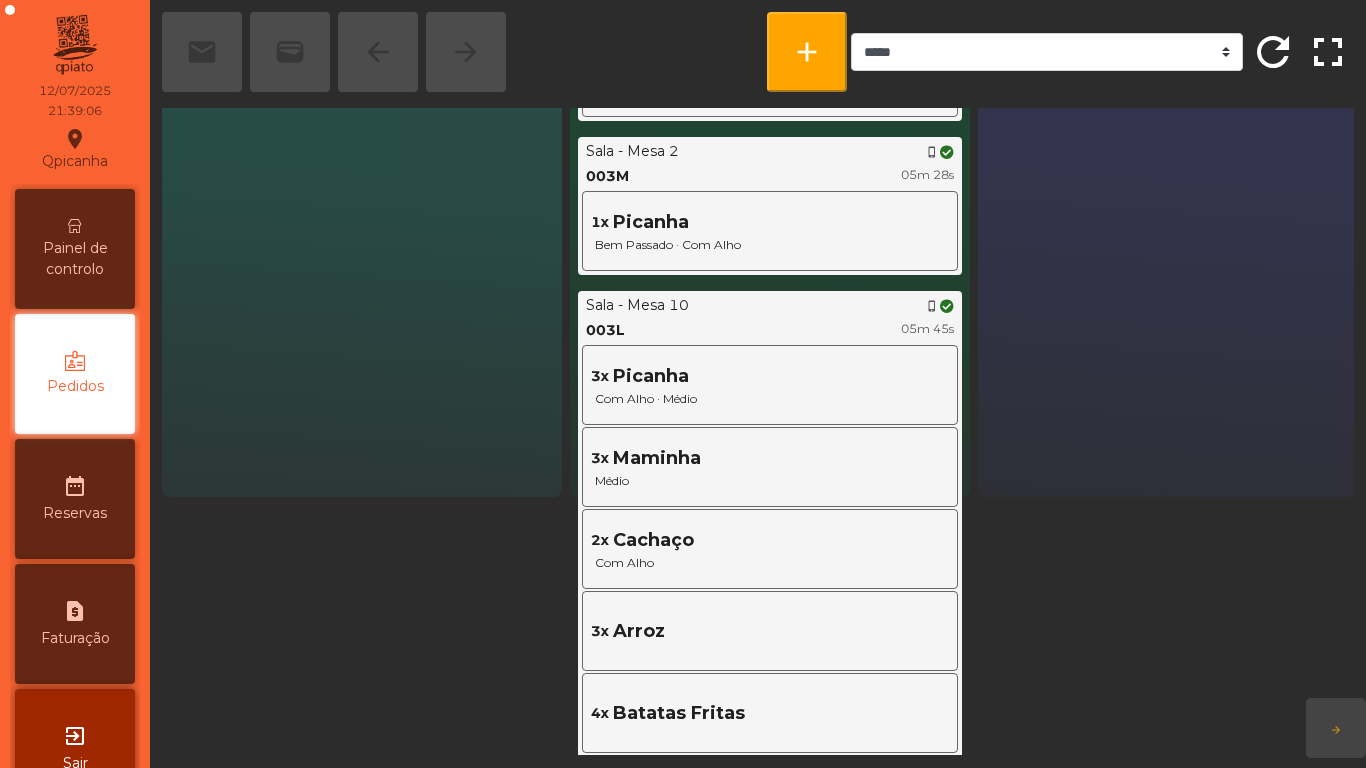 scroll, scrollTop: 257, scrollLeft: 0, axis: vertical 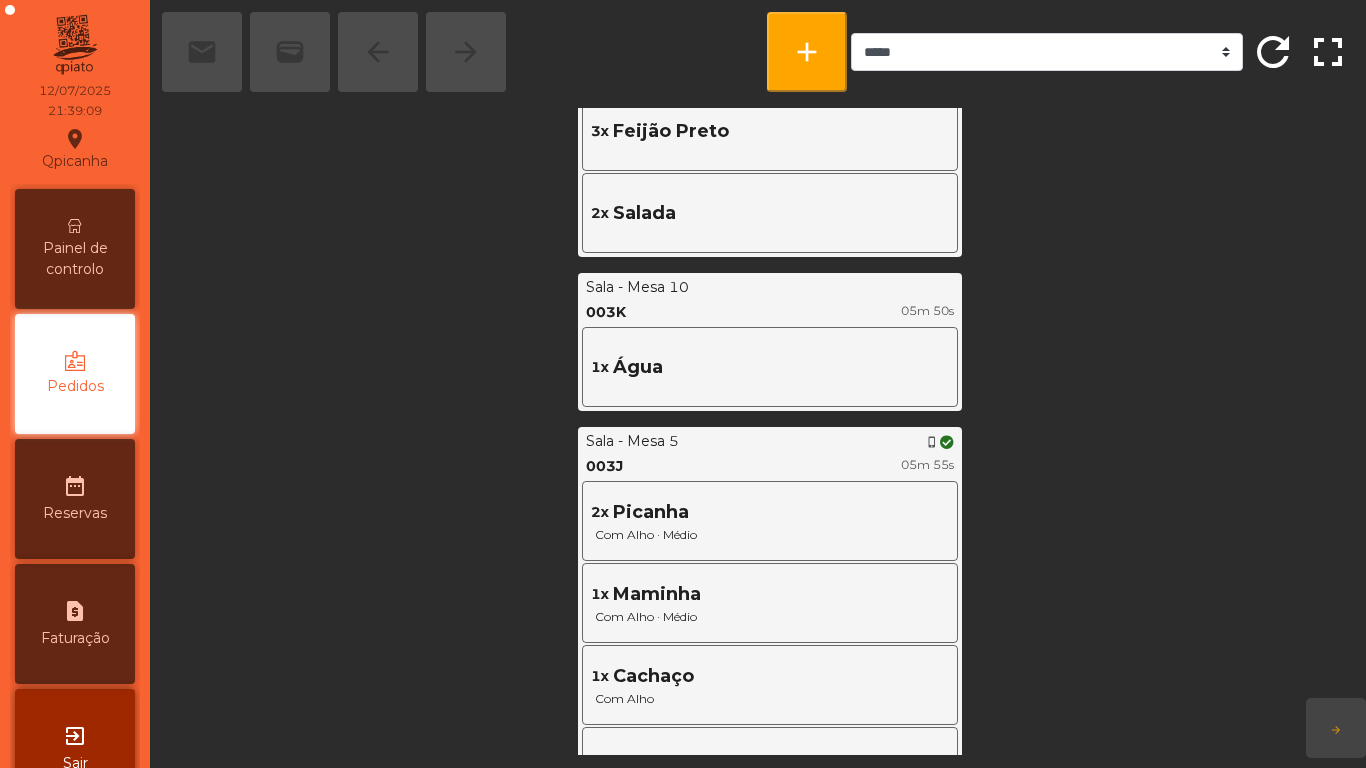 click at bounding box center (75, 226) 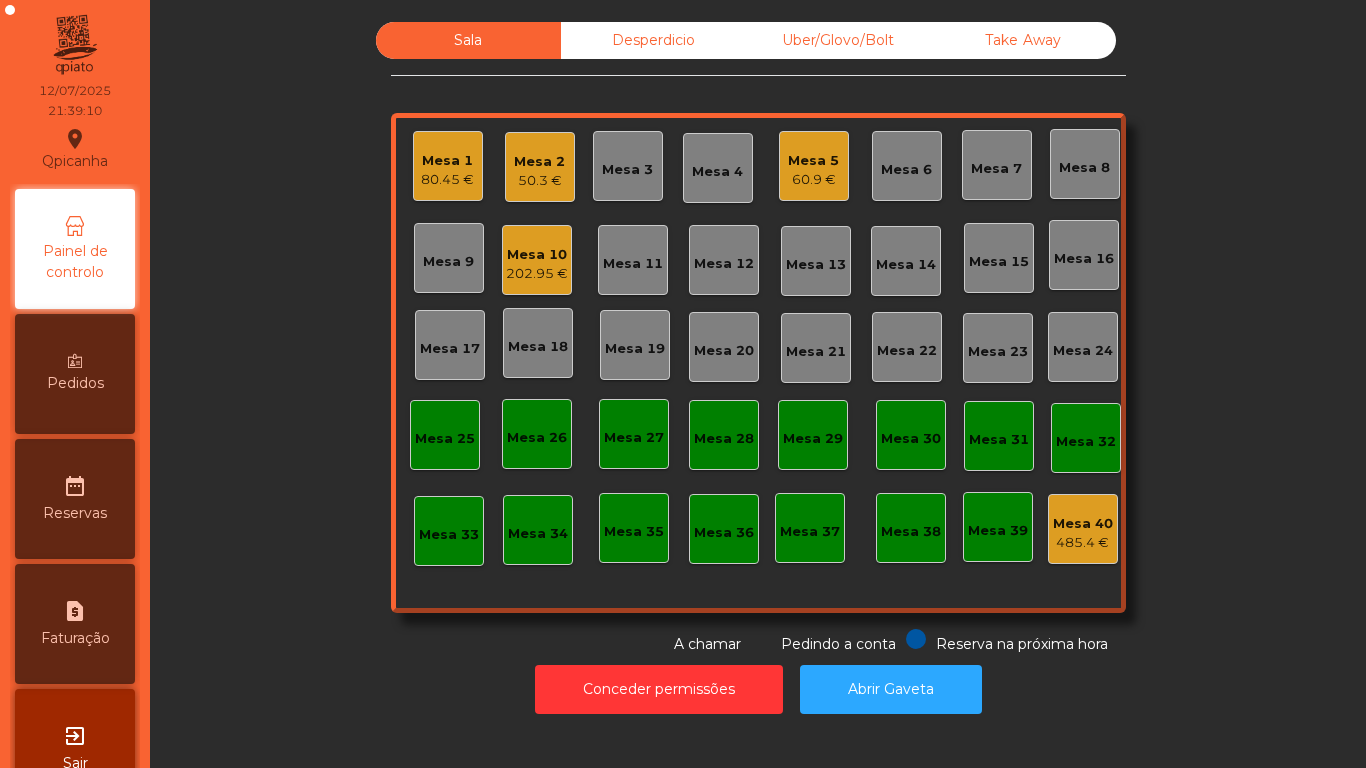click on "50.3 €" 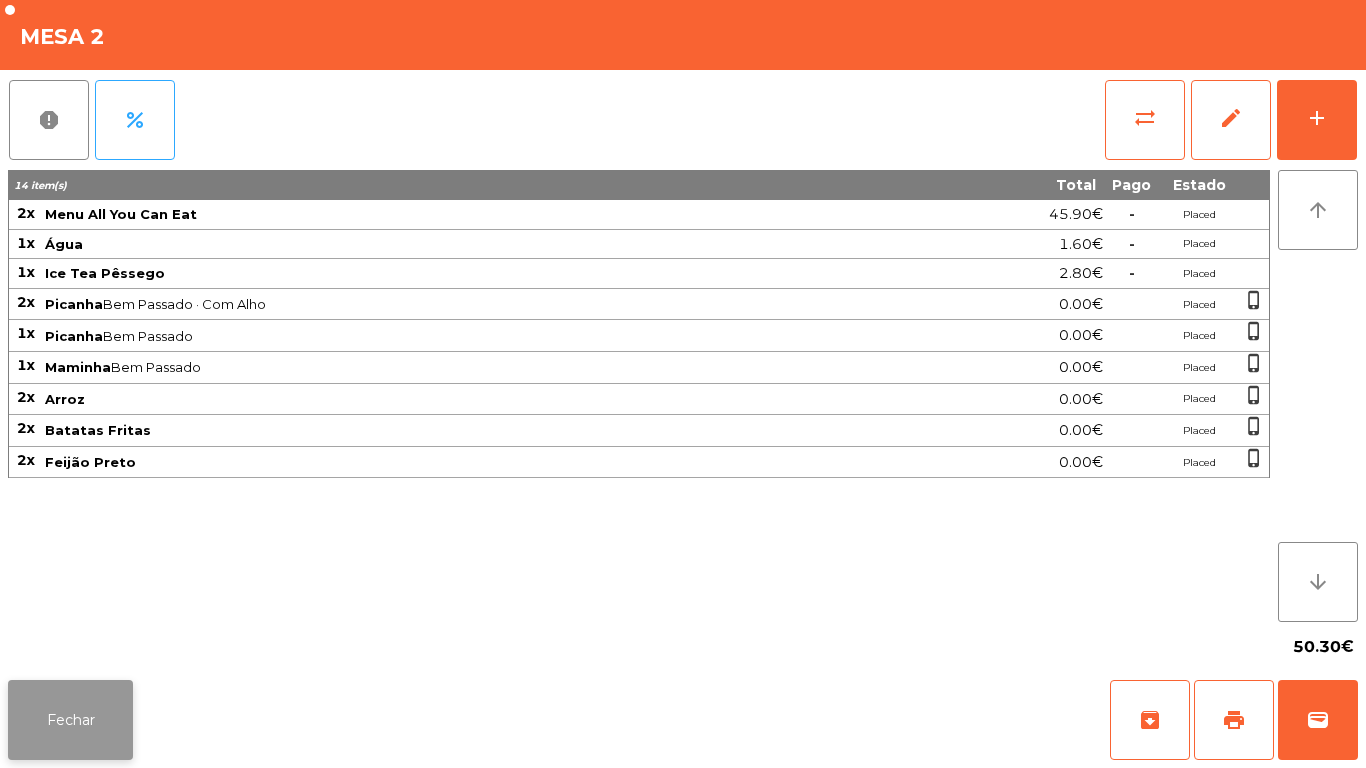 click on "Fechar" 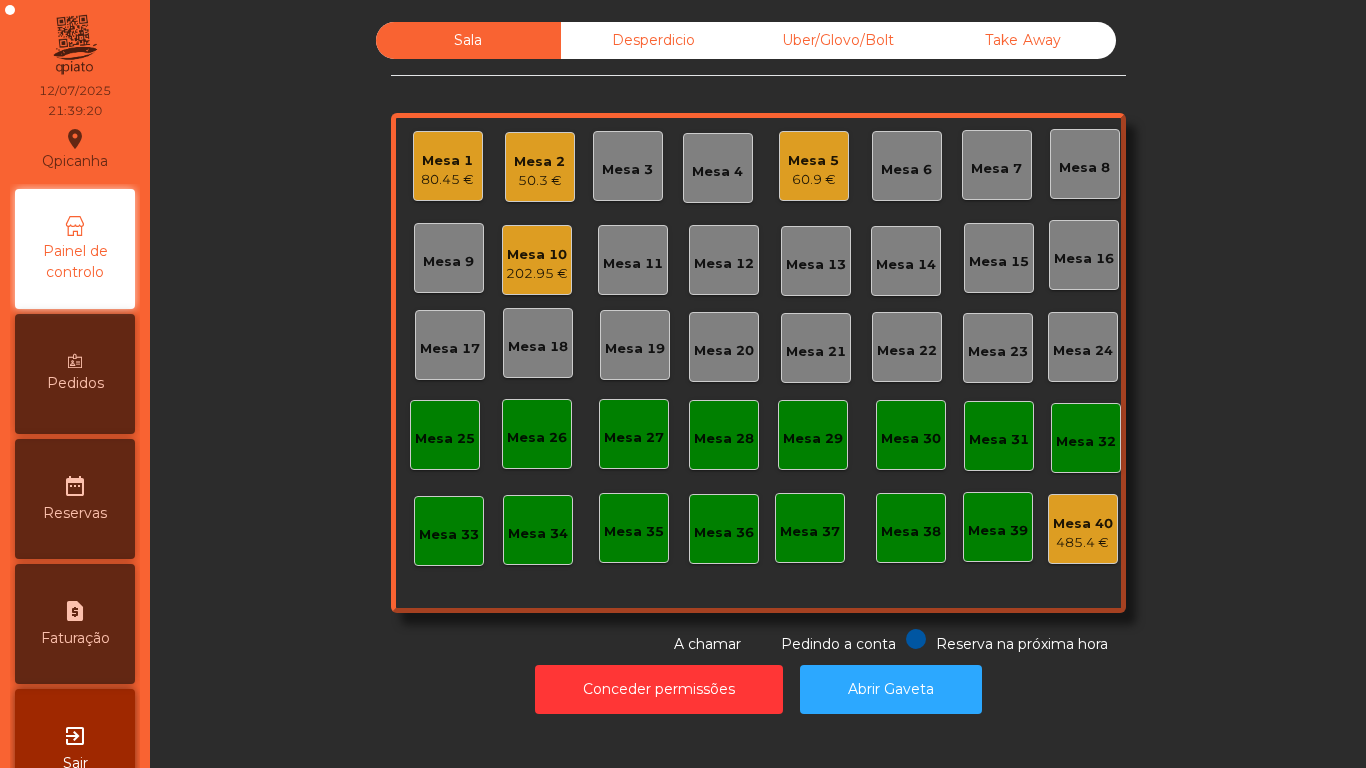 click on "202.95 €" 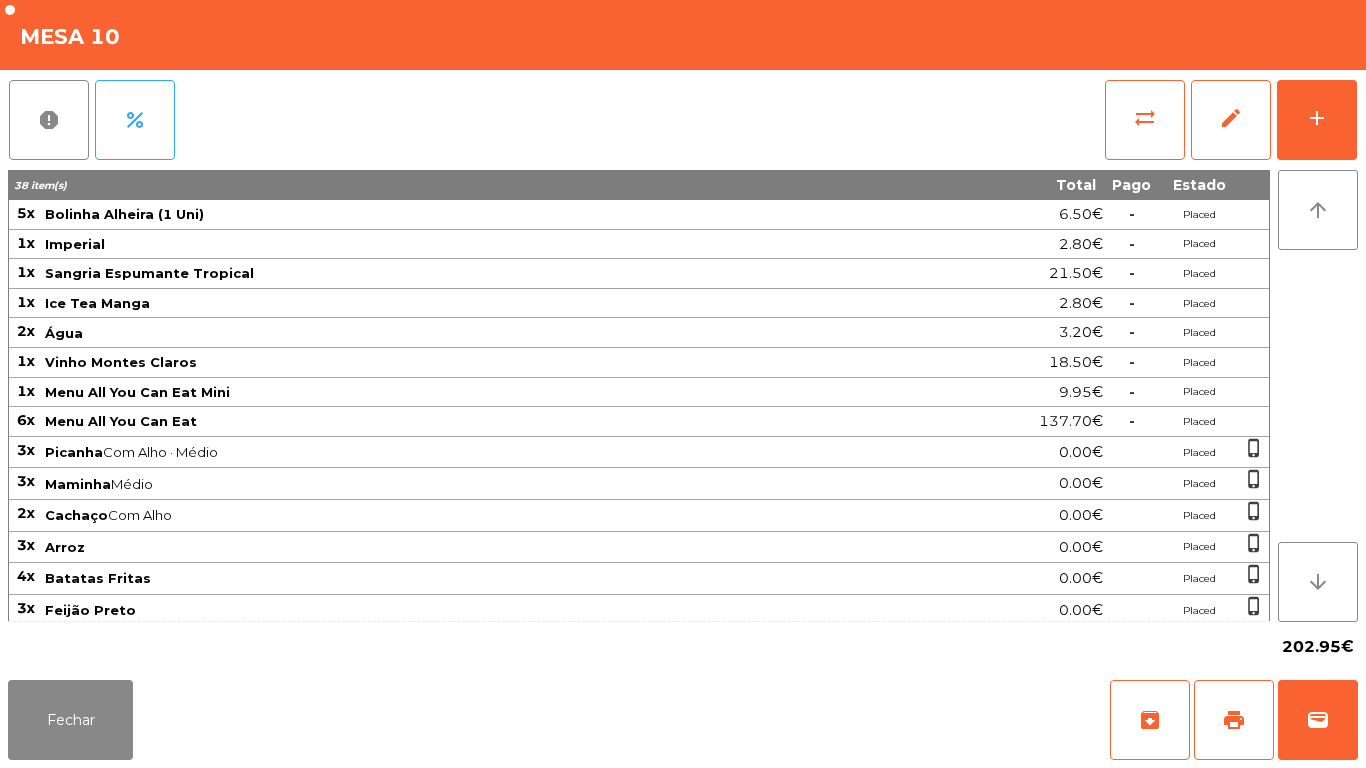 scroll, scrollTop: 37, scrollLeft: 0, axis: vertical 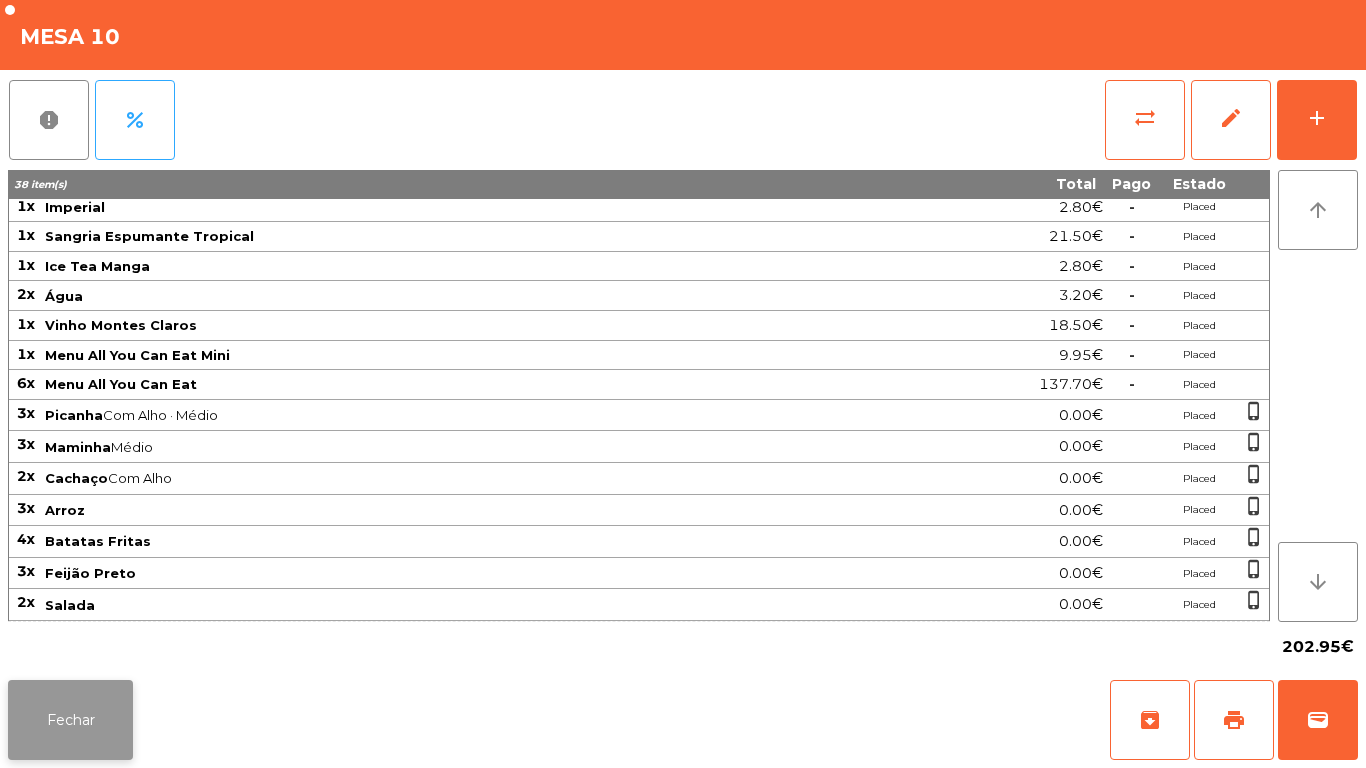 click on "Fechar" 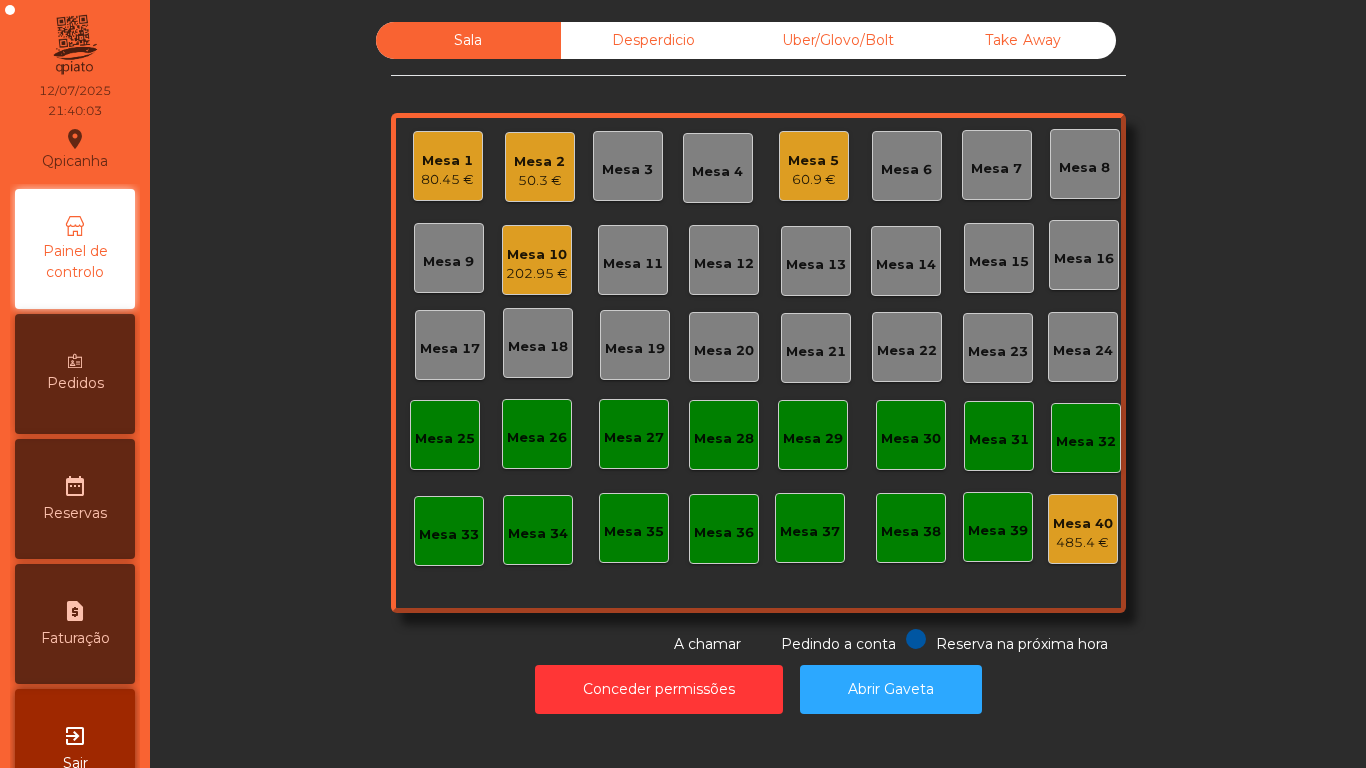 click on "60.9 €" 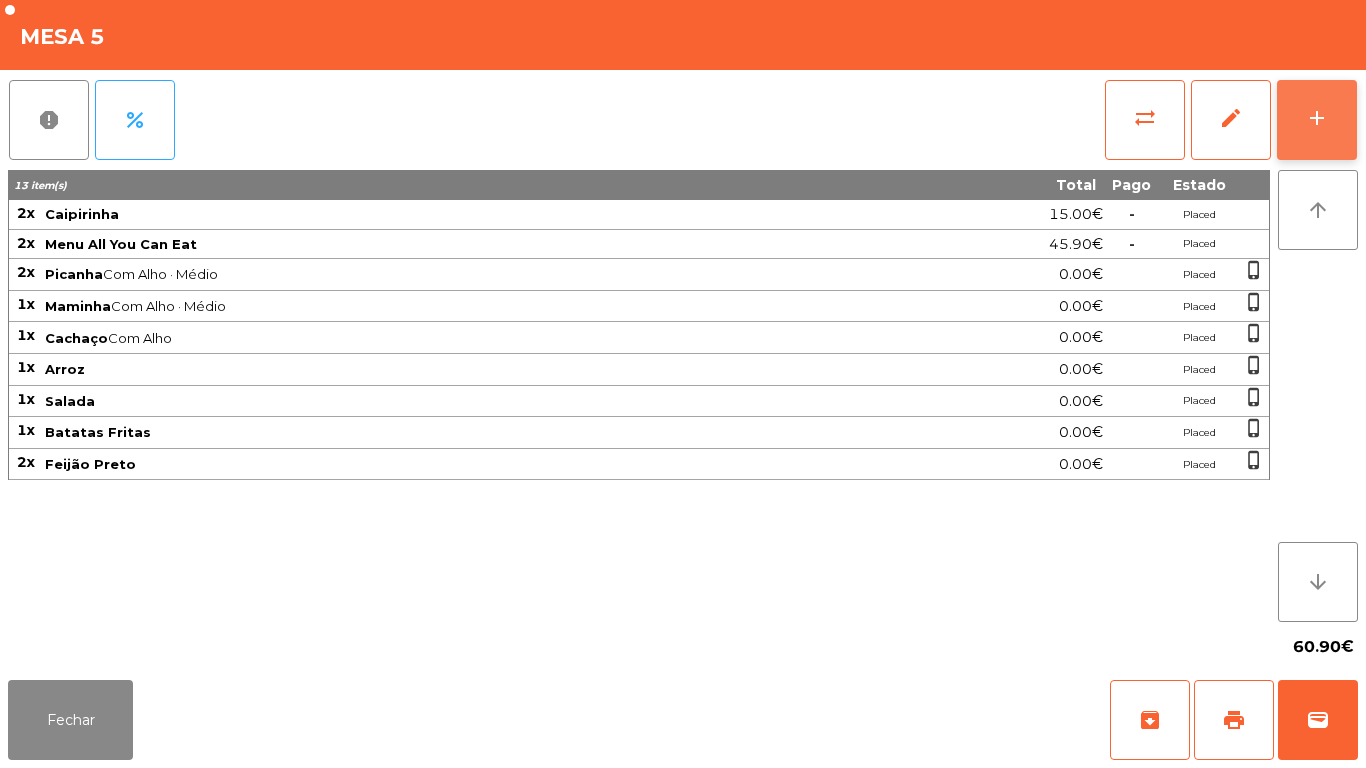 click on "add" 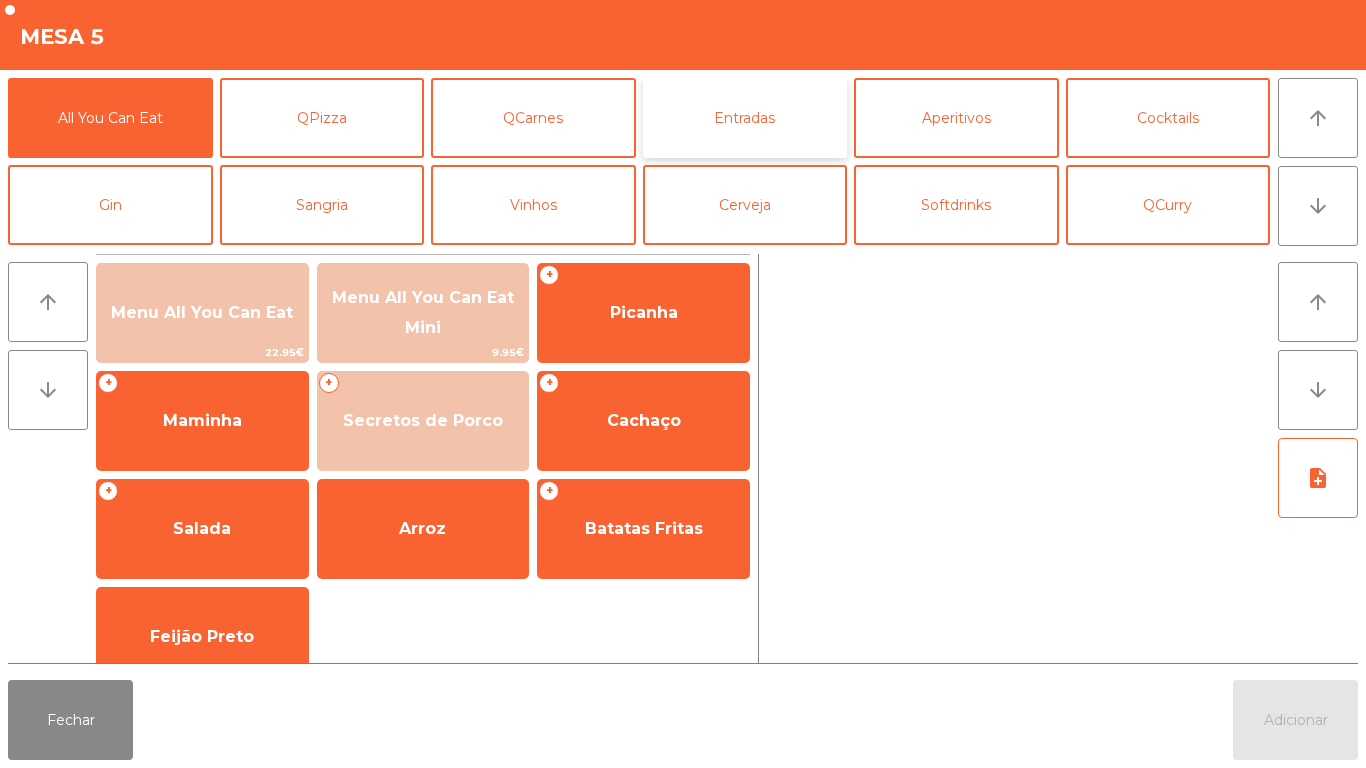 click on "Entradas" 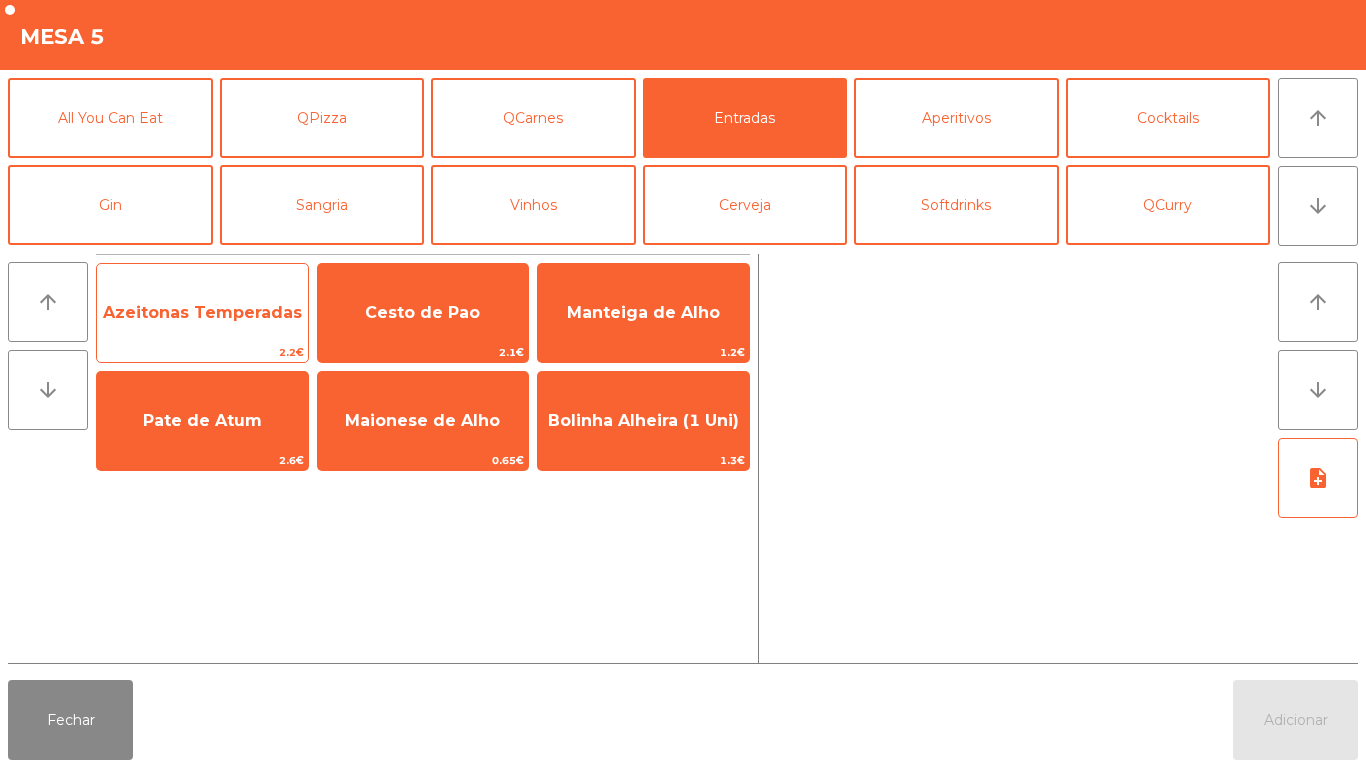 click on "Azeitonas Temperadas" 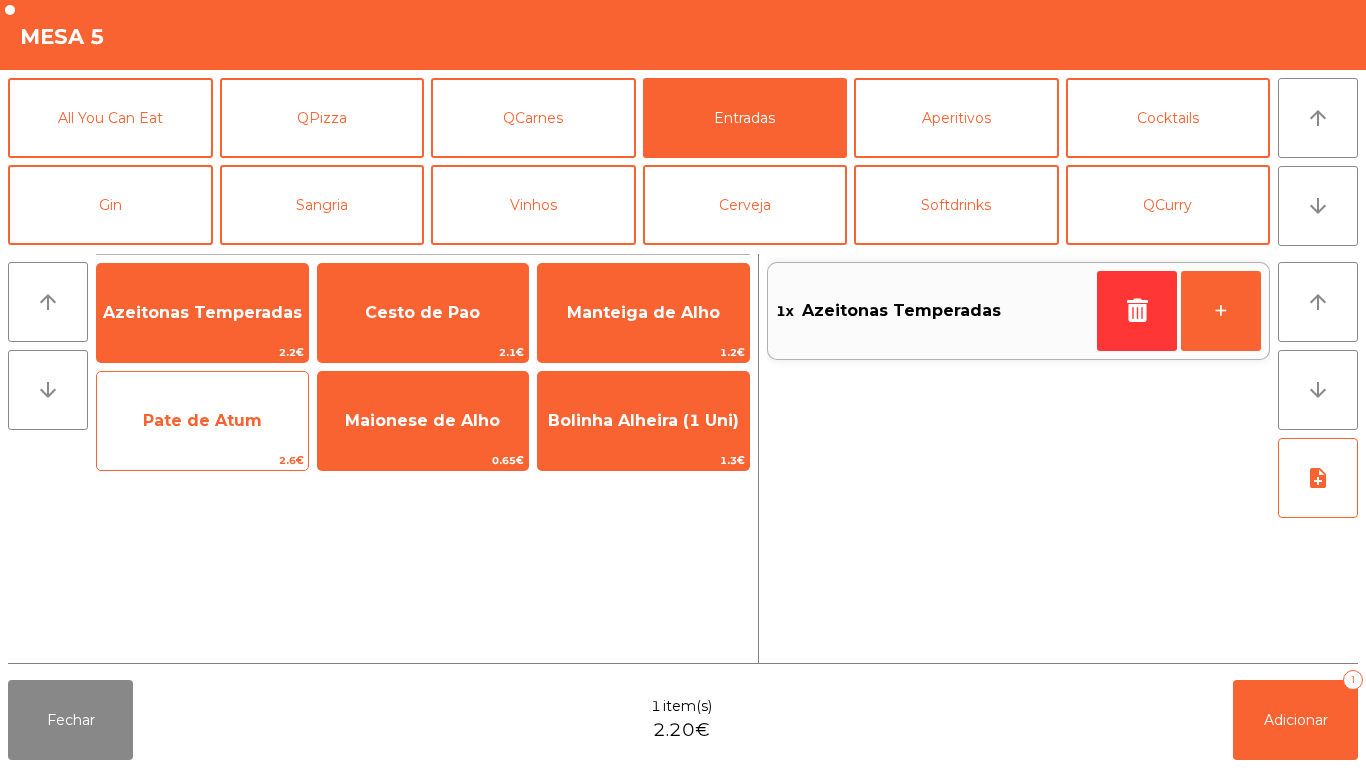 click on "Pate de Atum" 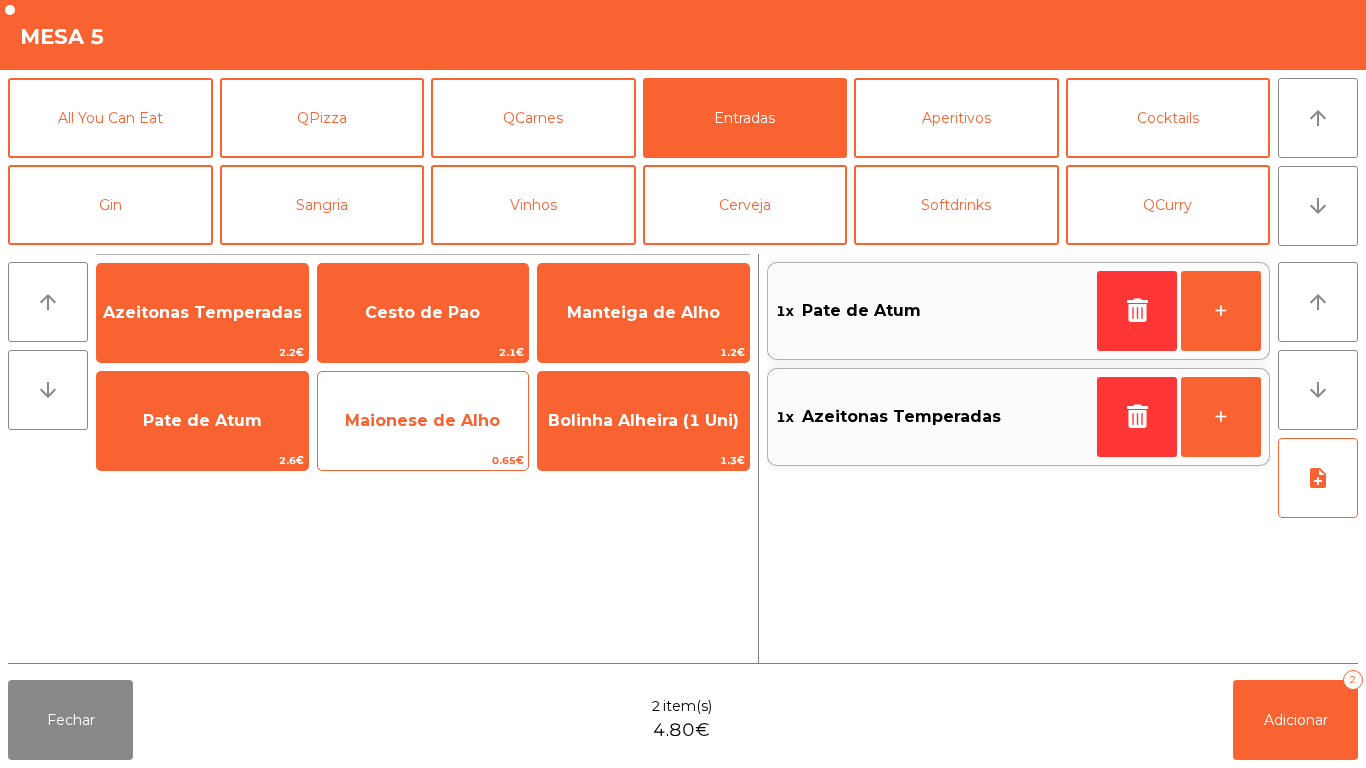 click on "Maionese de Alho" 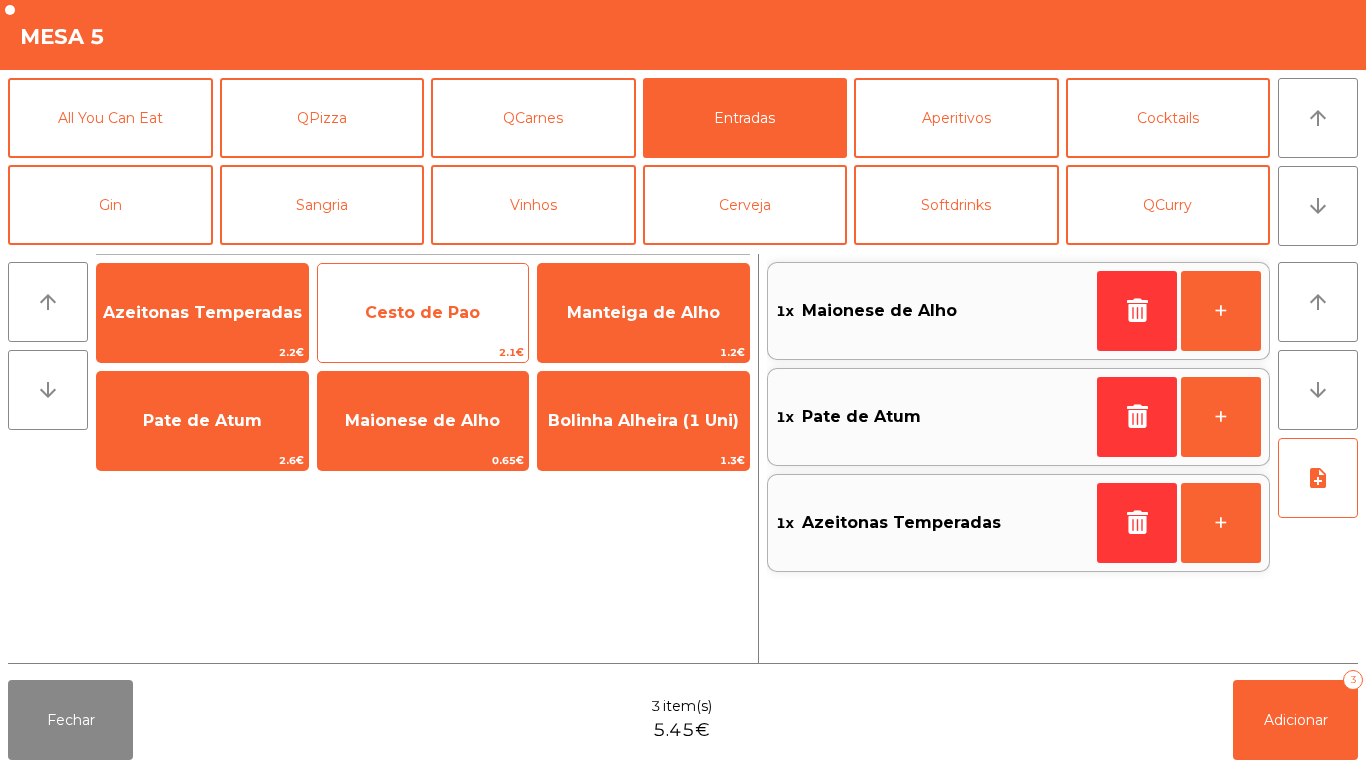 click on "Cesto de Pao" 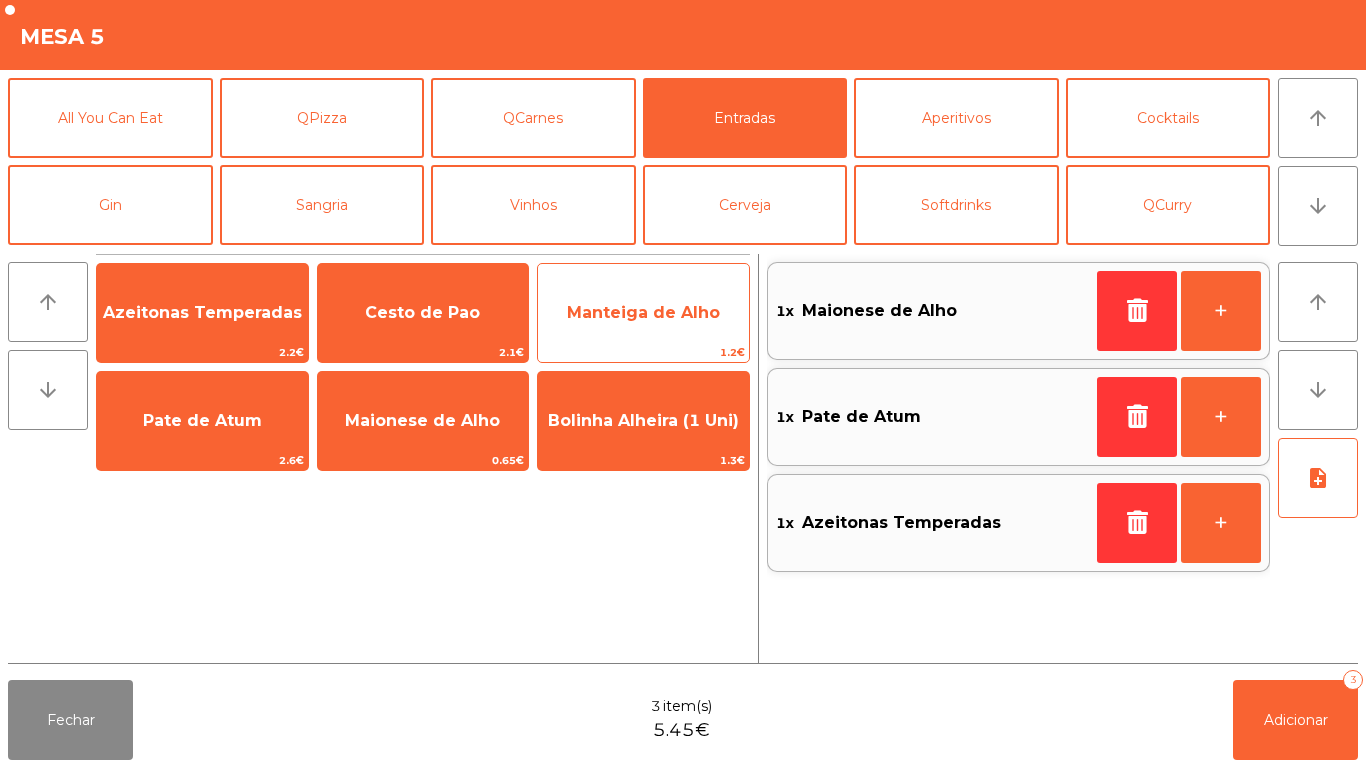 click on "Manteiga de Alho" 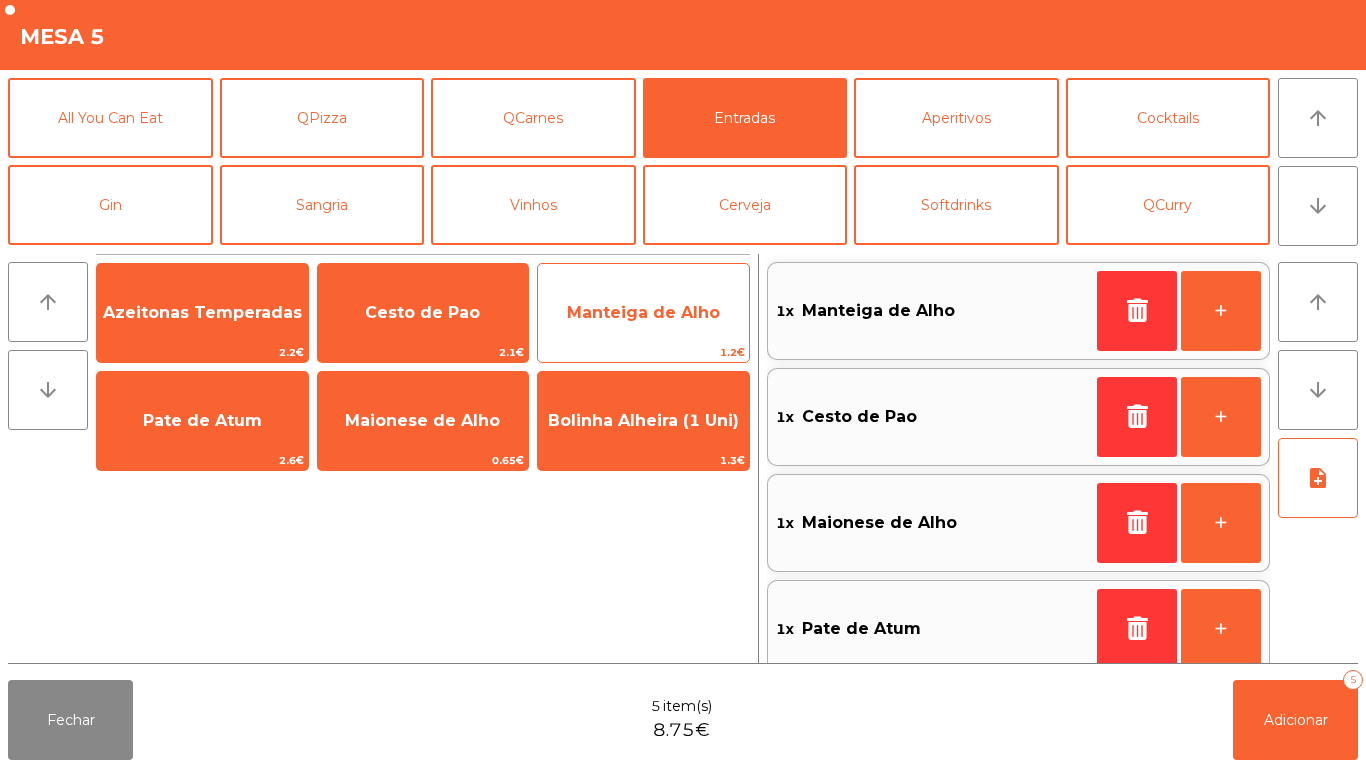 scroll, scrollTop: 8, scrollLeft: 0, axis: vertical 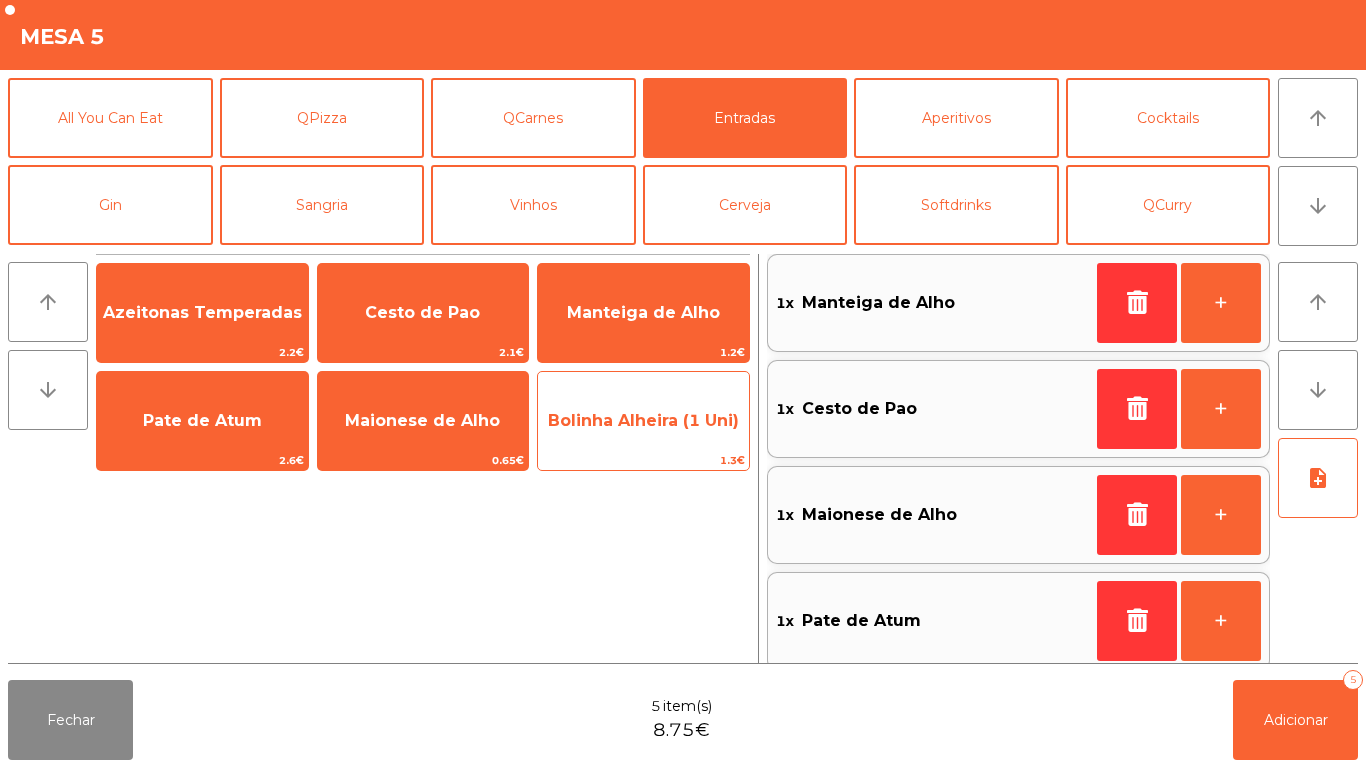 click on "Bolinha Alheira (1 Uni)" 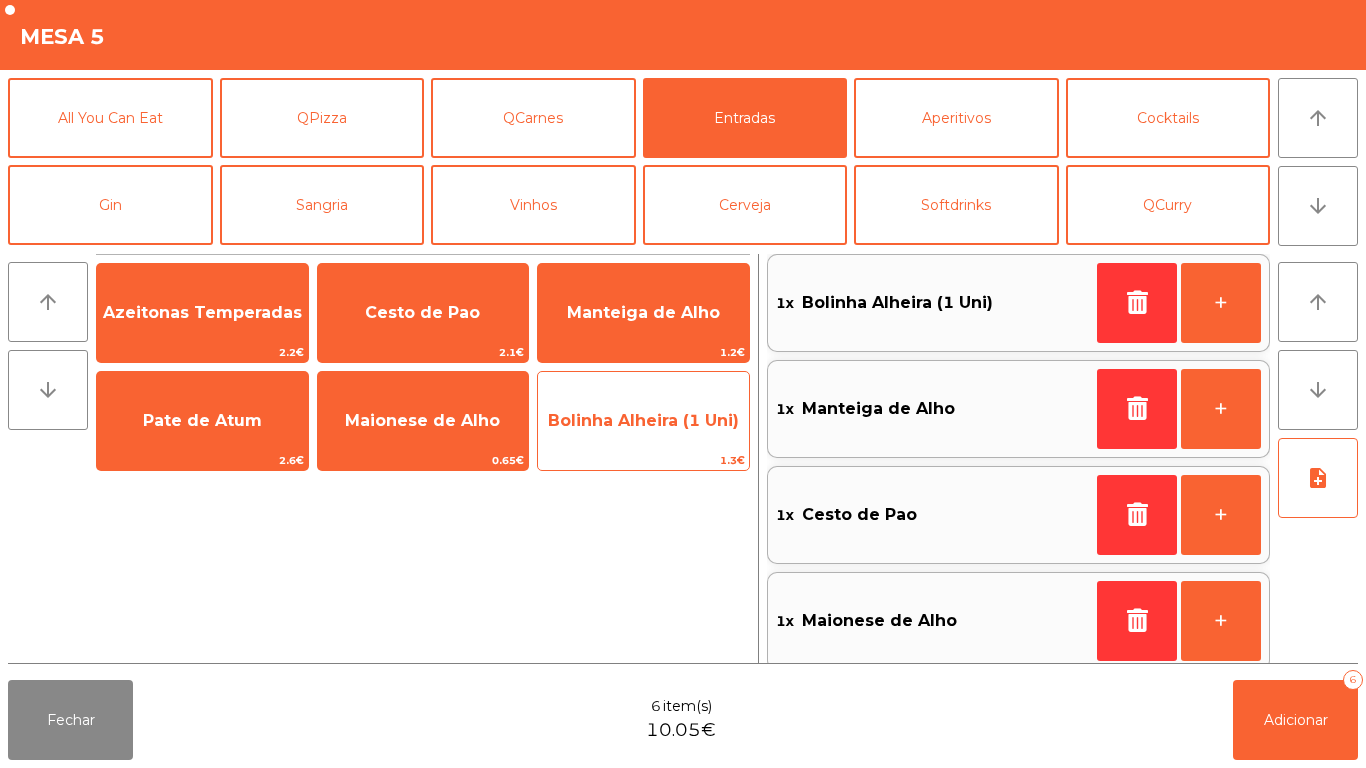 click on "Bolinha Alheira (1 Uni)" 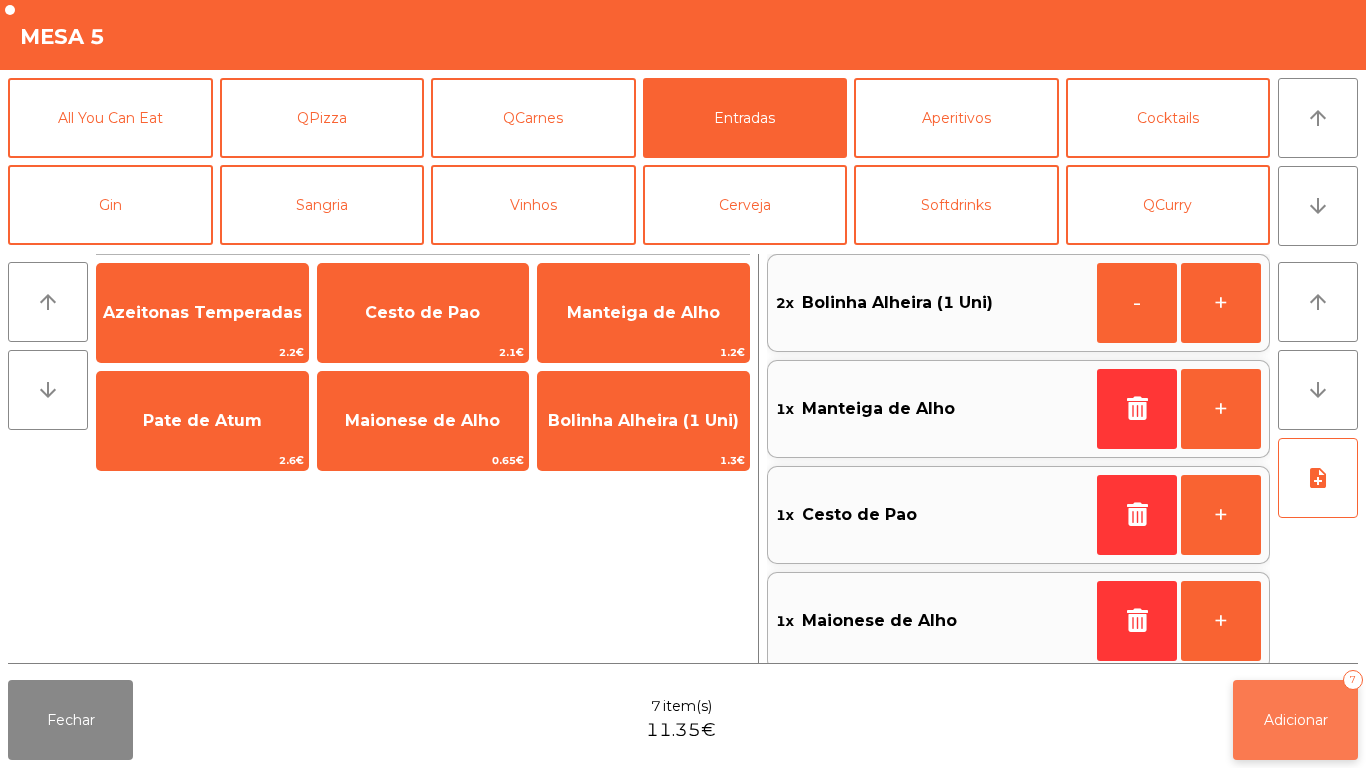 click on "Adicionar" 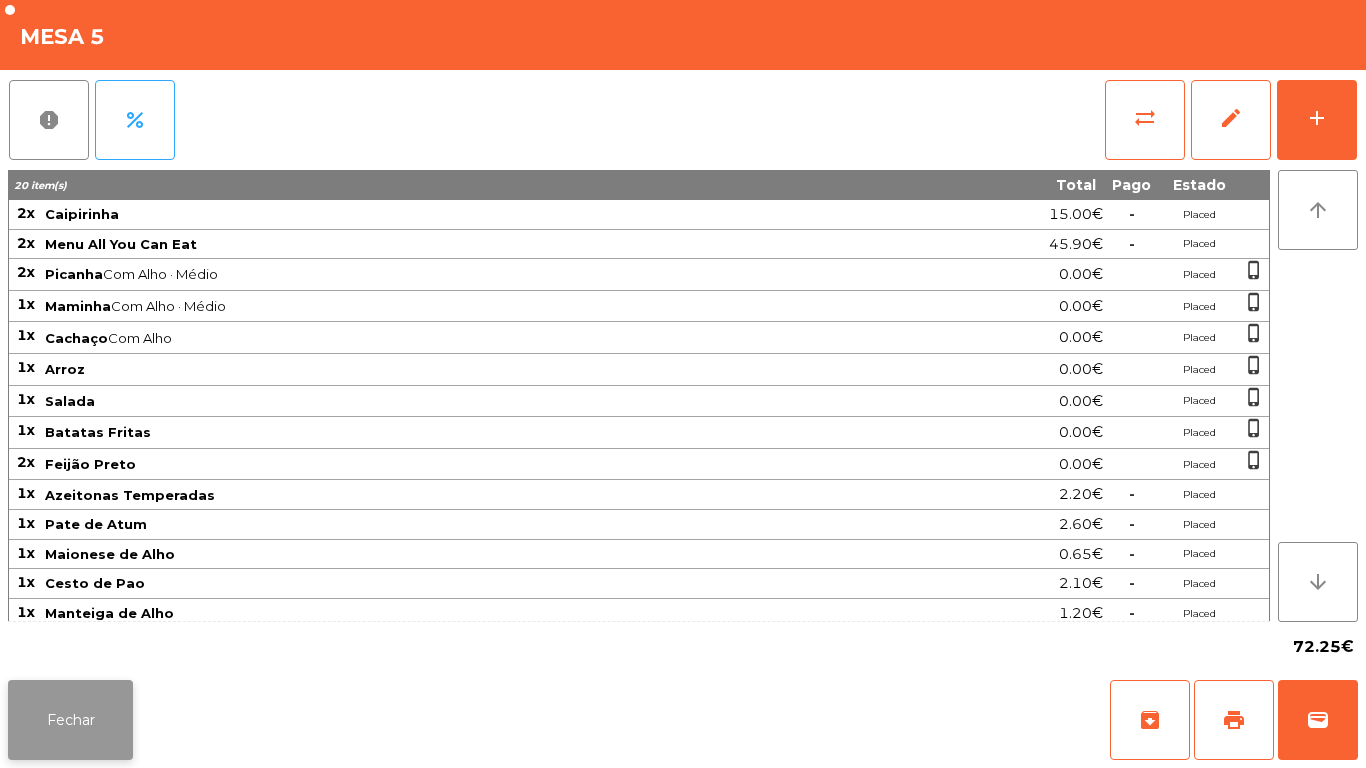 click on "Fechar" 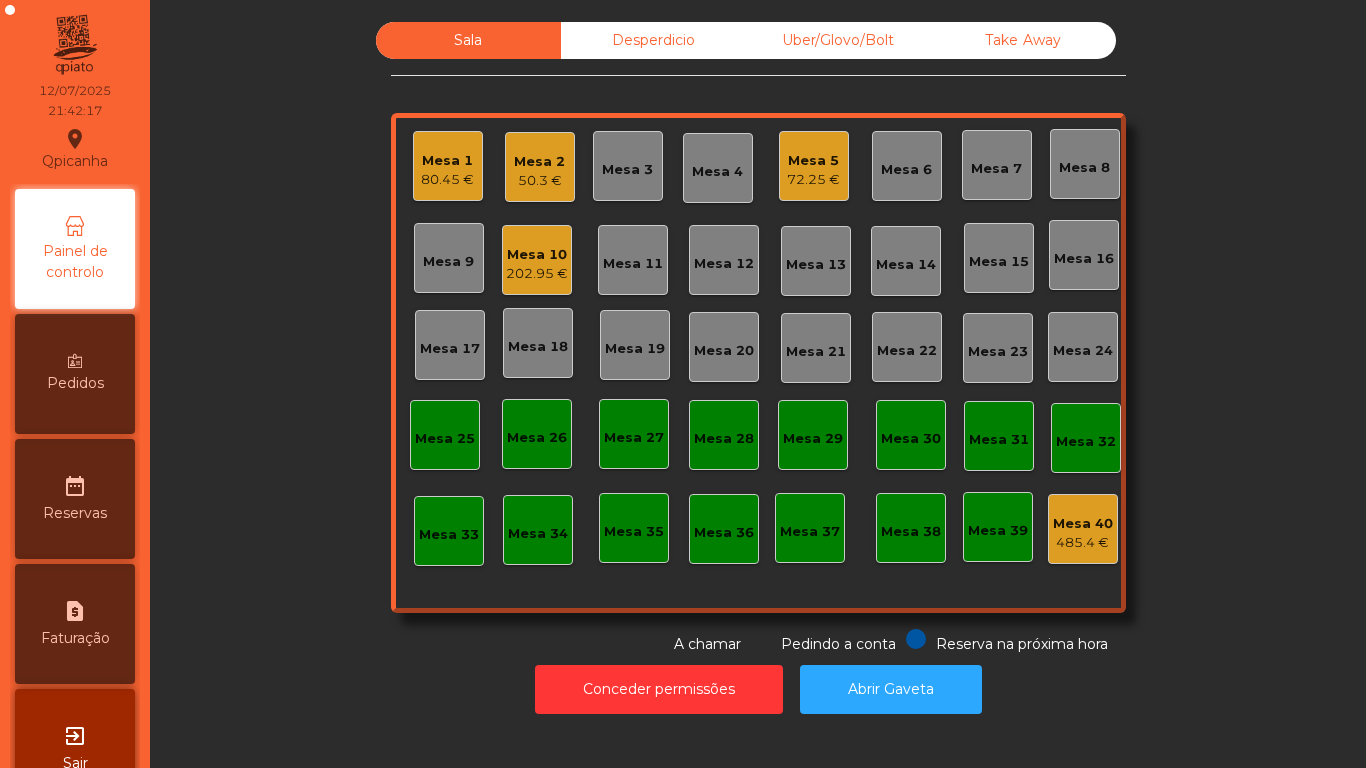 click on "72.25 €" 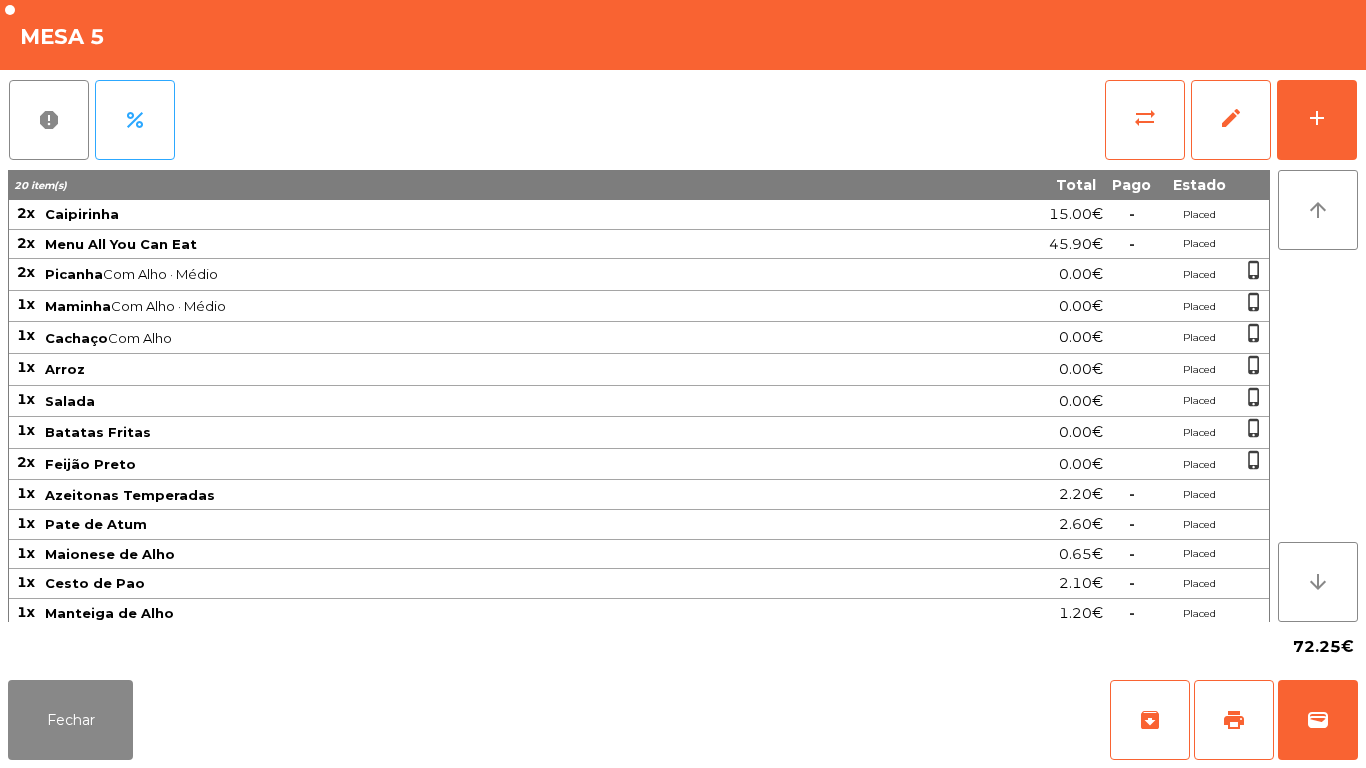 scroll, scrollTop: 36, scrollLeft: 0, axis: vertical 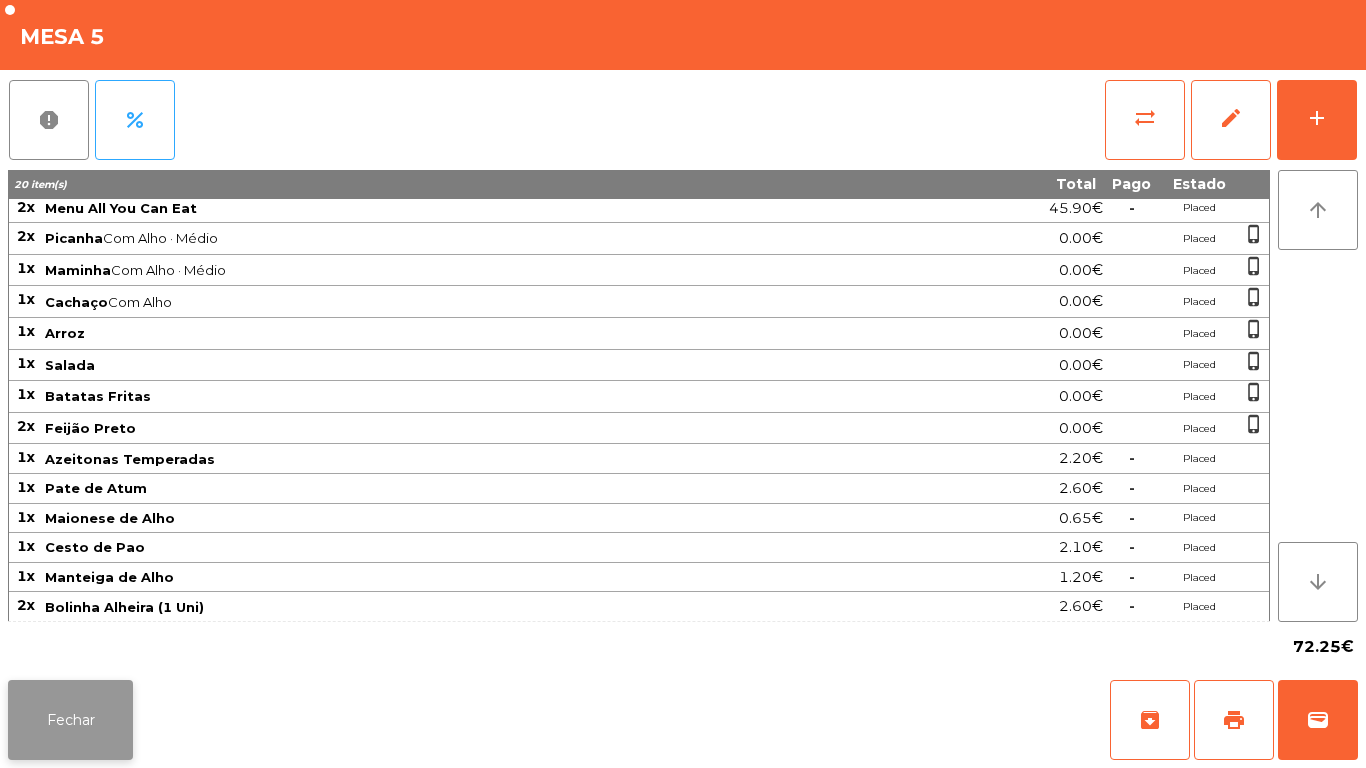click on "Fechar" 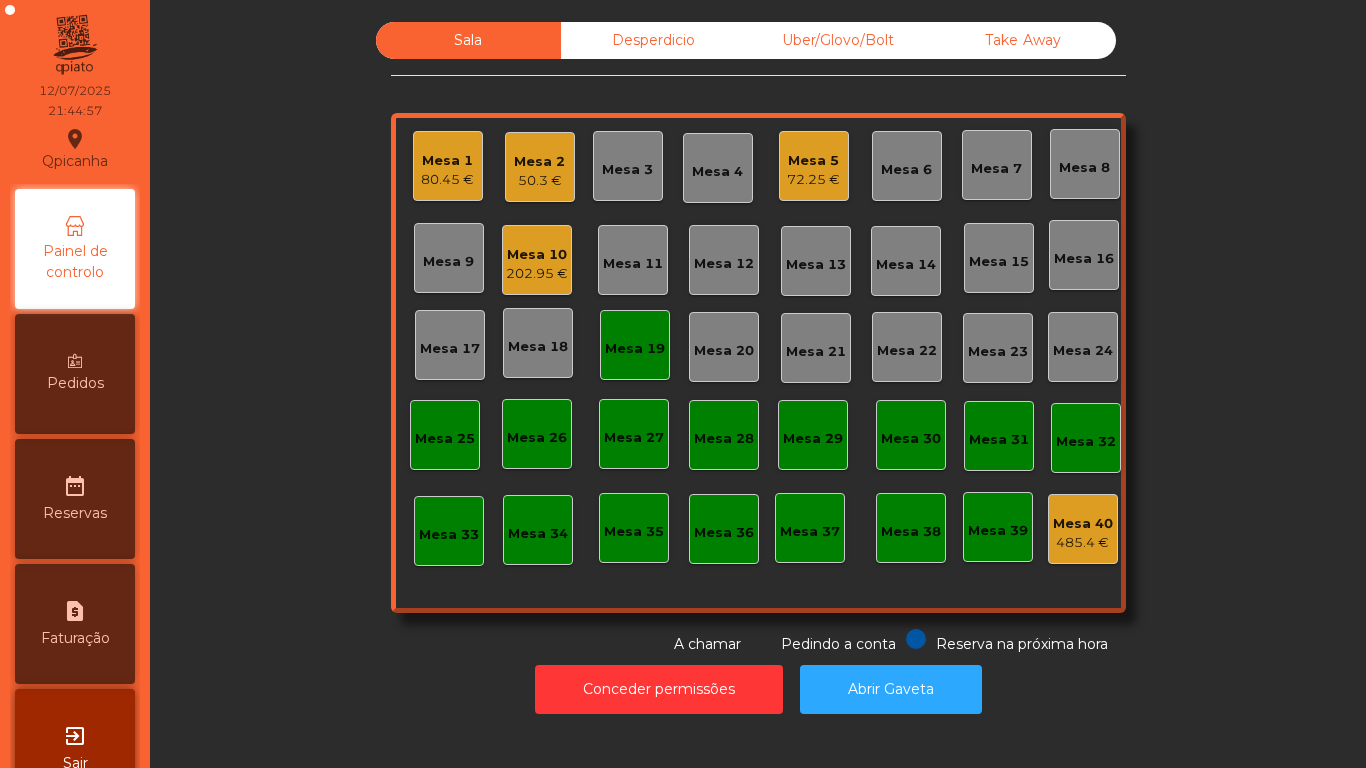 click on "202.95 €" 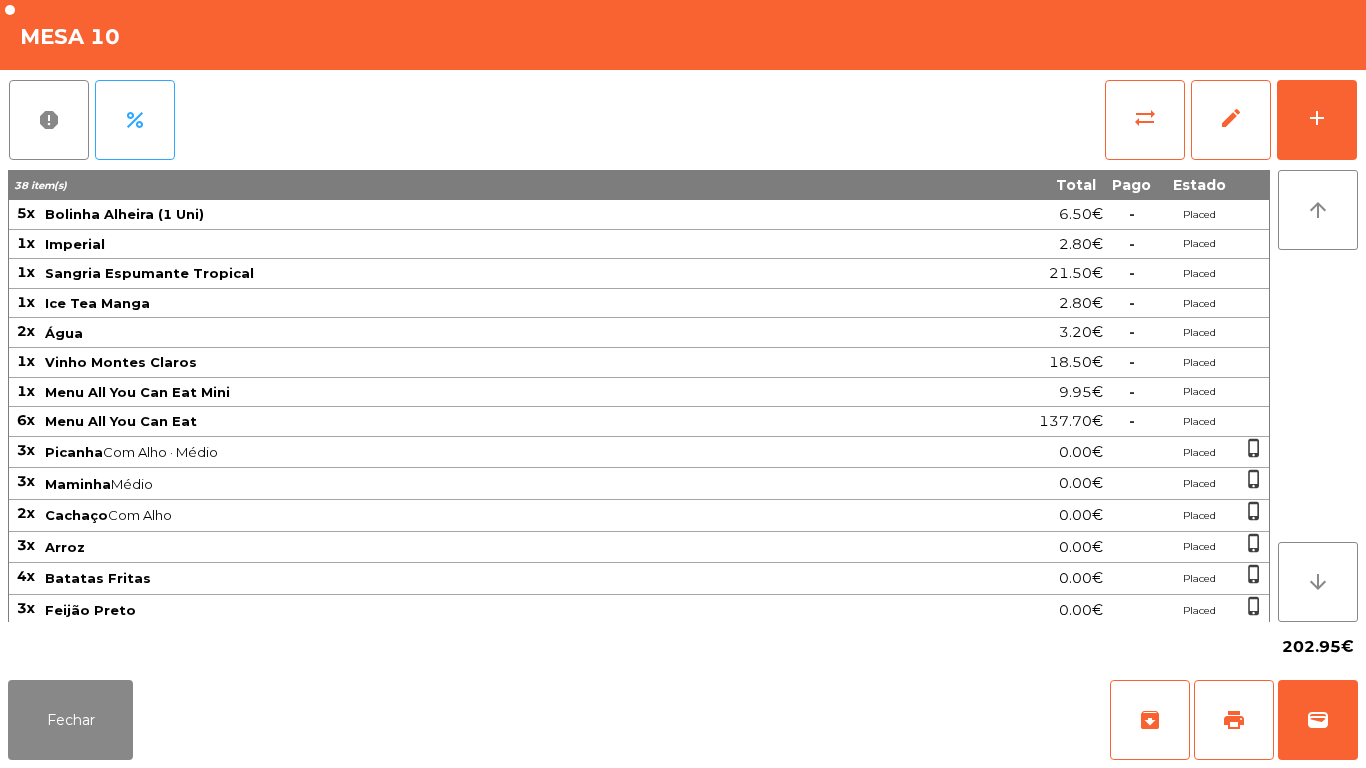 scroll, scrollTop: 36, scrollLeft: 0, axis: vertical 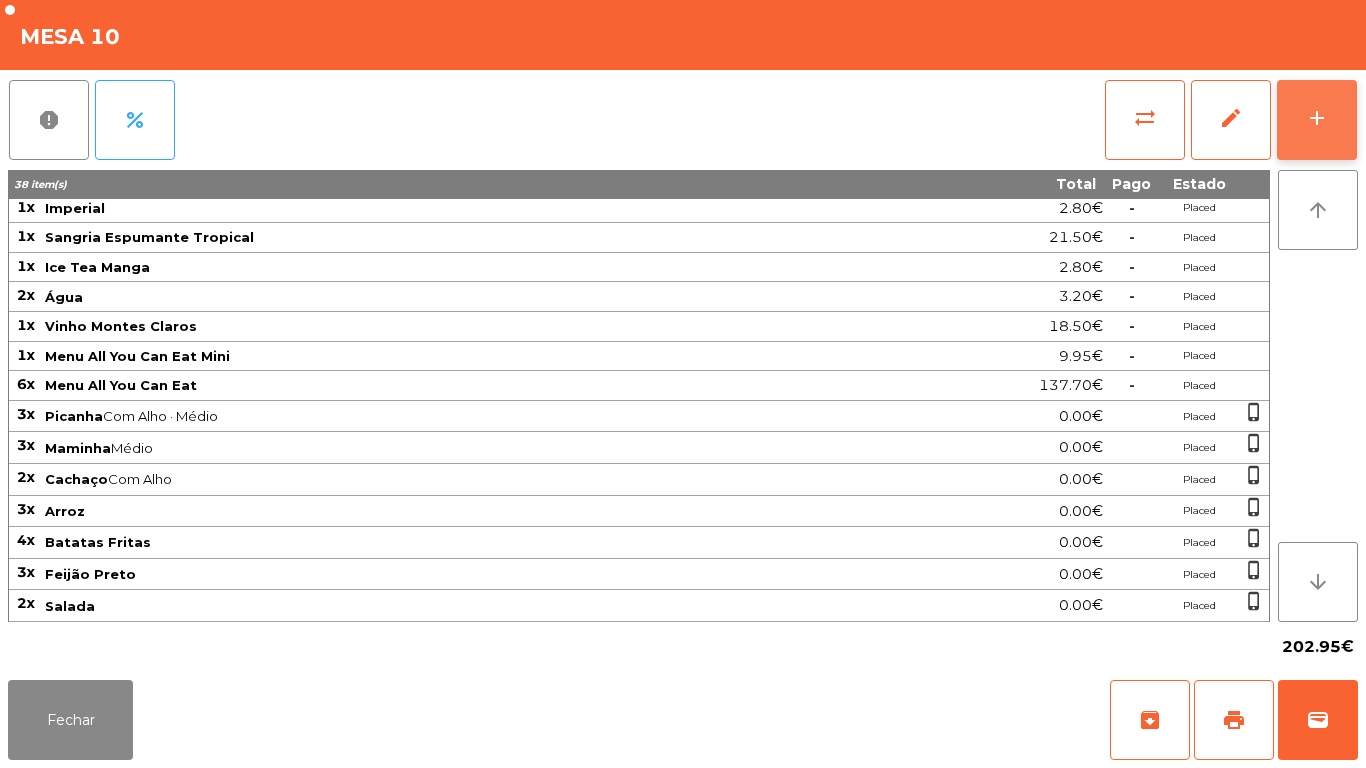 click on "add" 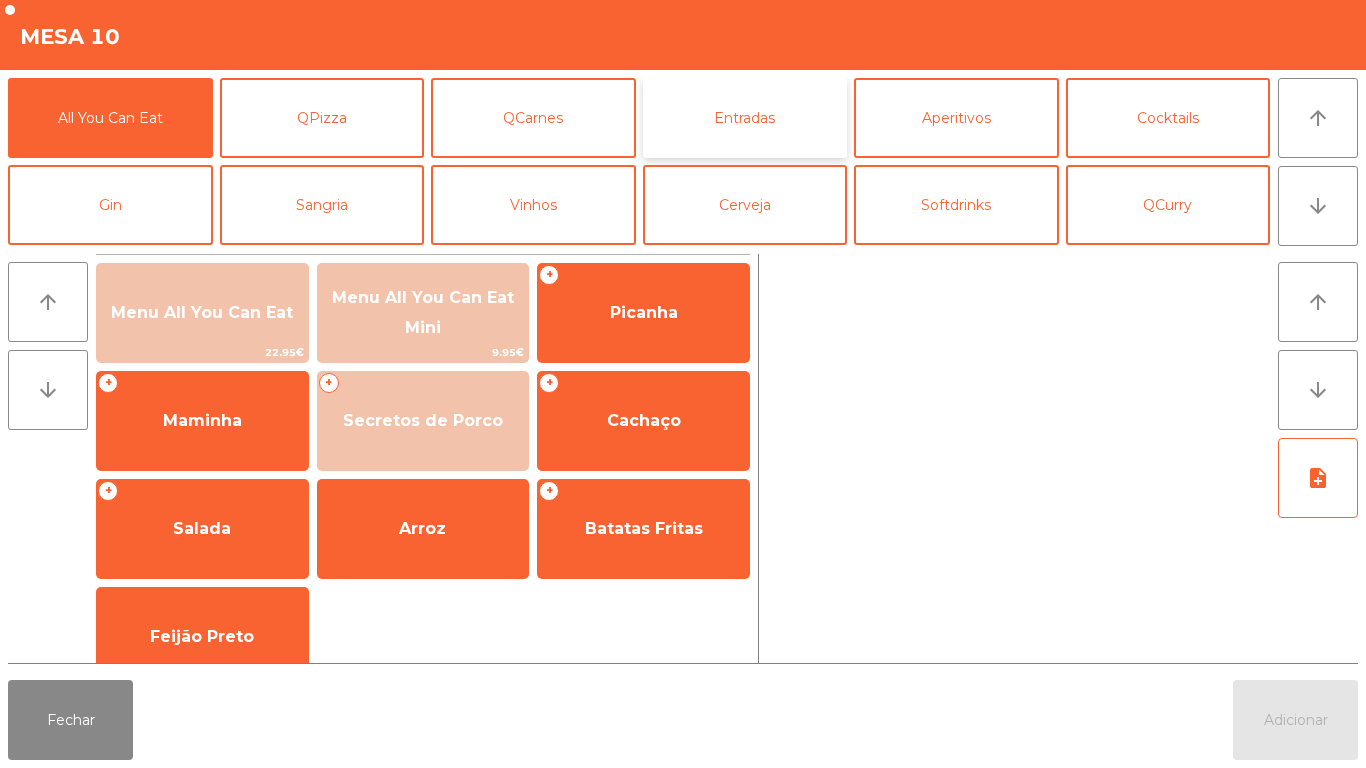 click on "Entradas" 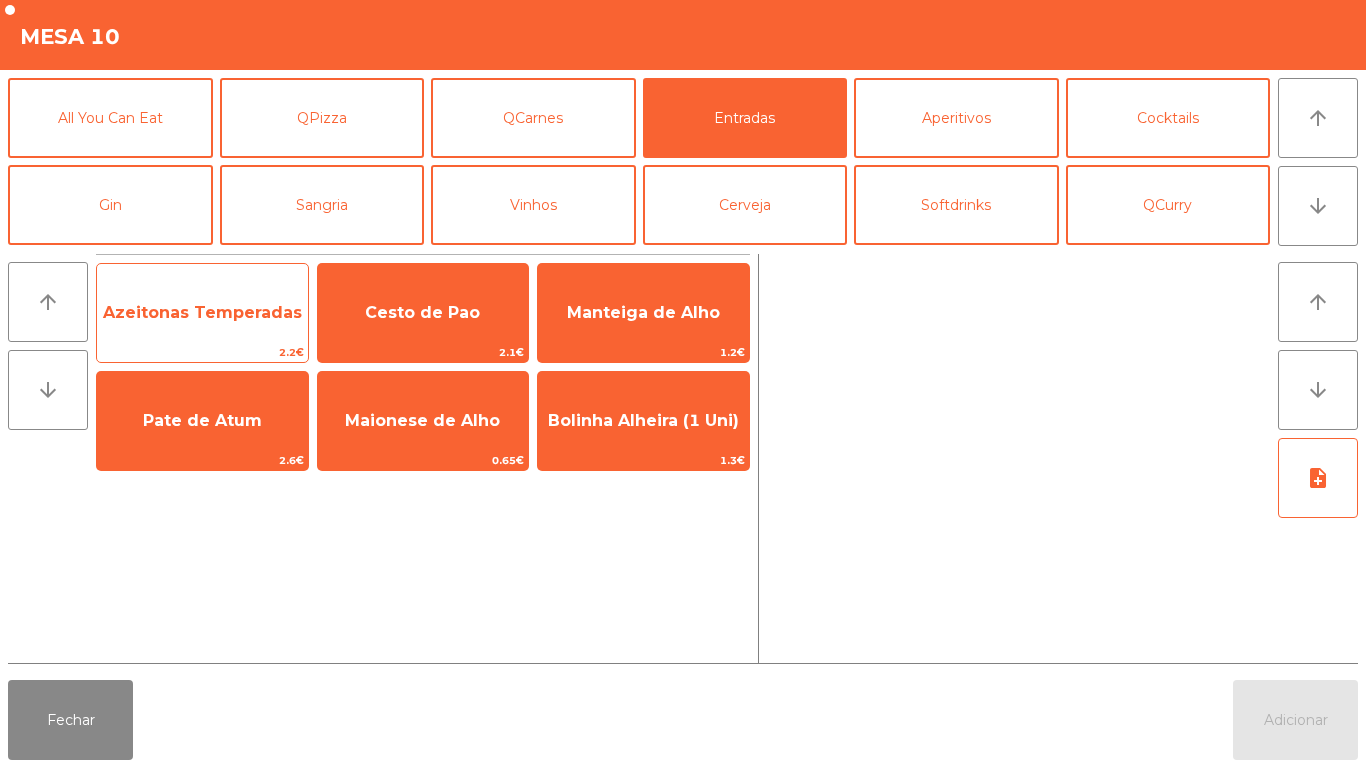 click on "Azeitonas Temperadas" 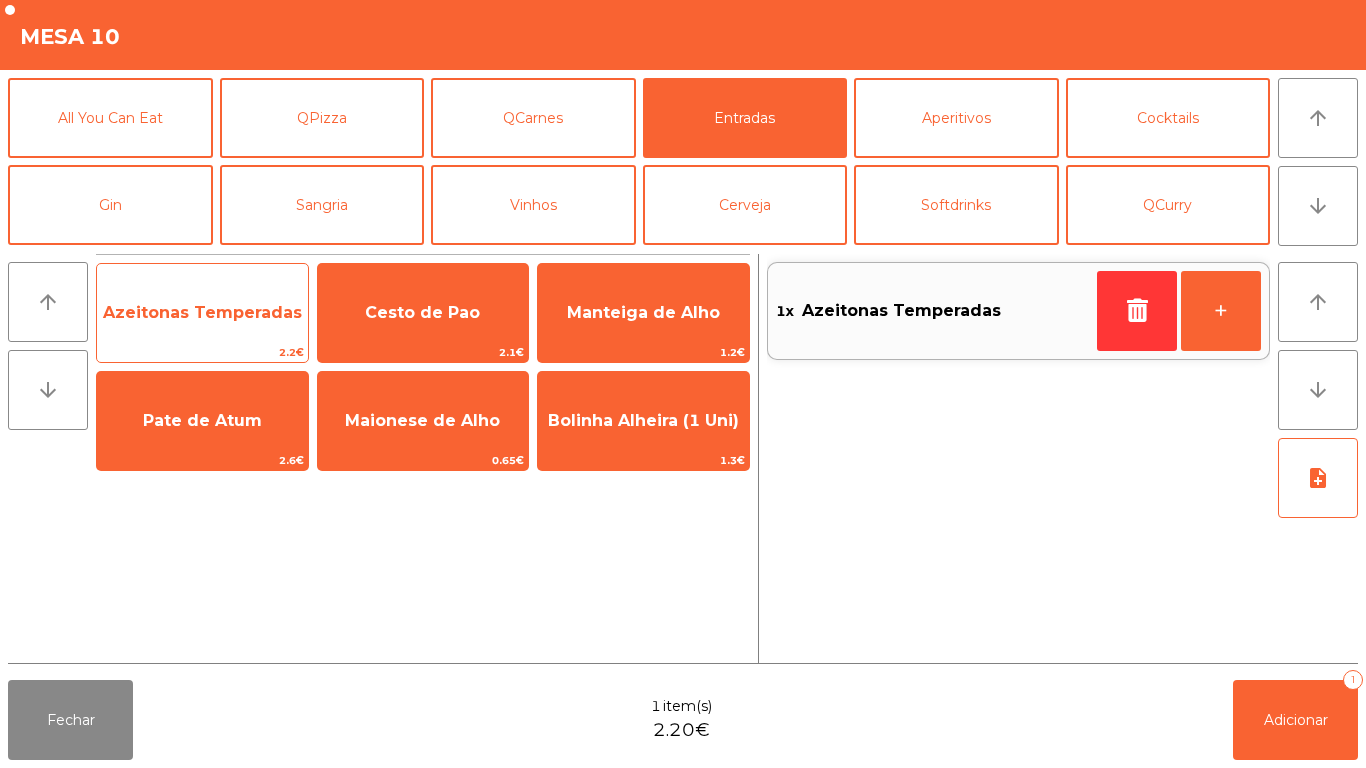click on "Azeitonas Temperadas" 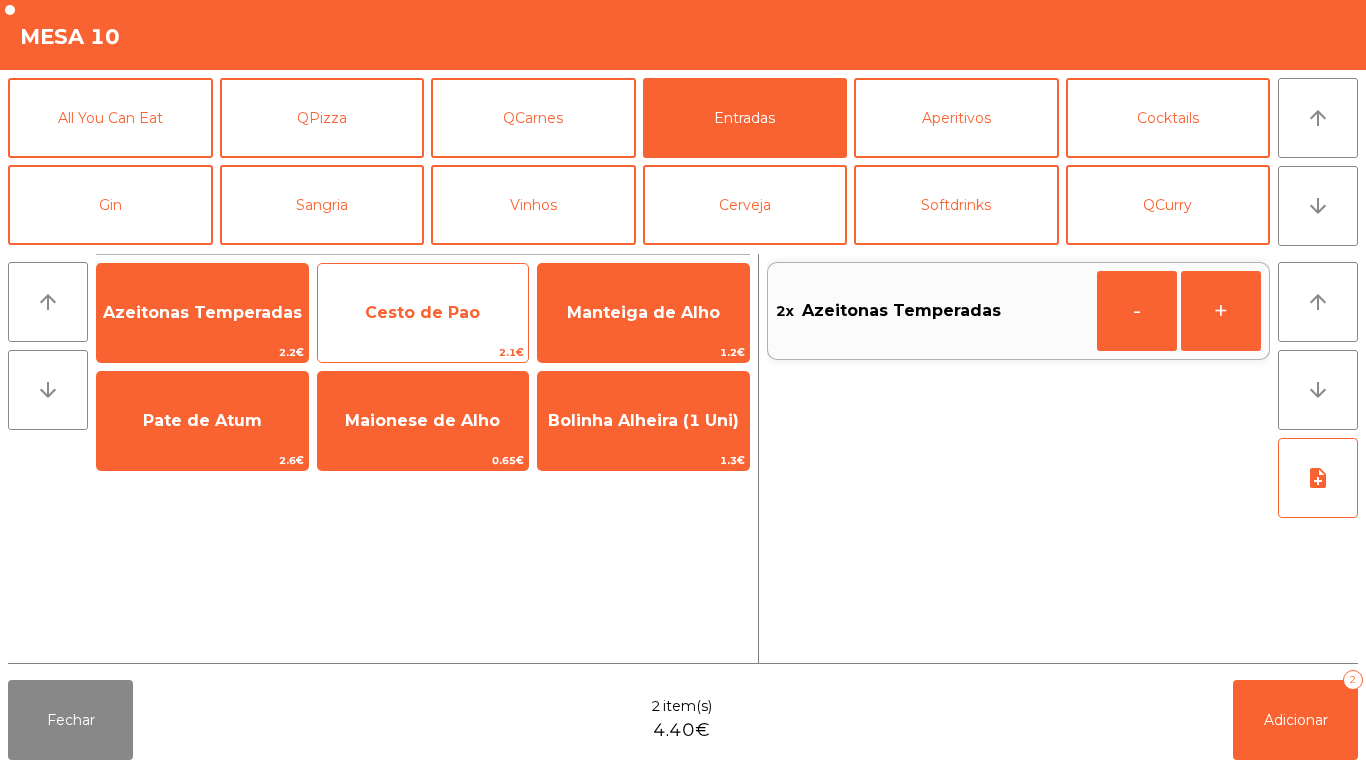 click on "Cesto de Pao" 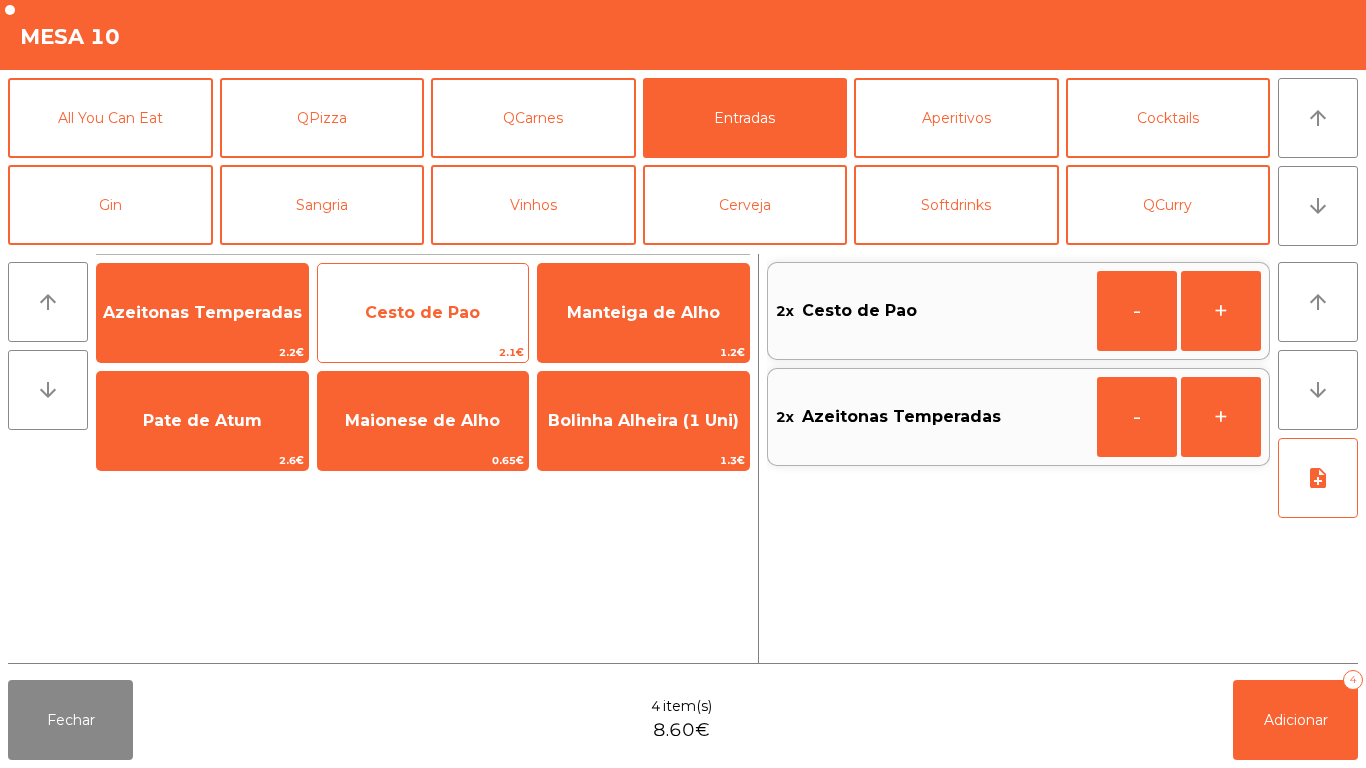 click on "Cesto de Pao" 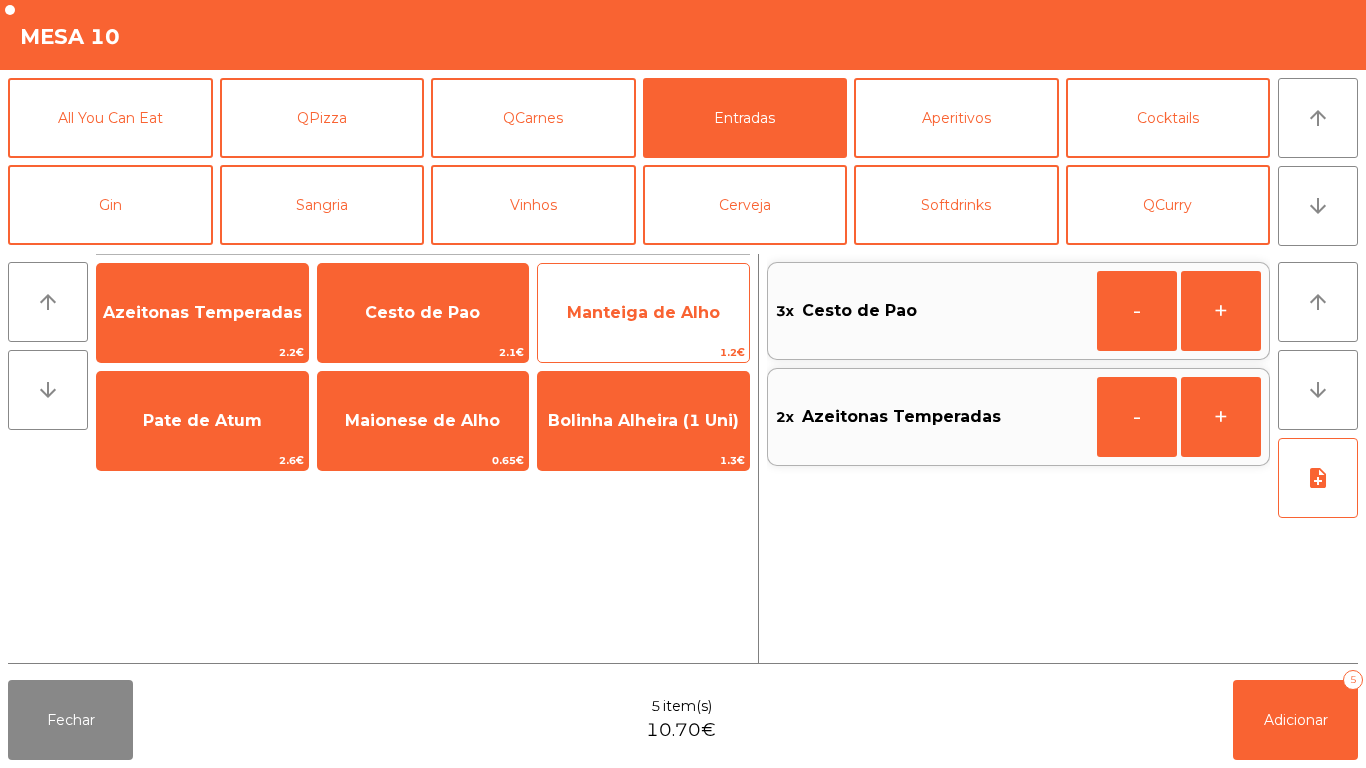 click on "Manteiga de Alho" 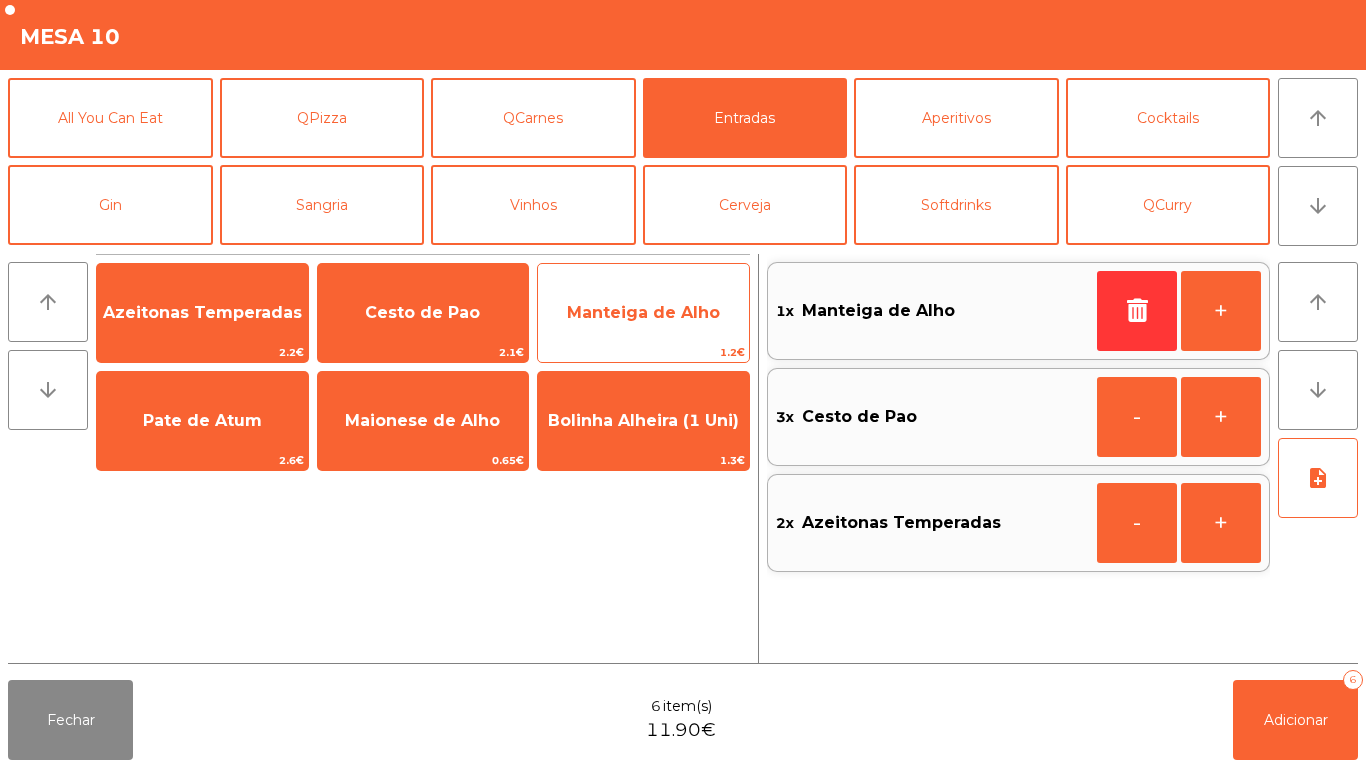click on "Manteiga de Alho" 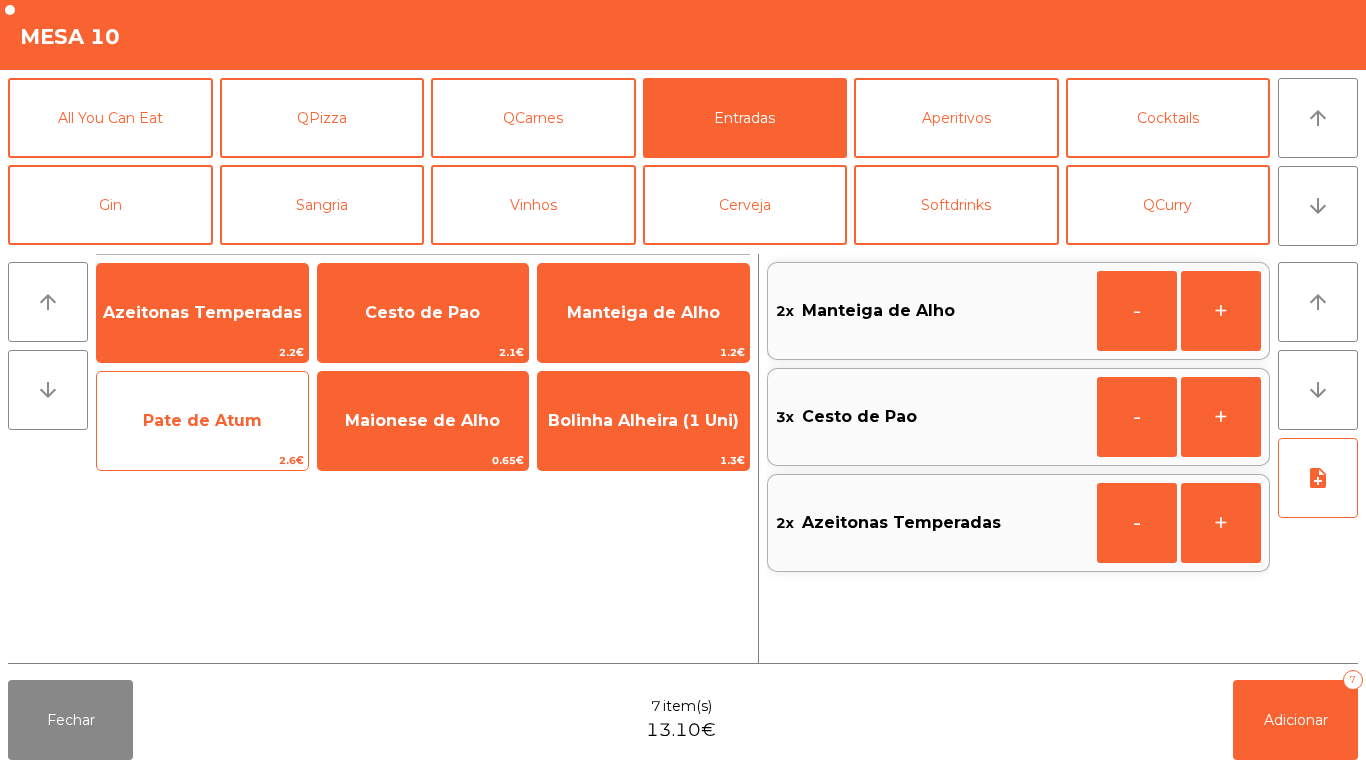 click on "Pate de Atum" 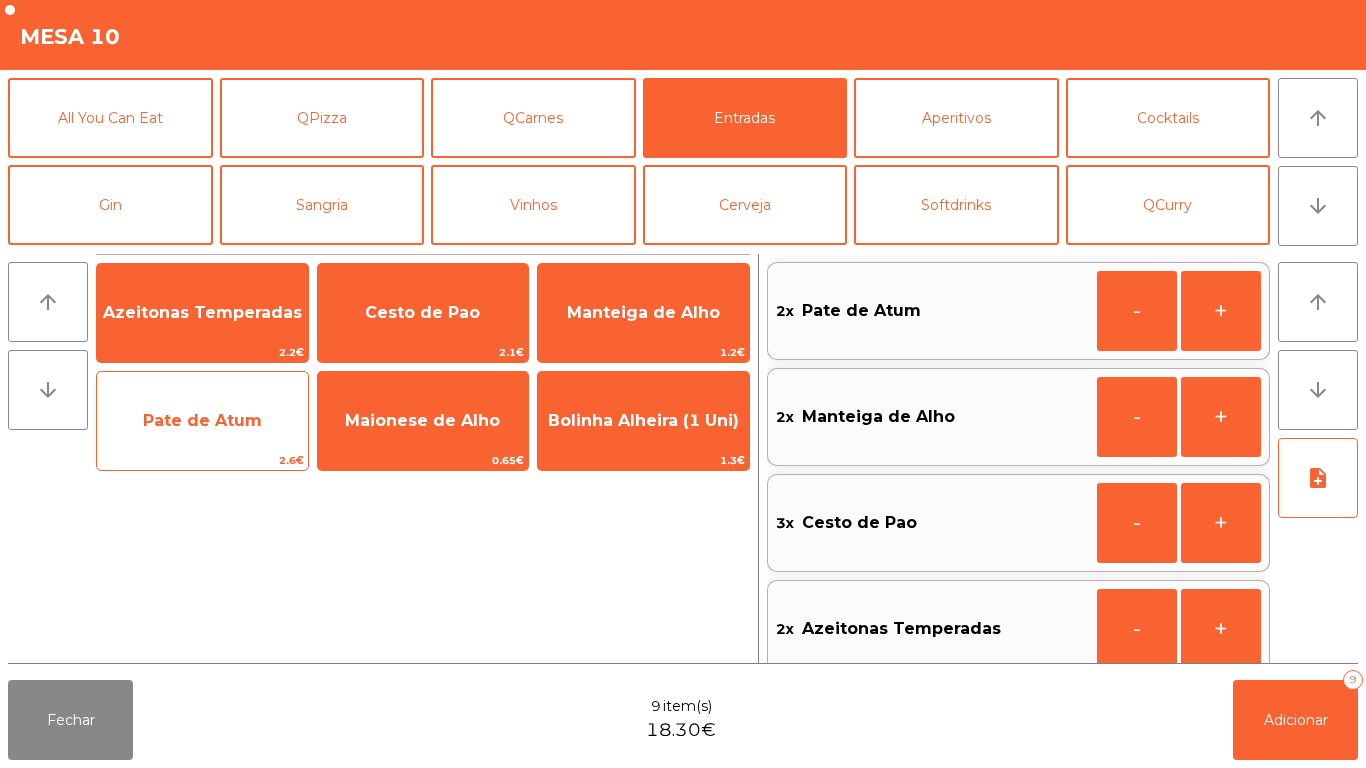 scroll, scrollTop: 8, scrollLeft: 0, axis: vertical 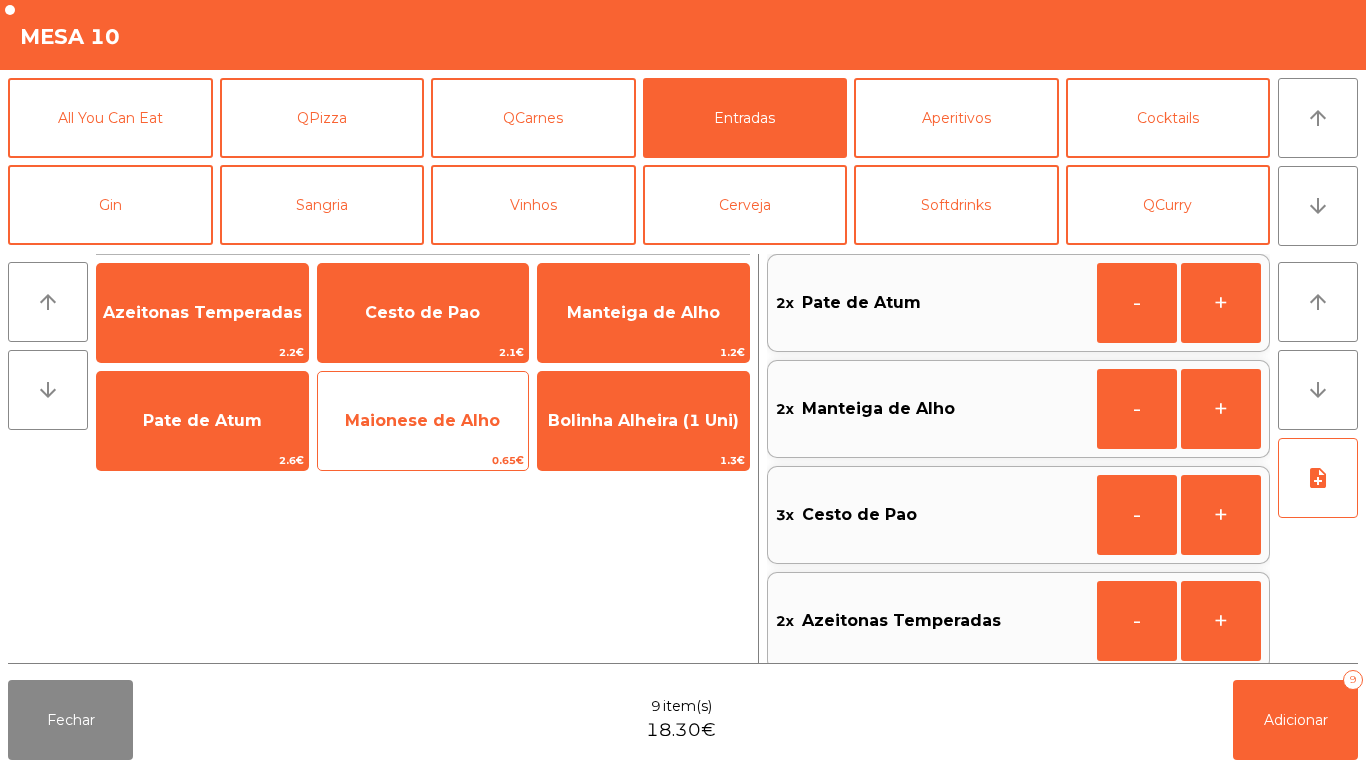 click on "Maionese de Alho" 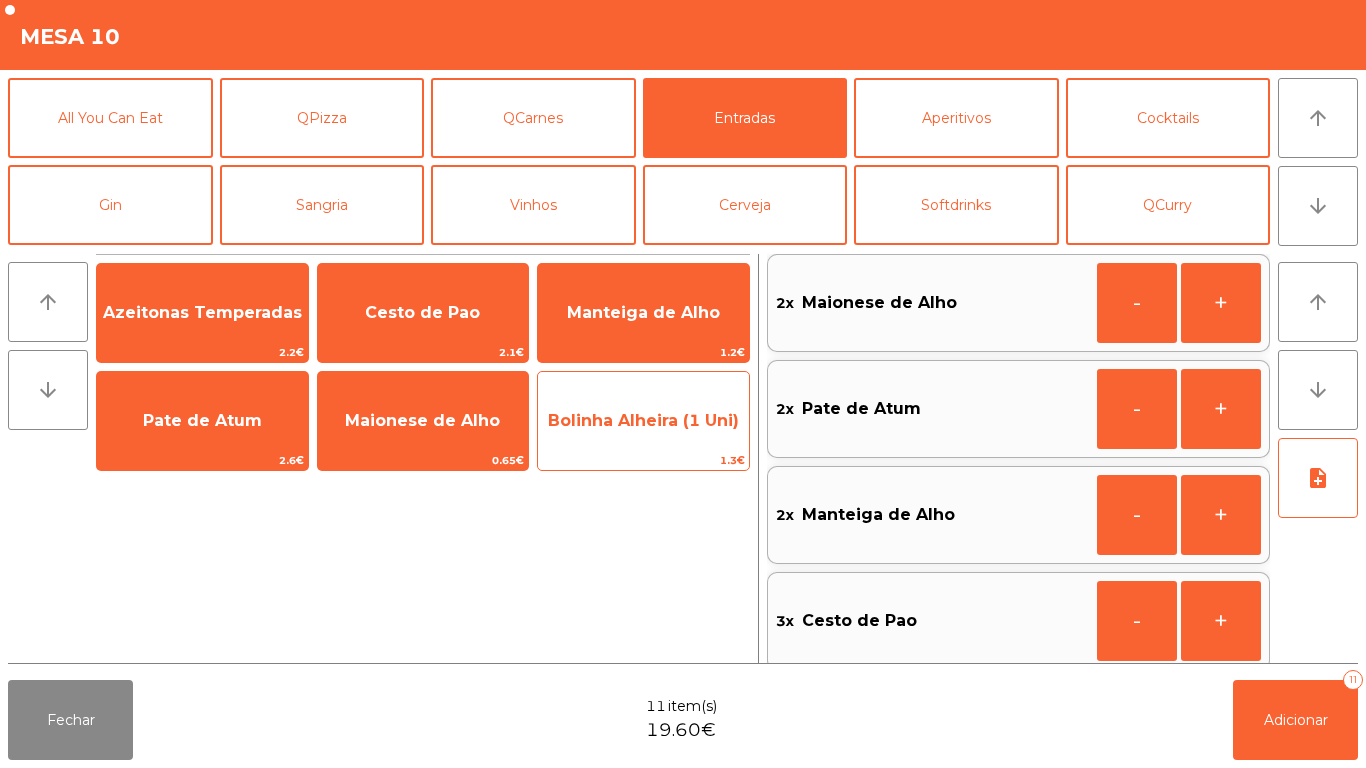 click on "Bolinha Alheira (1 Uni)" 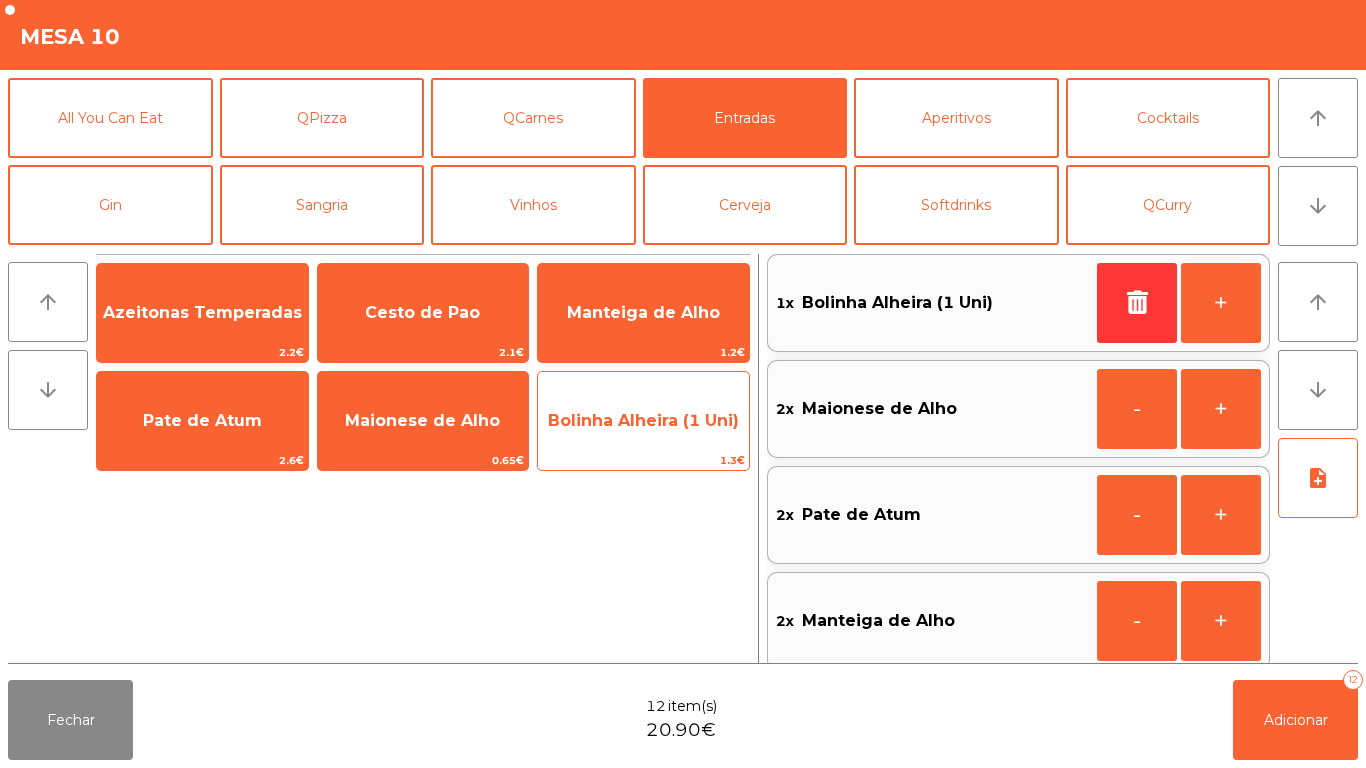 click on "Bolinha Alheira (1 Uni)" 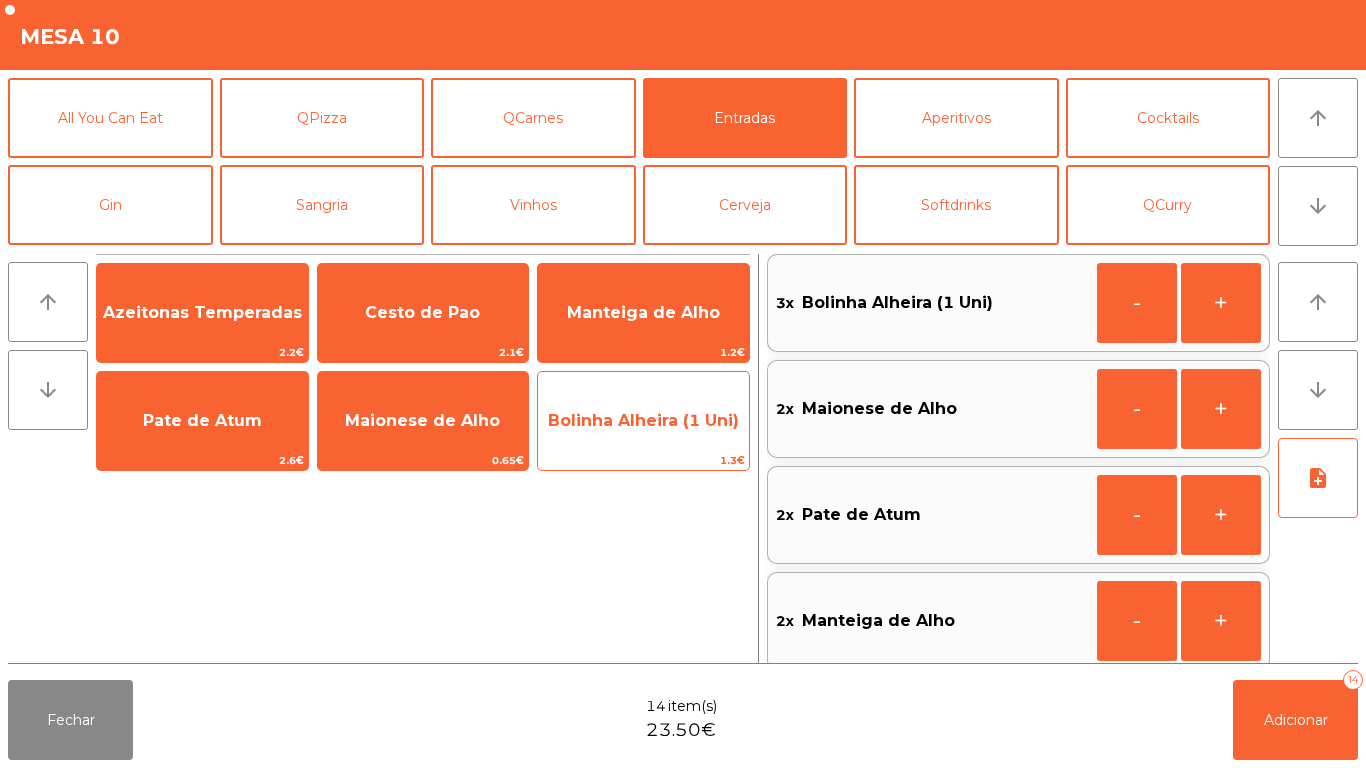 click on "Bolinha Alheira (1 Uni)" 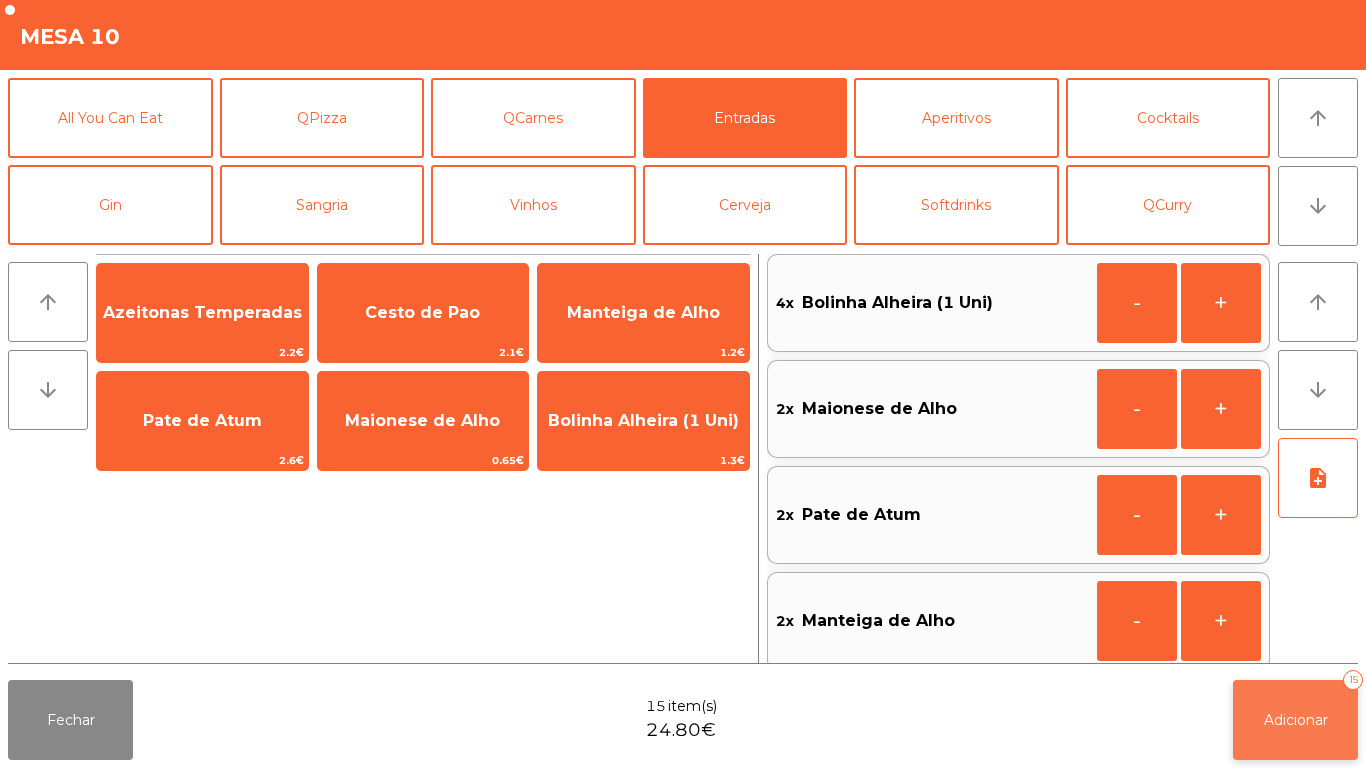 click on "Adicionar   15" 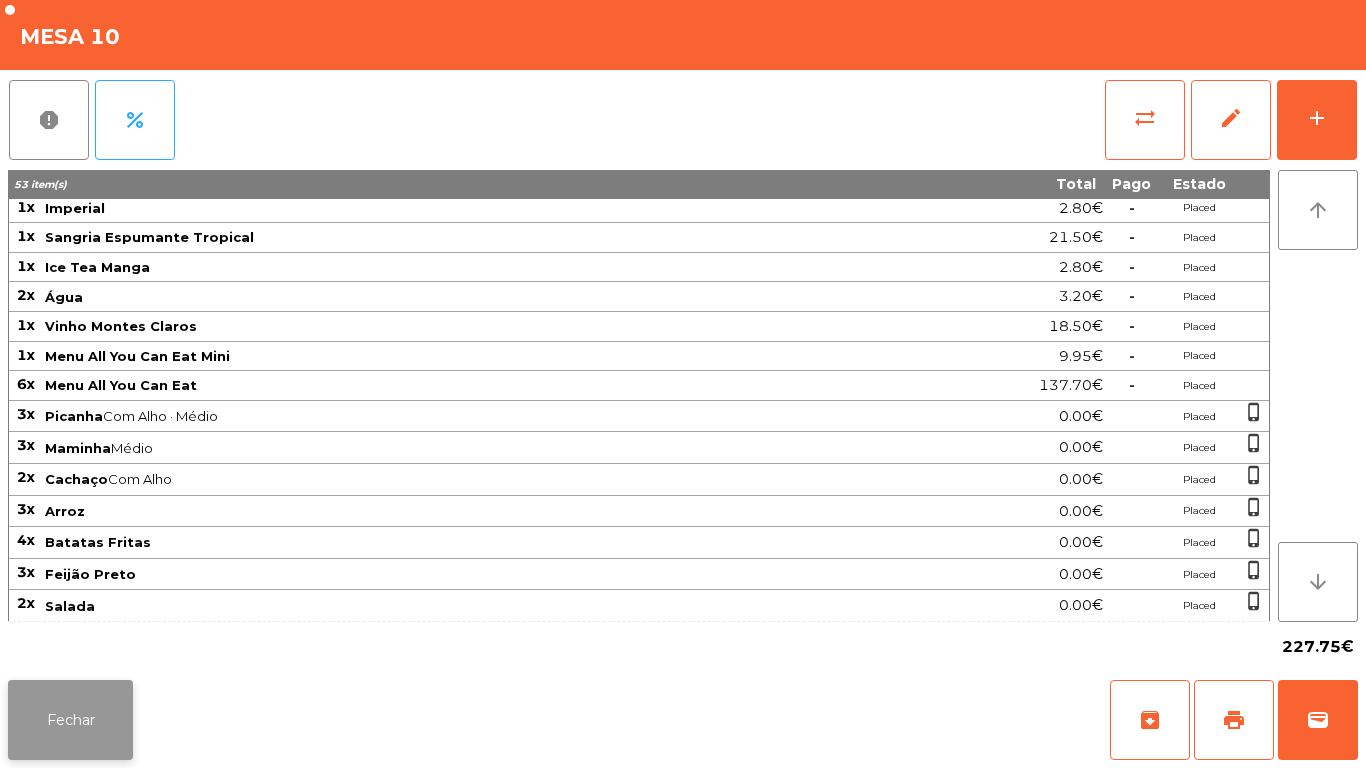click on "Fechar" 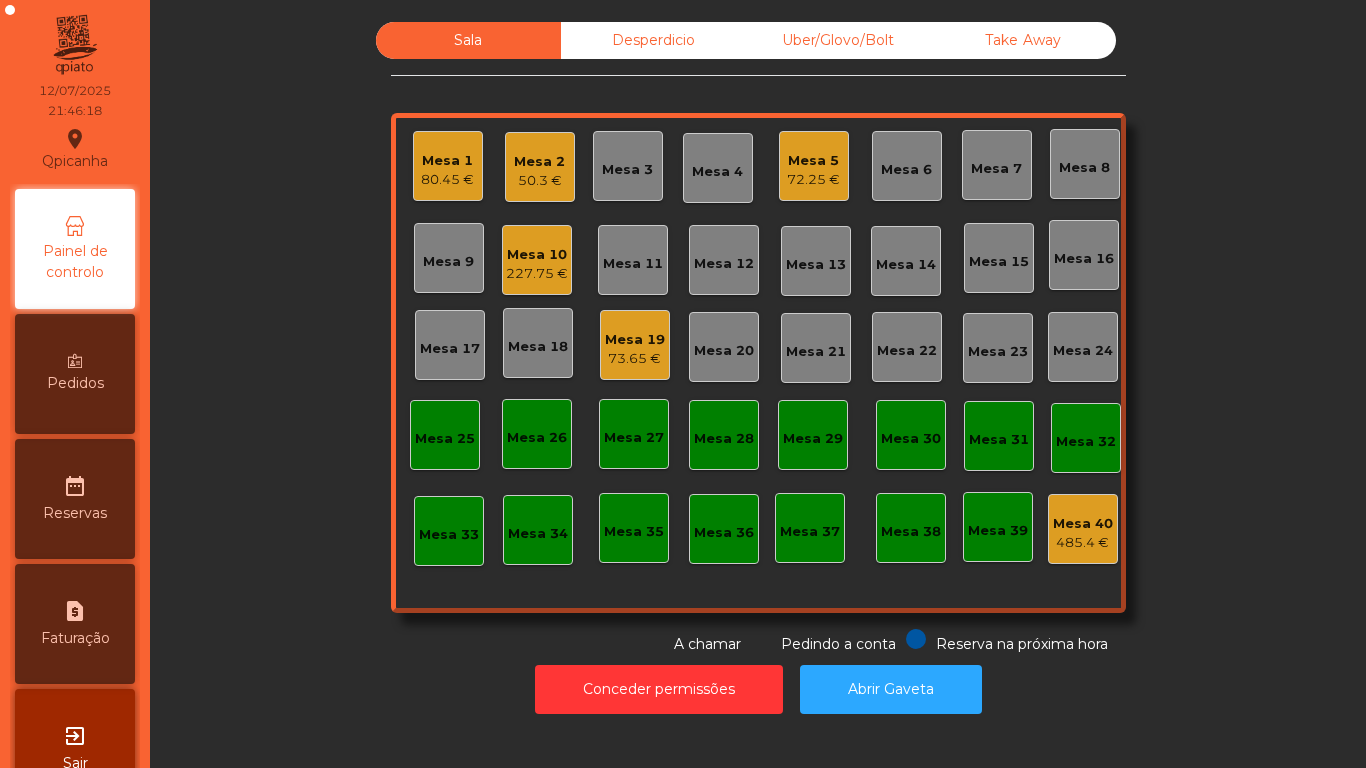 click on "73.65 €" 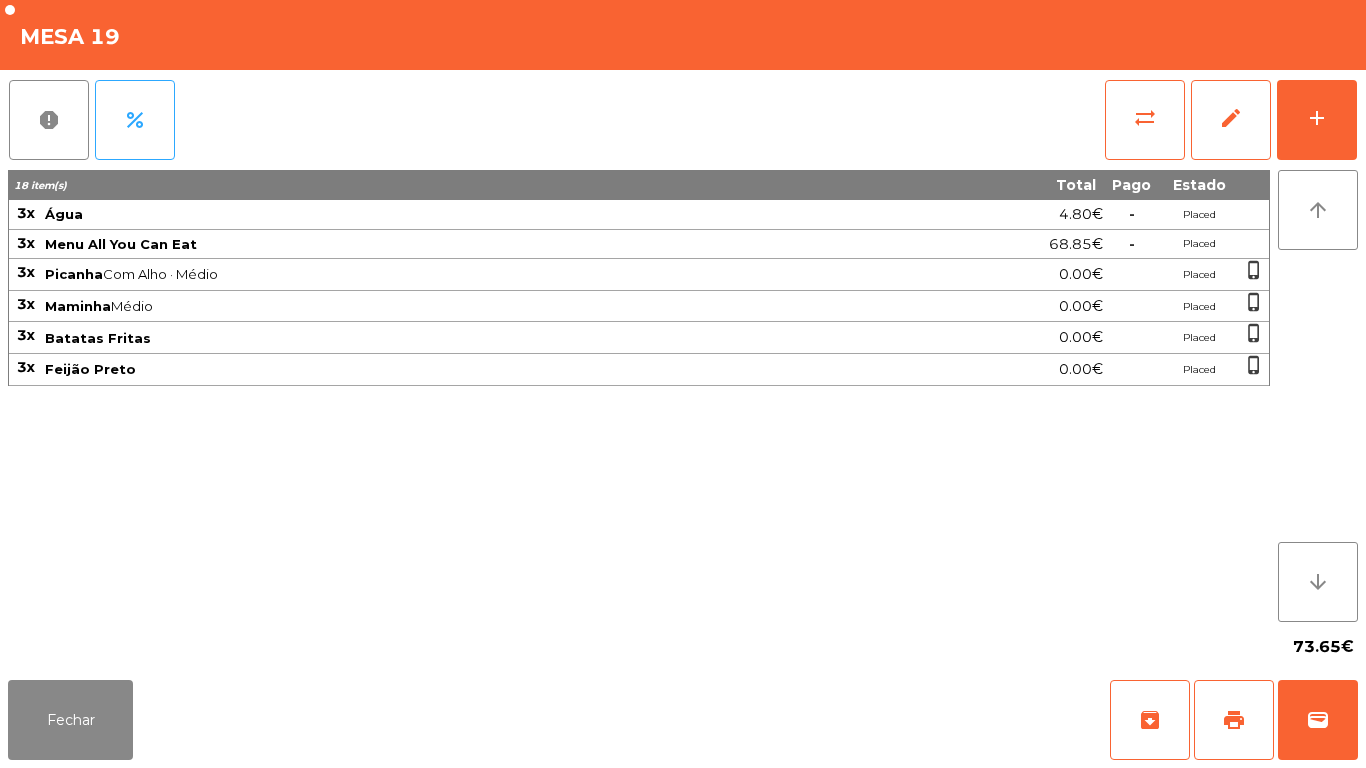 click on "73.65€" 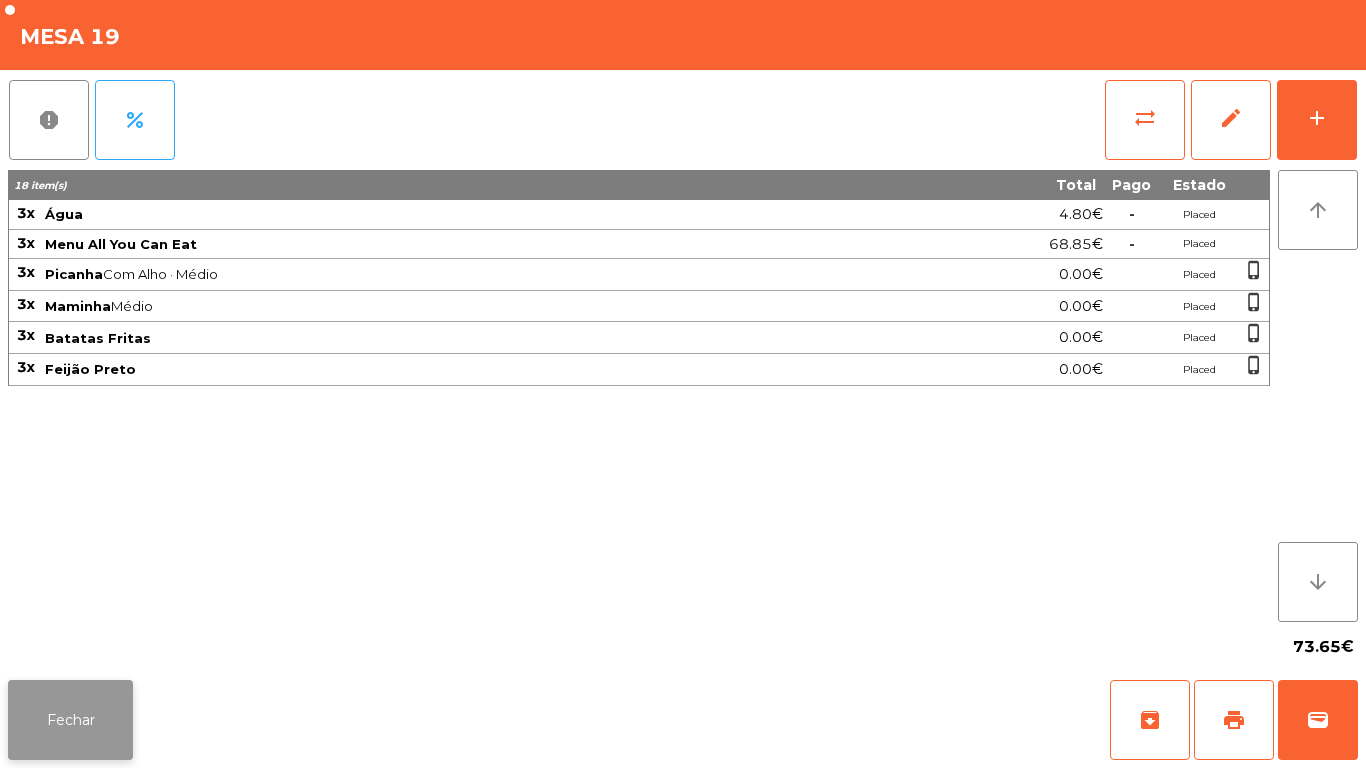 click on "Fechar" 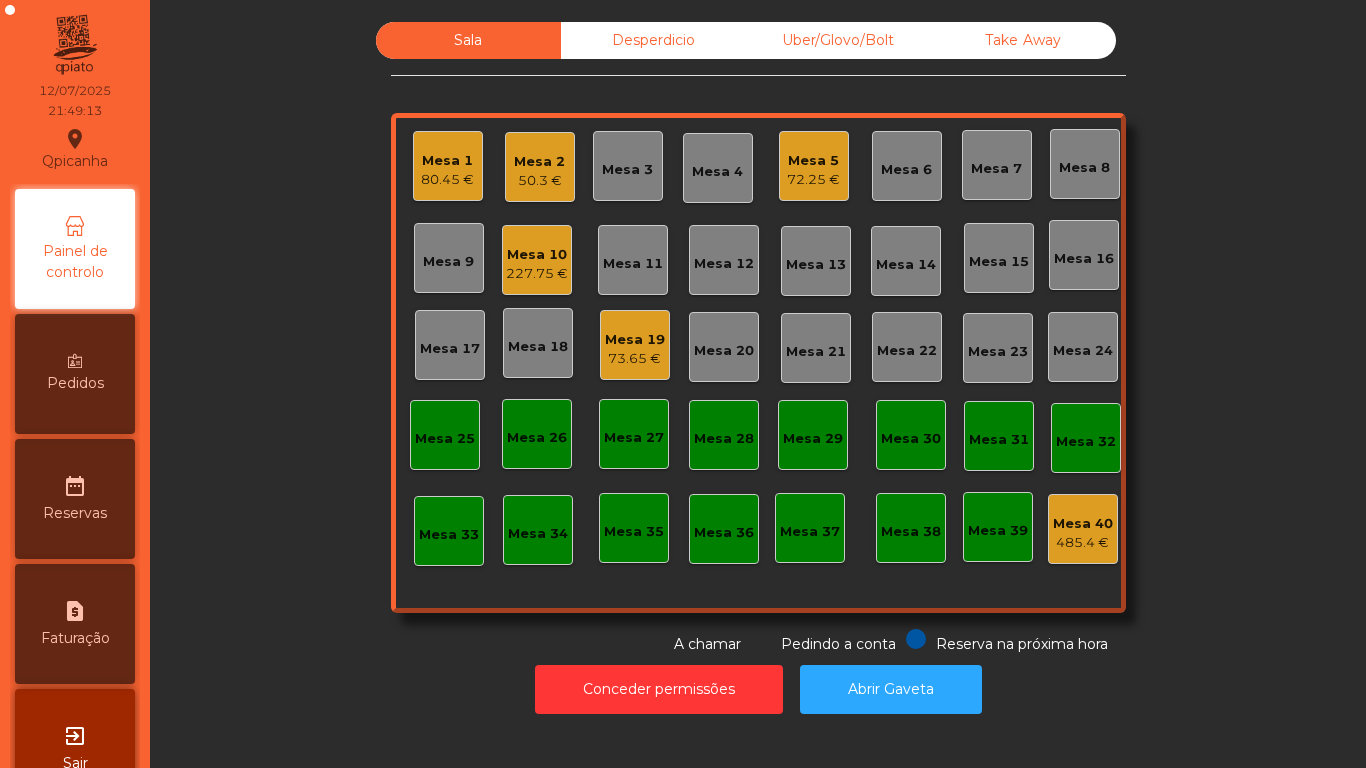 click on "227.75 €" 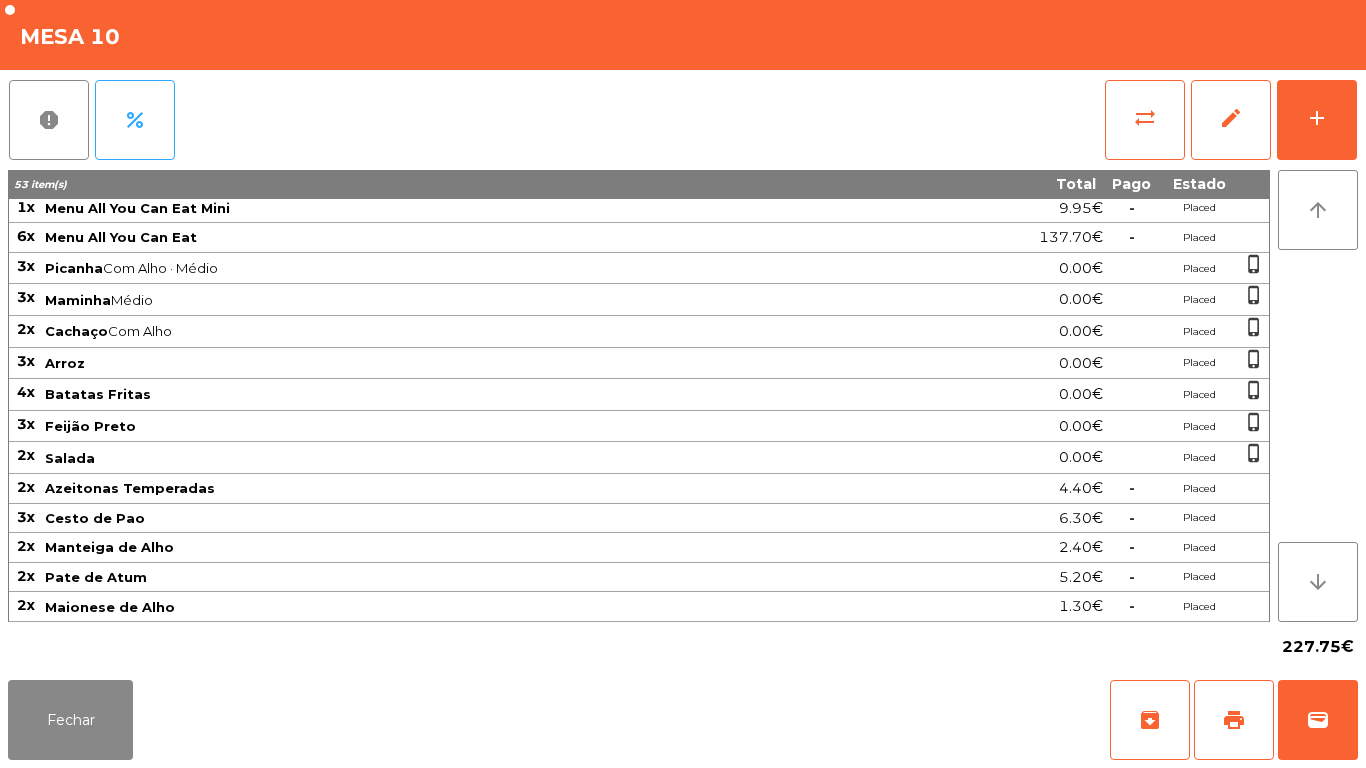 scroll, scrollTop: 0, scrollLeft: 0, axis: both 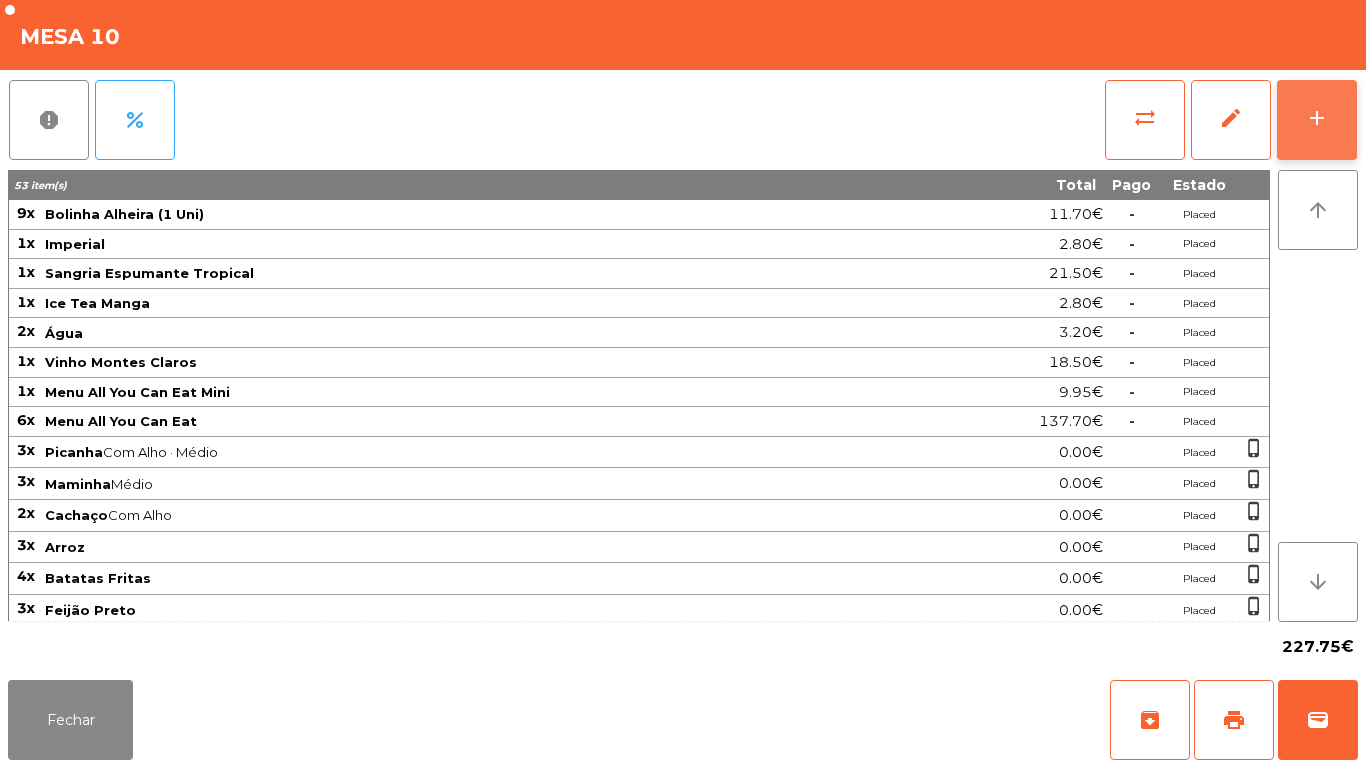 click on "add" 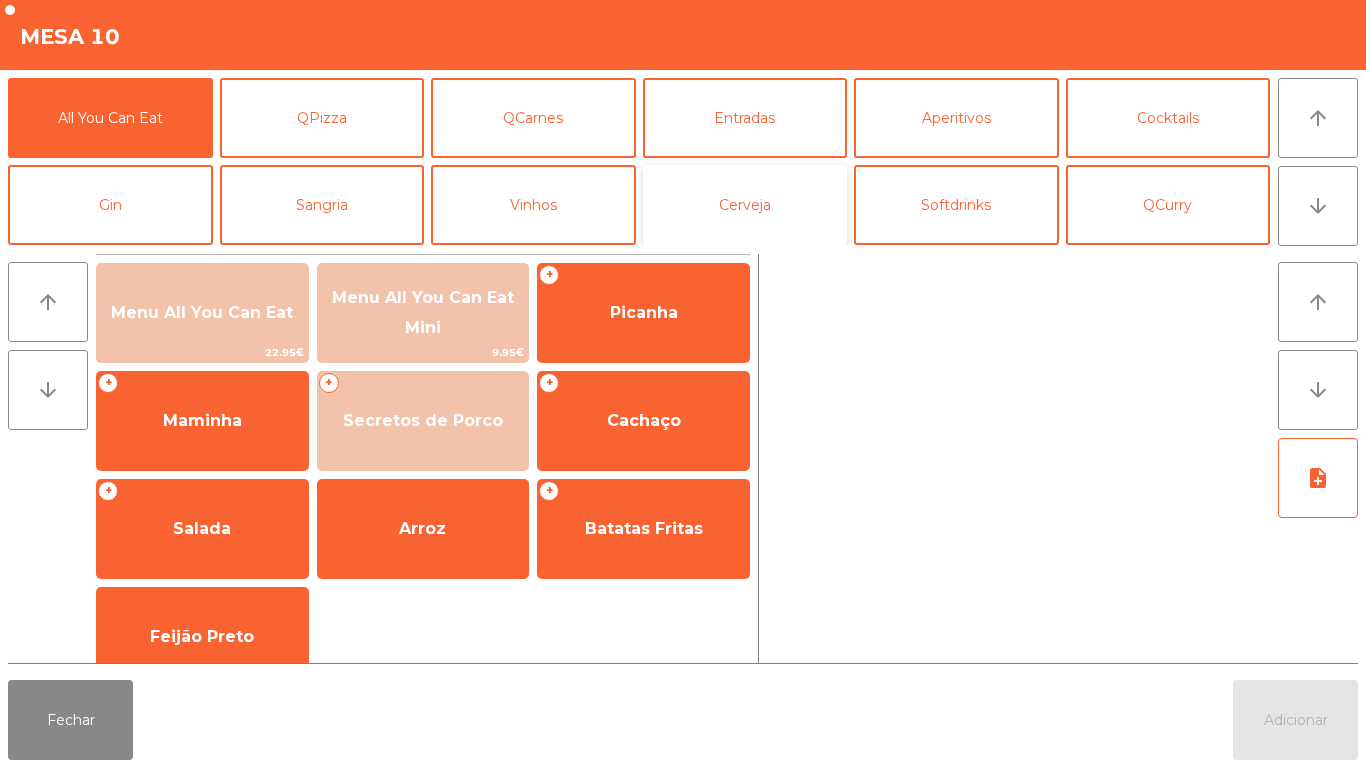 click on "Cerveja" 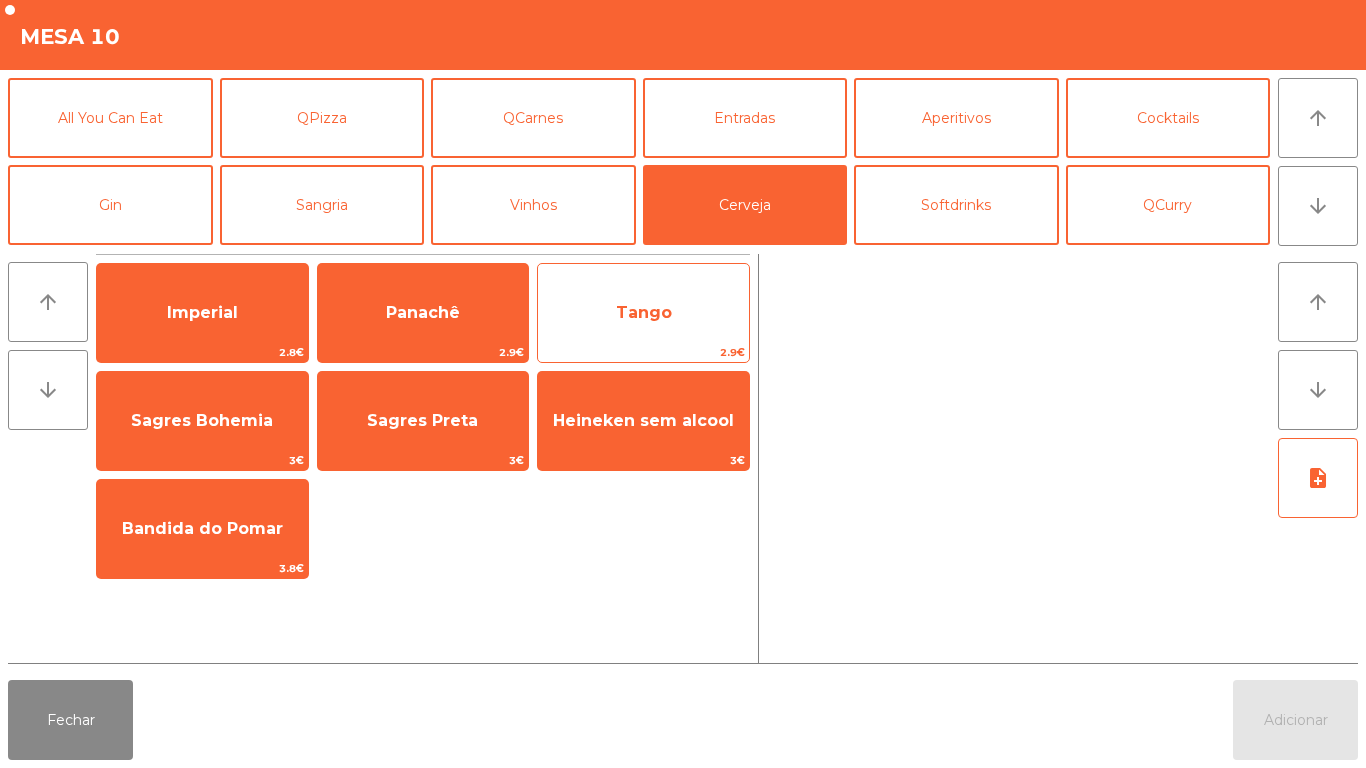 click on "Tango" 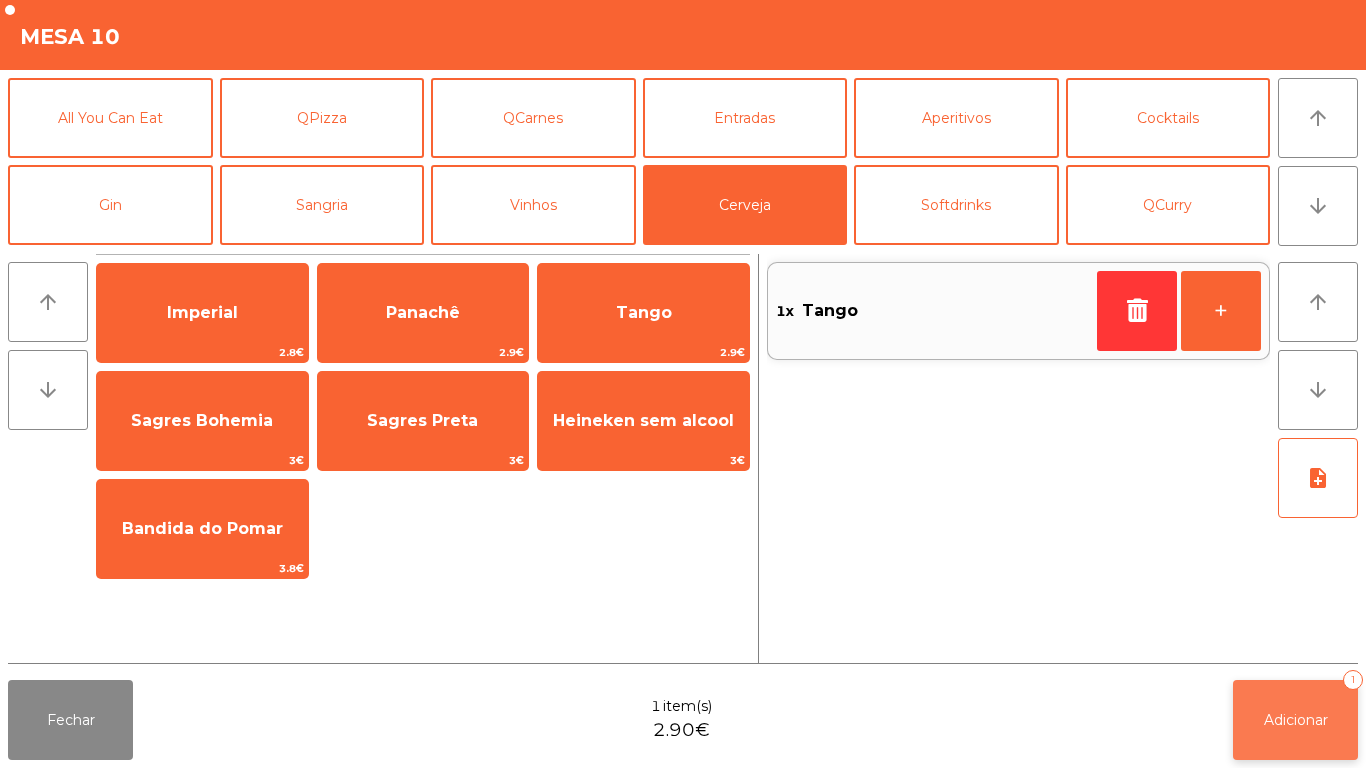 click on "Adicionar   1" 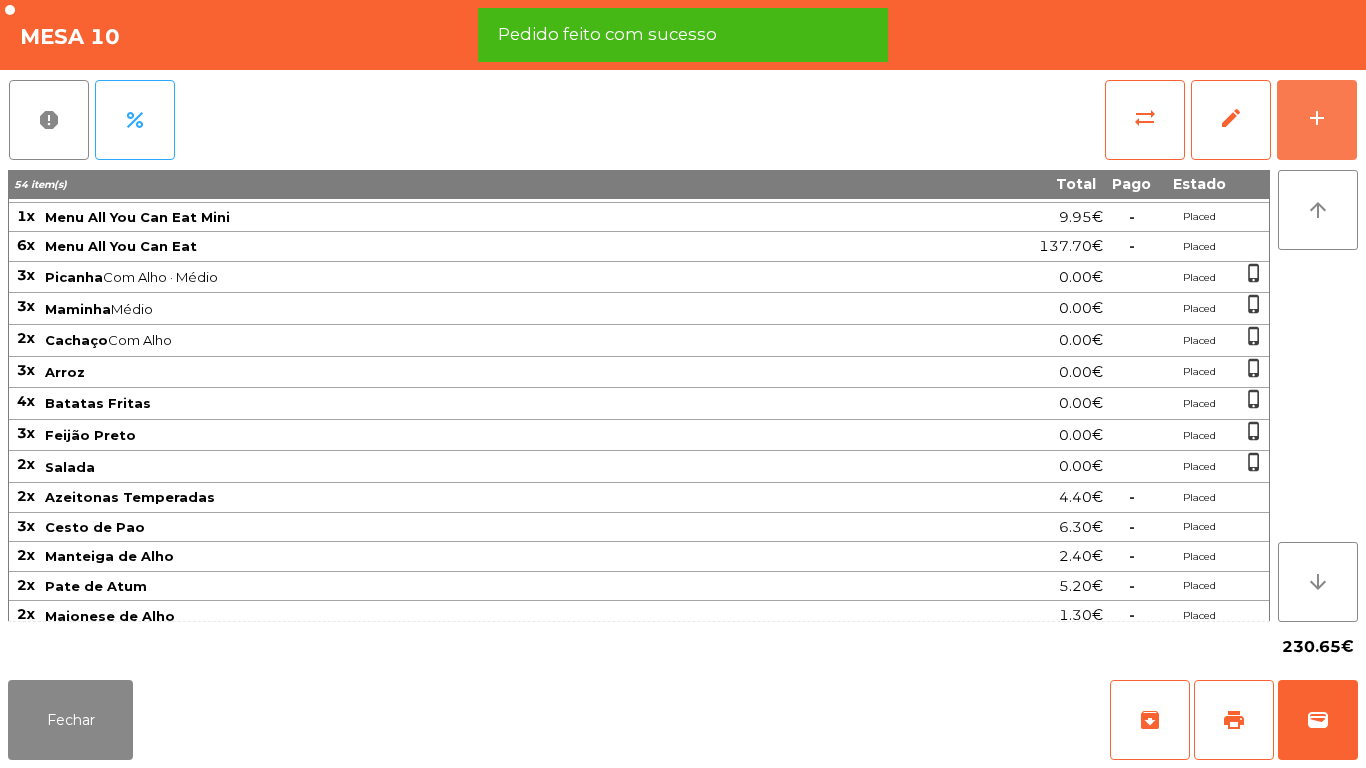 scroll, scrollTop: 214, scrollLeft: 0, axis: vertical 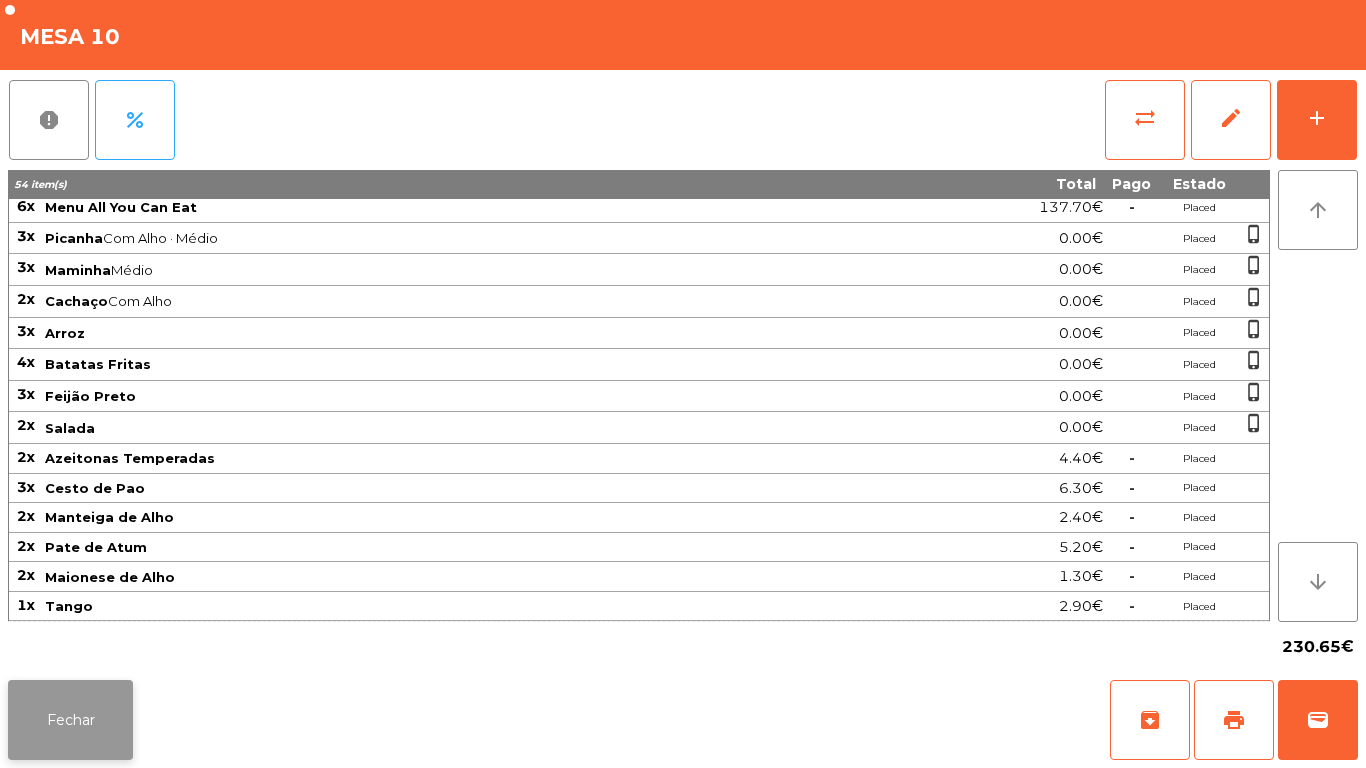 click on "Fechar" 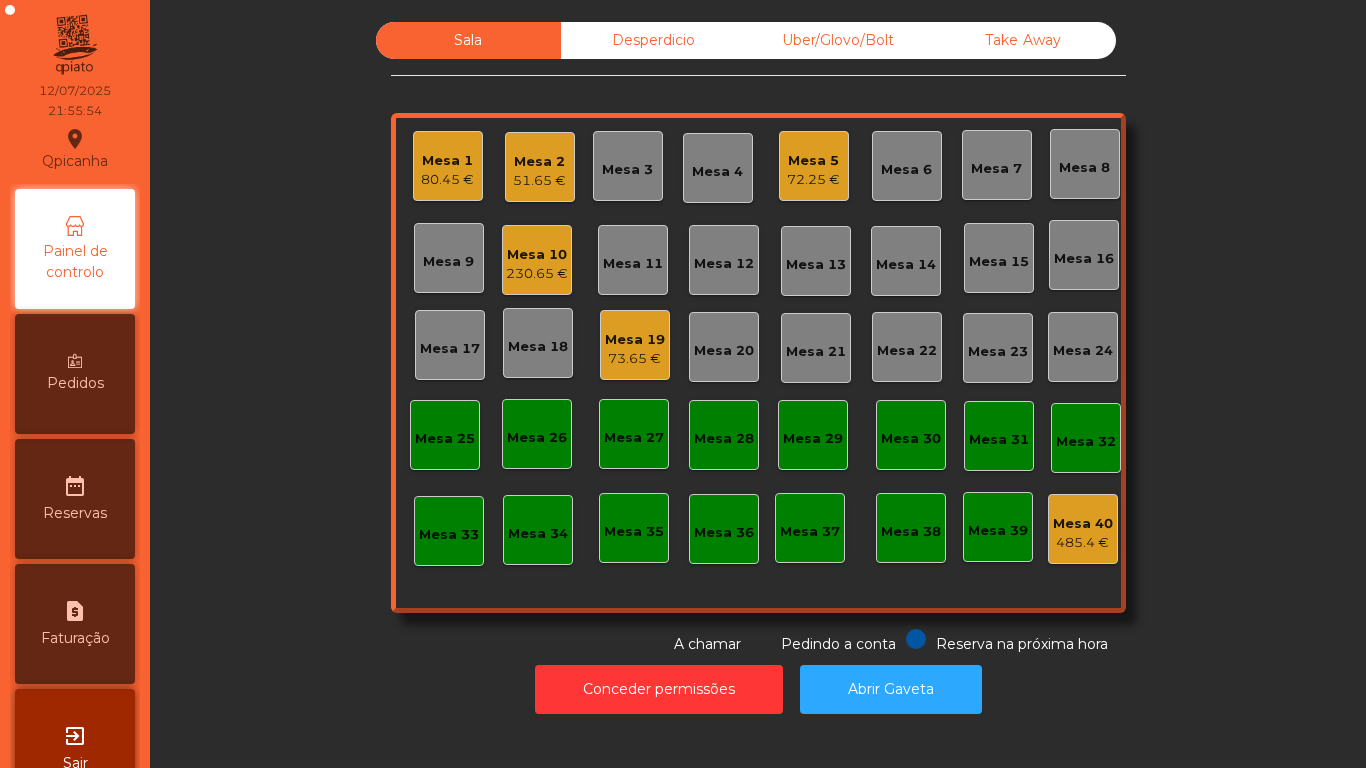 click on "Pedidos" at bounding box center (75, 374) 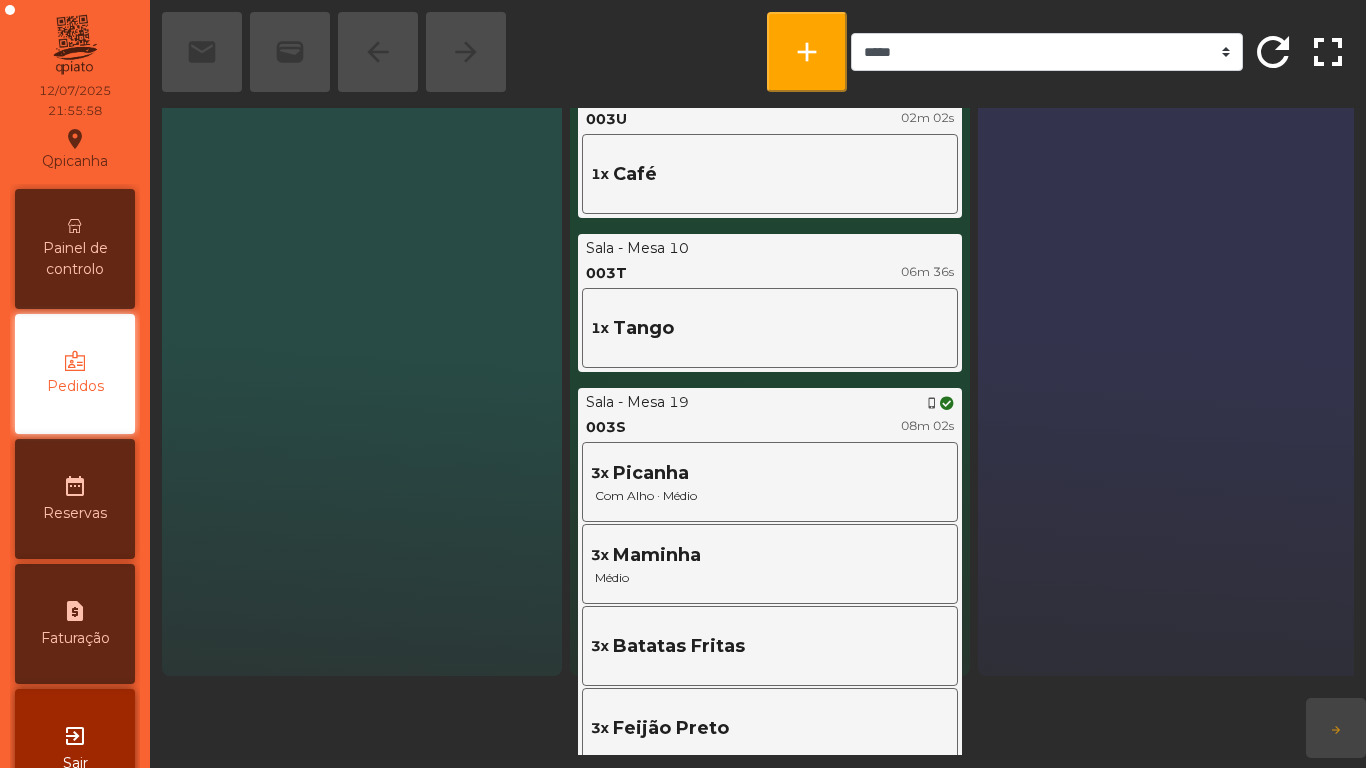 scroll, scrollTop: 95, scrollLeft: 0, axis: vertical 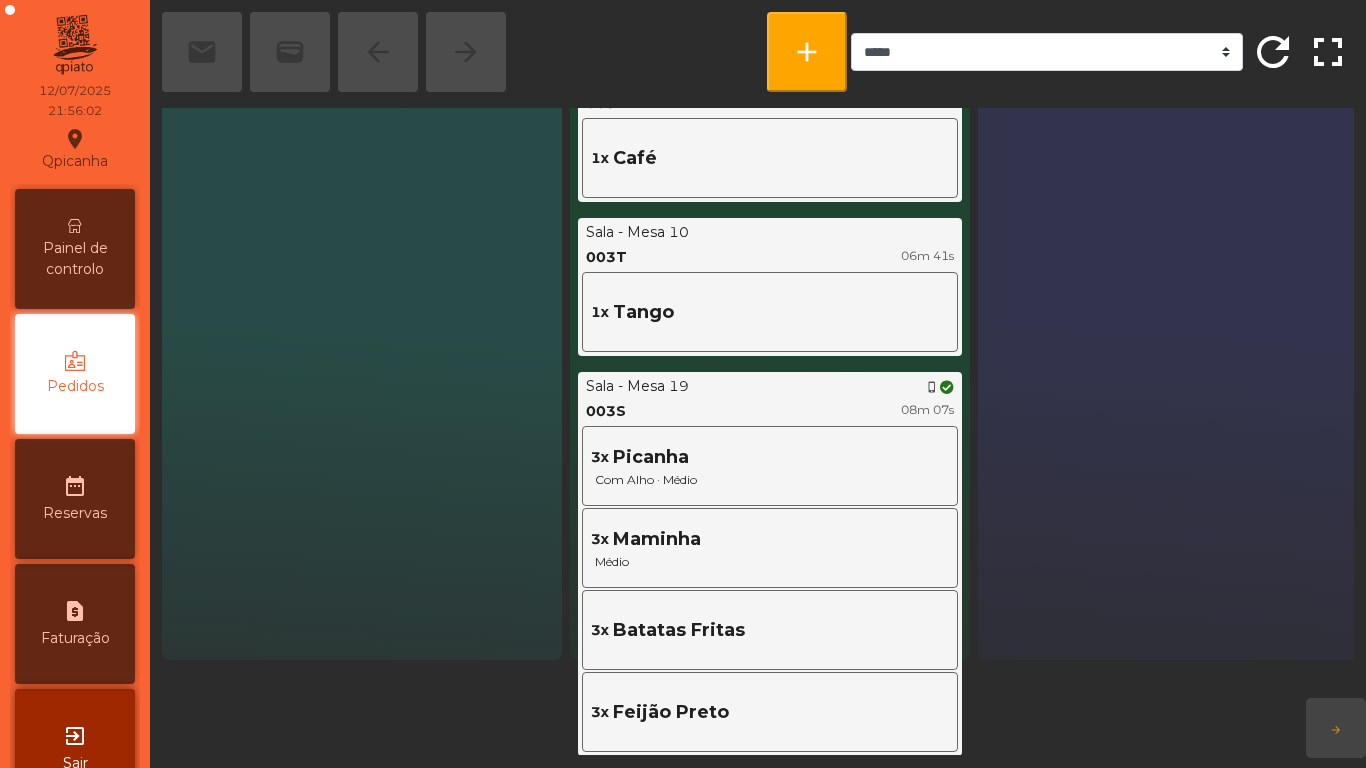 click on "Painel de controlo" at bounding box center [75, 259] 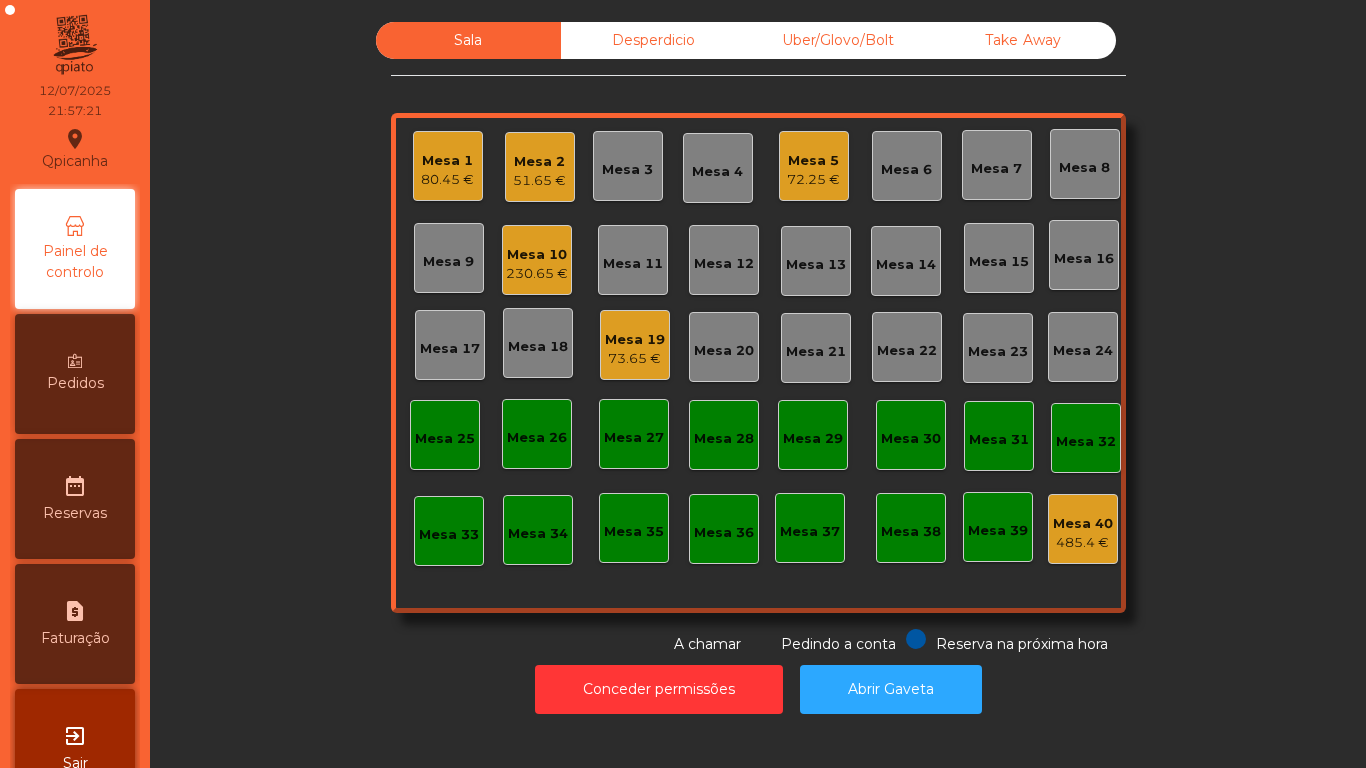 click on "Mesa 19" 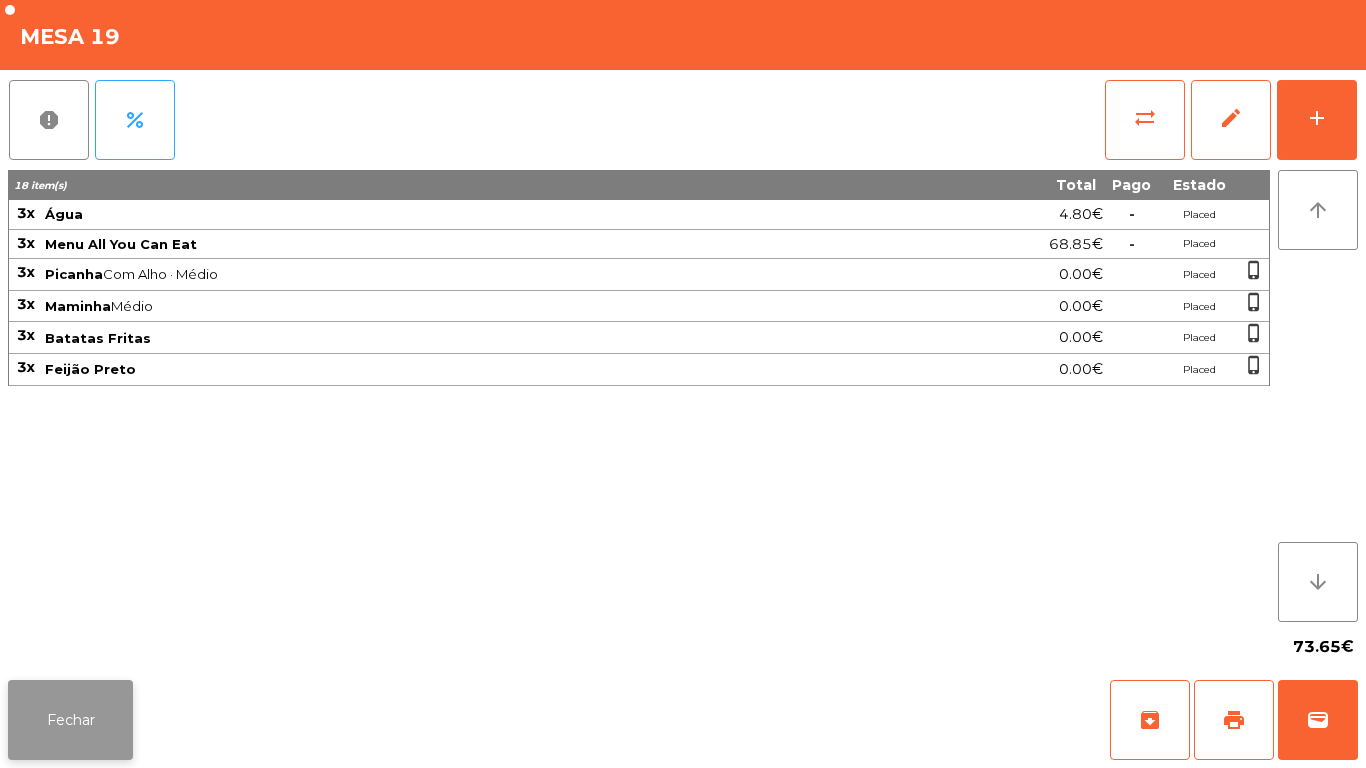 click on "Fechar" 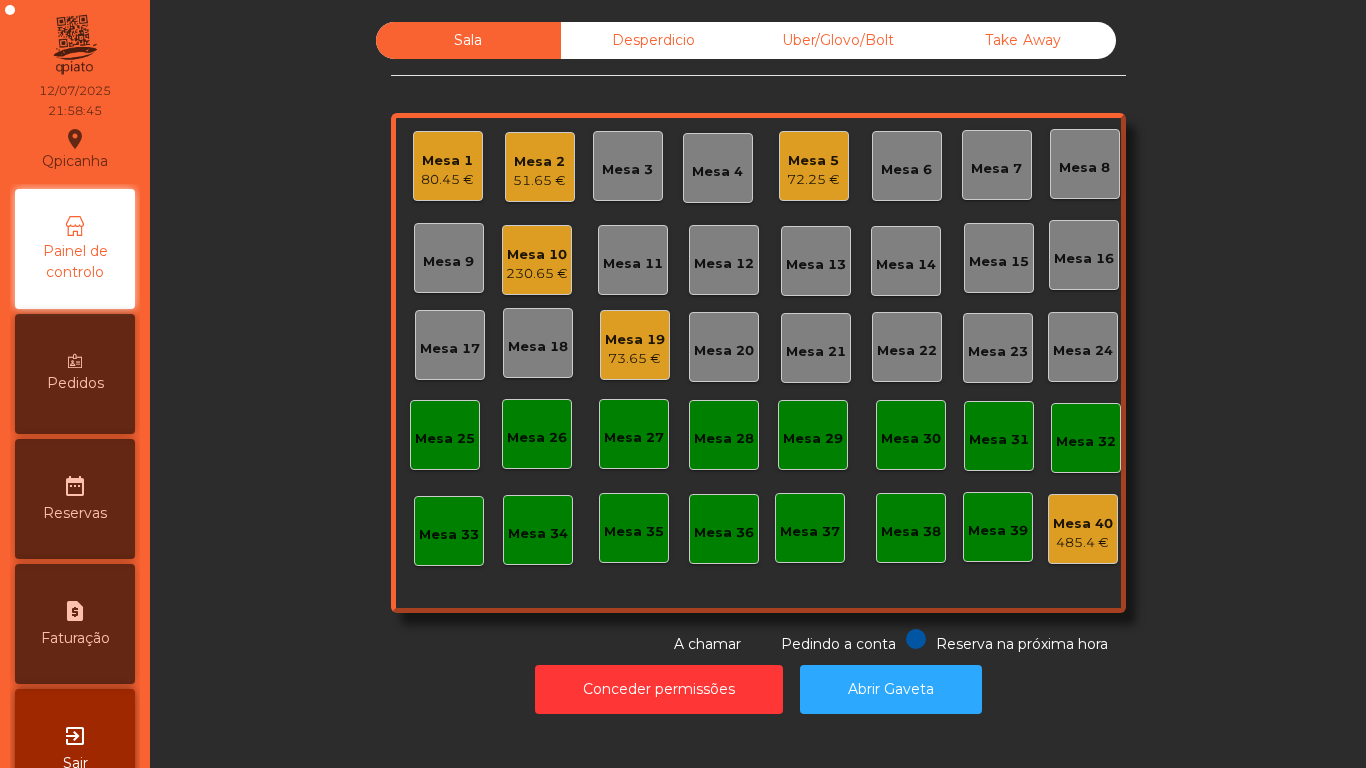click on "Mesa 10" 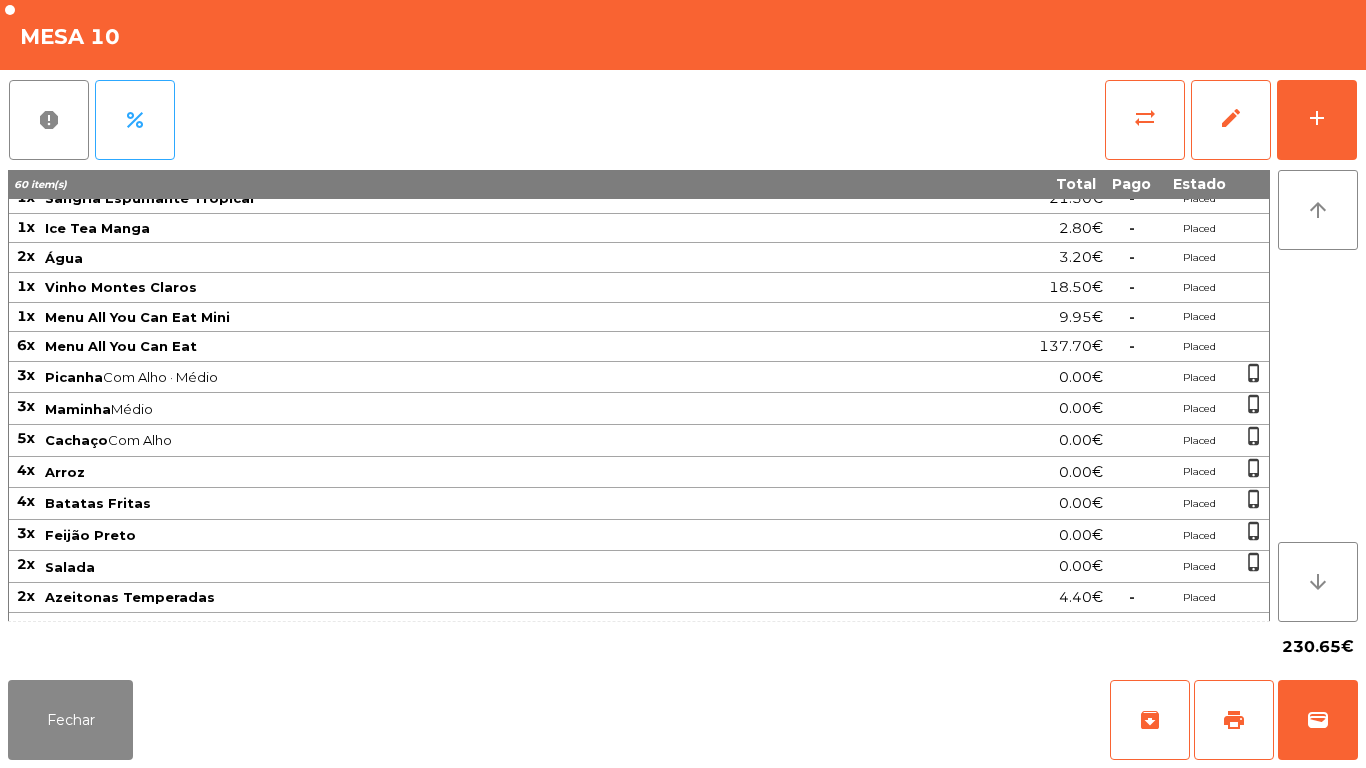 scroll, scrollTop: 0, scrollLeft: 0, axis: both 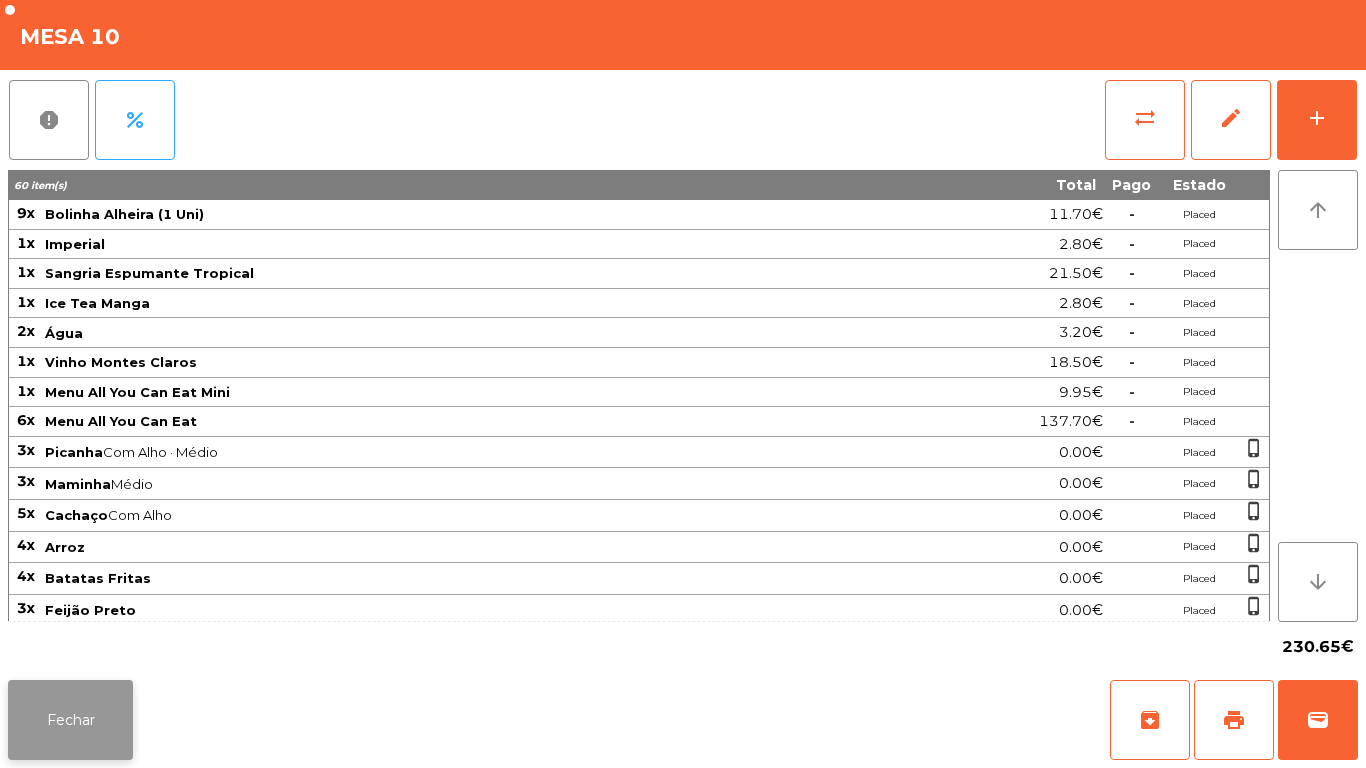 click on "Fechar" 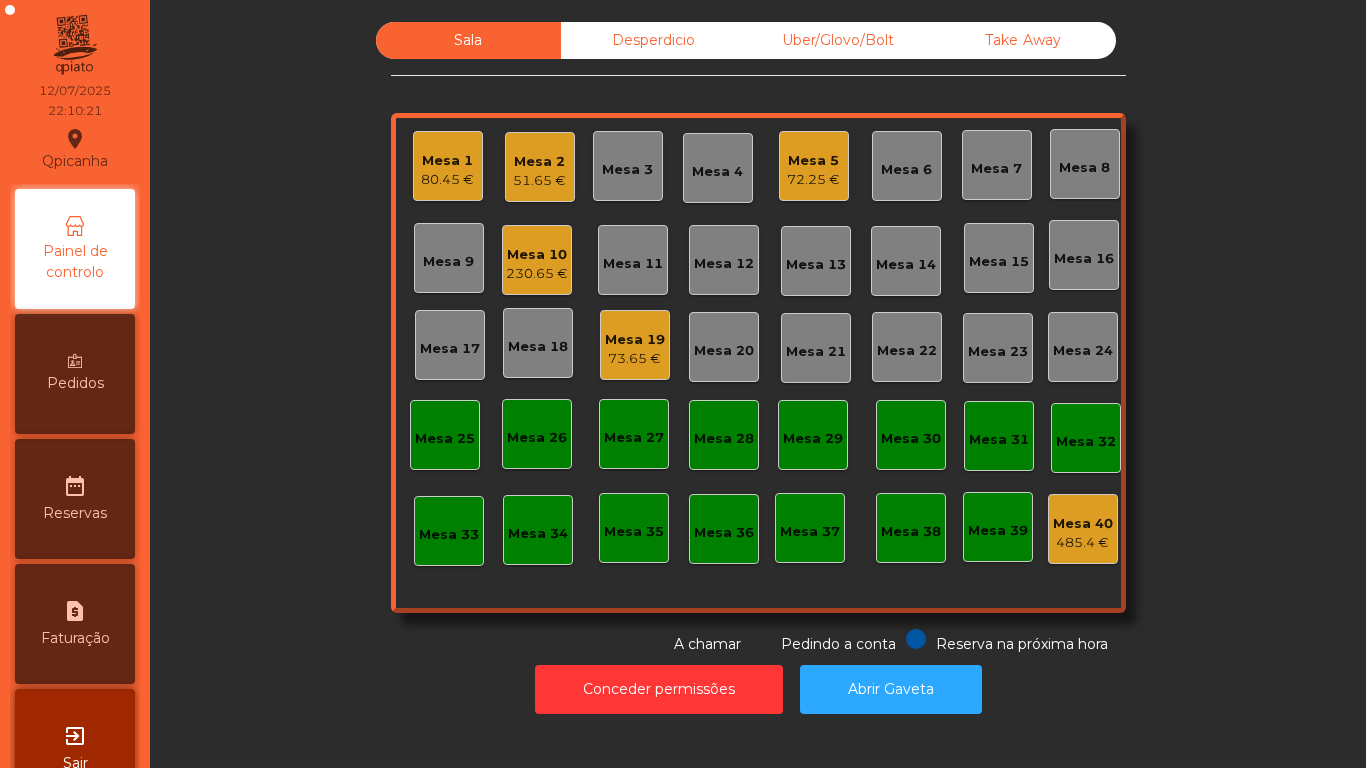click on "Mesa 1" 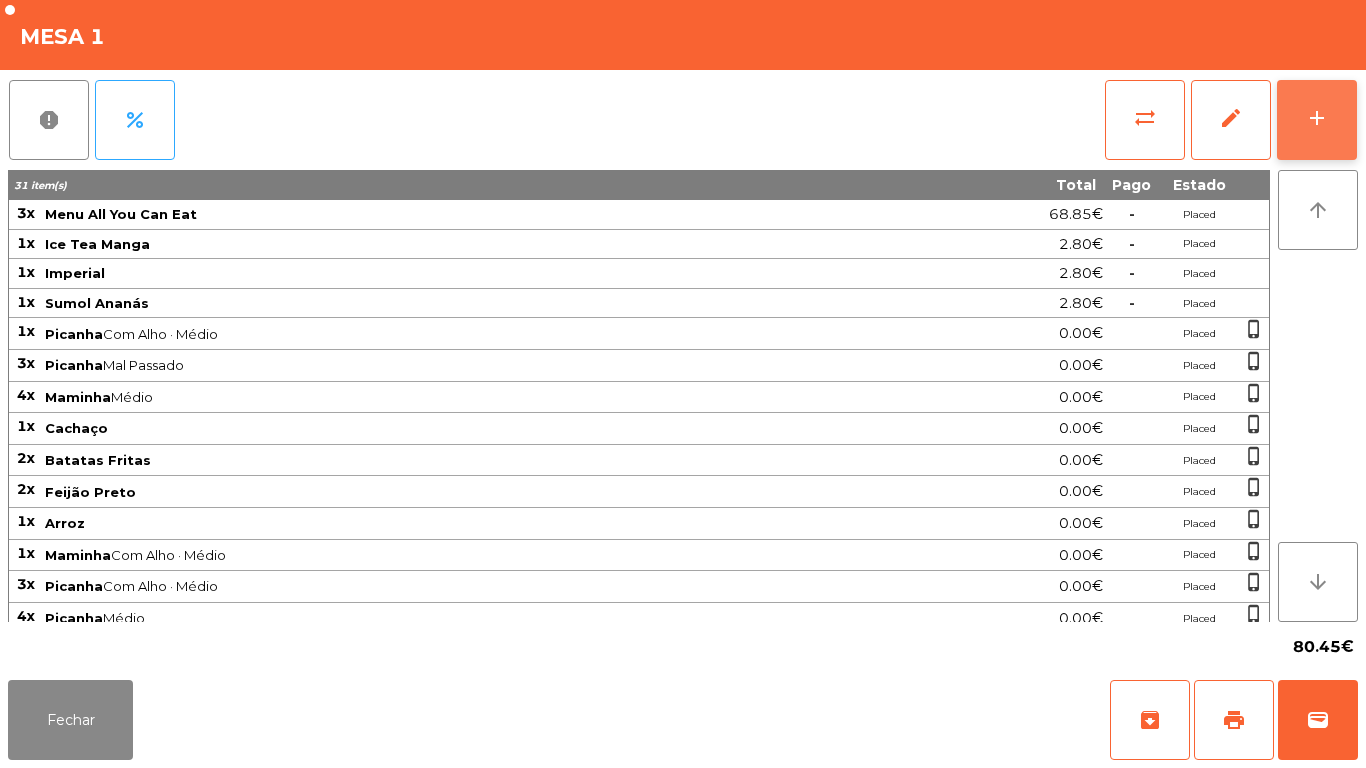 click on "add" 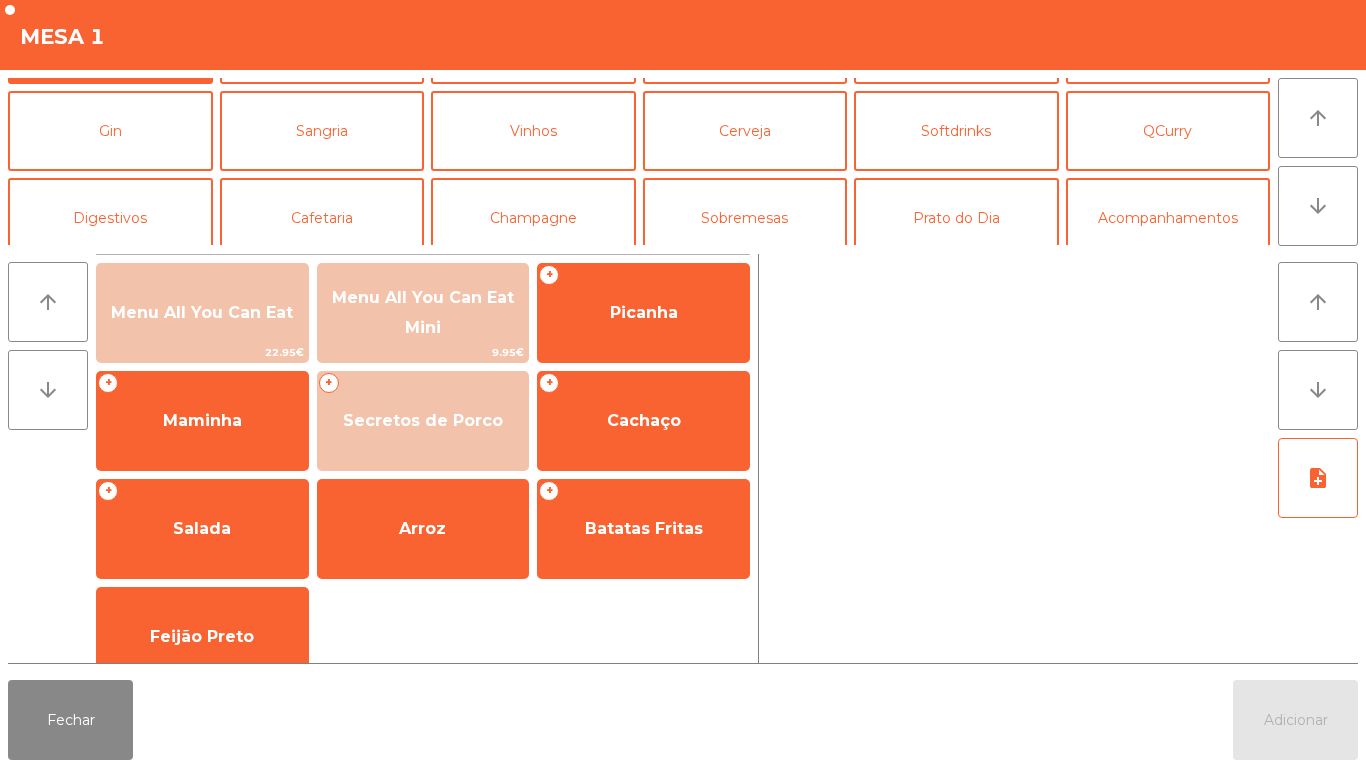 scroll, scrollTop: 95, scrollLeft: 0, axis: vertical 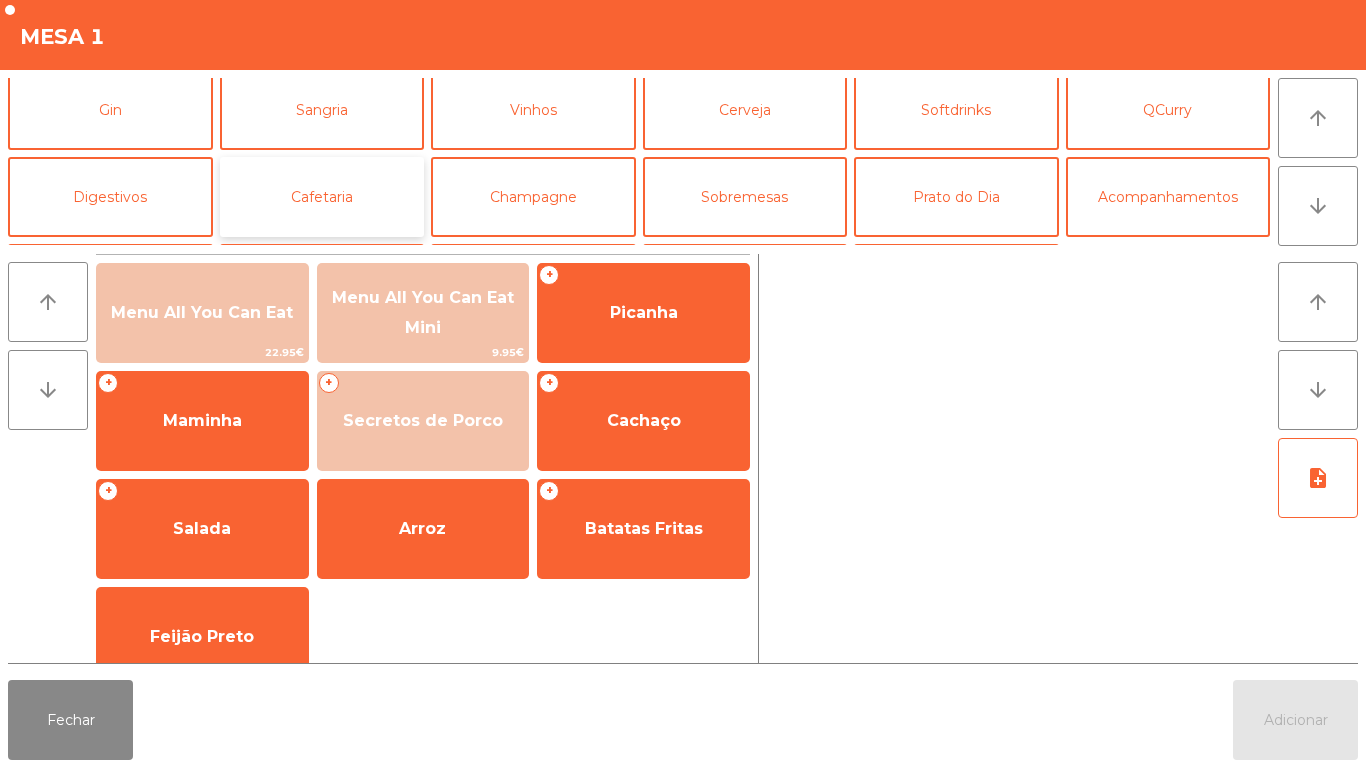click on "Cafetaria" 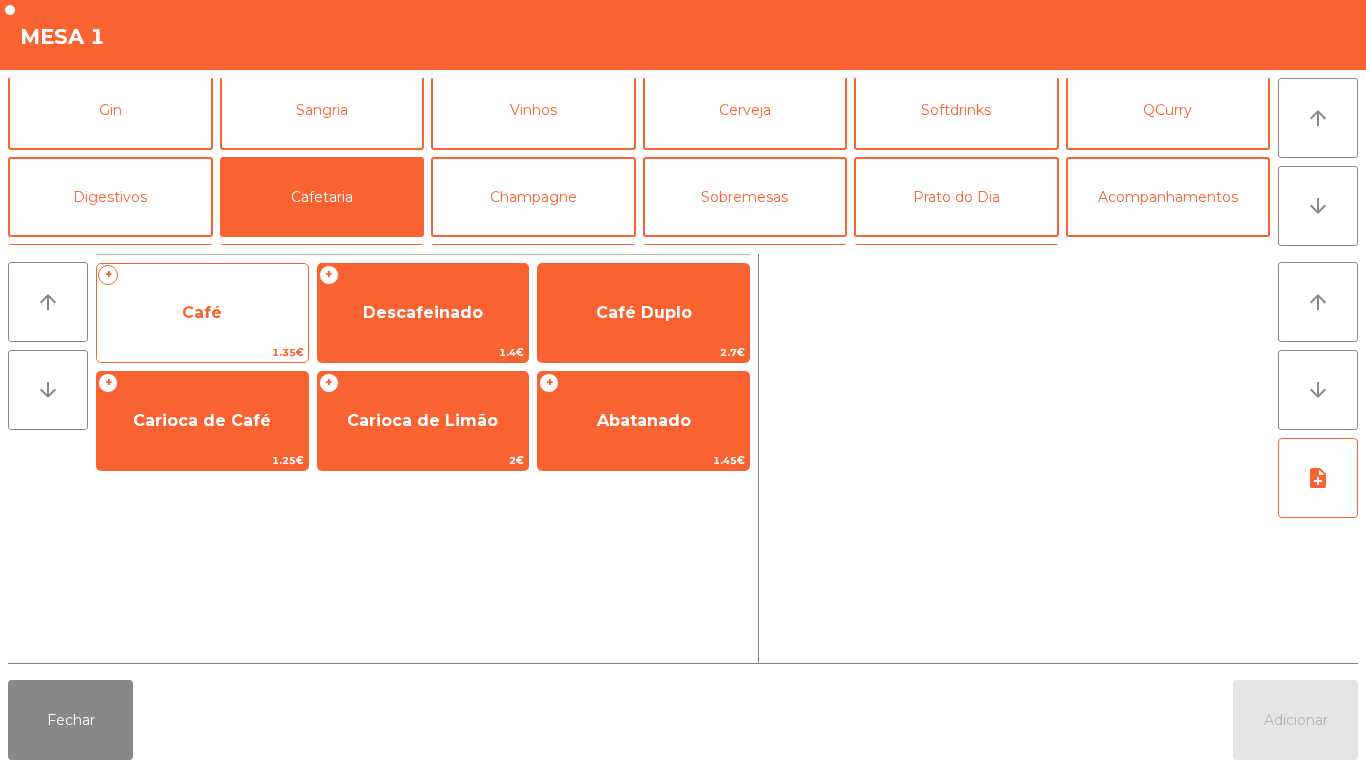 click on "Café" 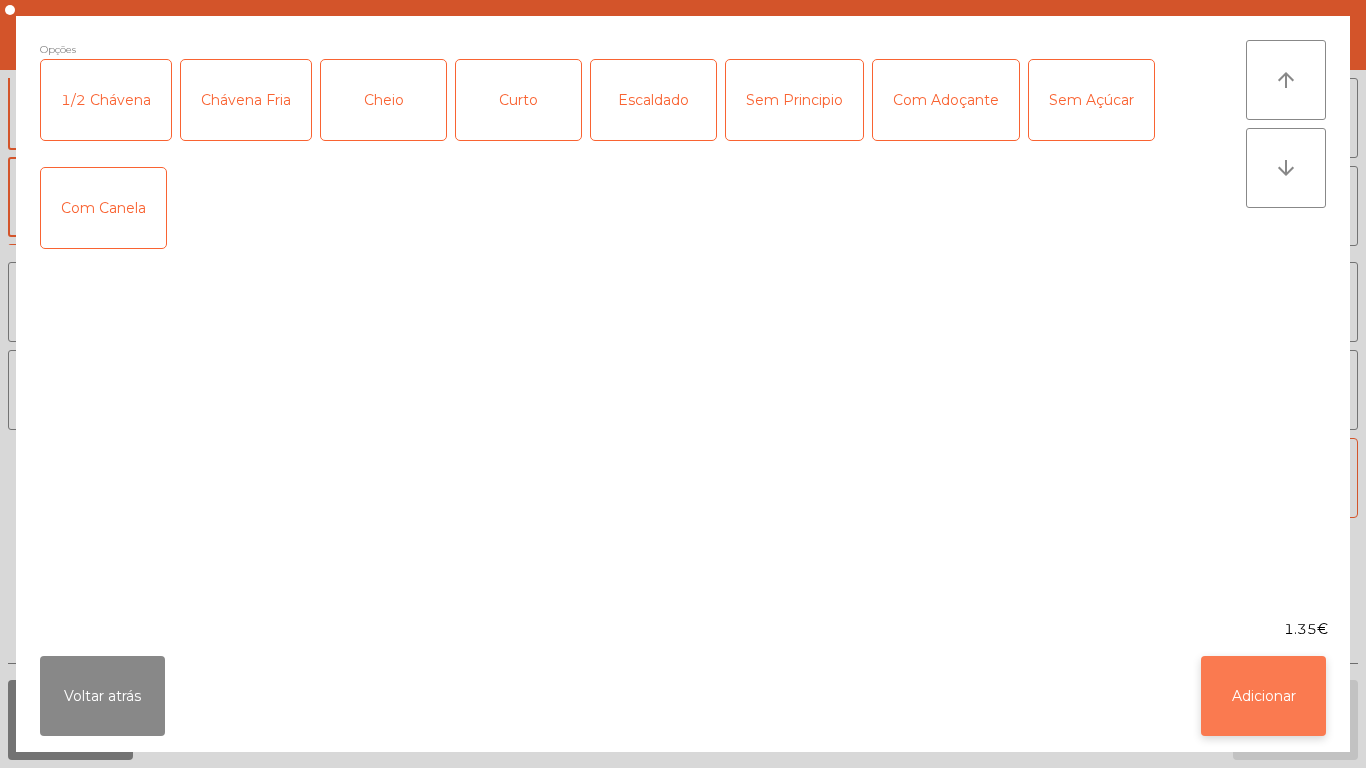 click on "Adicionar" 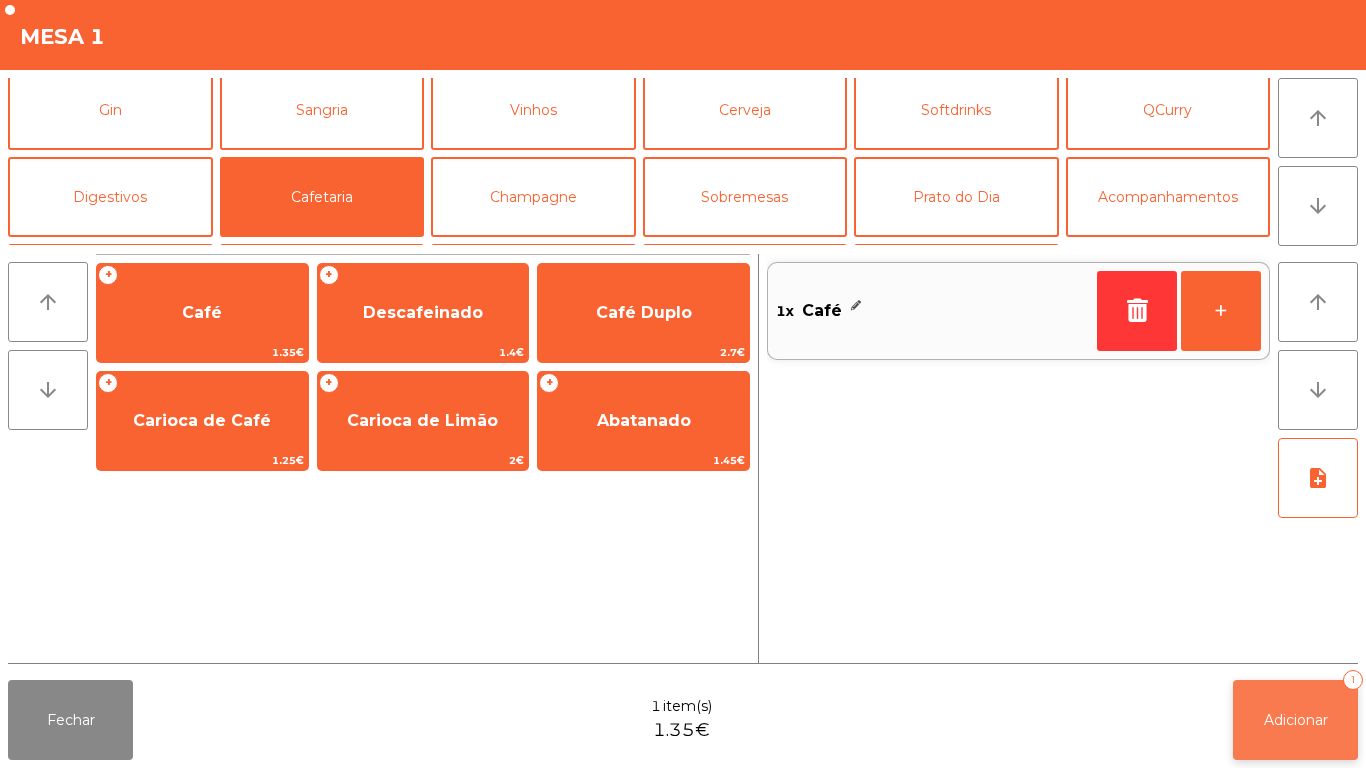 click on "Adicionar   1" 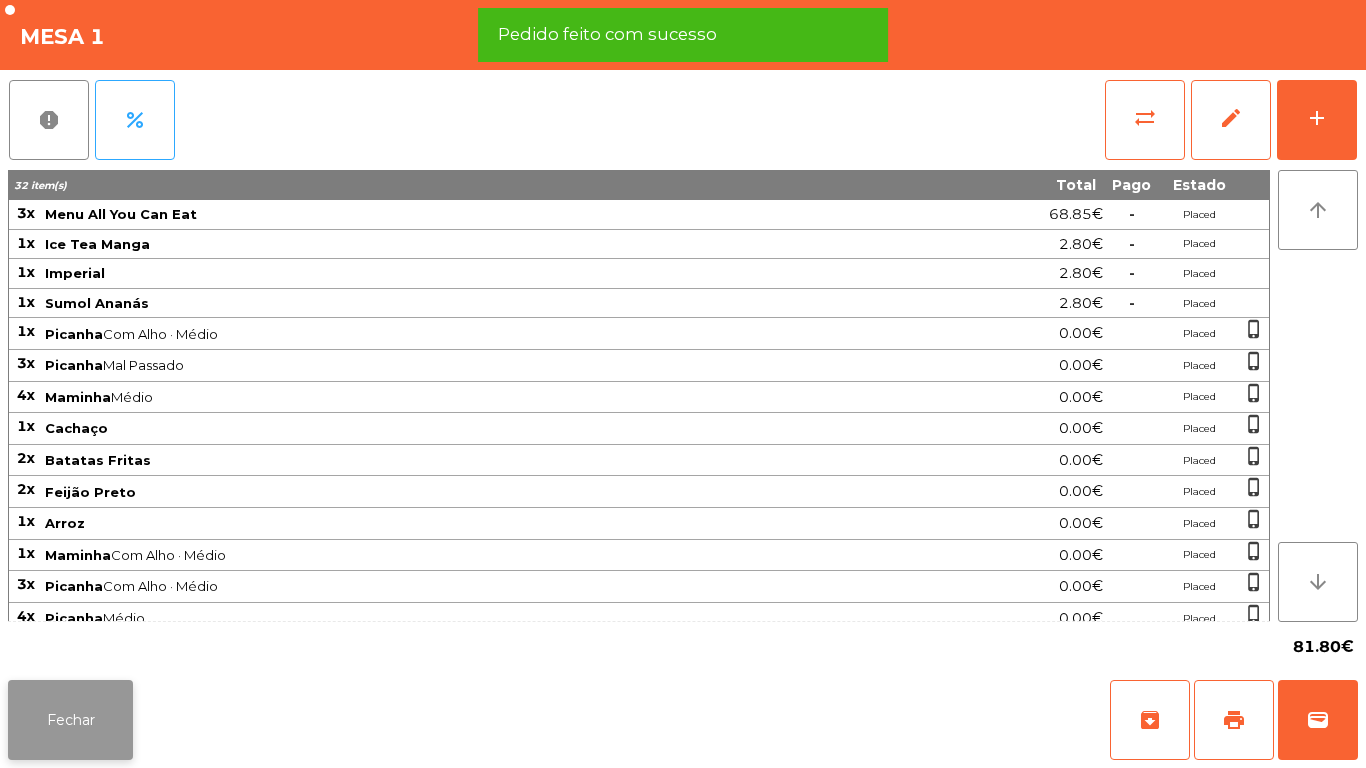 click on "Fechar" 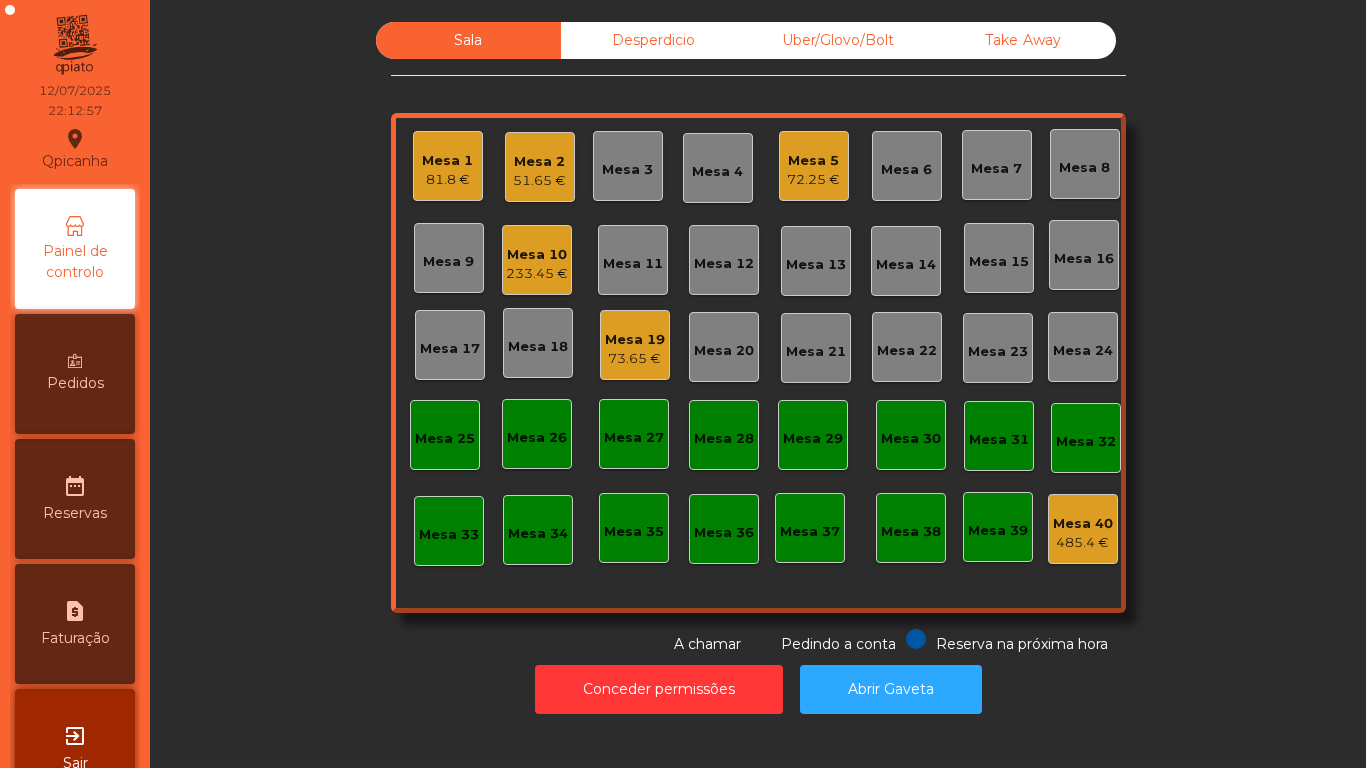 click on "Mesa 2" 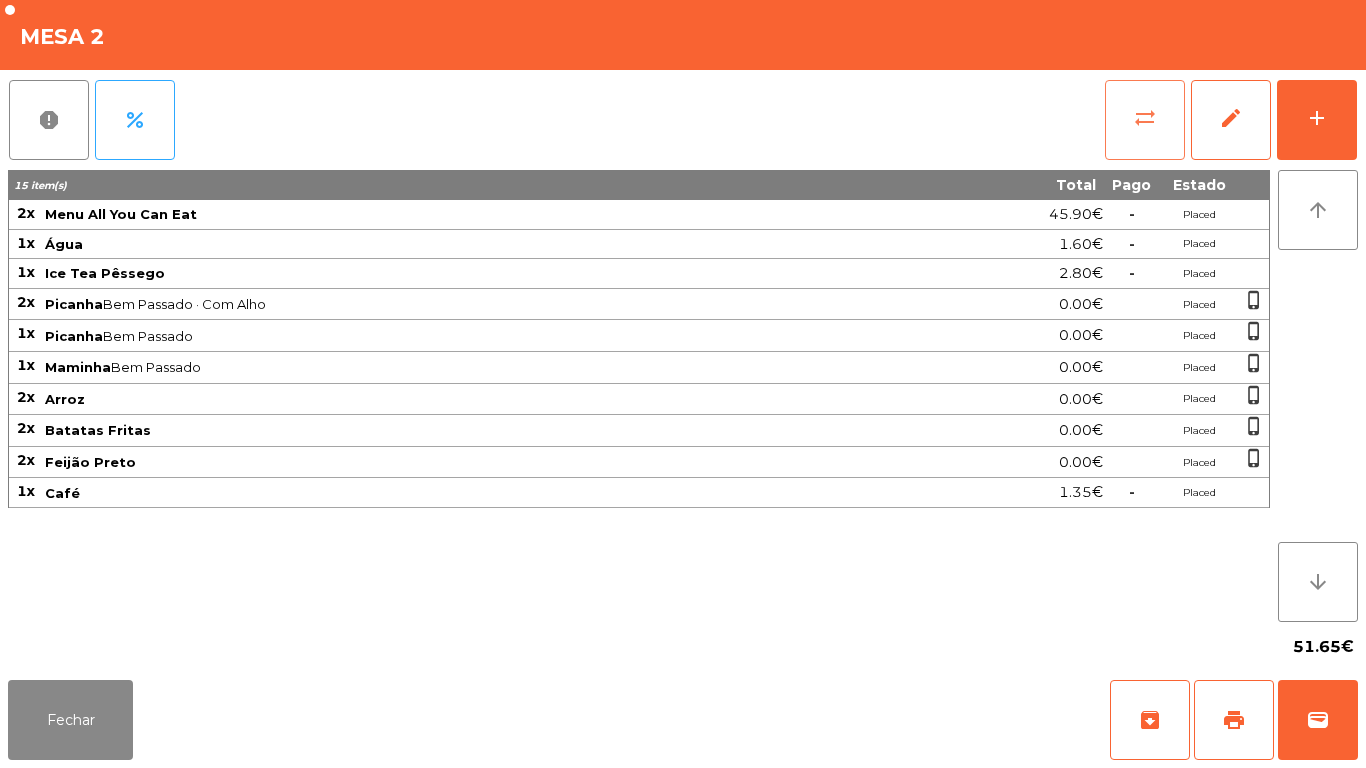 click on "sync_alt" 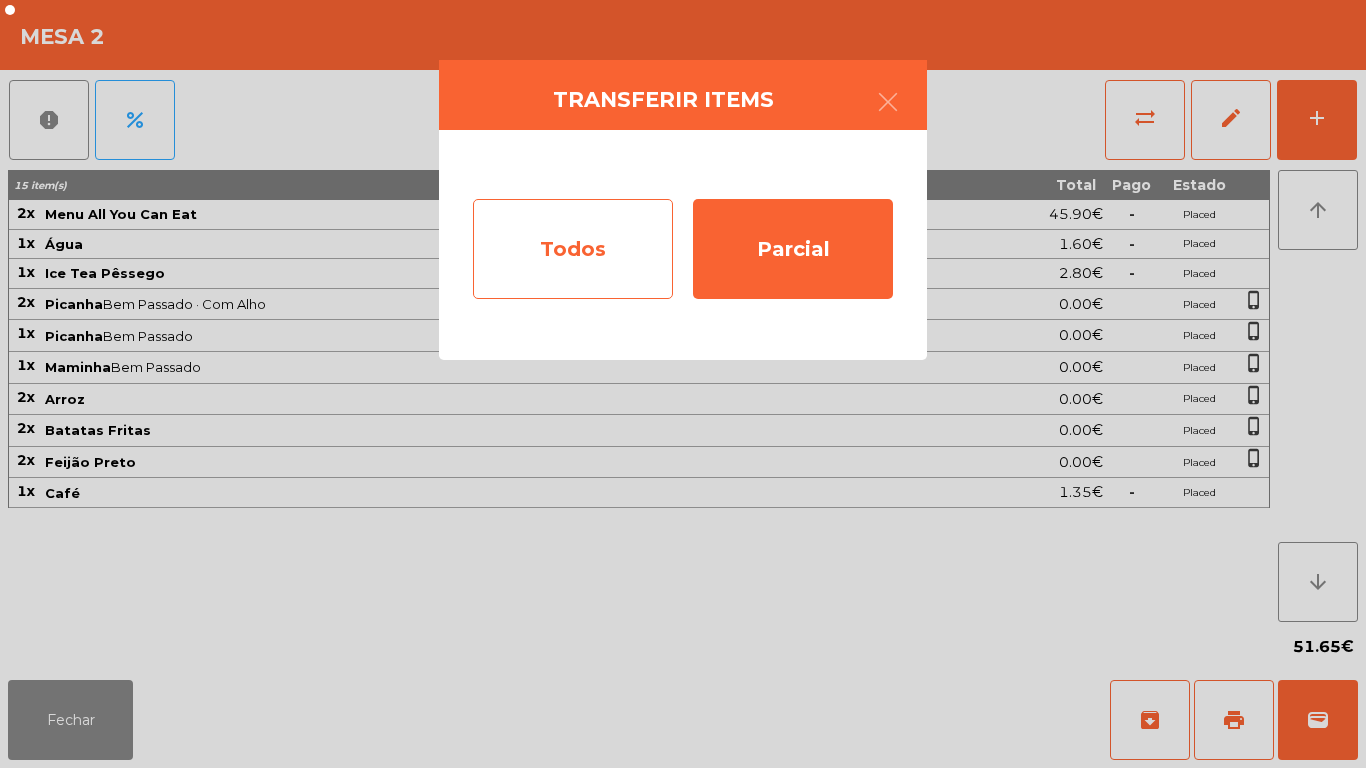 click on "Todos" 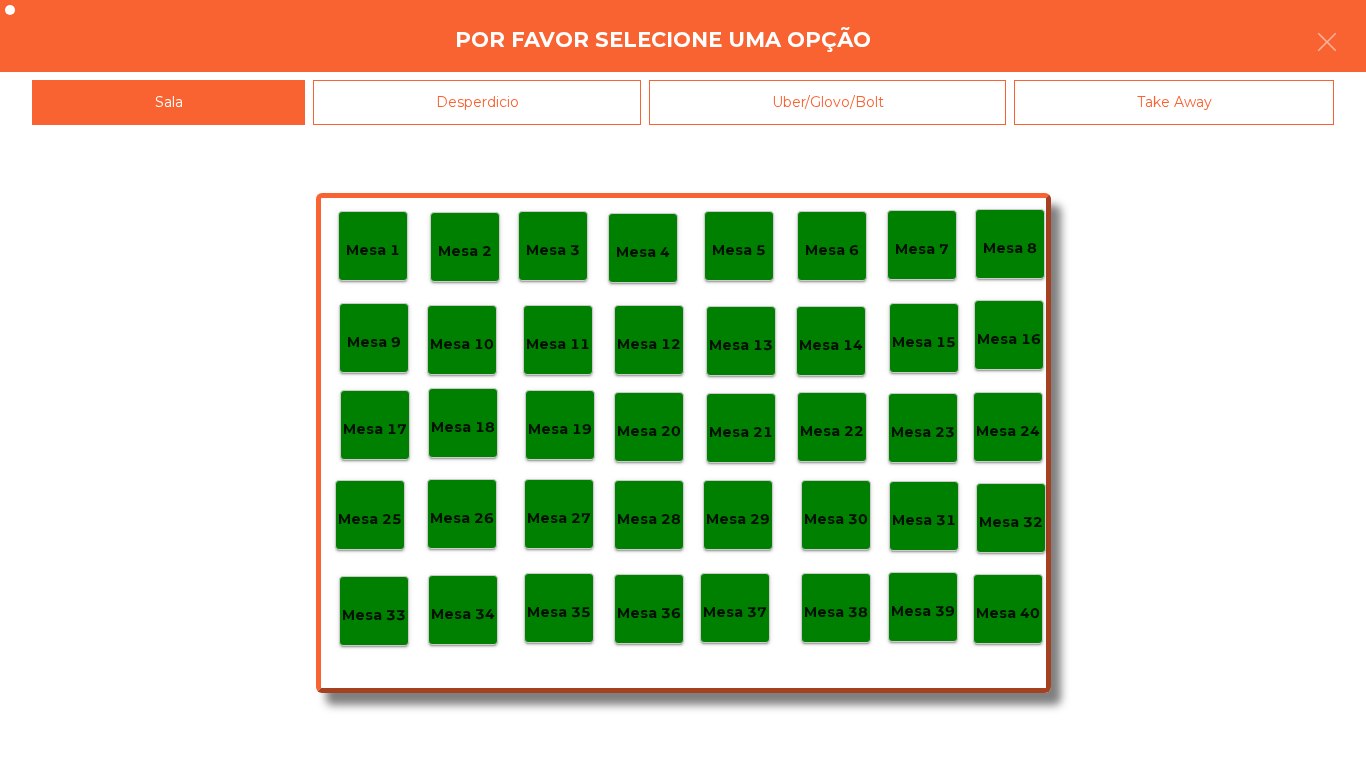 click on "Mesa 40" 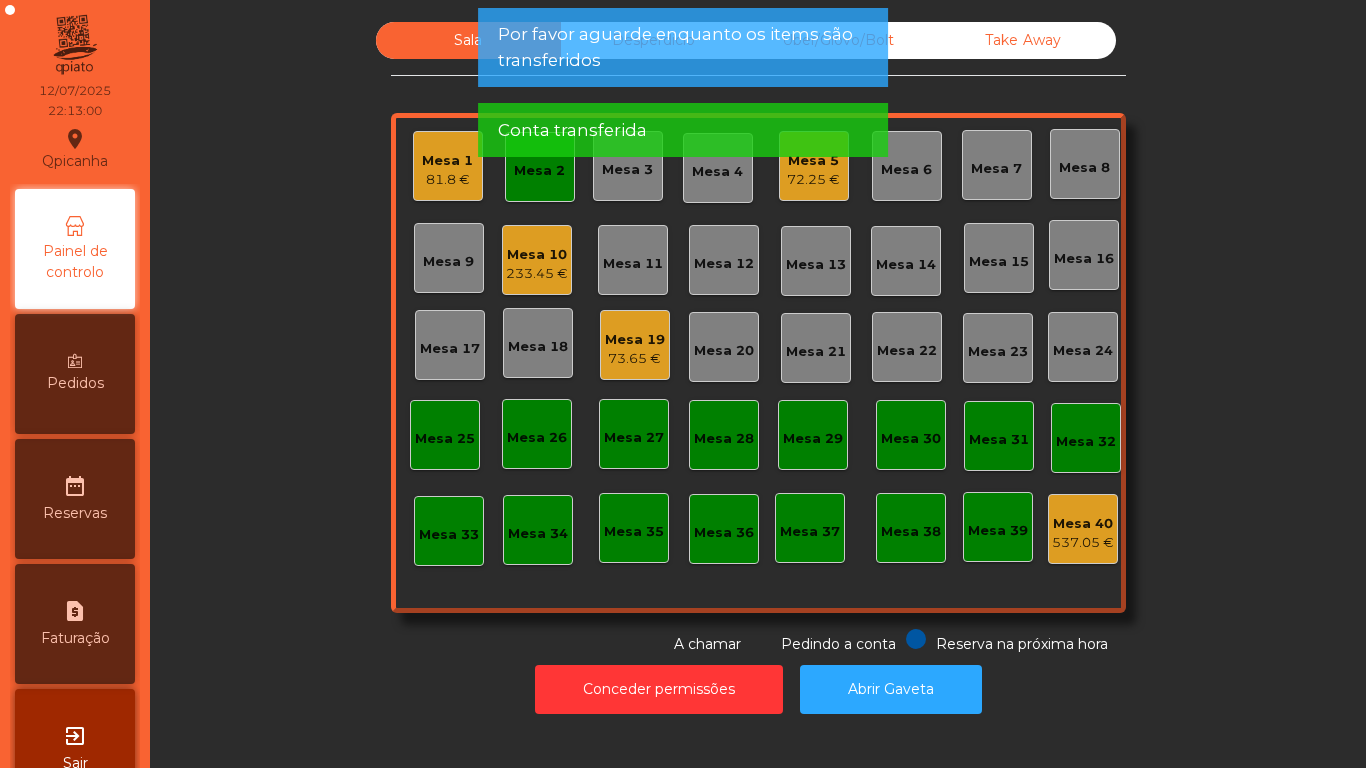 click on "Mesa 2" 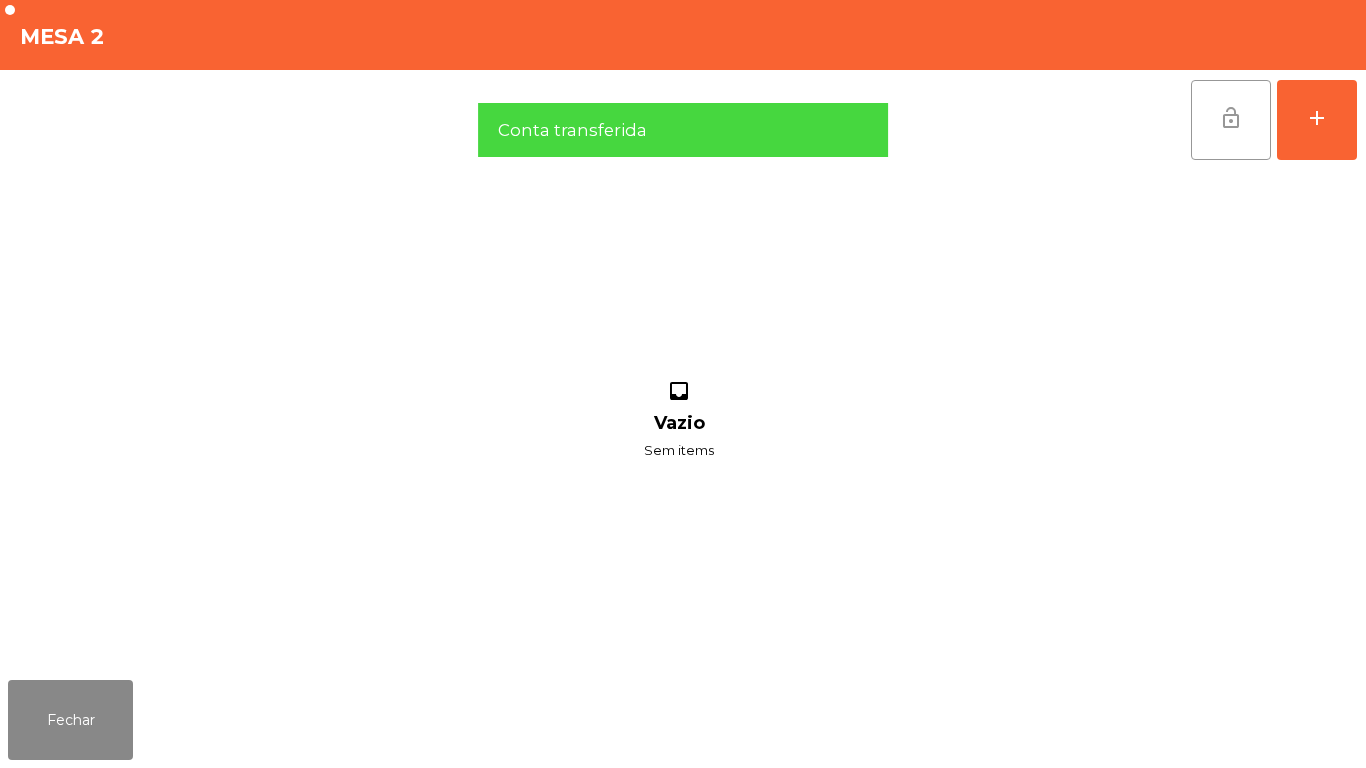 click on "lock_open" 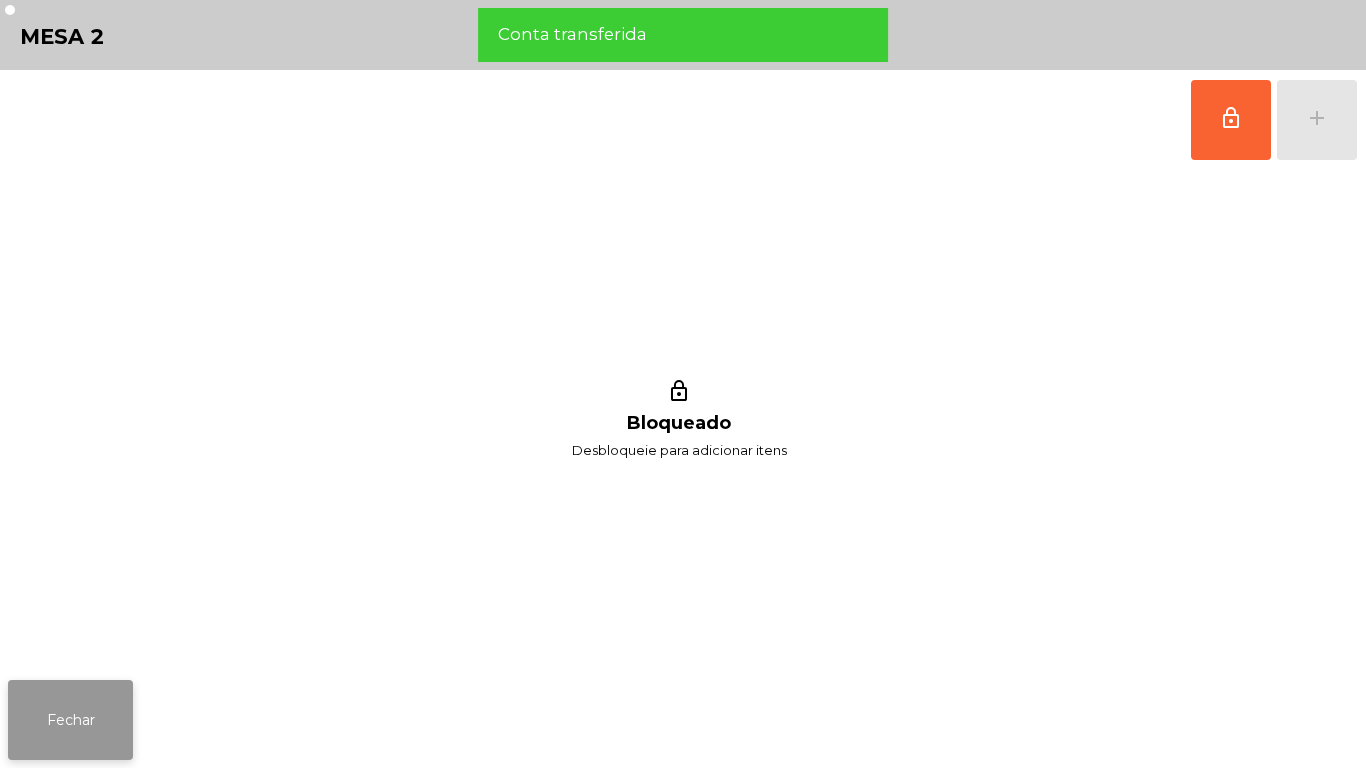click on "Fechar" 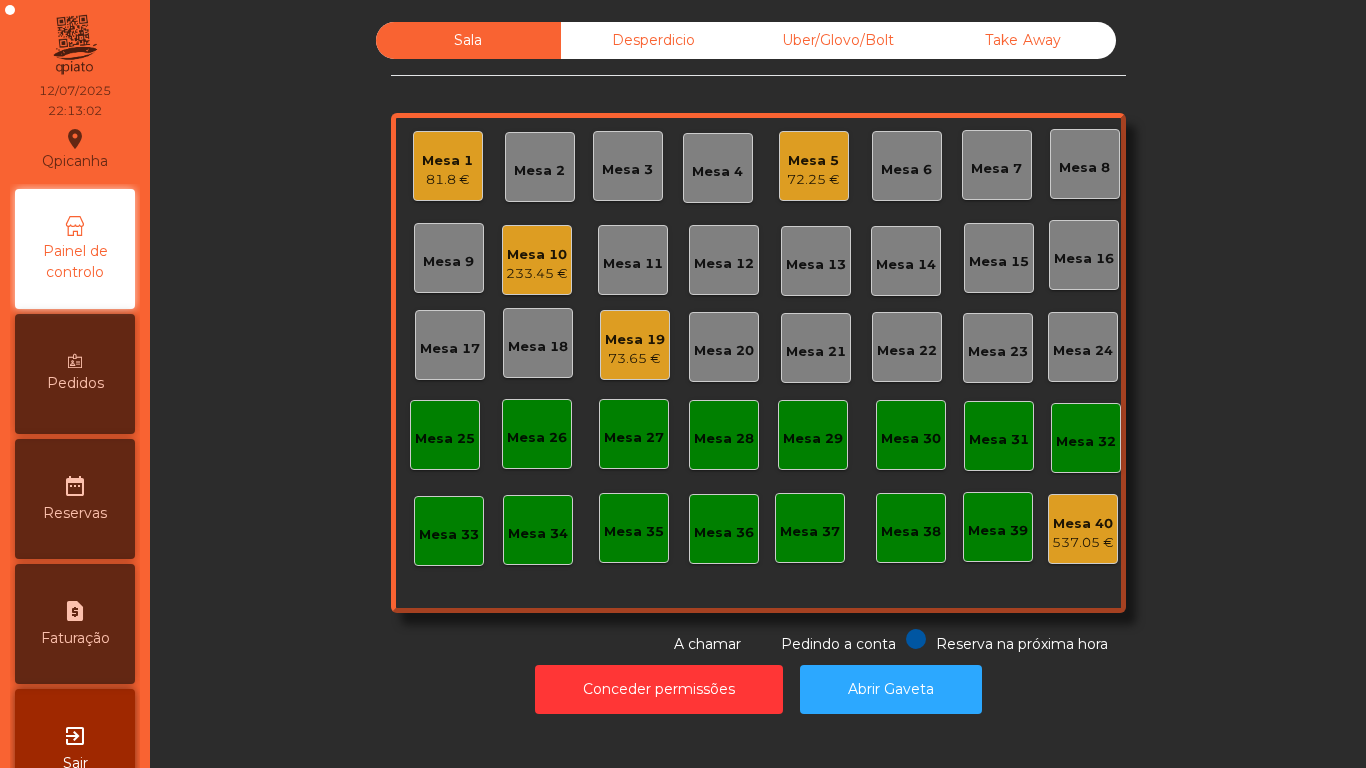 click on "81.8 €" 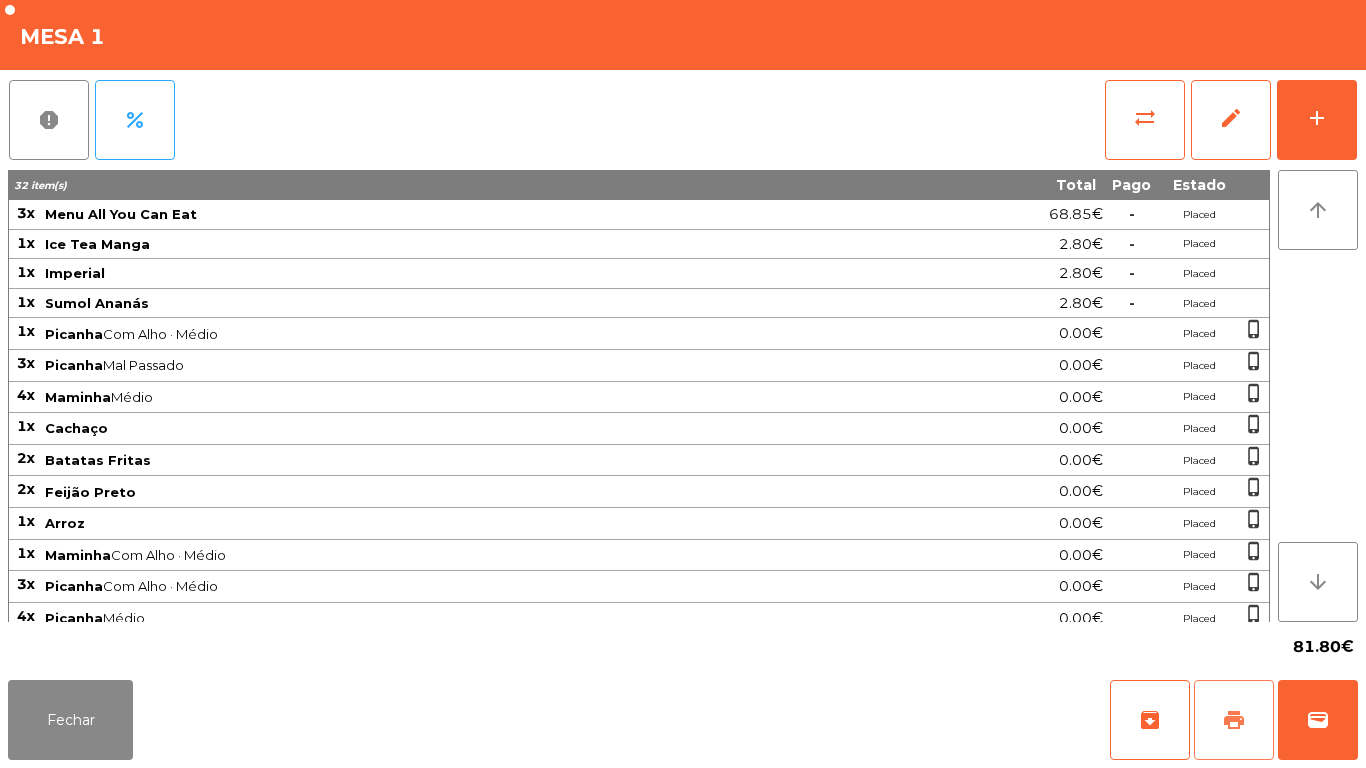 click on "print" 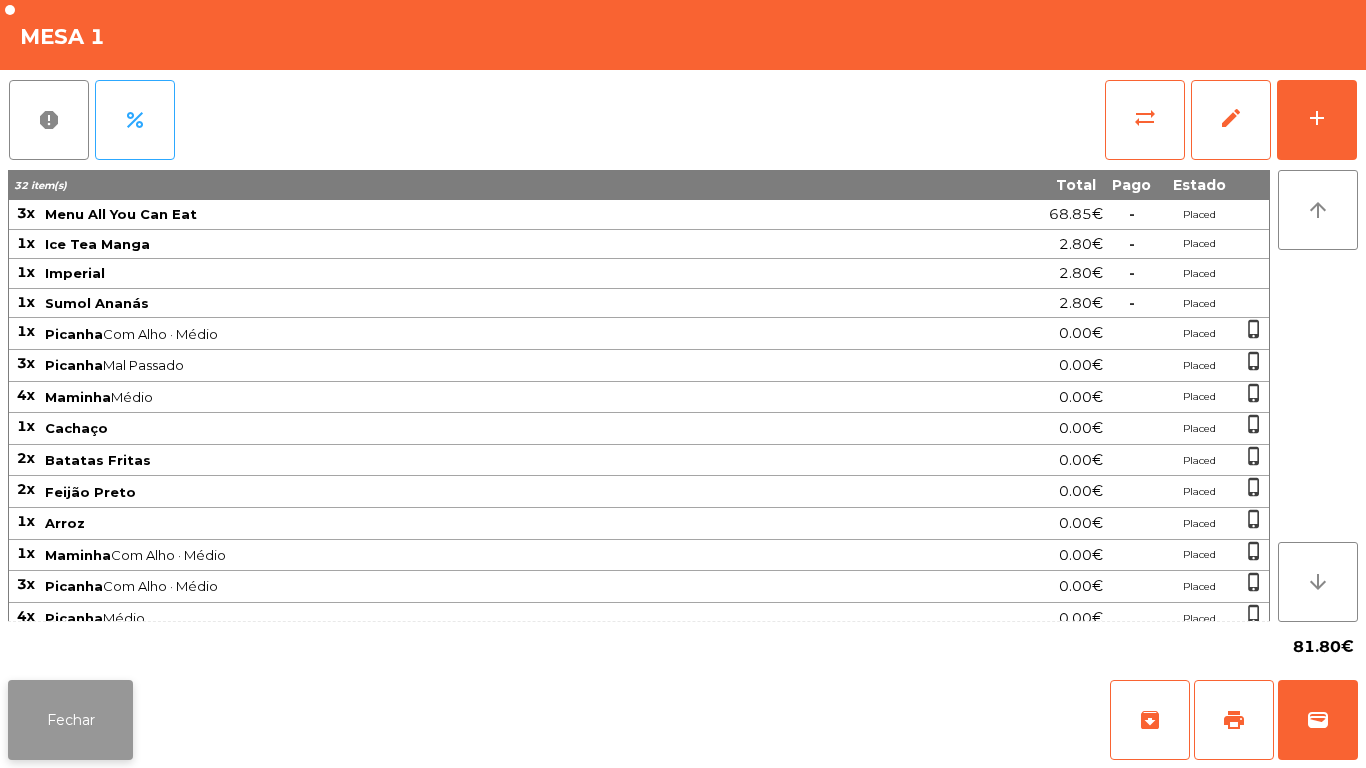 click on "Fechar" 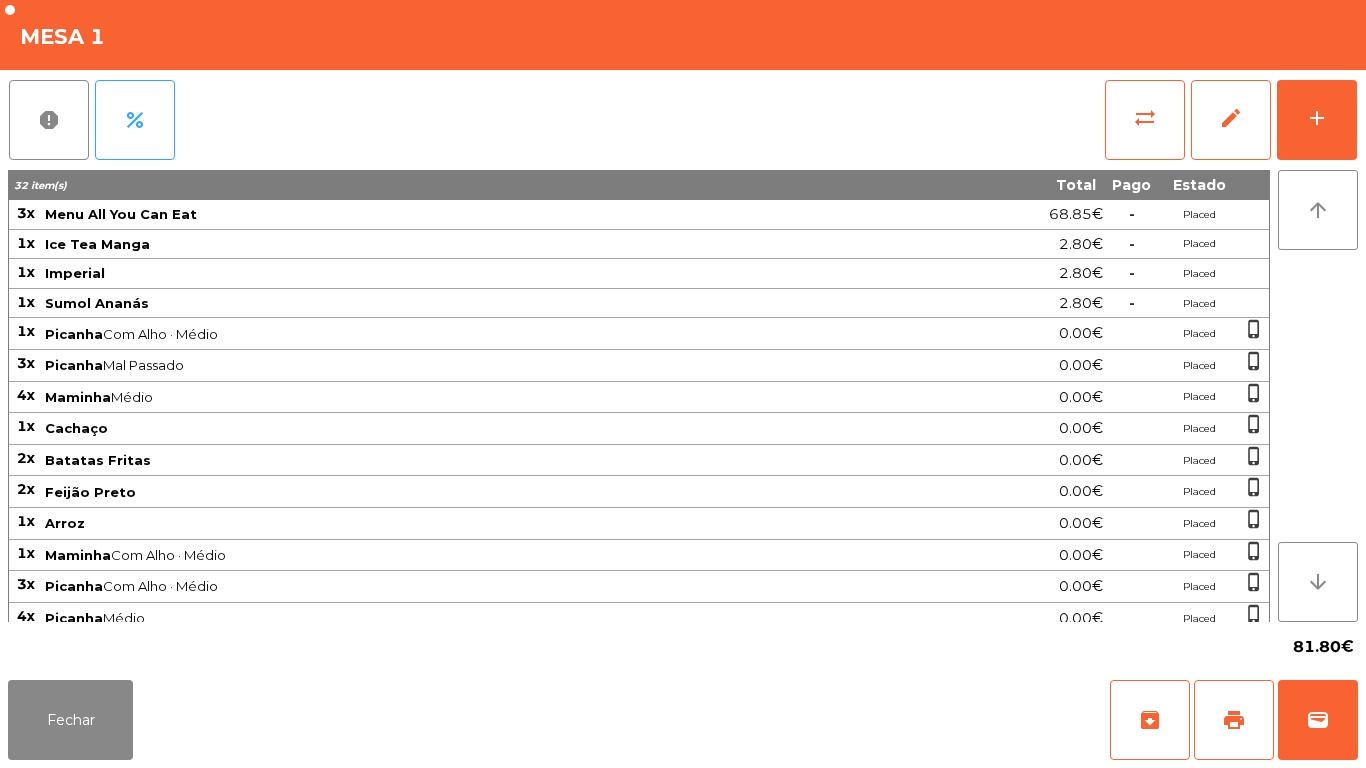 click on "Fechar   archive   print   wallet" 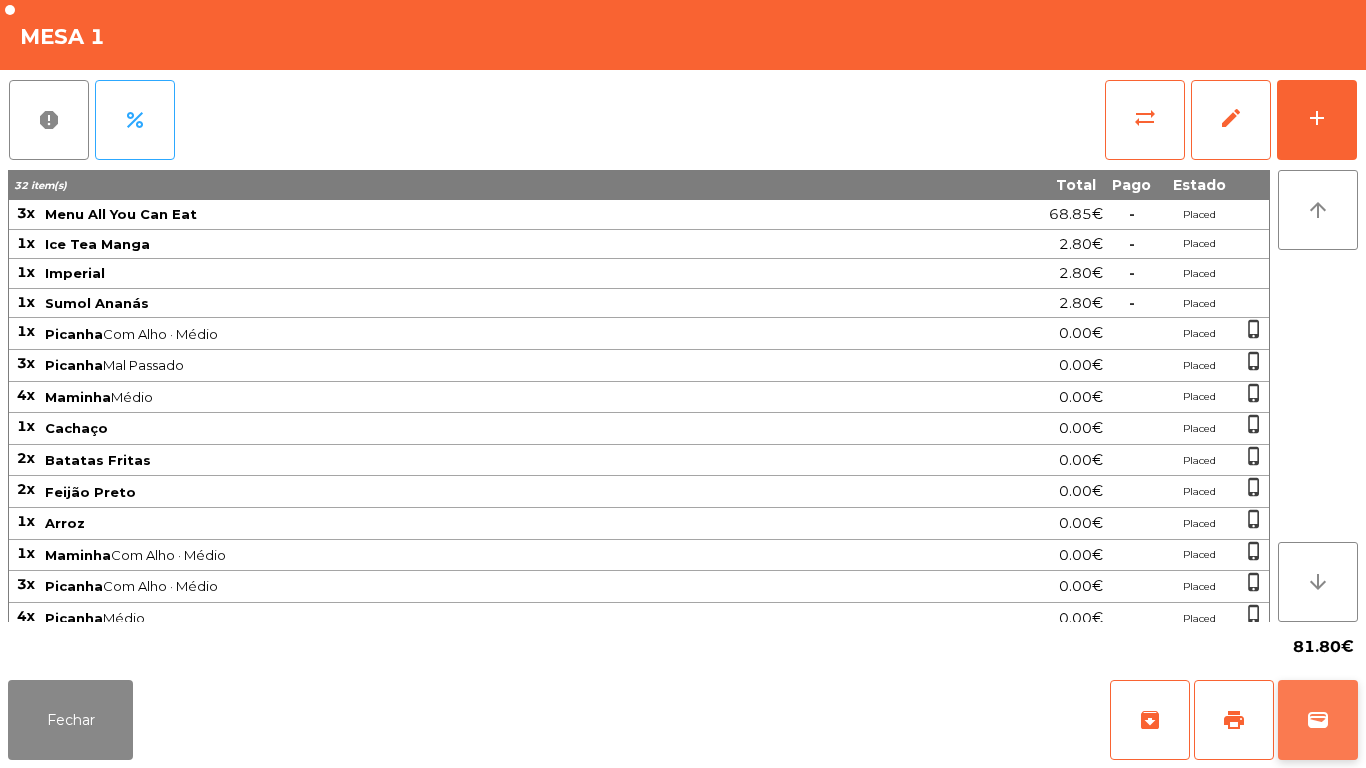 click on "wallet" 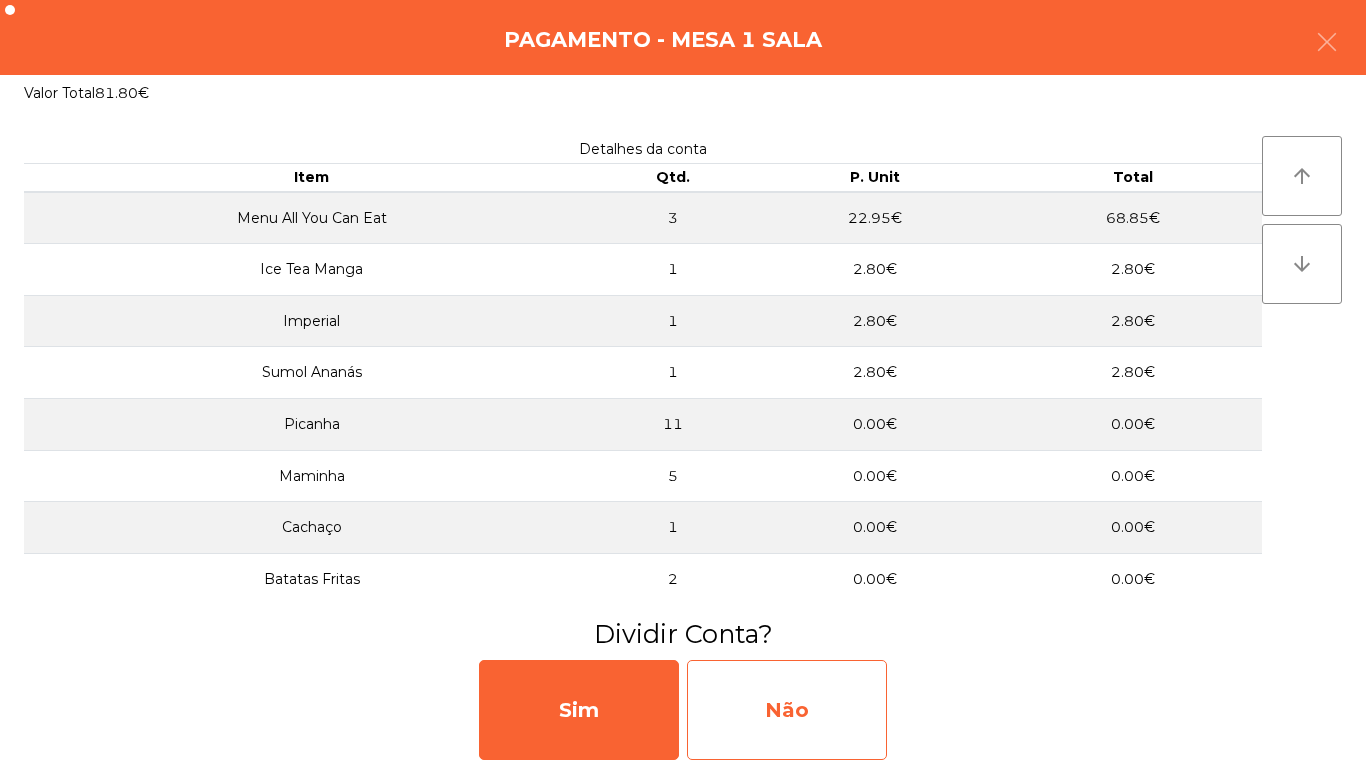 click on "Não" 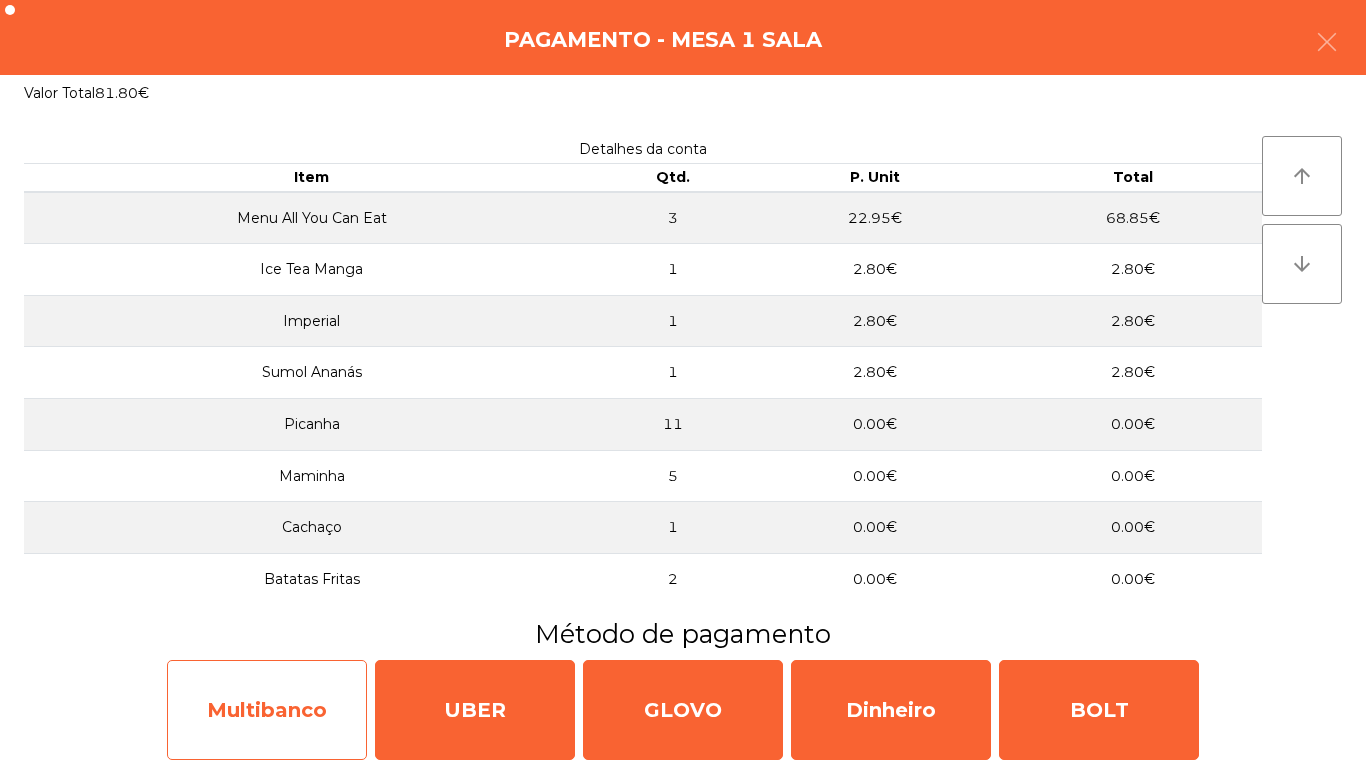 click on "Multibanco" 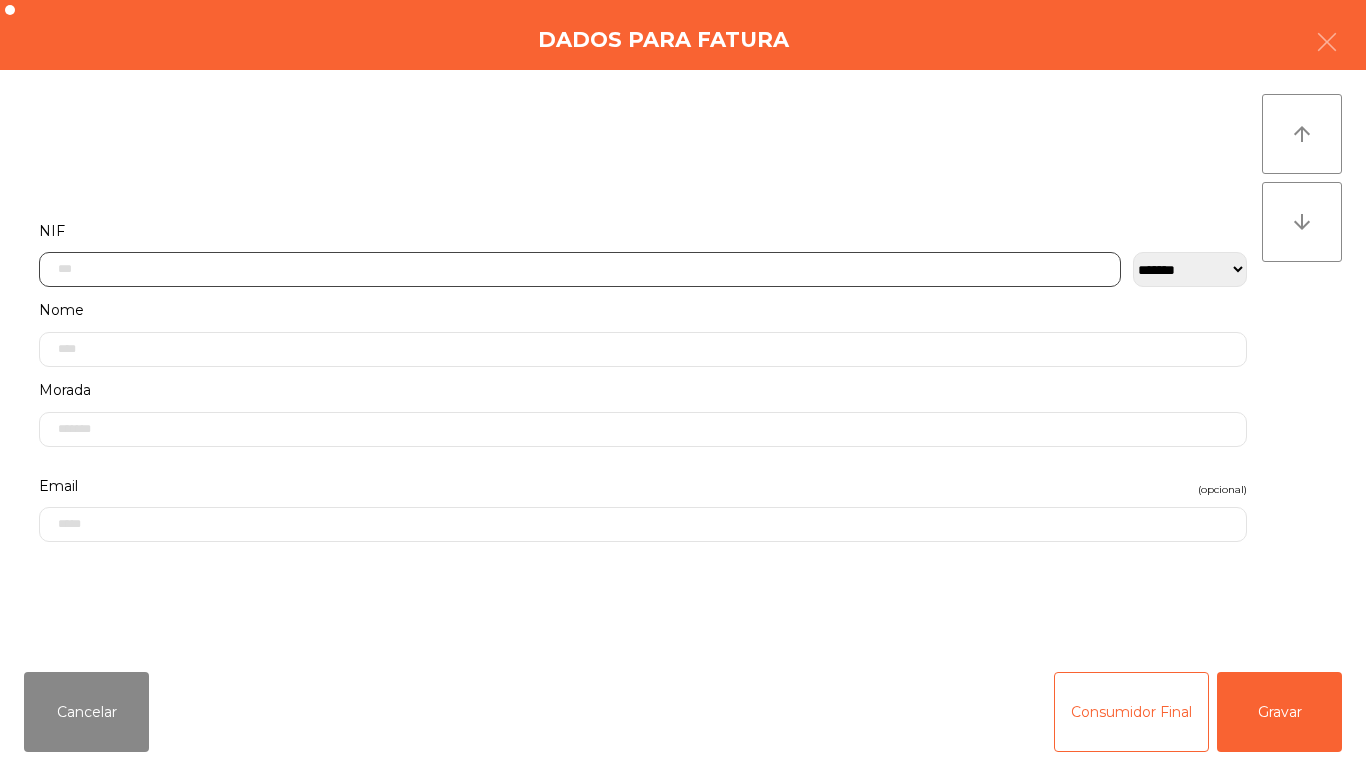 click 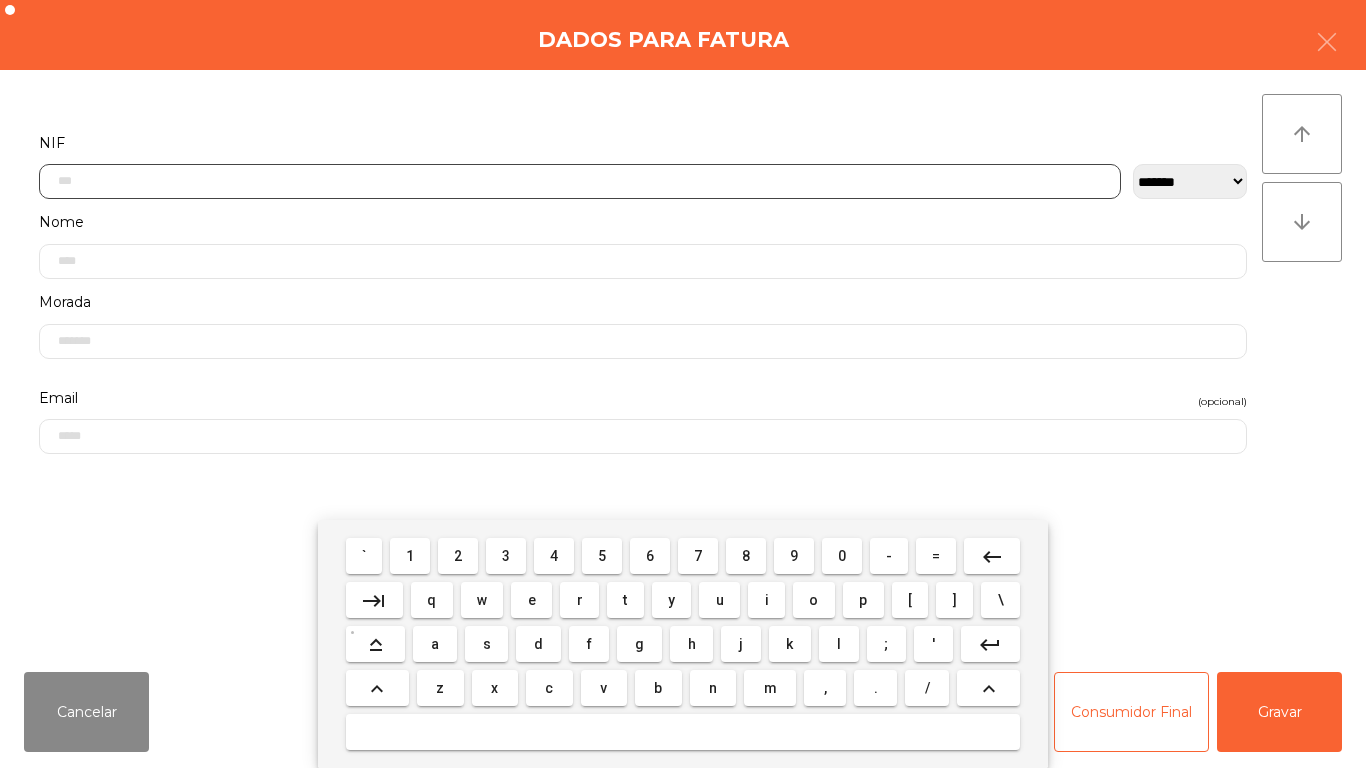 scroll, scrollTop: 122, scrollLeft: 0, axis: vertical 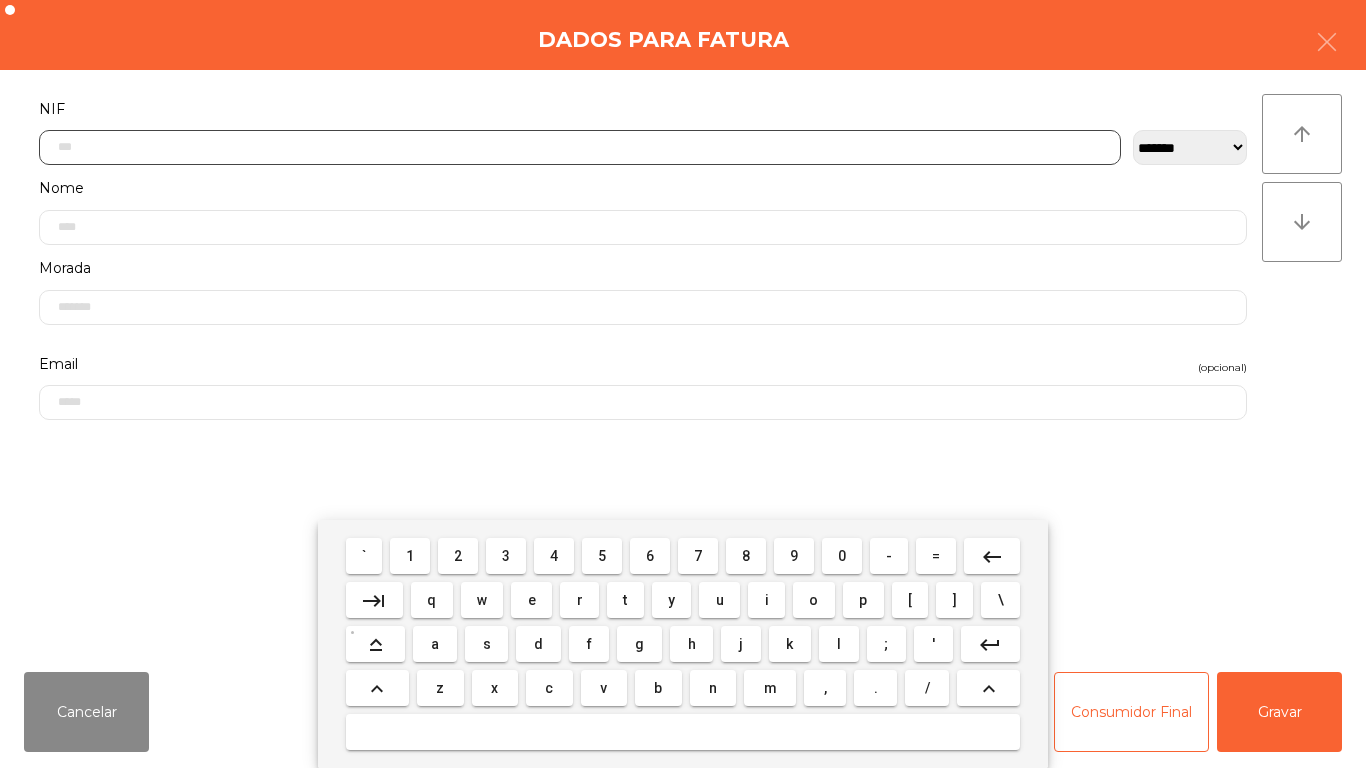 click on "2" at bounding box center [458, 556] 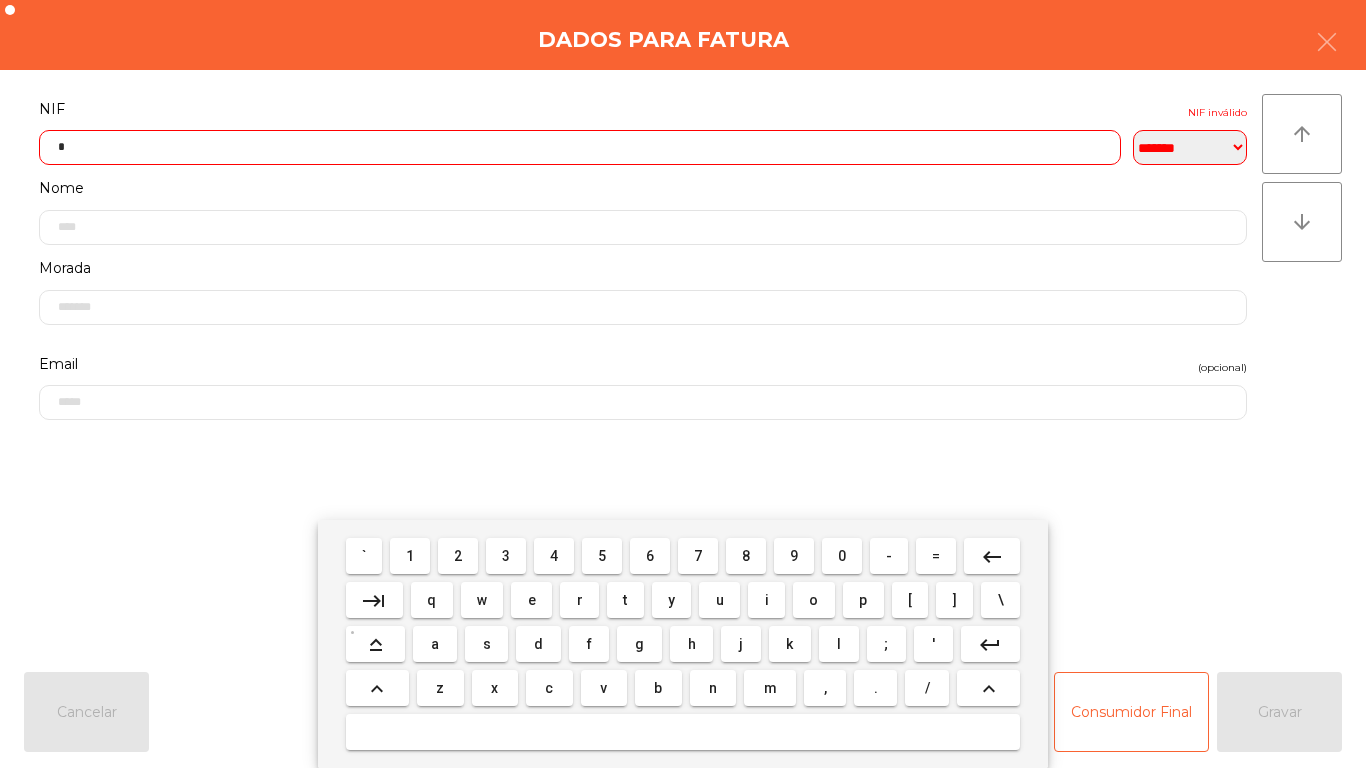 click on "keyboard_backspace" at bounding box center (992, 557) 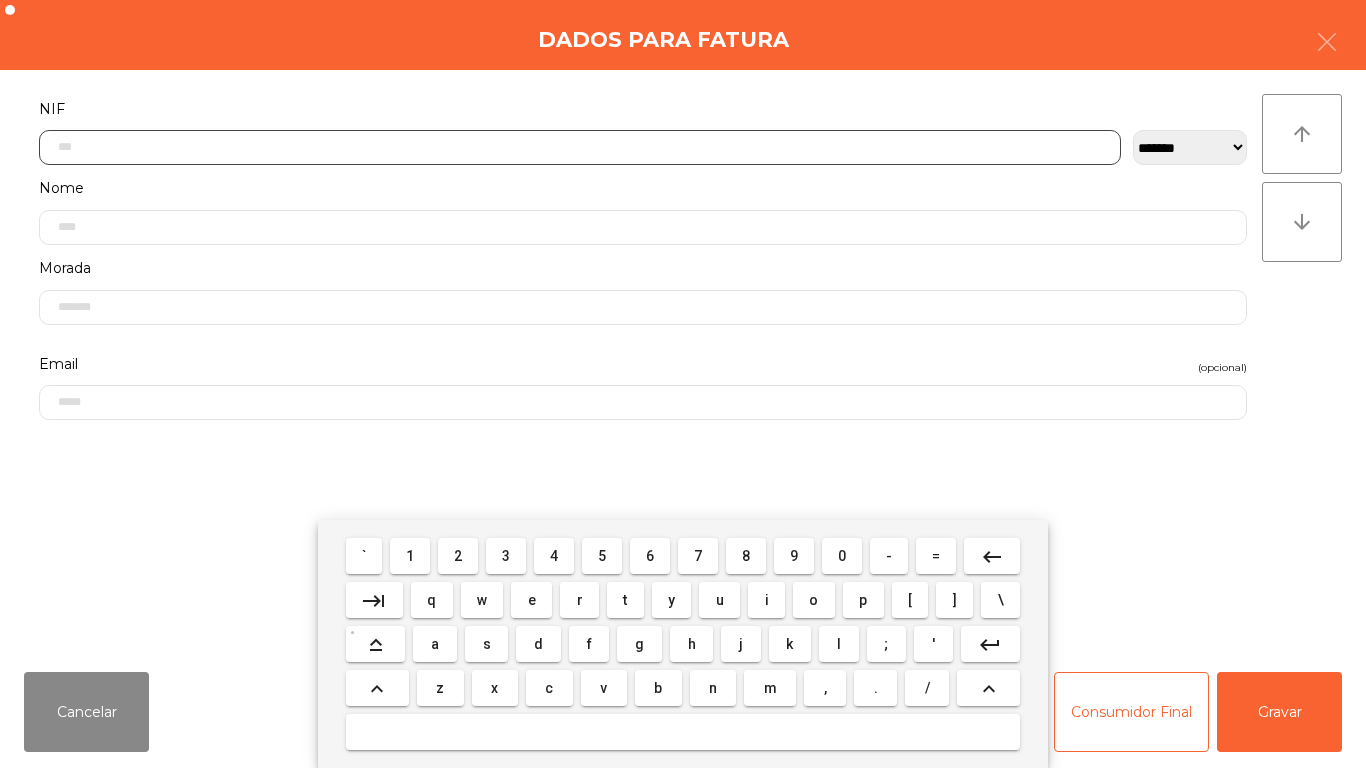 click on "1" at bounding box center (410, 556) 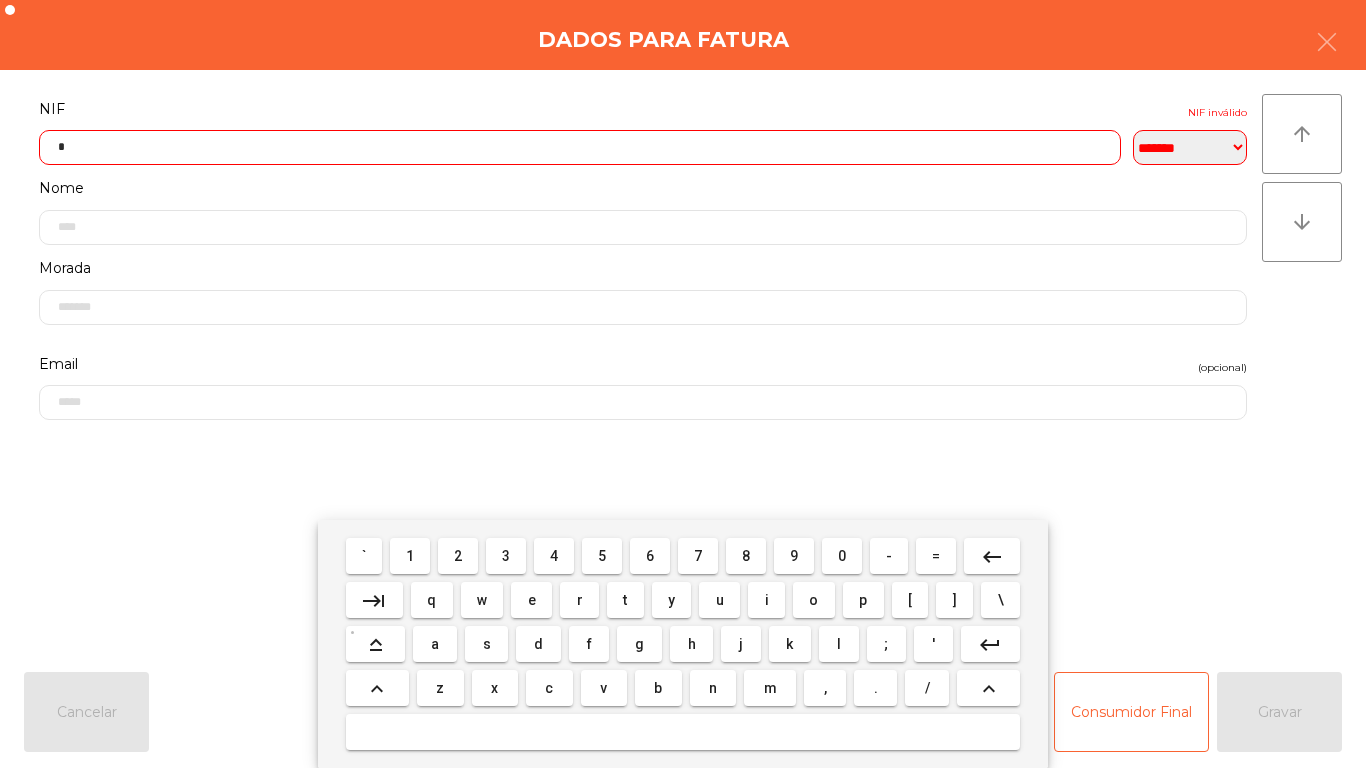 click on "7" at bounding box center (698, 556) 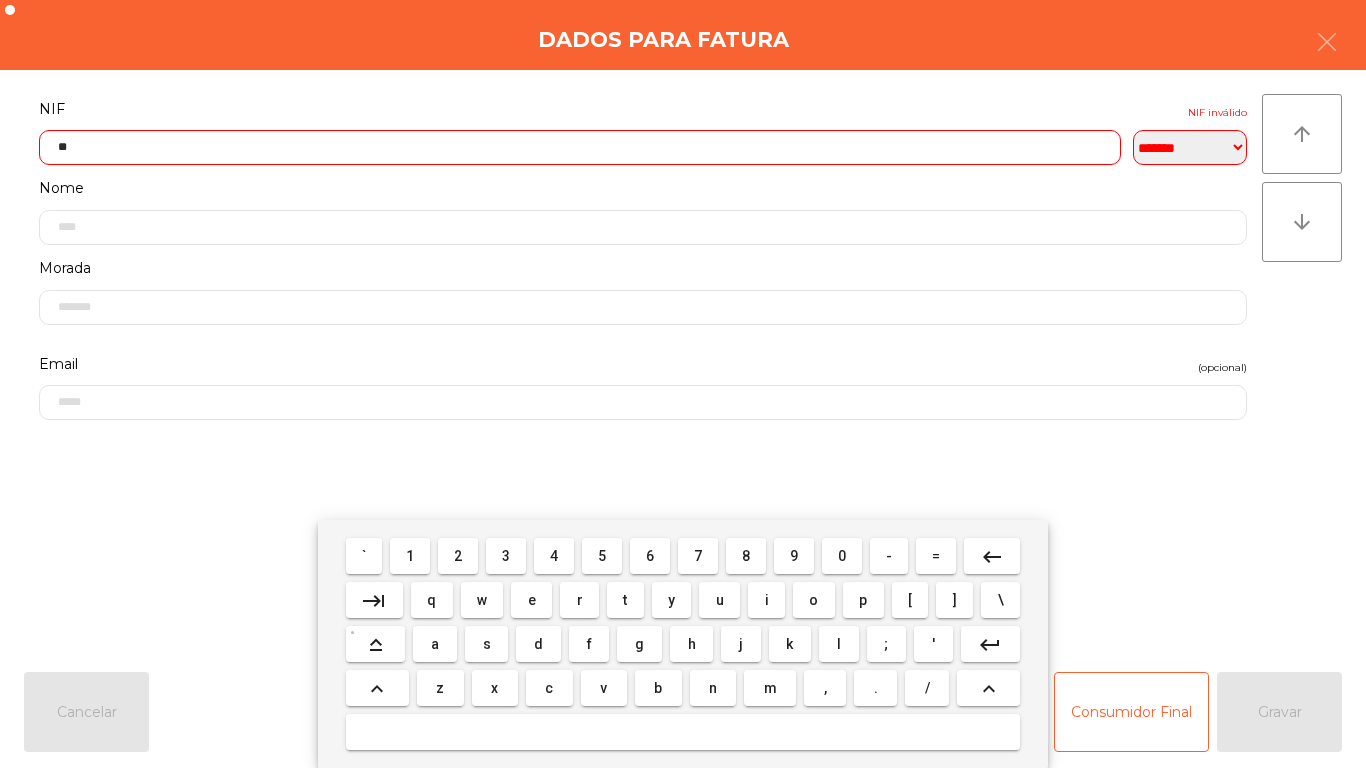 click on "3" at bounding box center (506, 556) 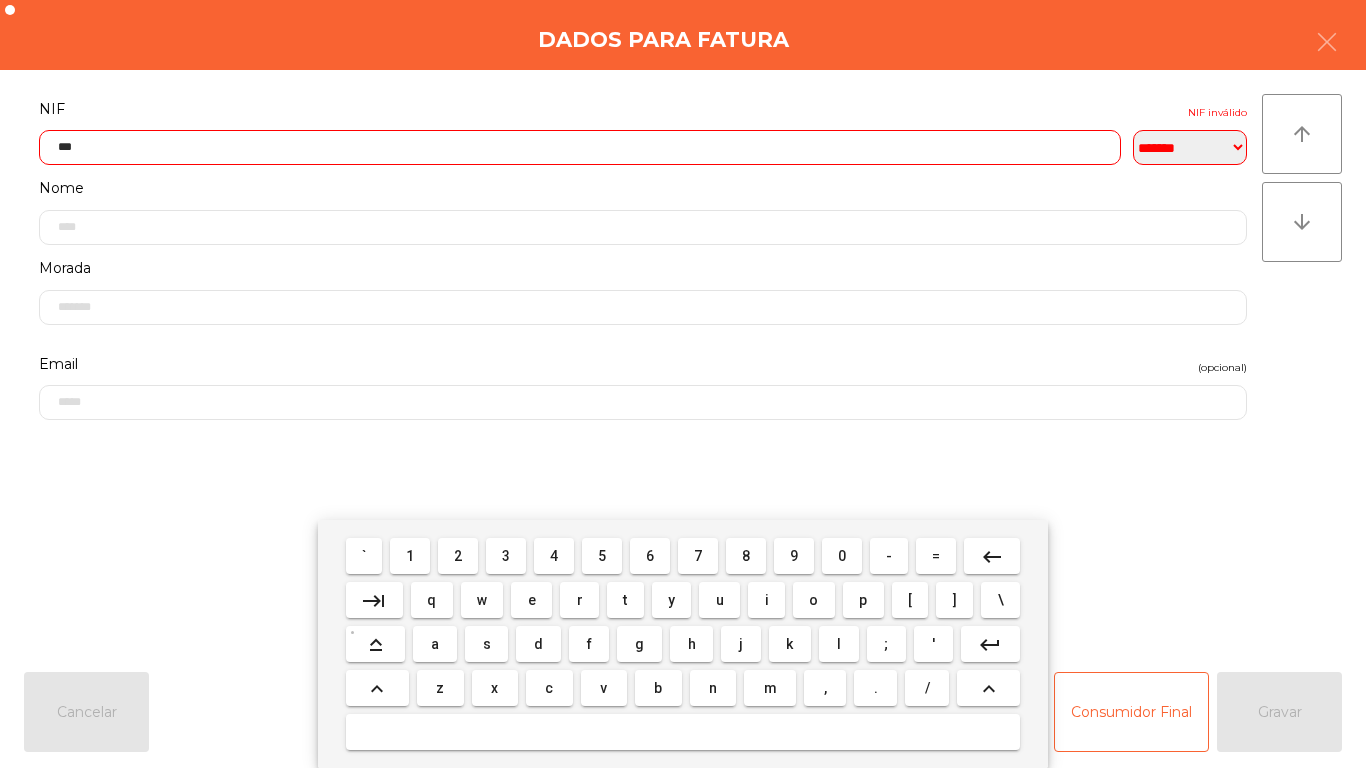 click on "6" at bounding box center (650, 556) 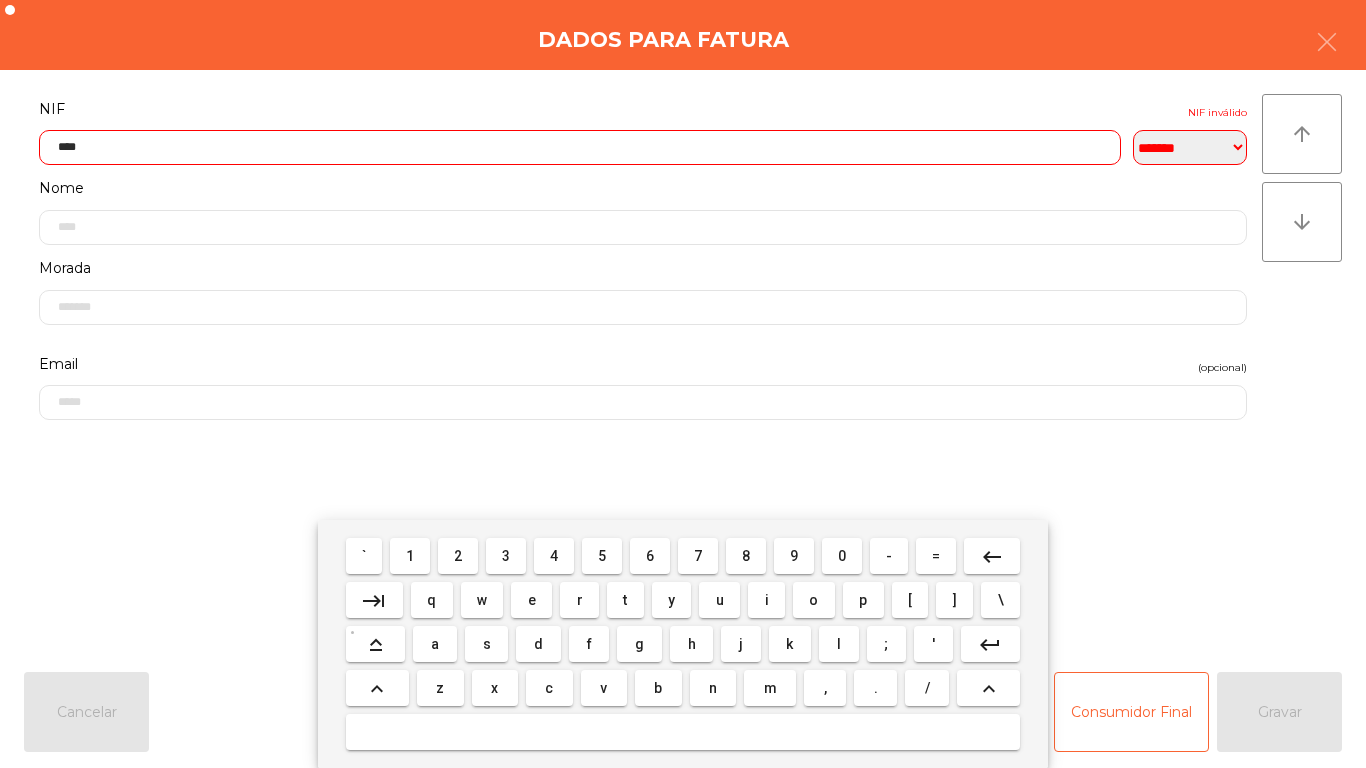 click on "0" at bounding box center (842, 556) 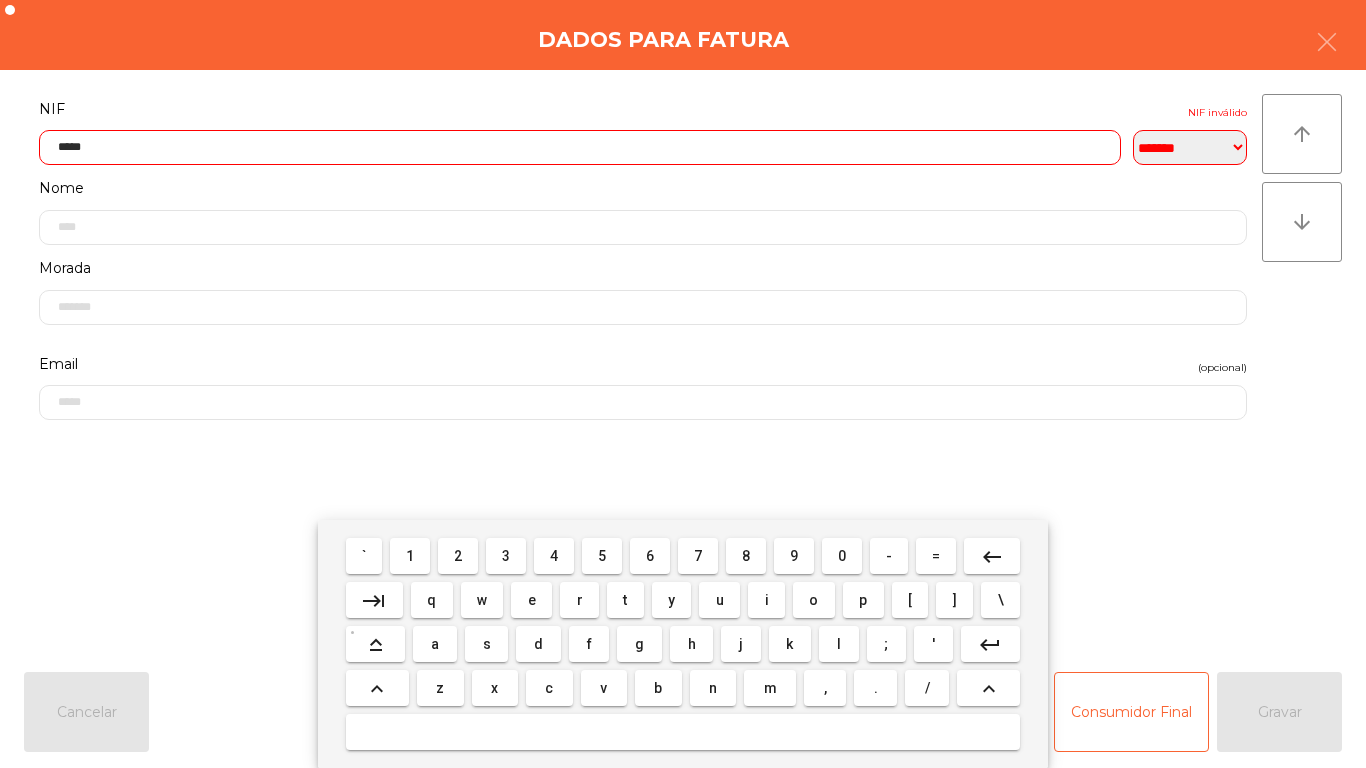 click on "6" at bounding box center (650, 556) 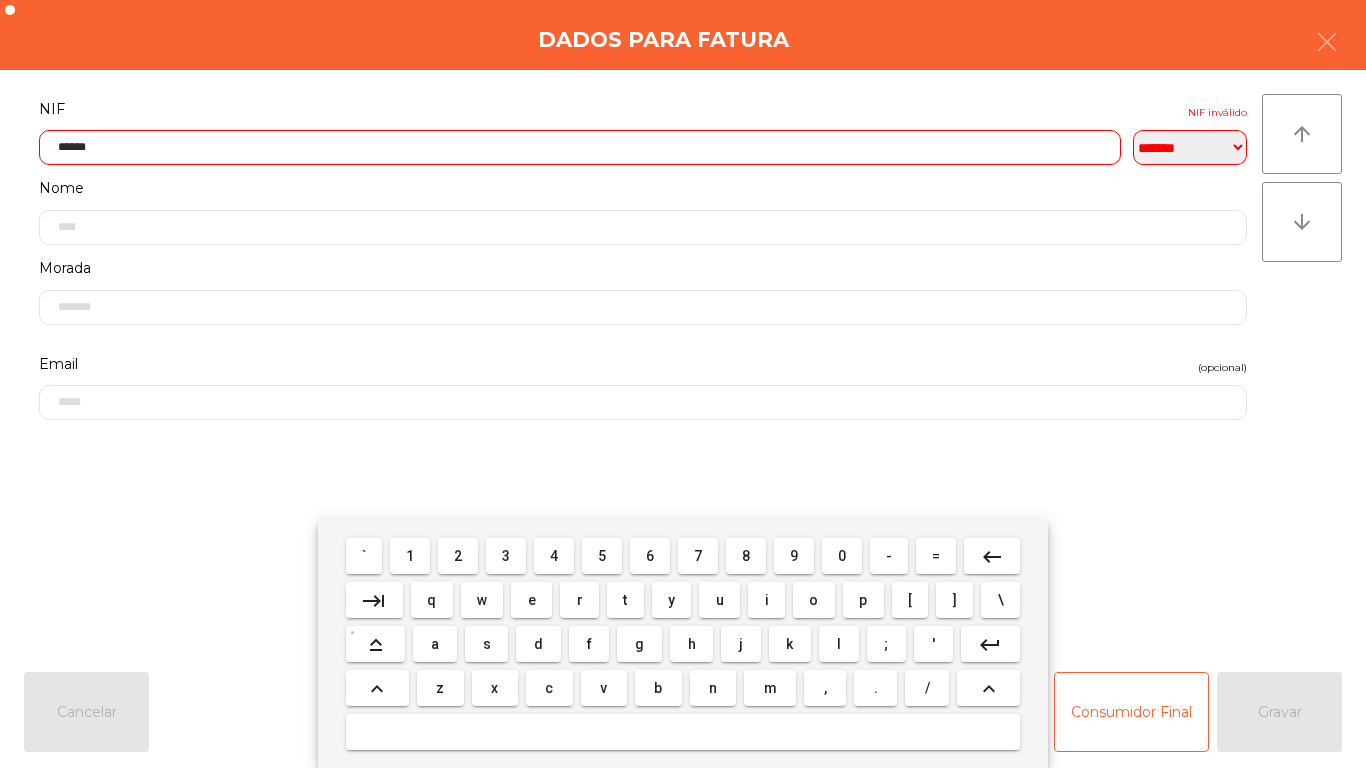 click on "1" at bounding box center [410, 556] 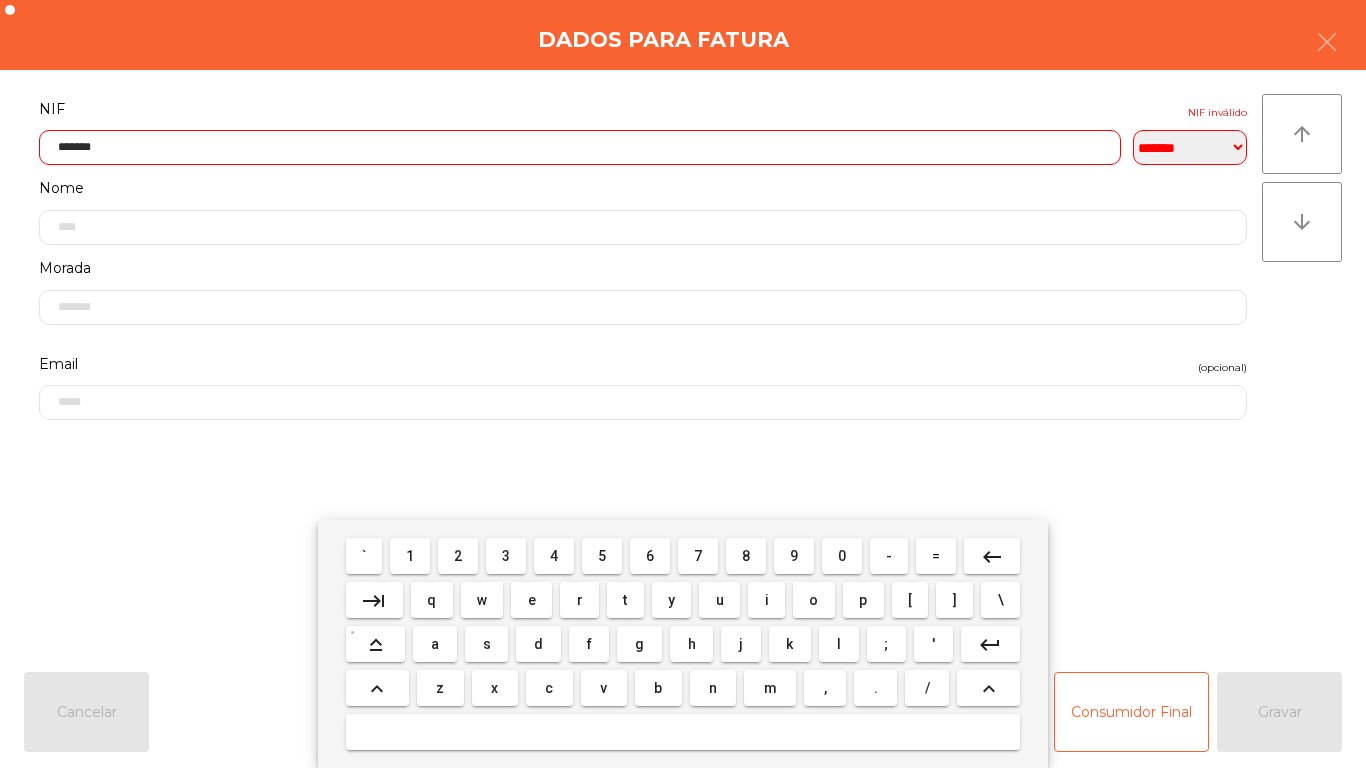 click on "` 1 2 3 4 5 6 7 8 9 0 - = keyboard_backspace keyboard_tab q w e r t y u i o p [ ] \ keyboard_capslock a s d f g h j k l ; ' keyboard_return keyboard_arrow_up z x c v b n m , . / keyboard_arrow_up" at bounding box center [683, 644] 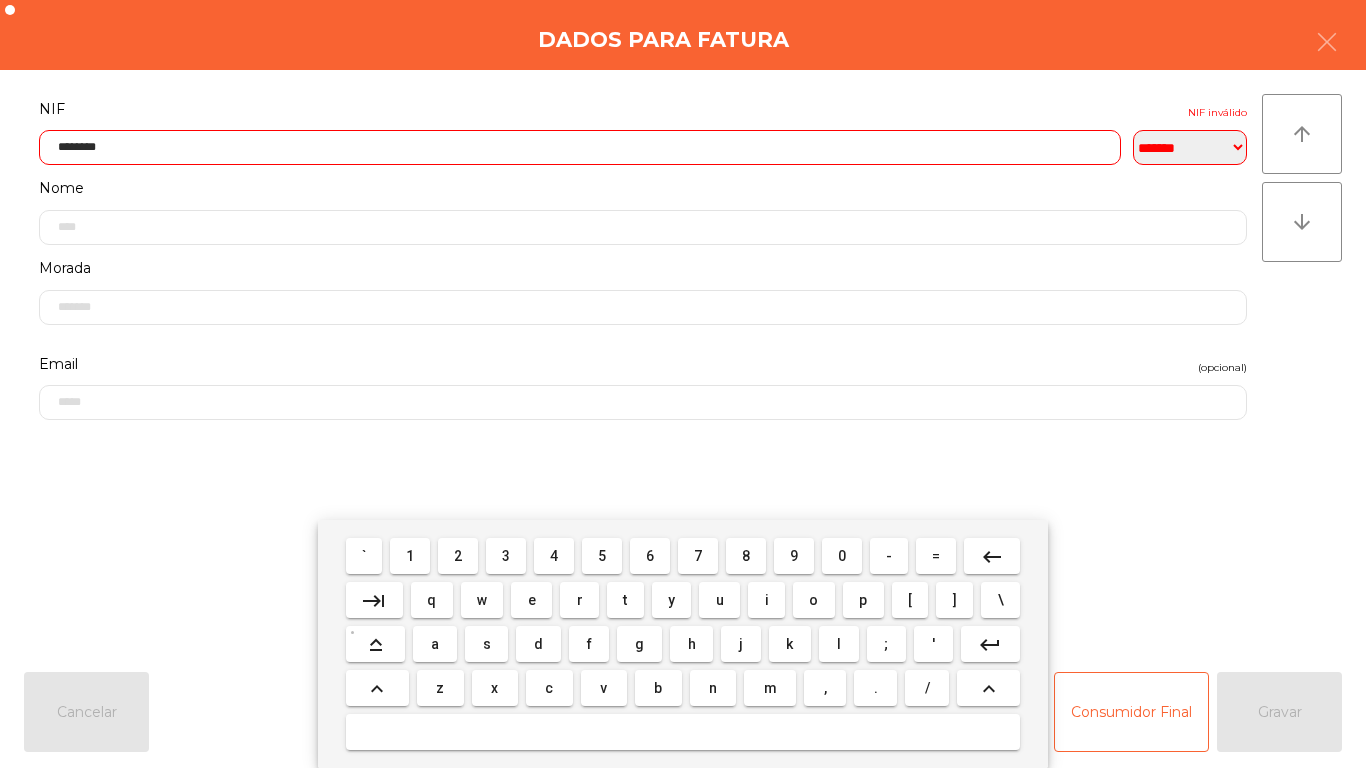 click on "9" at bounding box center [794, 556] 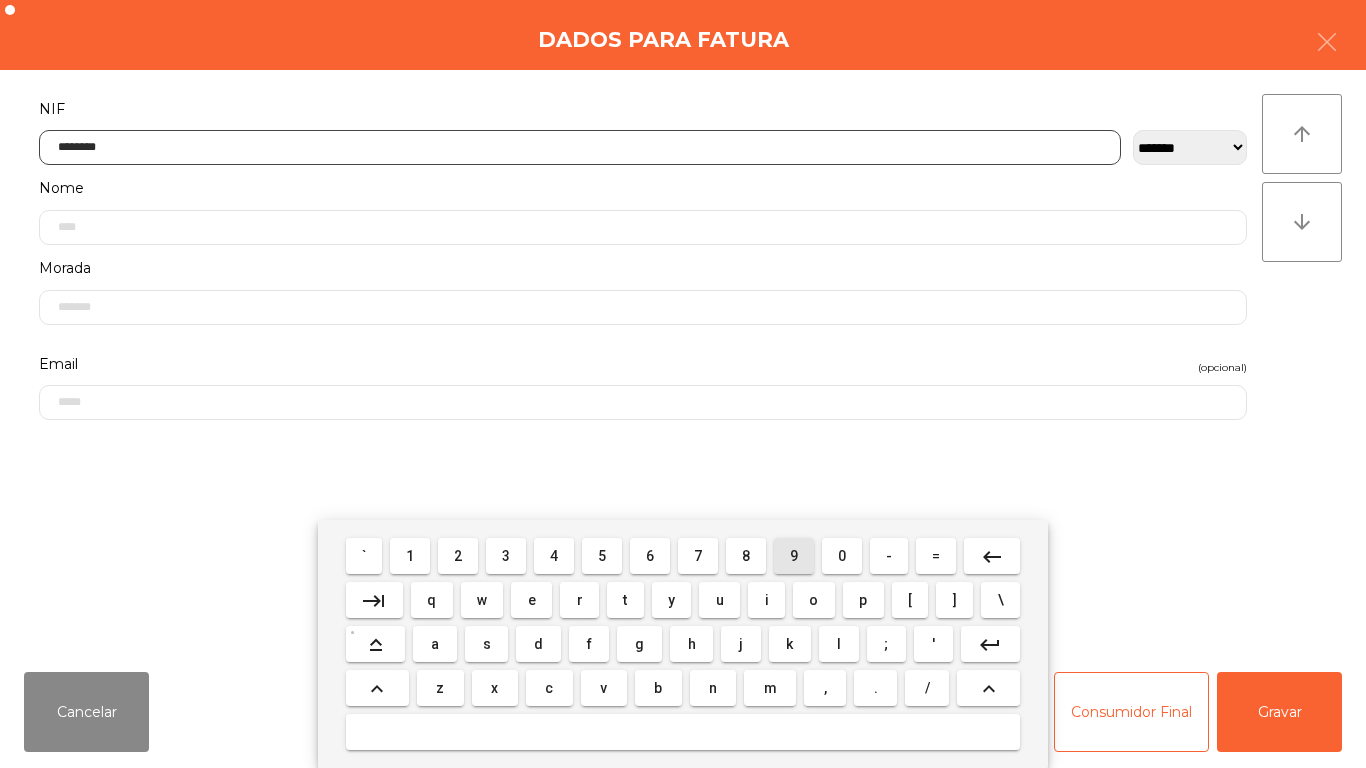 type on "*********" 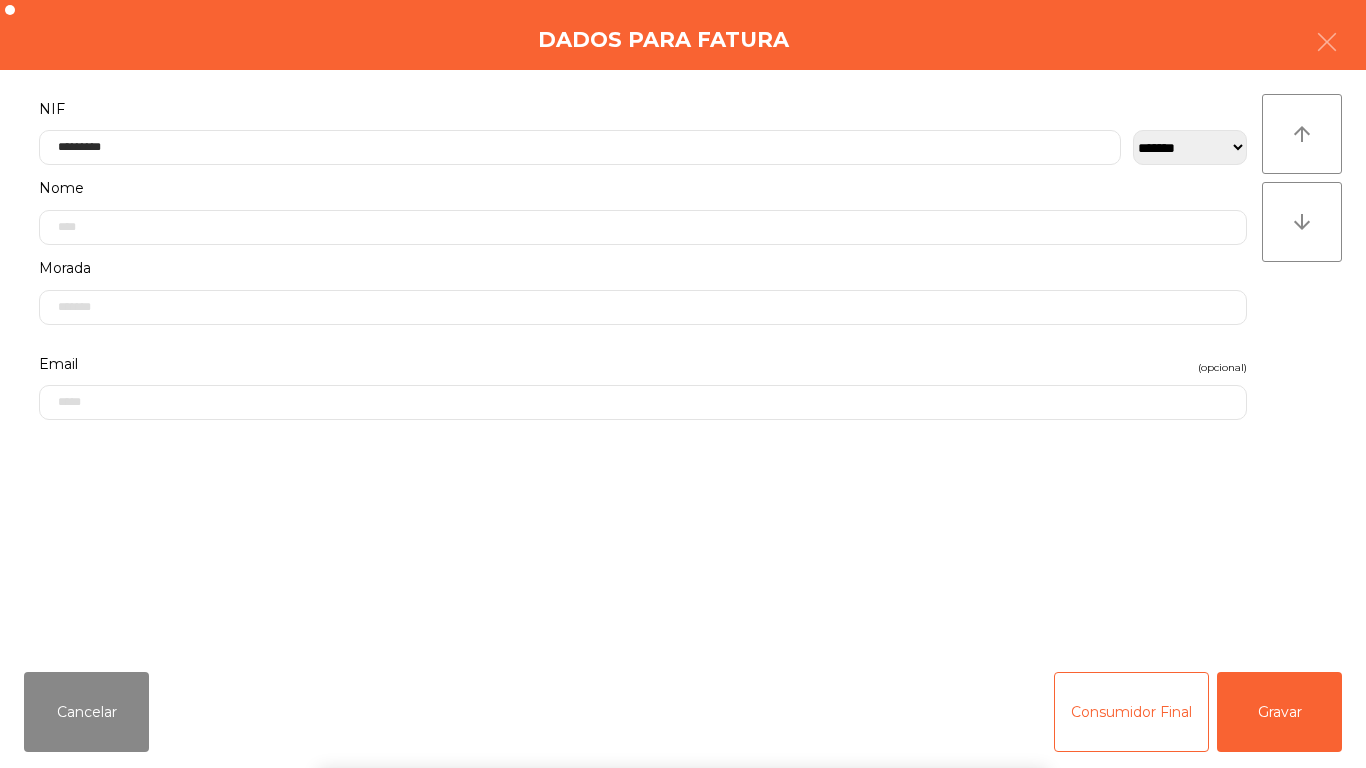 click on "` 1 2 3 4 5 6 7 8 9 0 - = keyboard_backspace keyboard_tab q w e r t y u i o p [ ] \ keyboard_capslock a s d f g h j k l ; ' keyboard_return keyboard_arrow_up z x c v b n m , . / keyboard_arrow_up" at bounding box center (683, 644) 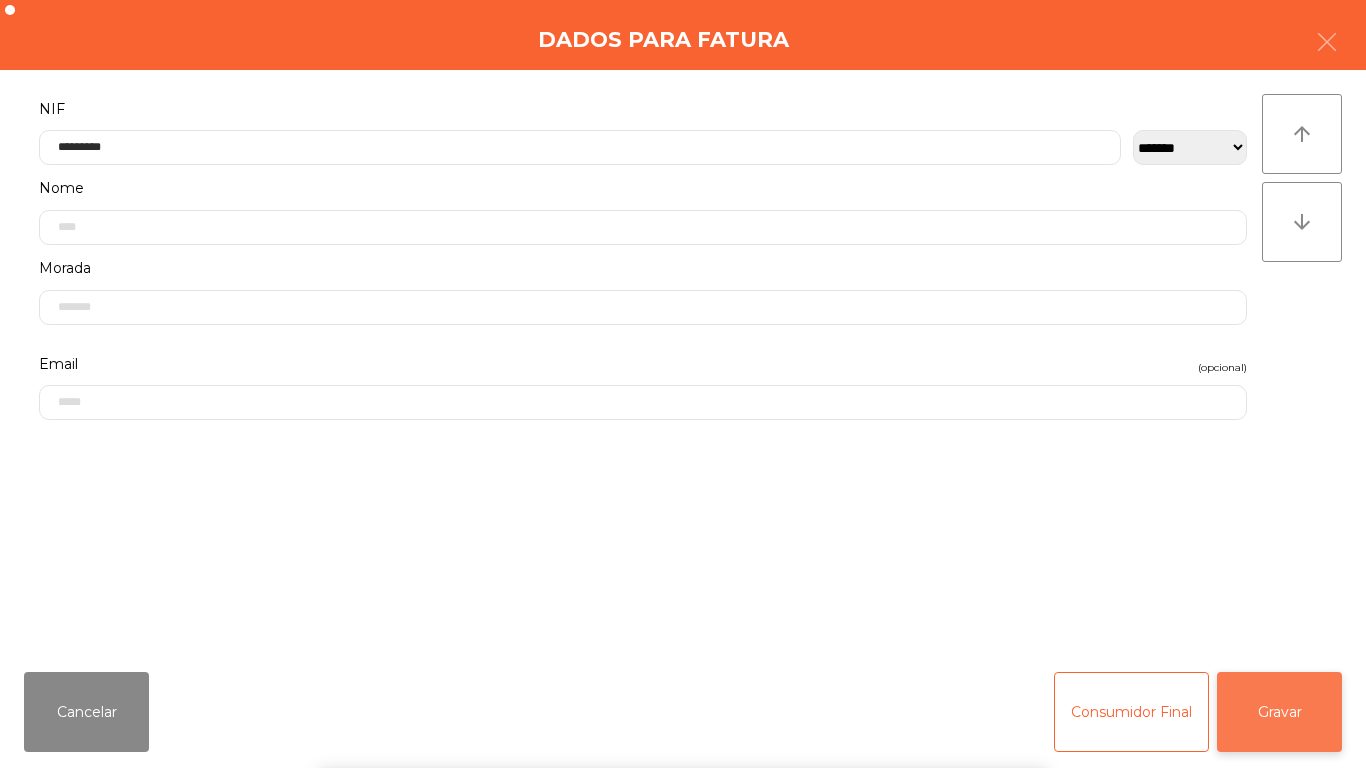 click on "Gravar" 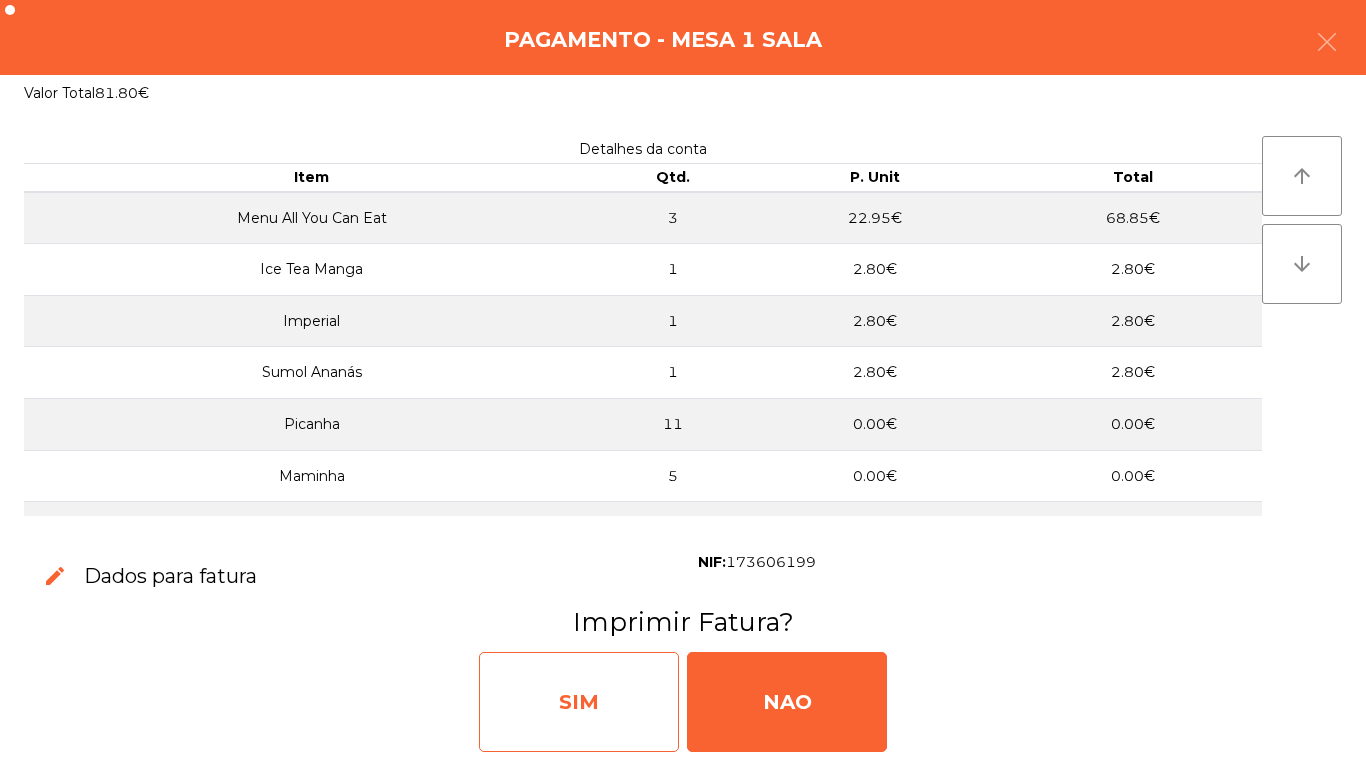 click on "SIM" 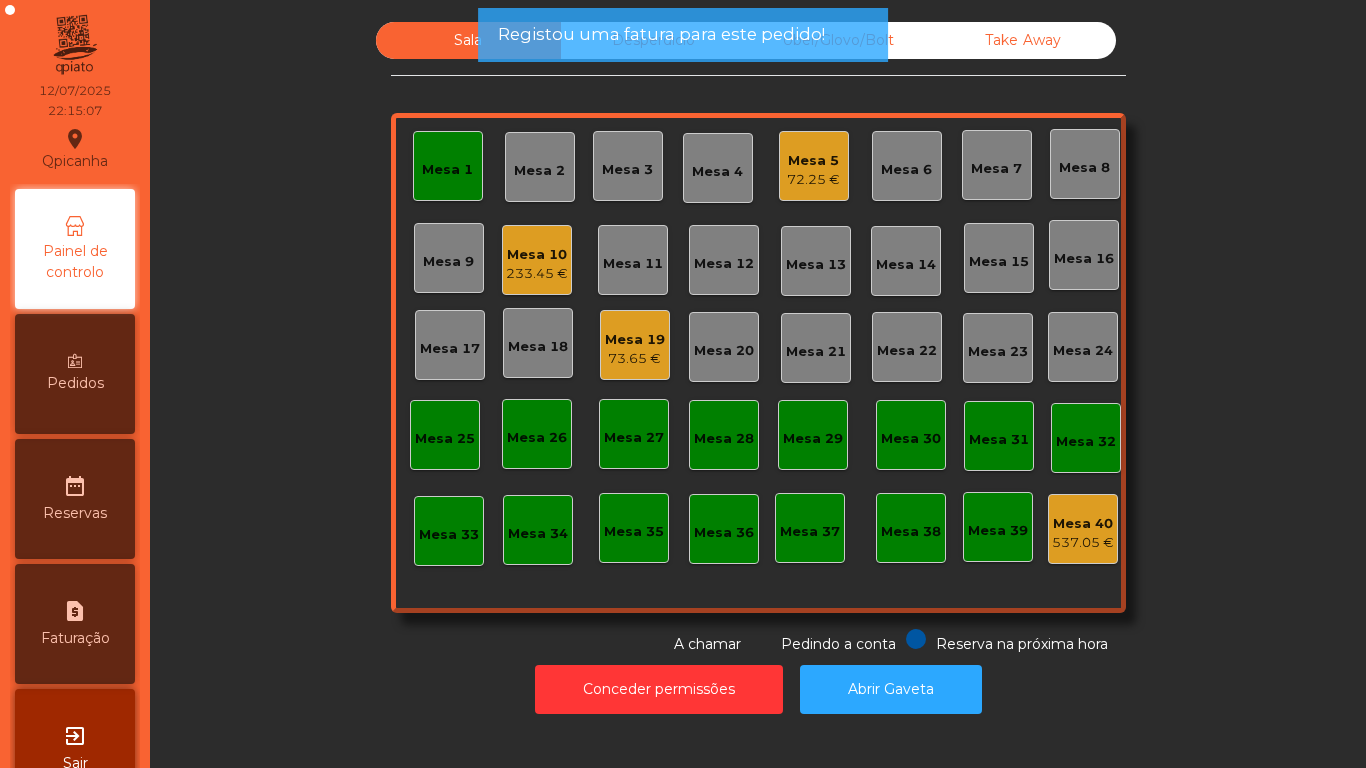 click on "Mesa 1" 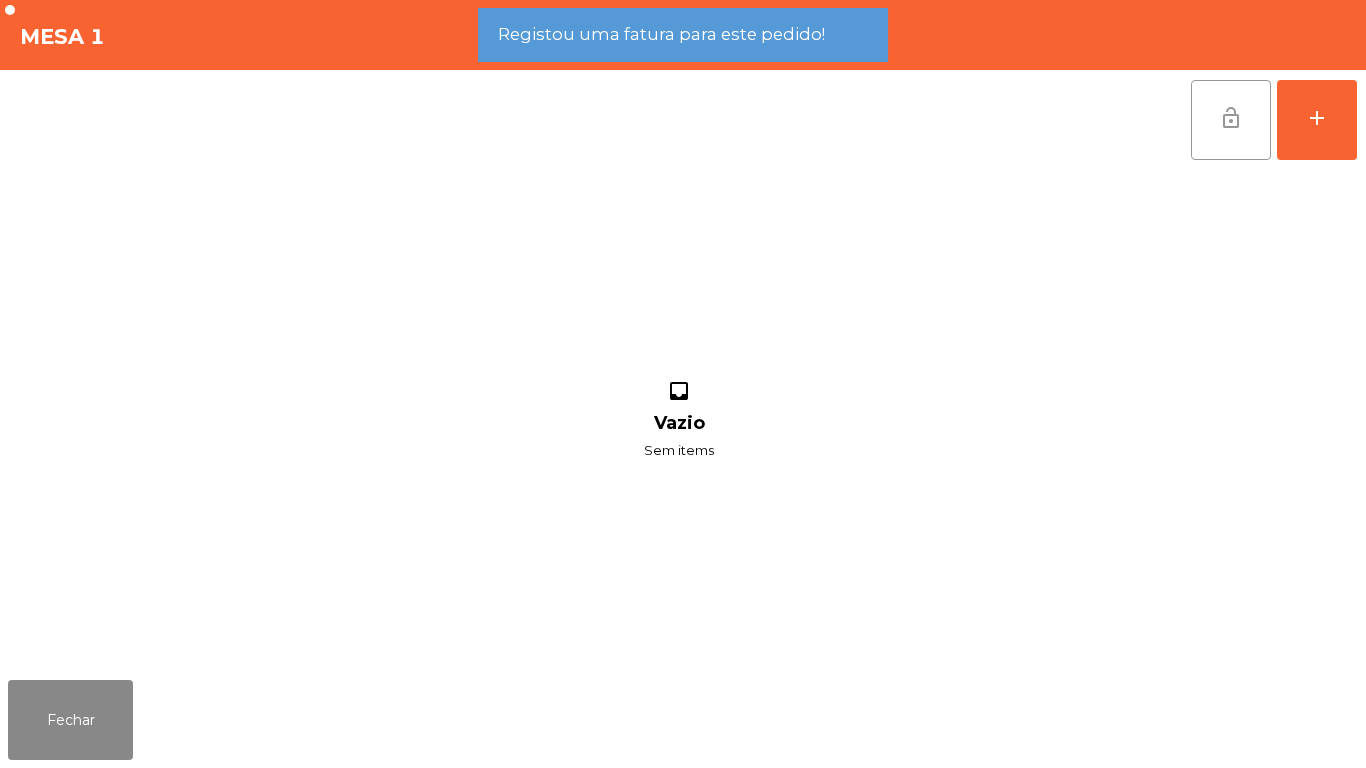 click on "lock_open" 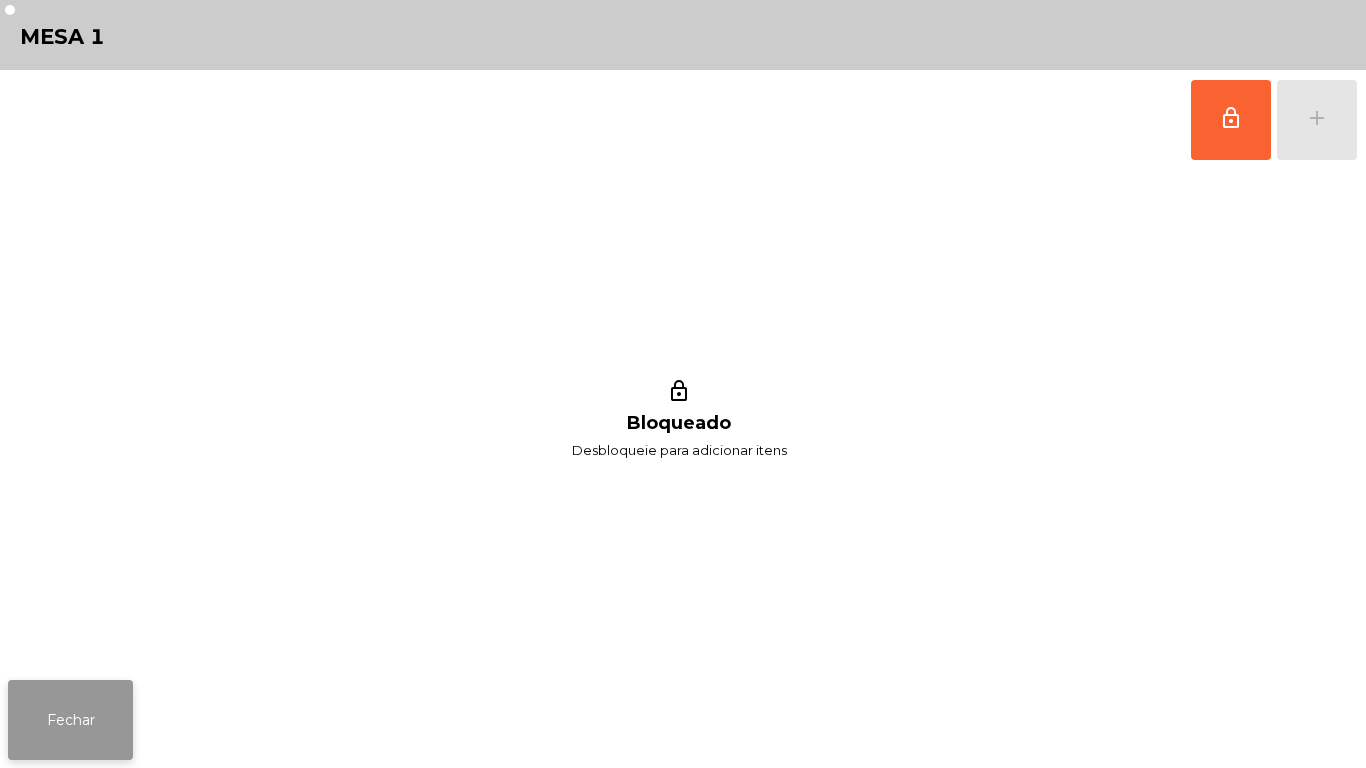 click on "Fechar" 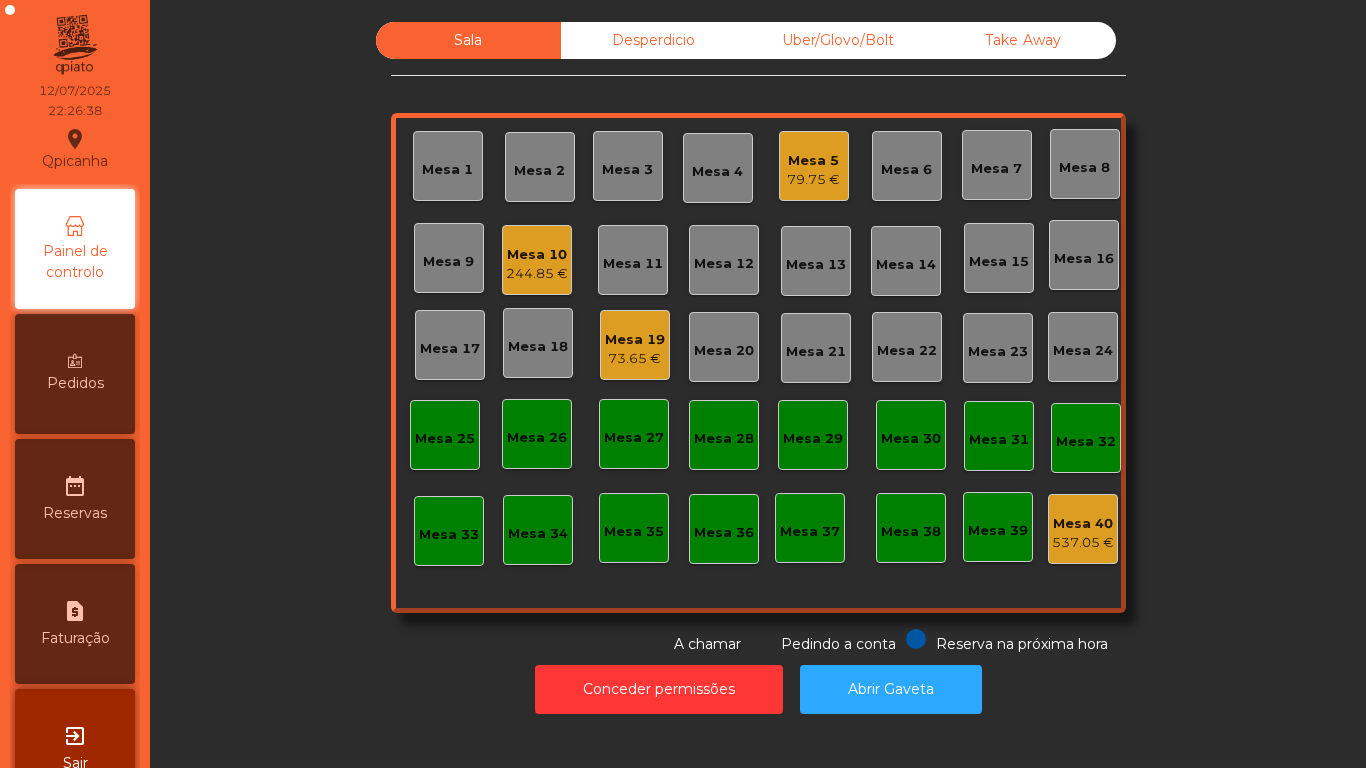 click on "Mesa 5" 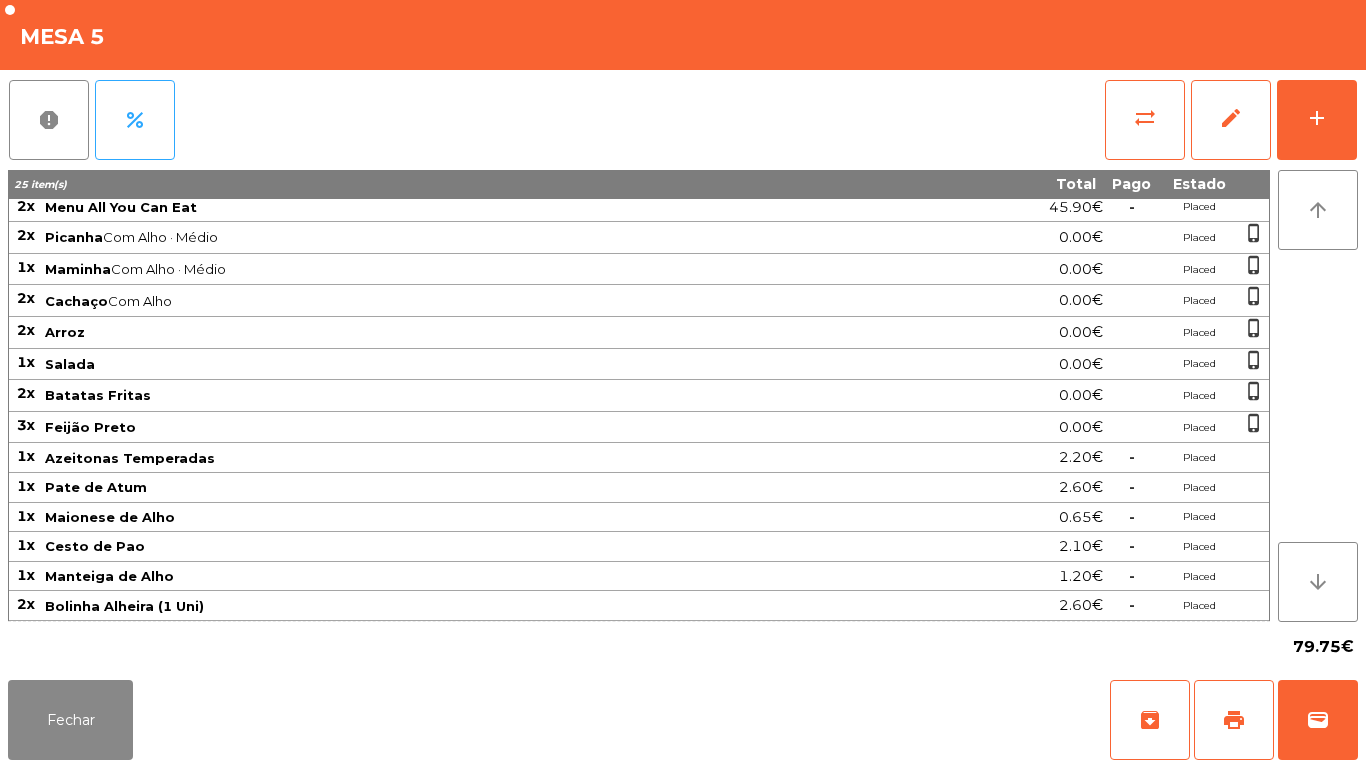 scroll, scrollTop: 0, scrollLeft: 0, axis: both 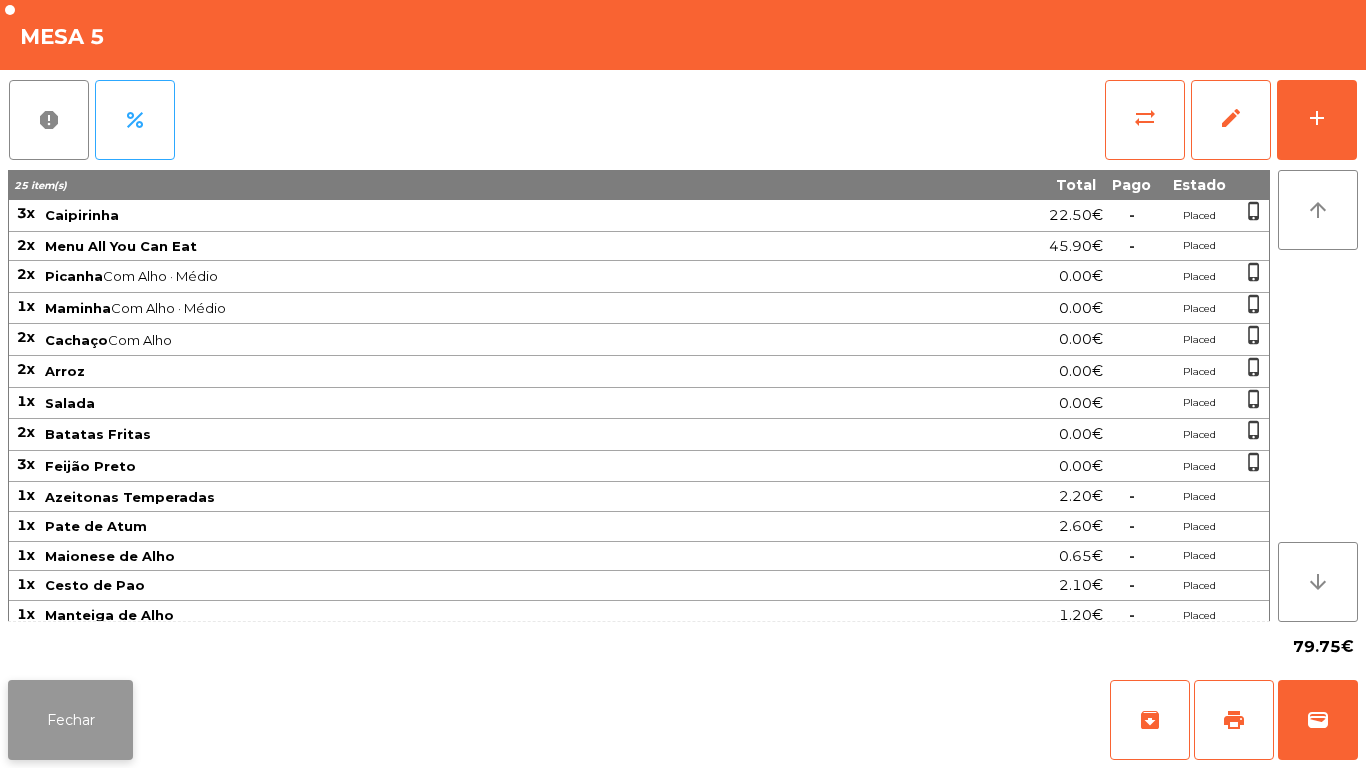 click on "Fechar" 